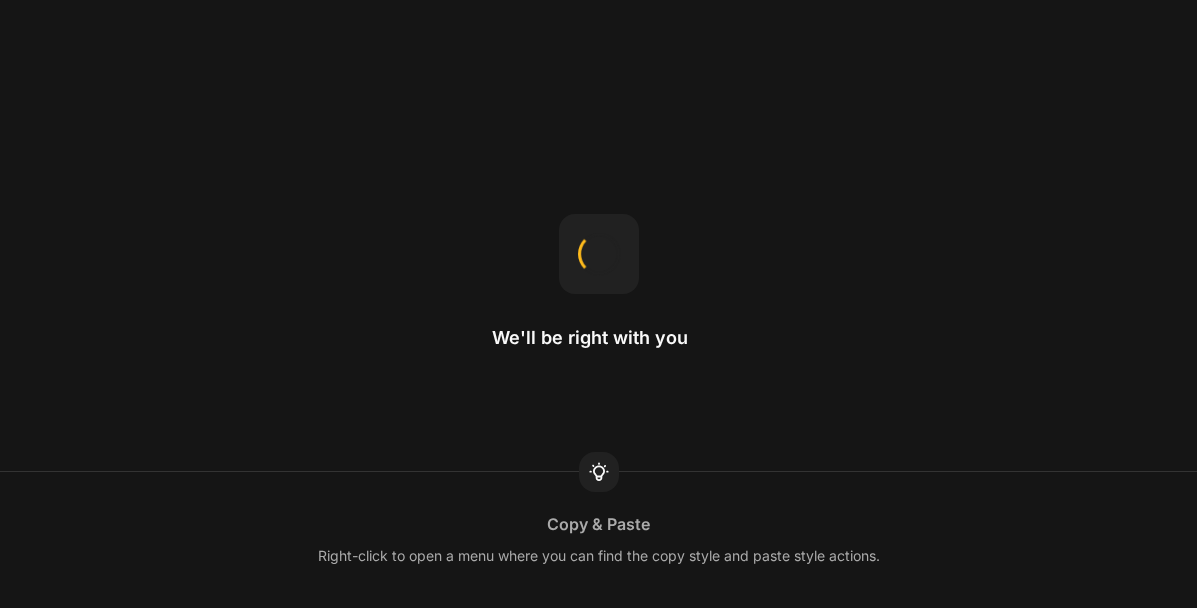 scroll, scrollTop: 0, scrollLeft: 0, axis: both 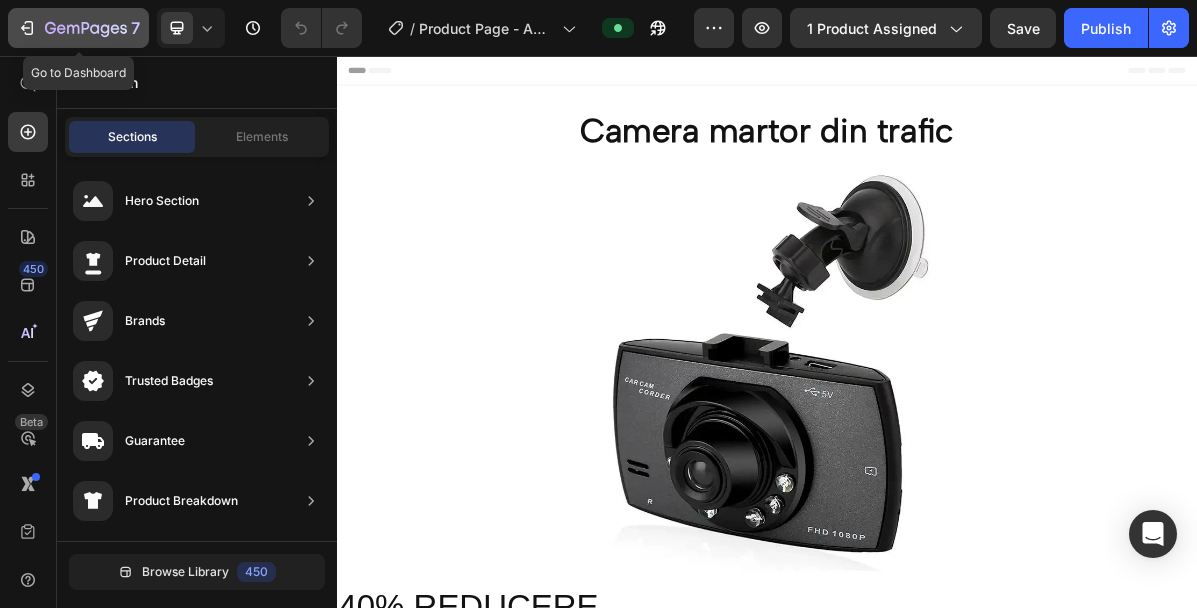 click on "7" 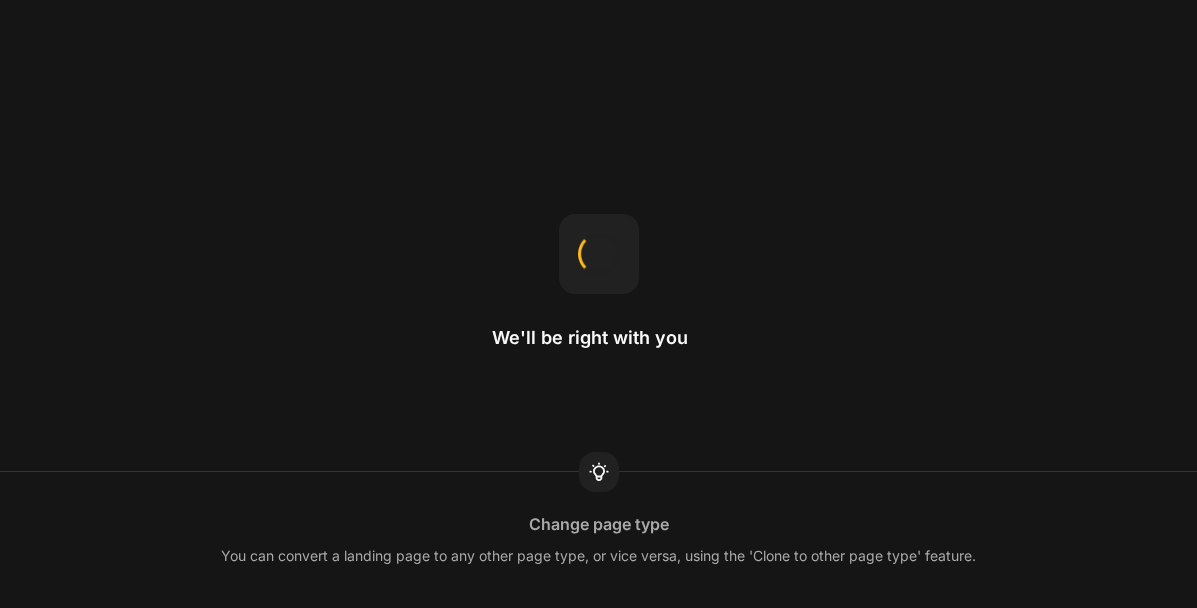 scroll, scrollTop: 0, scrollLeft: 0, axis: both 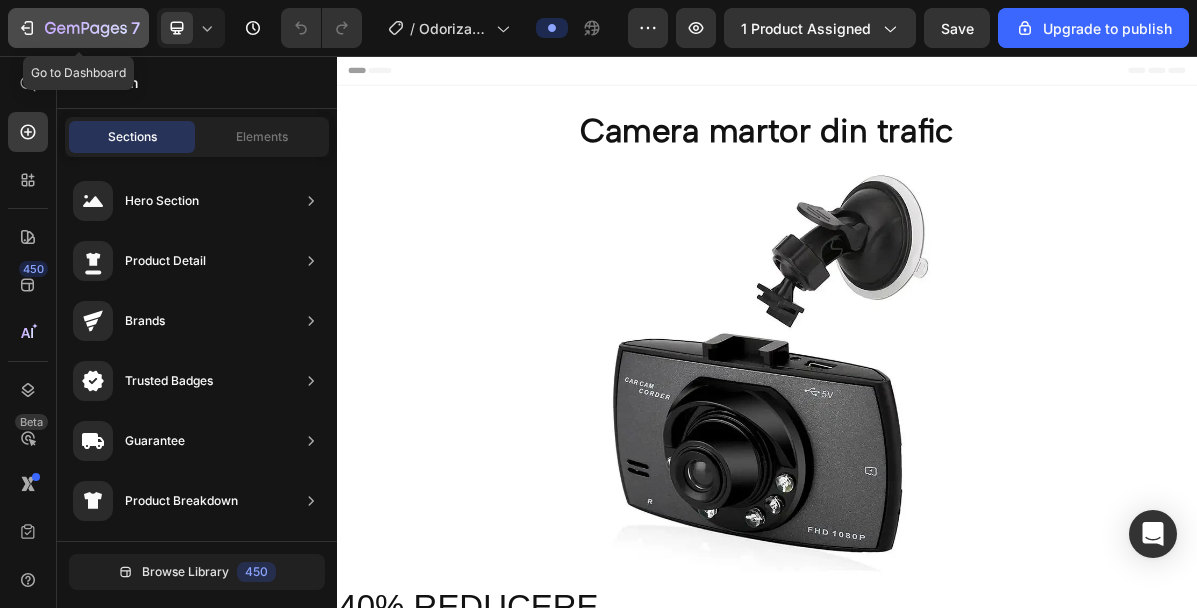 click 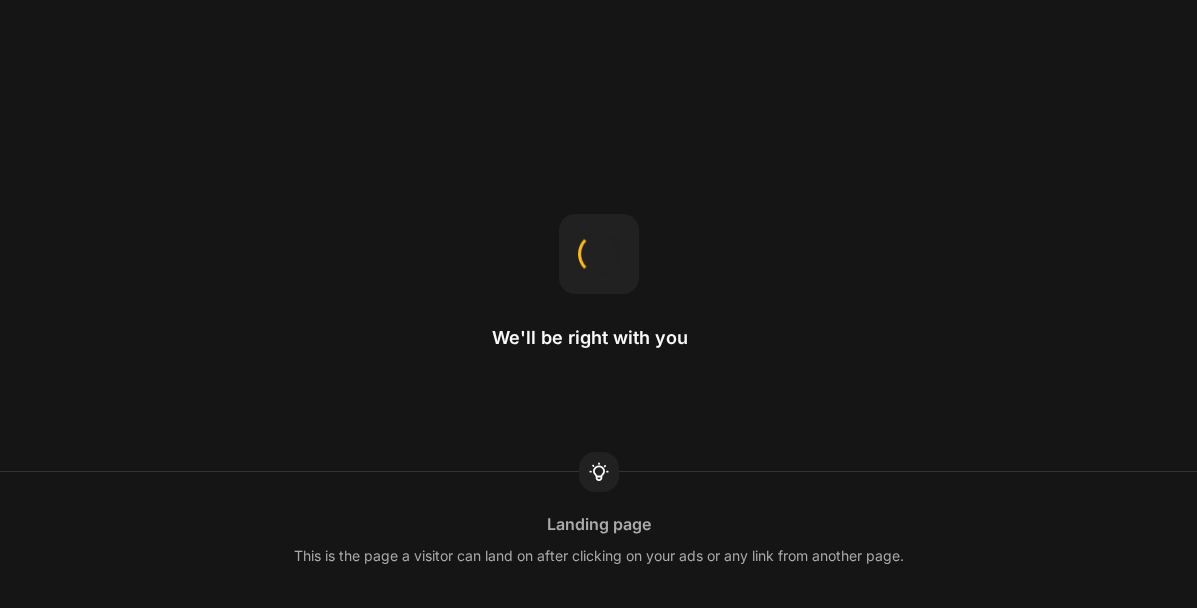 scroll, scrollTop: 0, scrollLeft: 0, axis: both 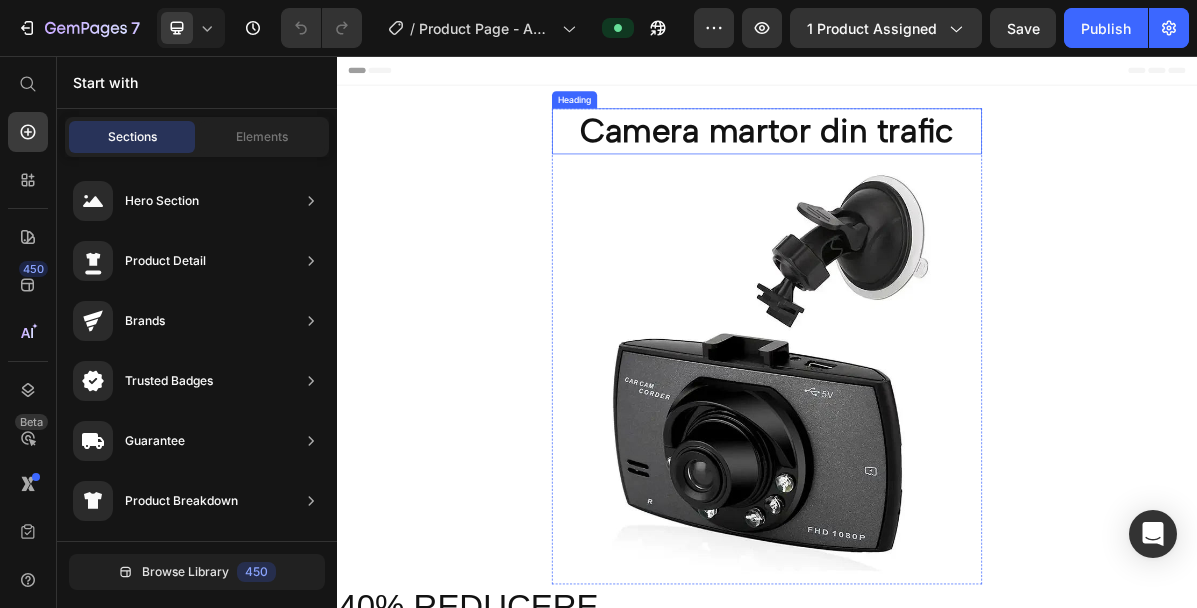 click on "Camera martor din trafic" at bounding box center (937, 161) 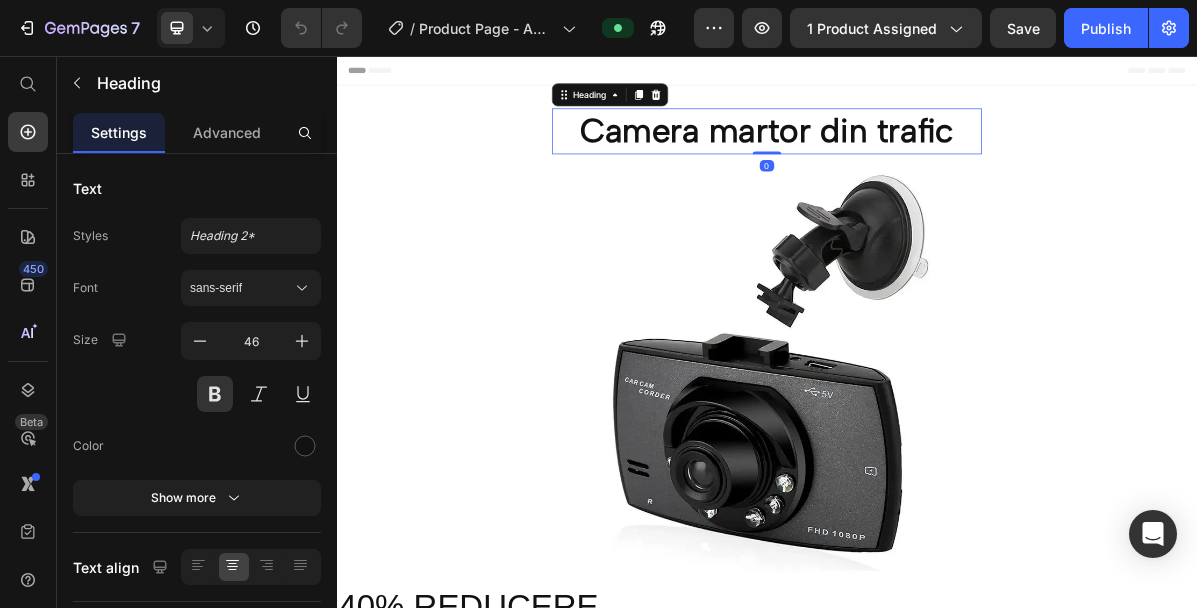 click on "Camera martor din trafic" at bounding box center [937, 161] 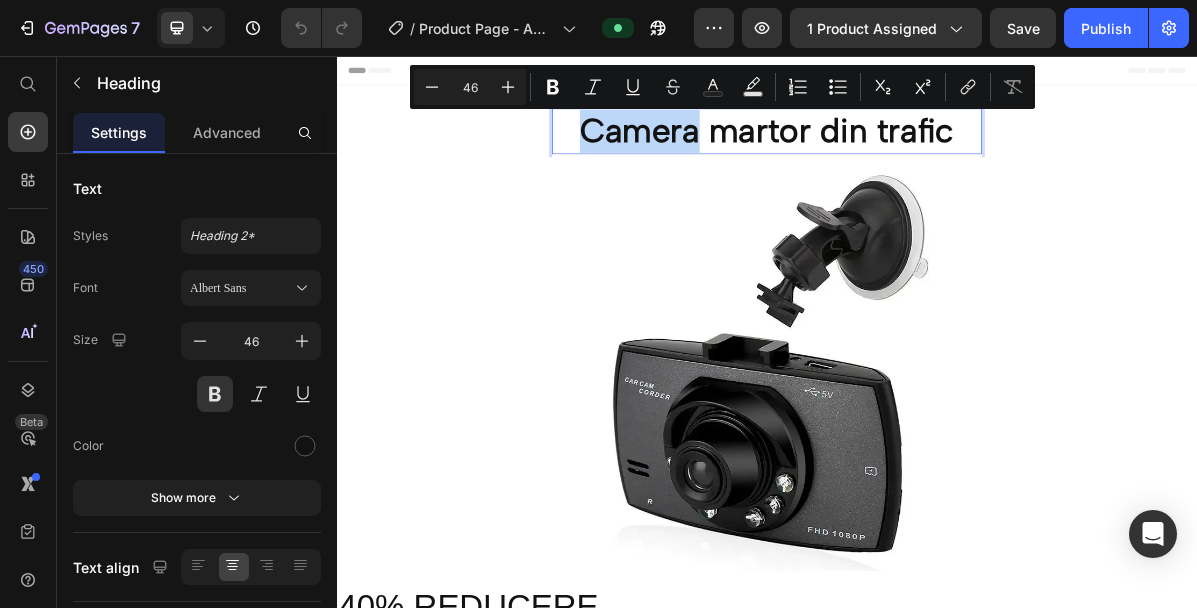 drag, startPoint x: 837, startPoint y: 167, endPoint x: 671, endPoint y: 170, distance: 166.0271 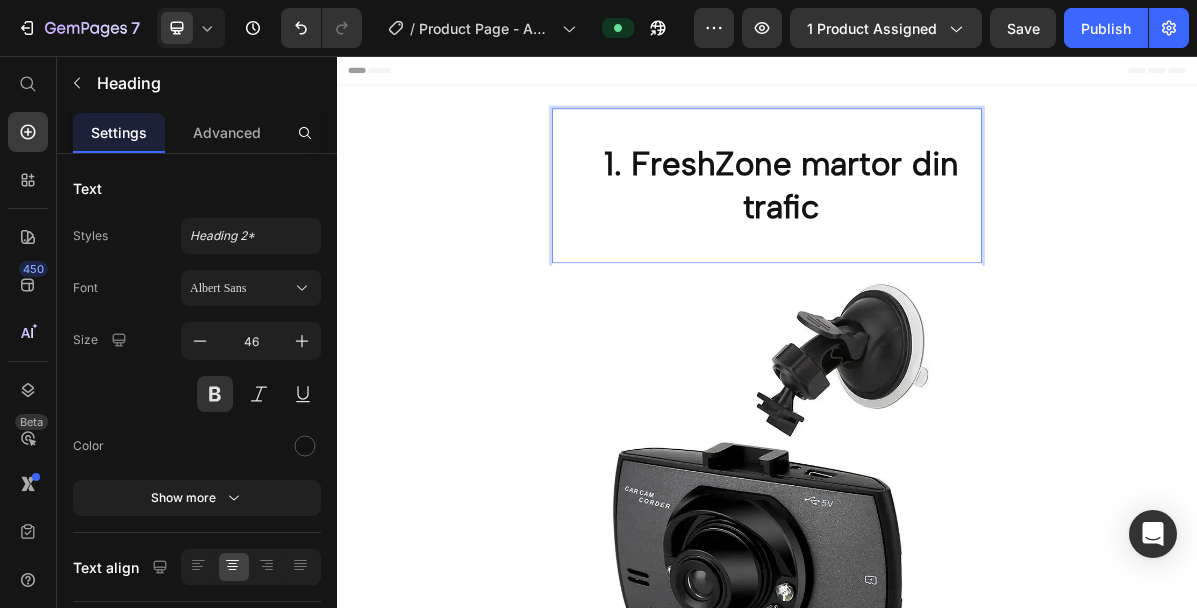 click on "FreshZone martor din trafic" at bounding box center [957, 237] 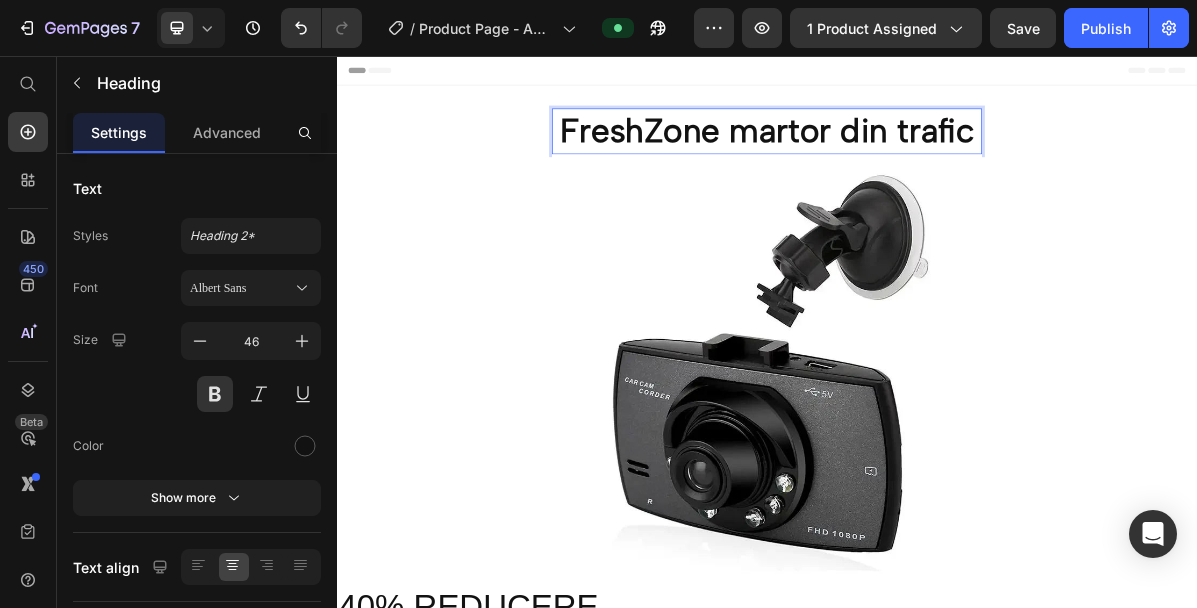click on "FreshZone martor din trafic" at bounding box center [937, 161] 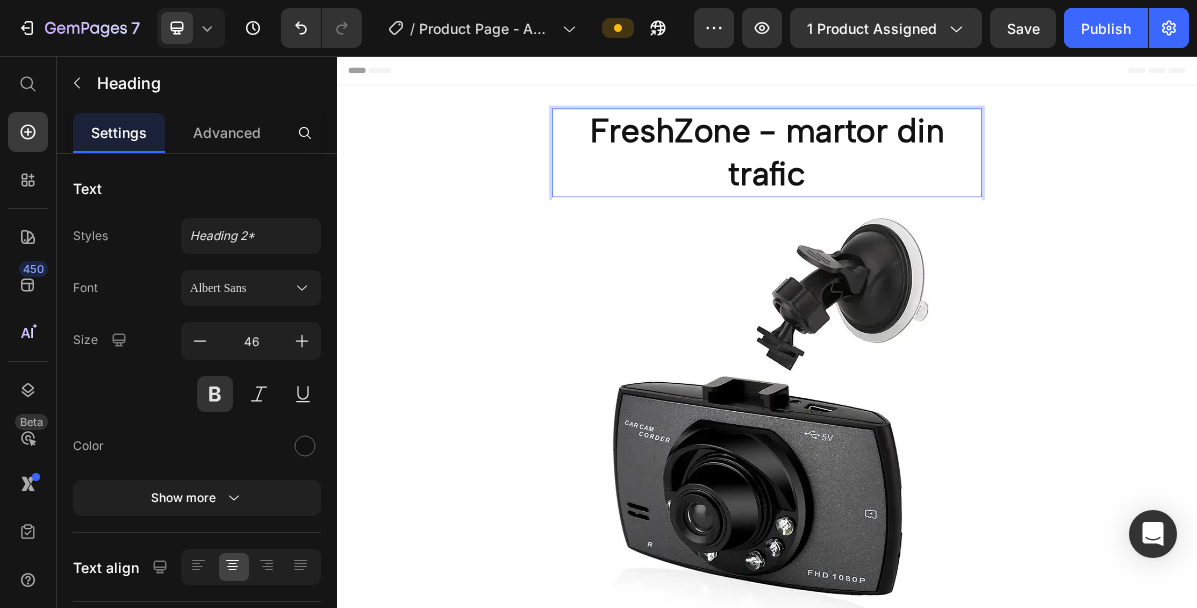 click on "FreshZone - martor din trafic" at bounding box center (937, 191) 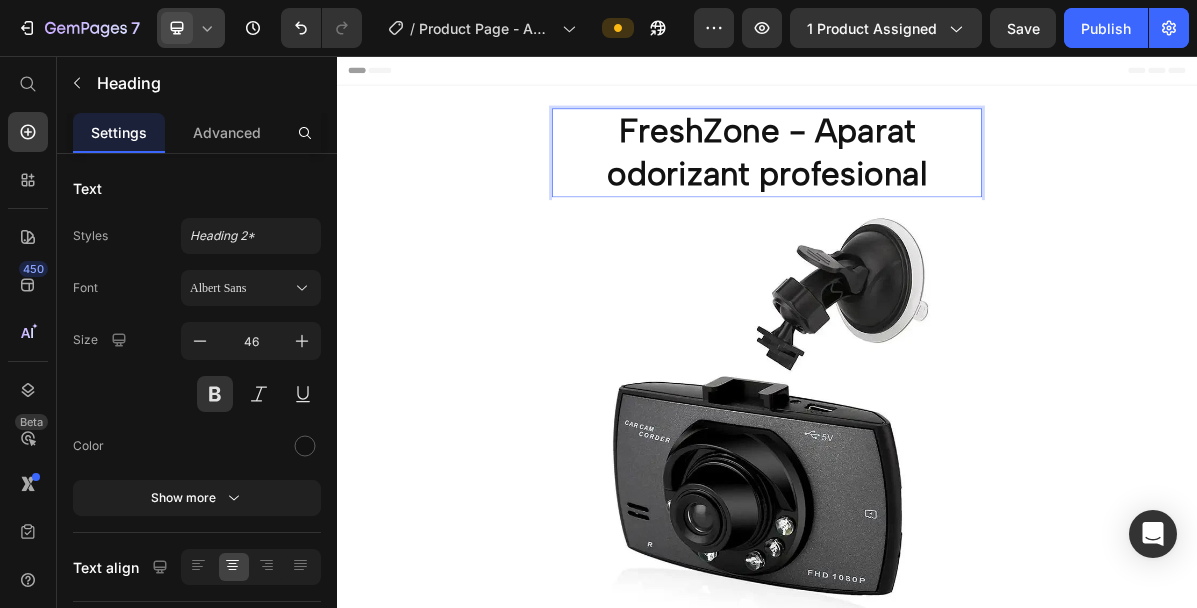 click 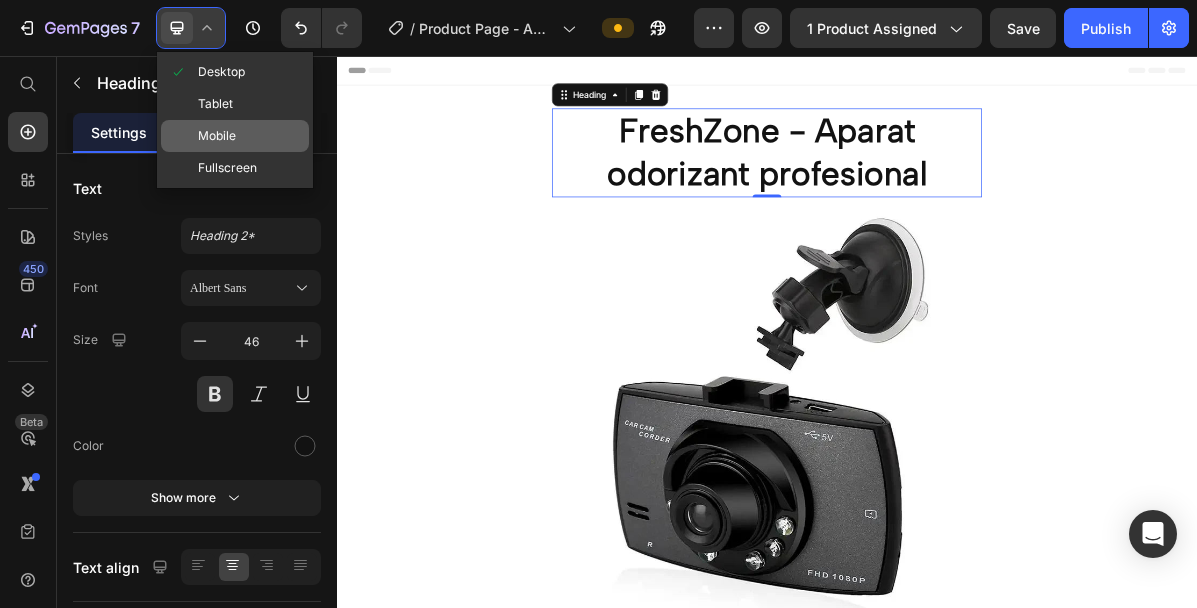 click on "Mobile" at bounding box center (217, 136) 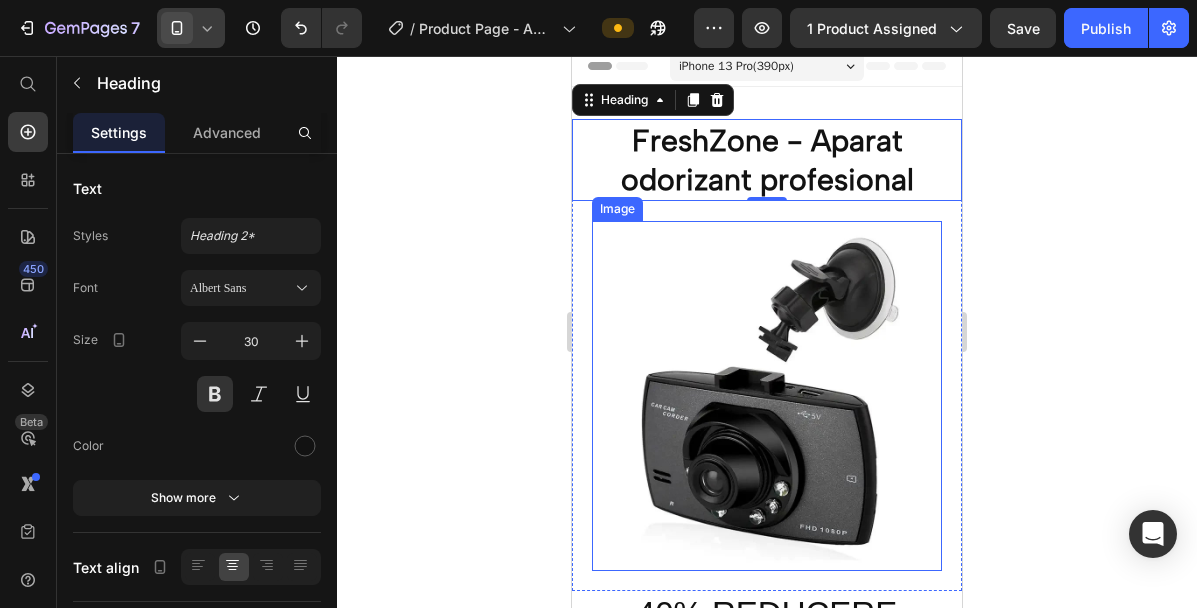 scroll, scrollTop: 0, scrollLeft: 0, axis: both 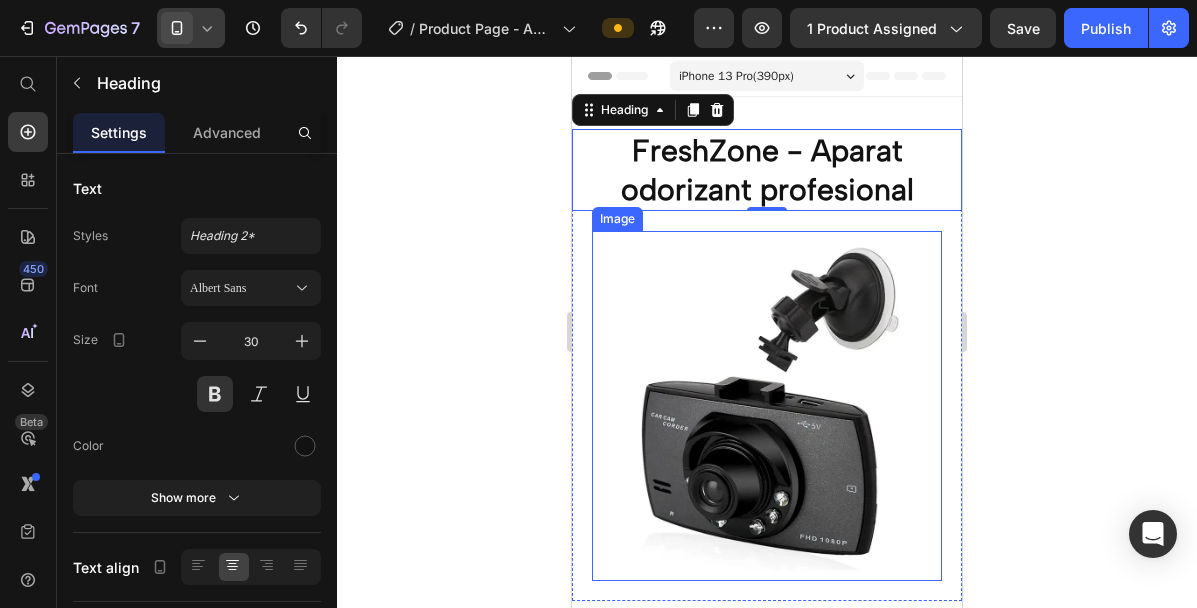 click at bounding box center [767, 406] 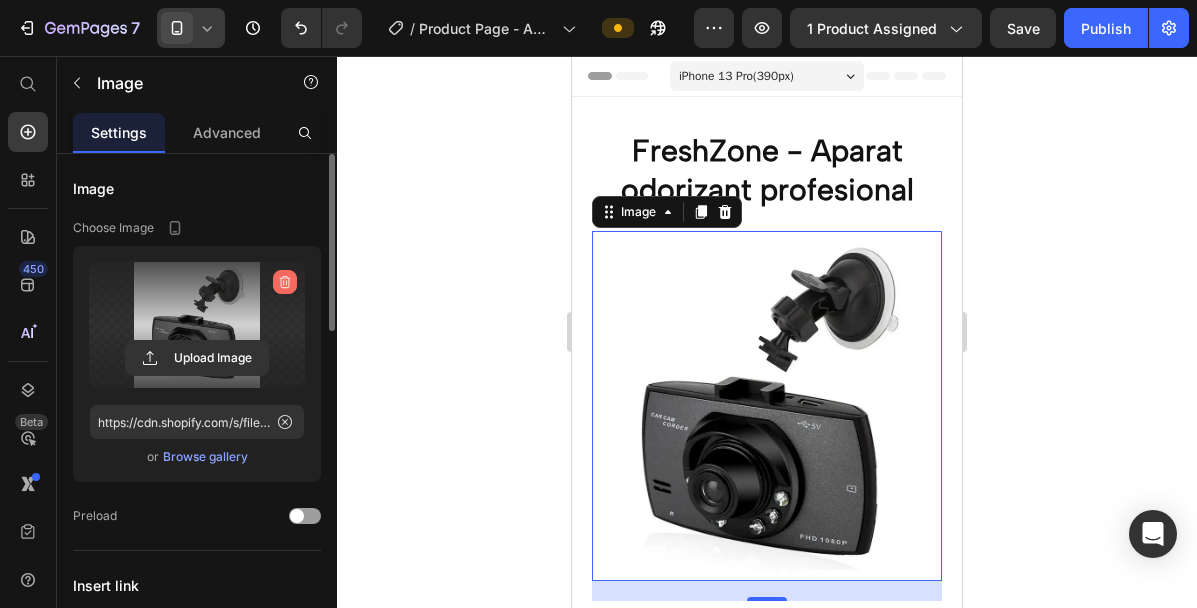click at bounding box center [285, 282] 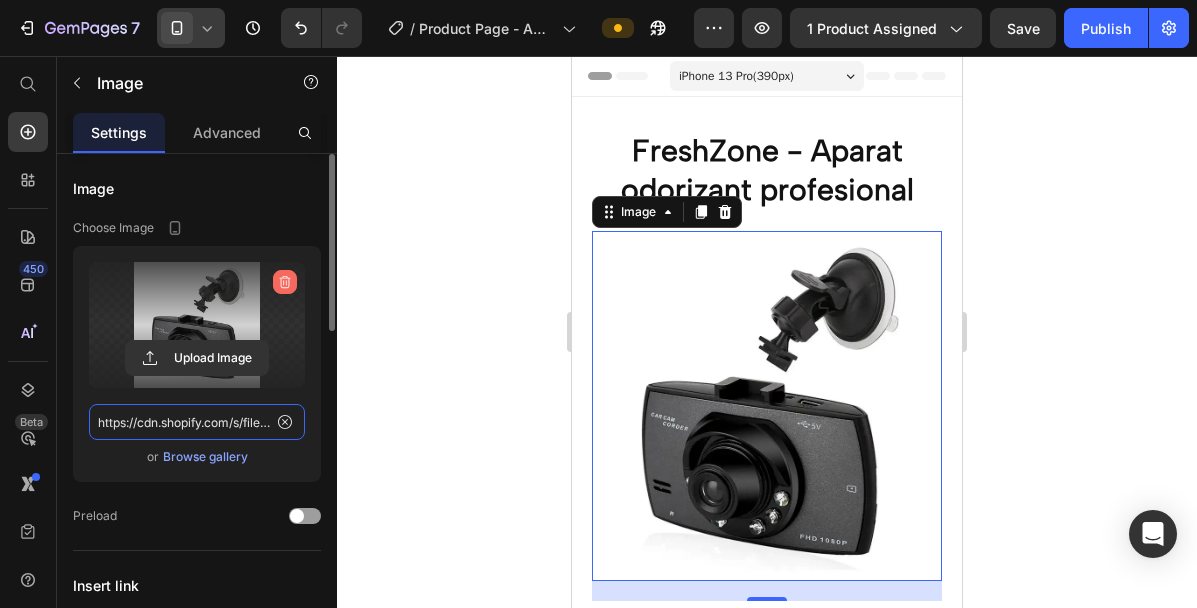 type 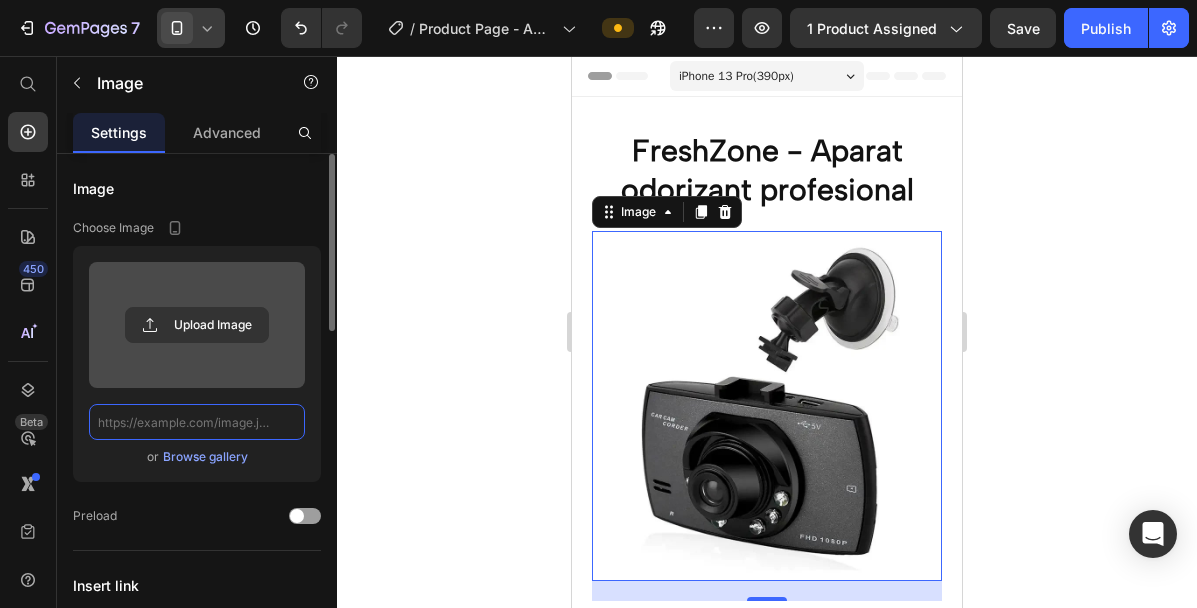 scroll, scrollTop: 0, scrollLeft: 0, axis: both 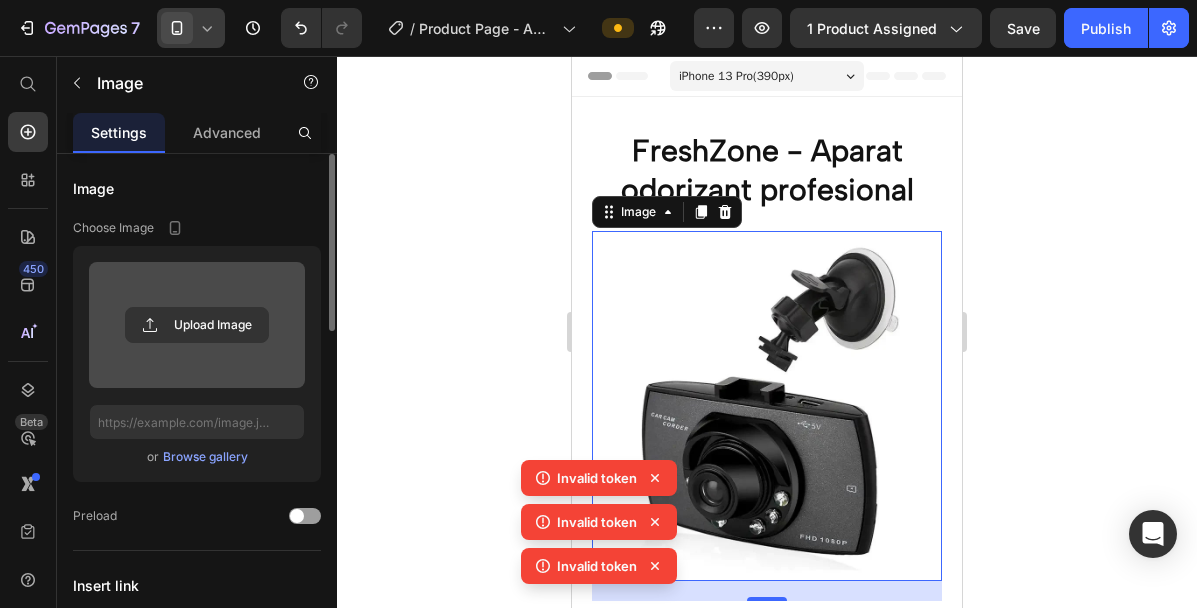 click at bounding box center [767, 406] 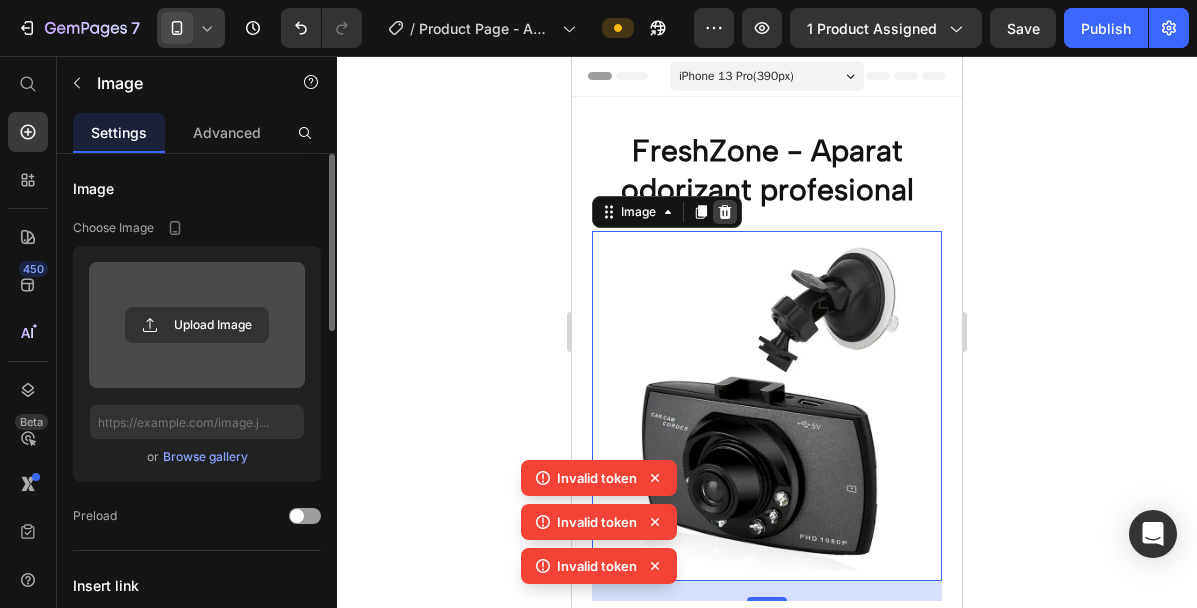 click 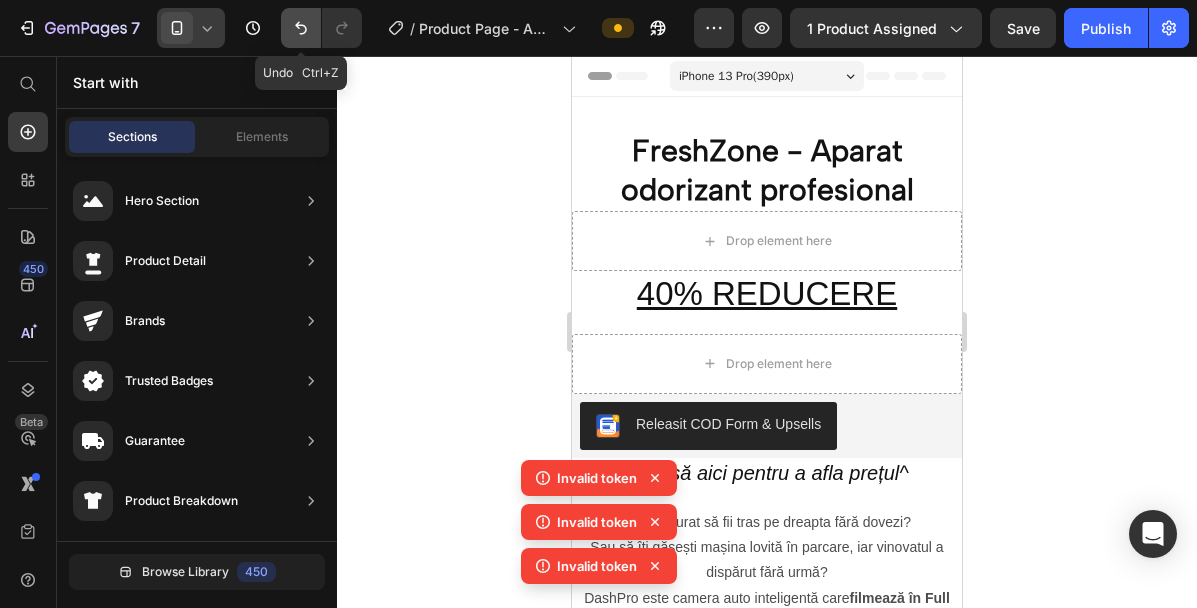 click 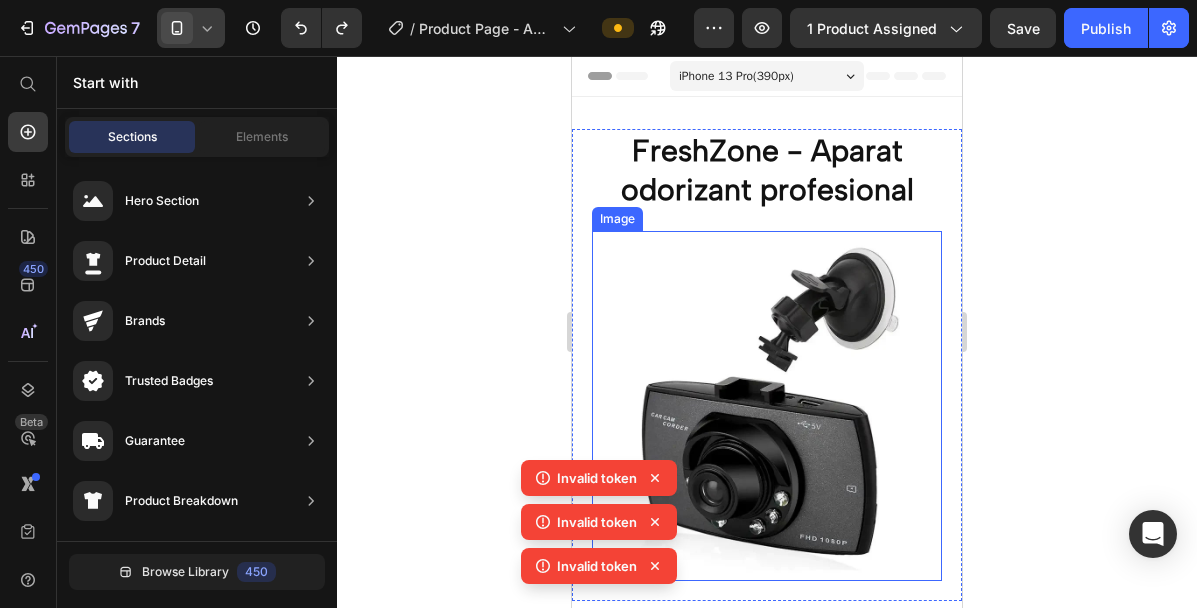 click at bounding box center (767, 406) 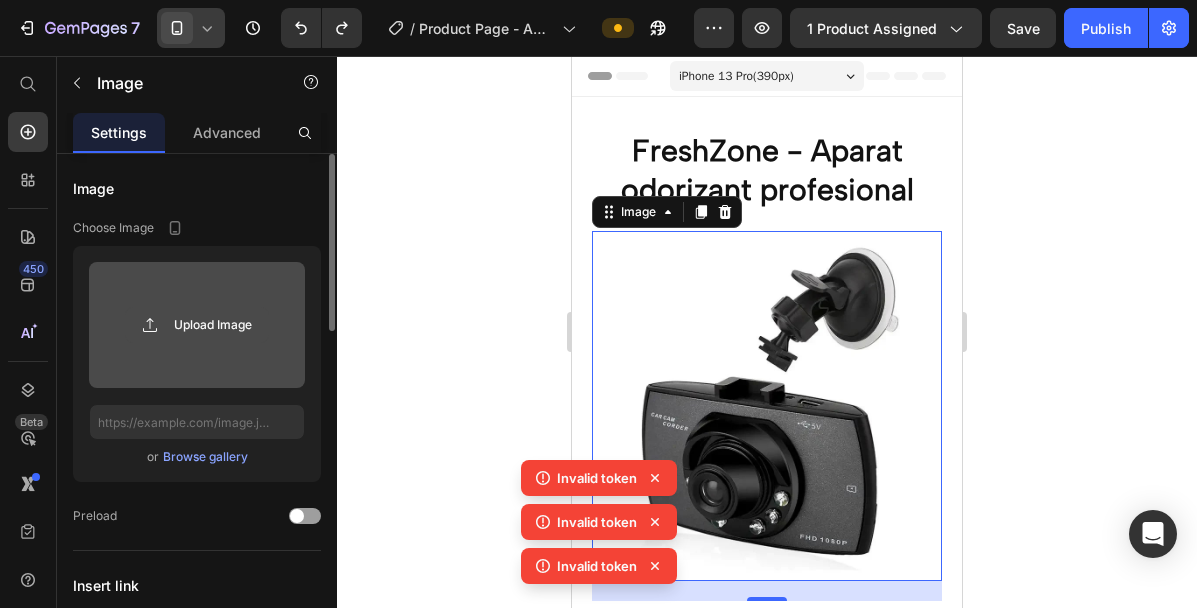 click 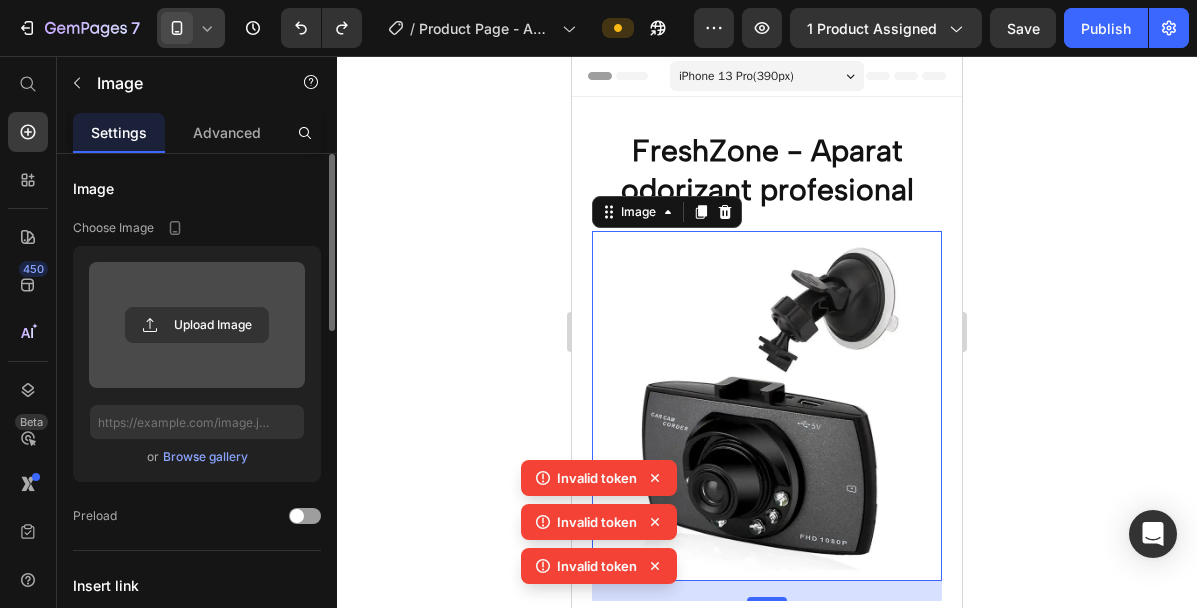 drag, startPoint x: 1075, startPoint y: 331, endPoint x: 1032, endPoint y: 316, distance: 45.54119 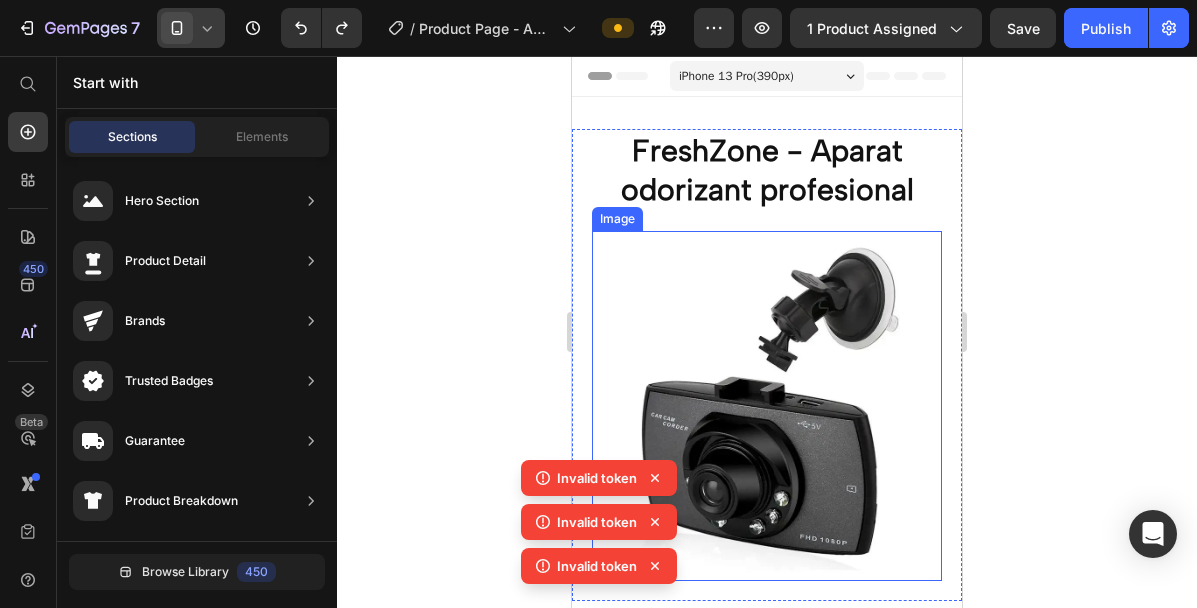 click at bounding box center [767, 406] 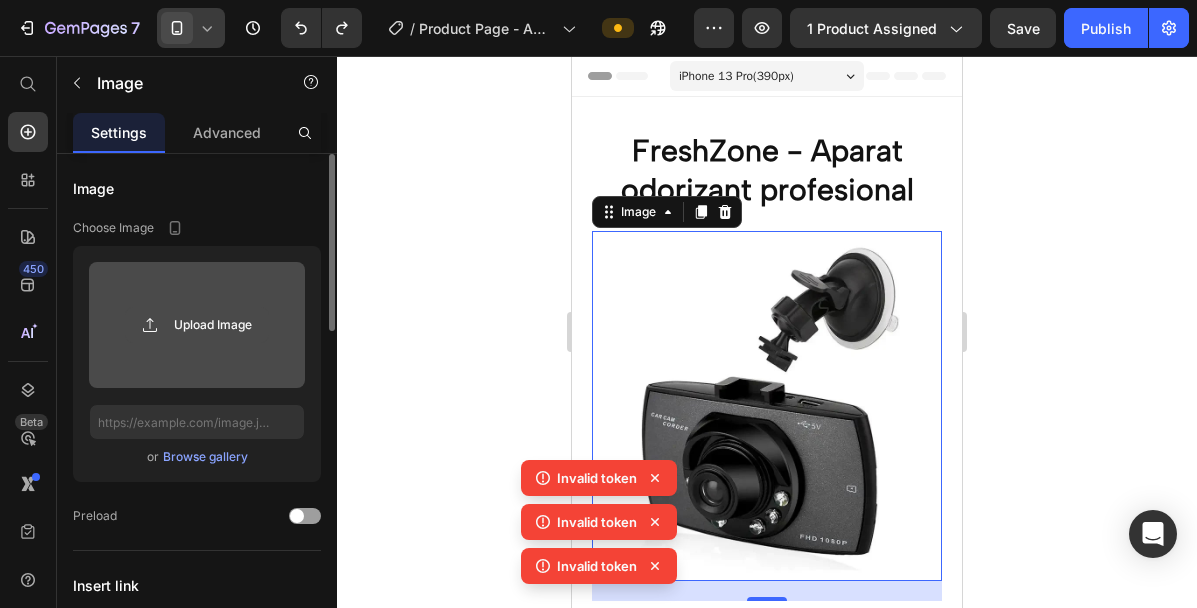 click 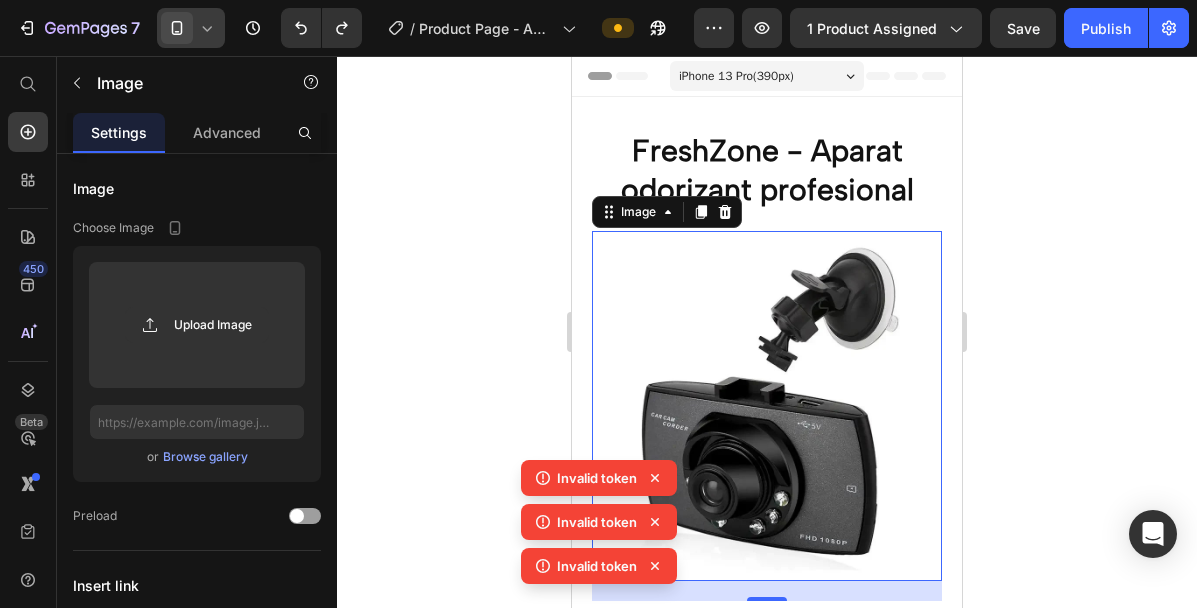 click 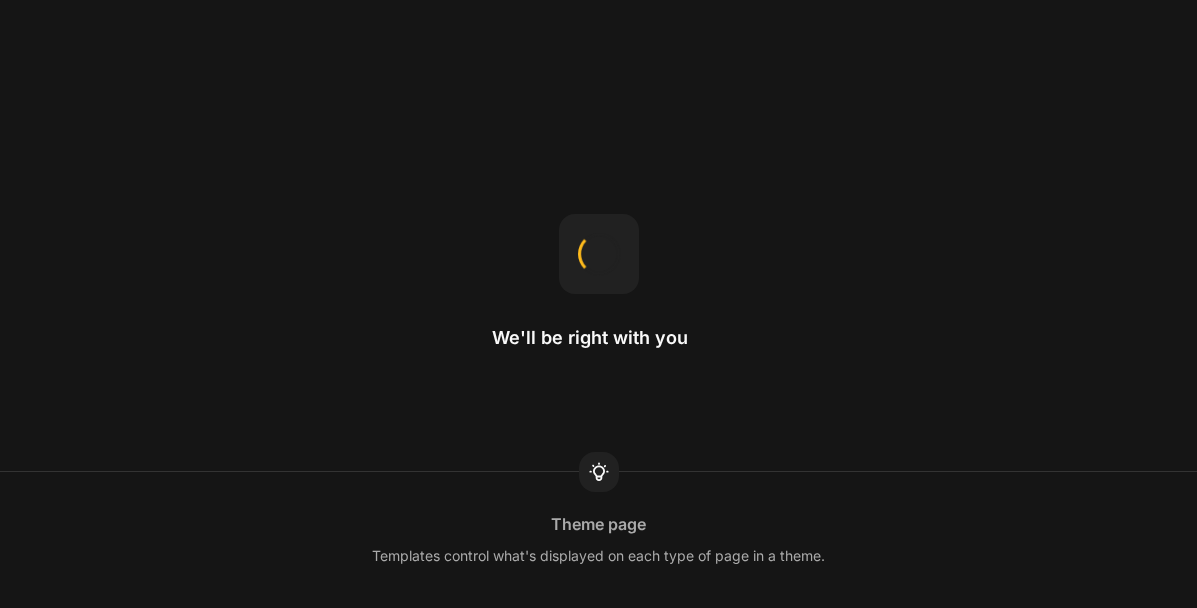 scroll, scrollTop: 0, scrollLeft: 0, axis: both 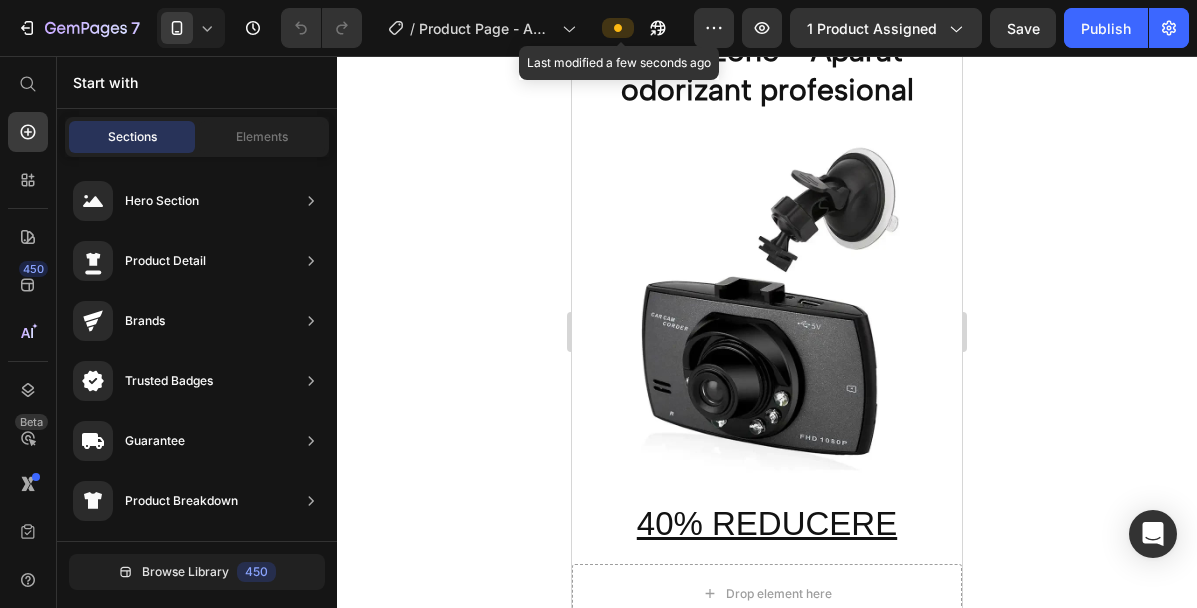 click at bounding box center (618, 28) 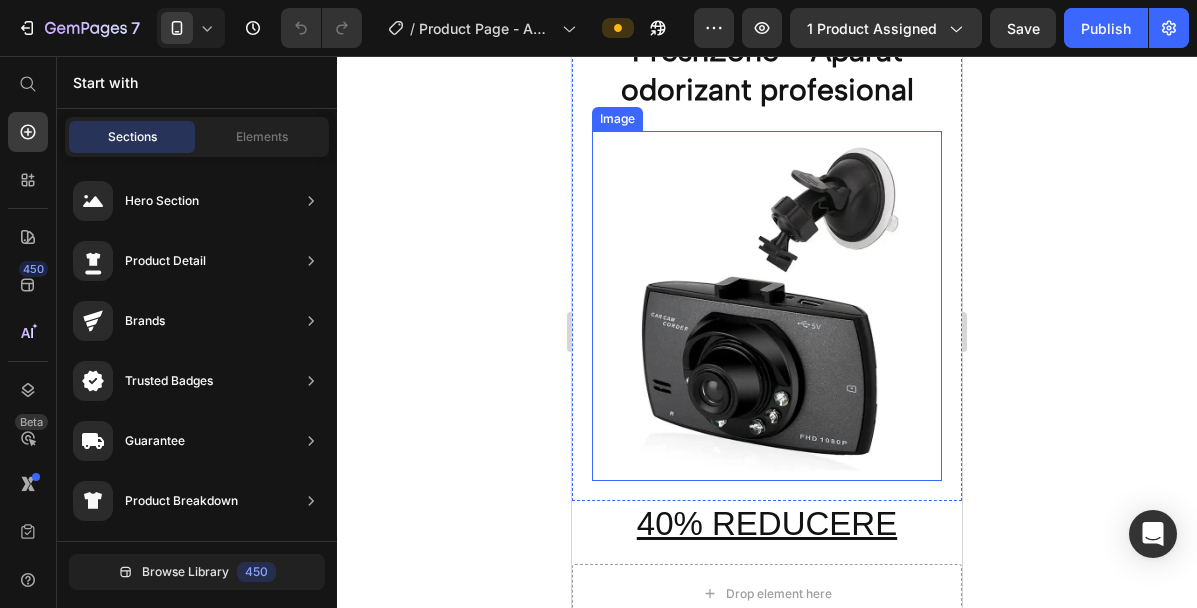 click at bounding box center [767, 306] 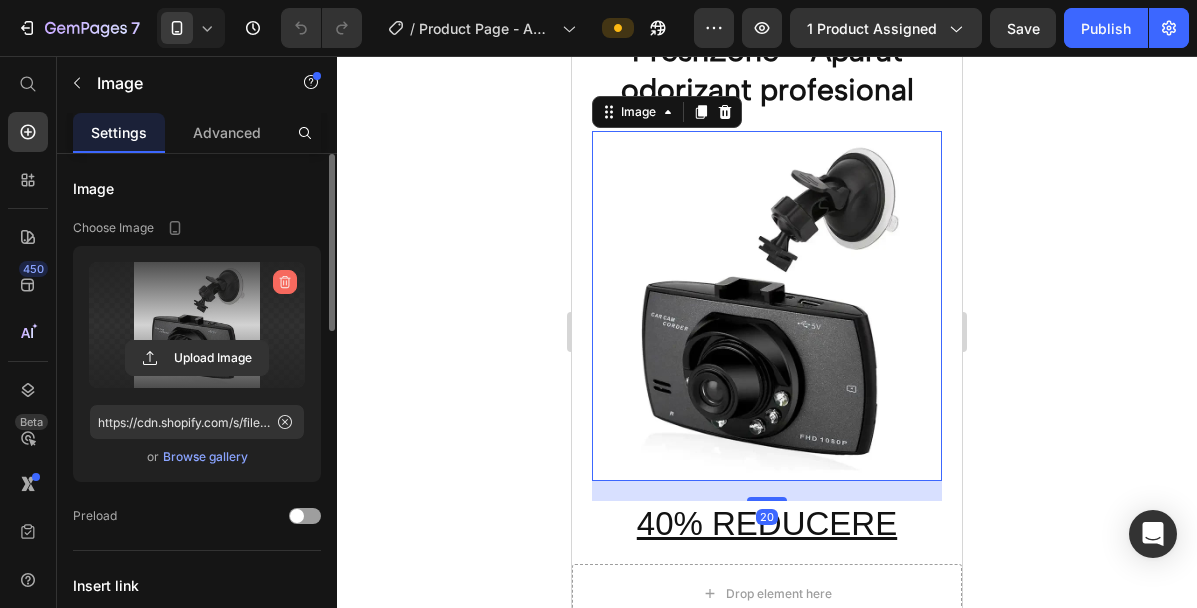 click at bounding box center (285, 282) 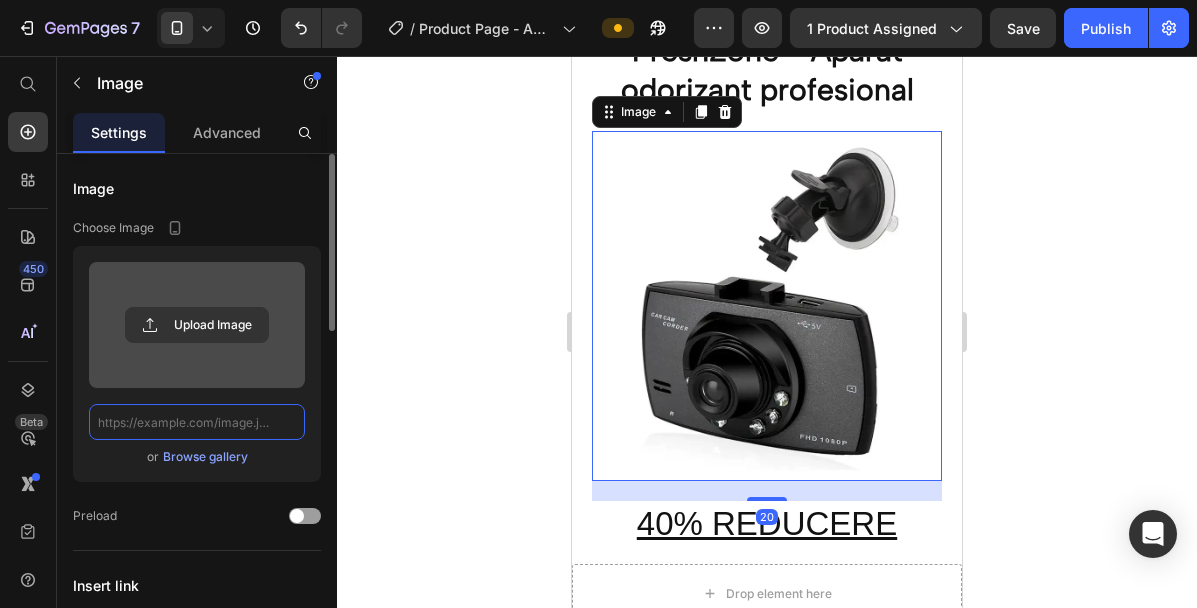 scroll, scrollTop: 0, scrollLeft: 0, axis: both 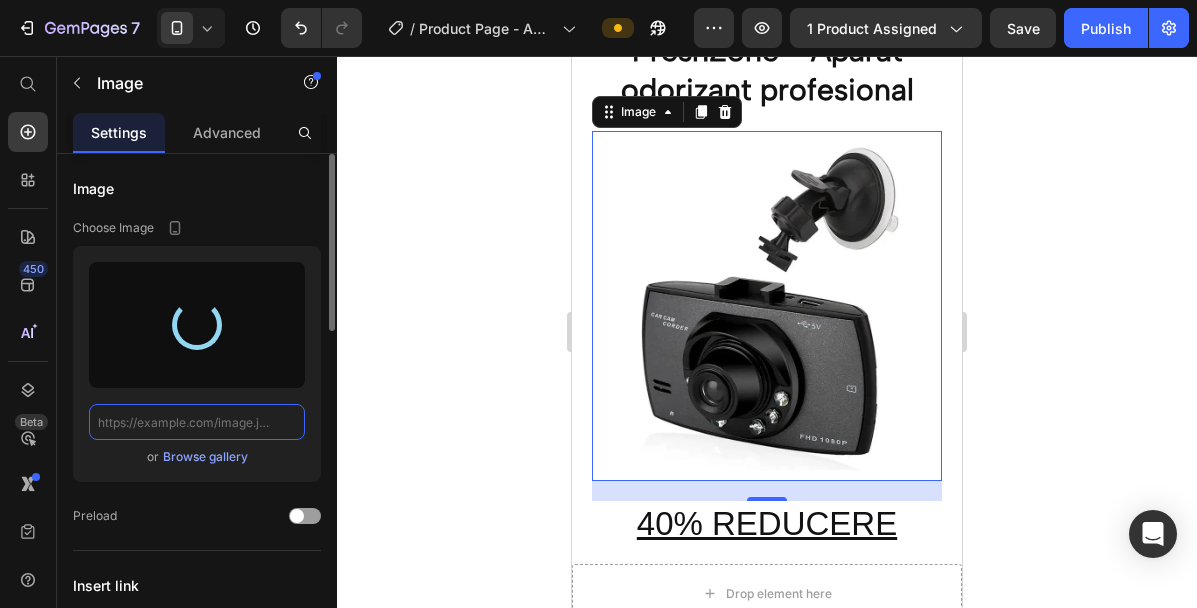 type on "https://cdn.shopify.com/s/files/1/0962/0809/3525/files/gempages_574820113367172325-0fd0e629-8ab2-4d6b-bcd2-90fb9d0503bb.png" 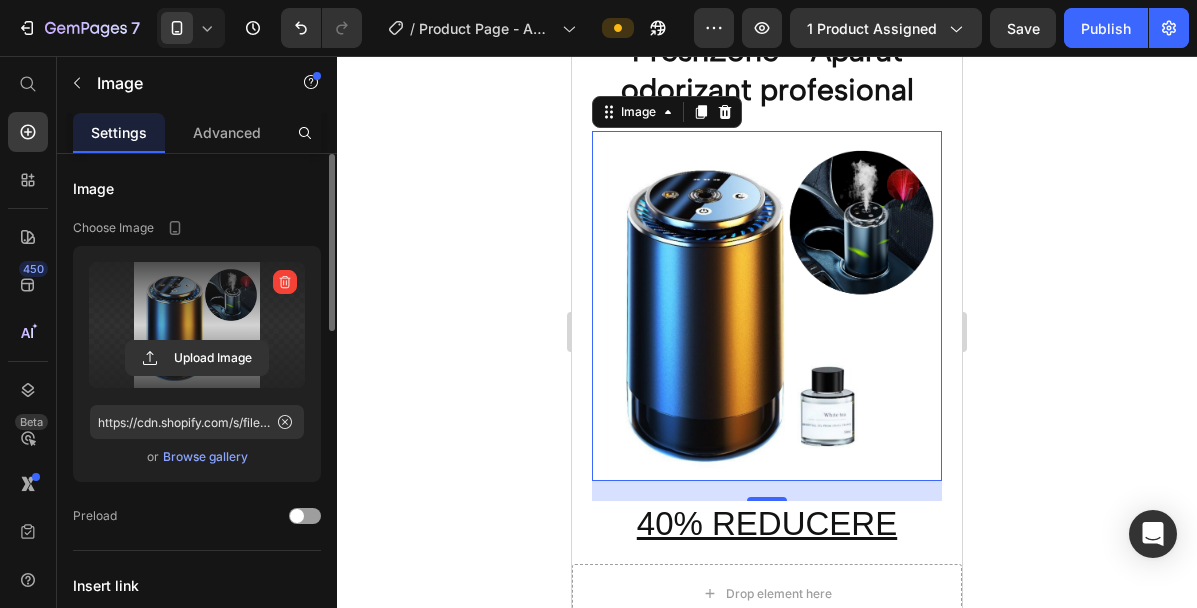 click 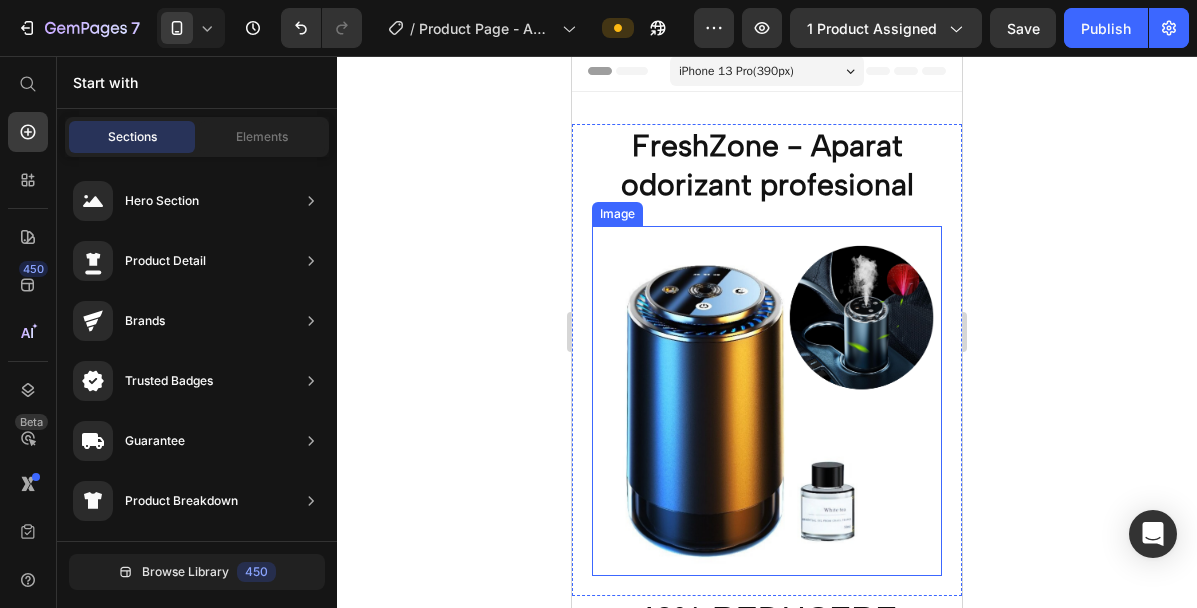 scroll, scrollTop: 0, scrollLeft: 0, axis: both 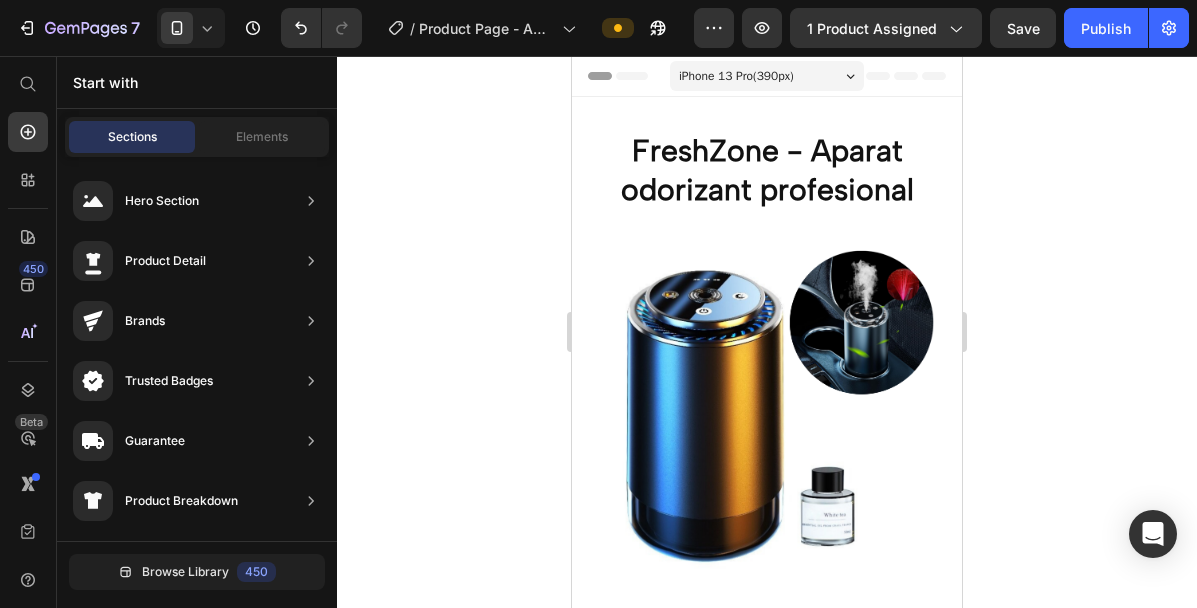 click at bounding box center [767, 406] 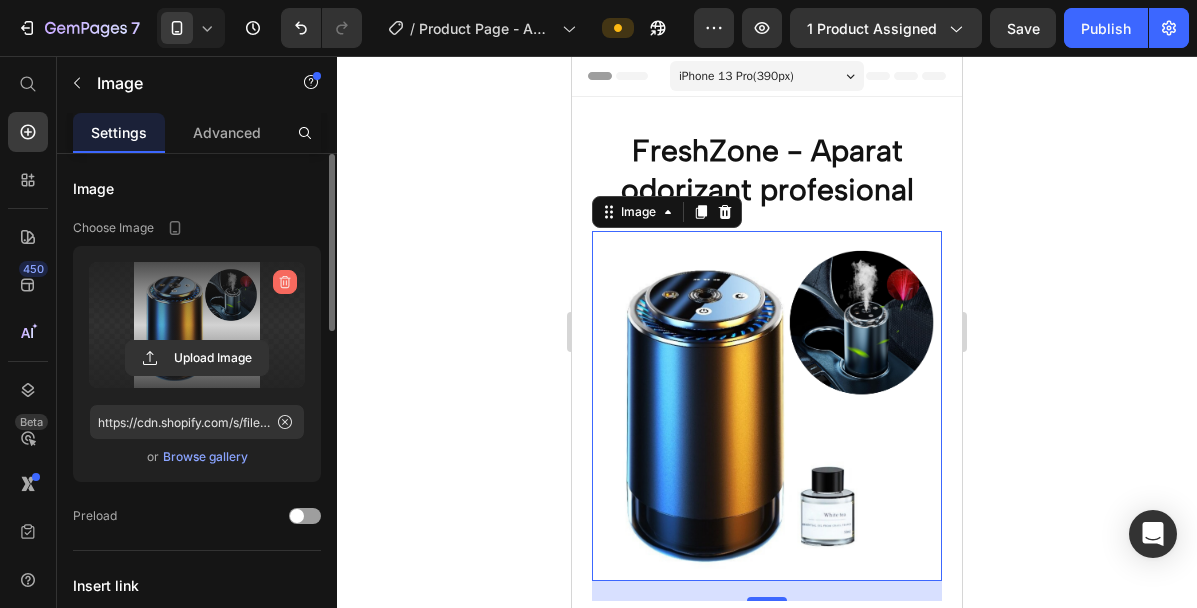 click at bounding box center (285, 282) 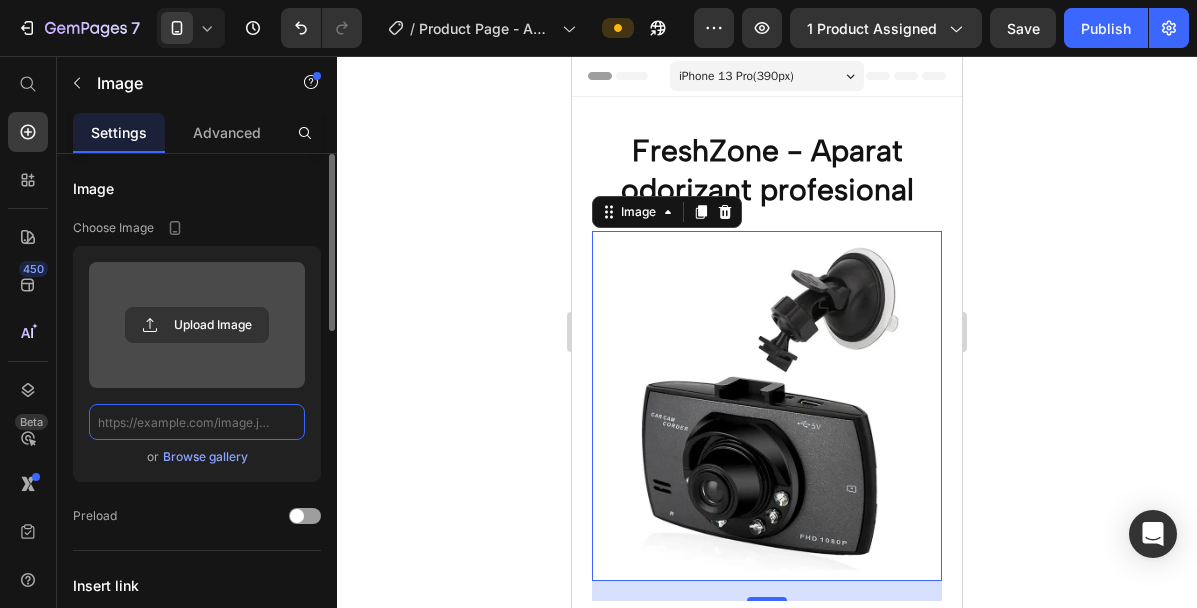 scroll, scrollTop: 0, scrollLeft: 0, axis: both 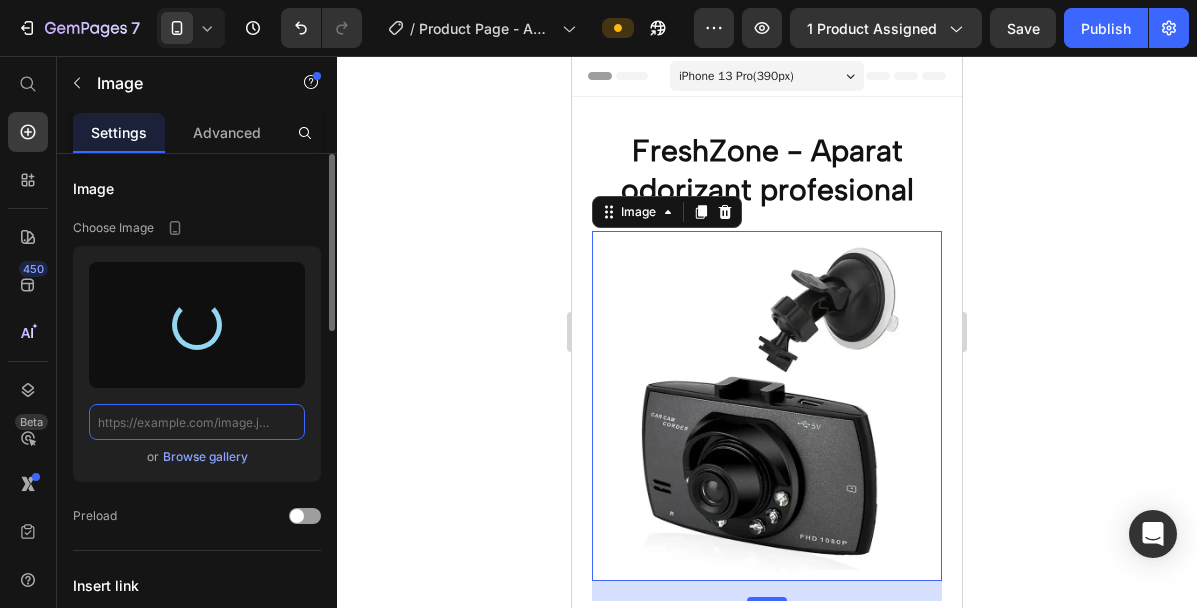 type on "https://cdn.shopify.com/s/files/1/0962/0809/3525/files/gempages_574820113367172325-b5c87699-e88f-4553-a02d-f7b320d23886.png" 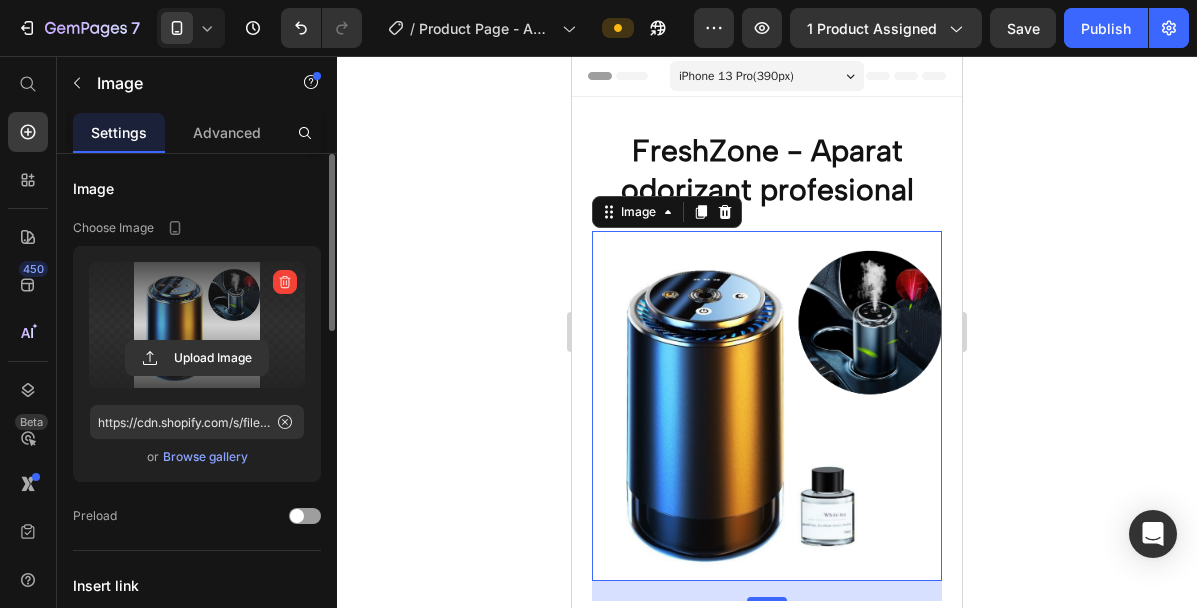 click 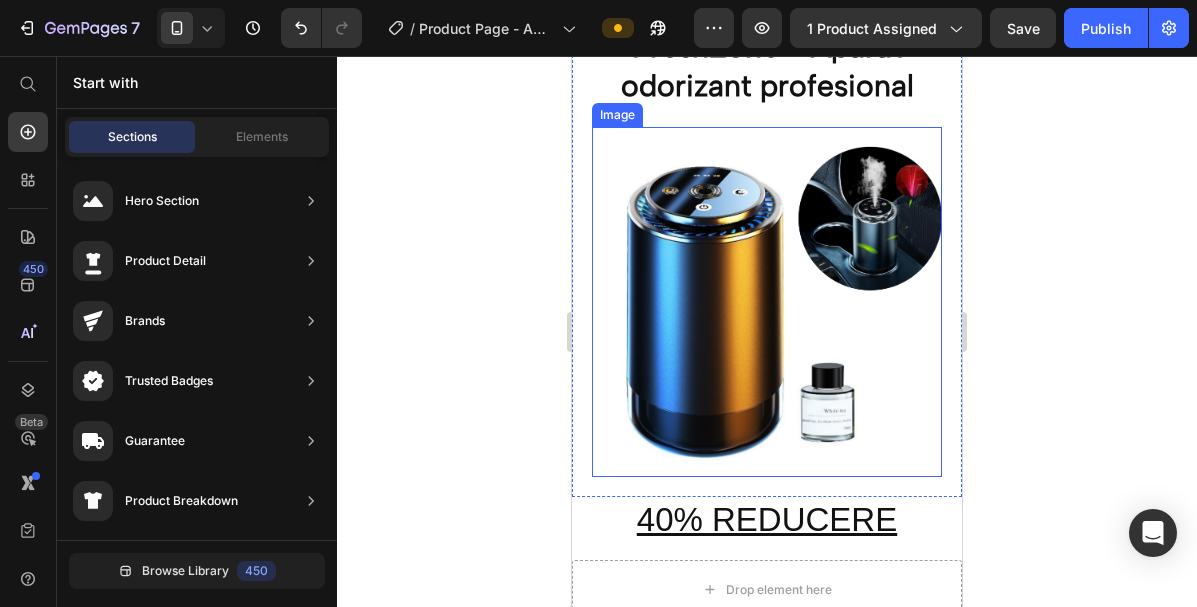 scroll, scrollTop: 200, scrollLeft: 0, axis: vertical 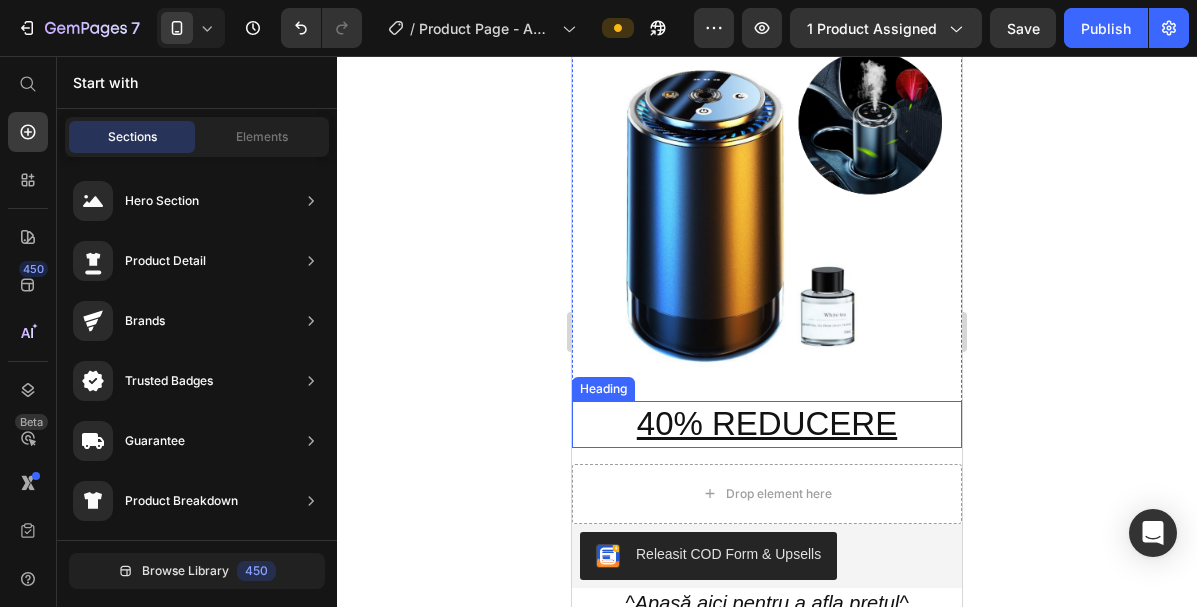 click on "40% REDUCERE" at bounding box center (767, 424) 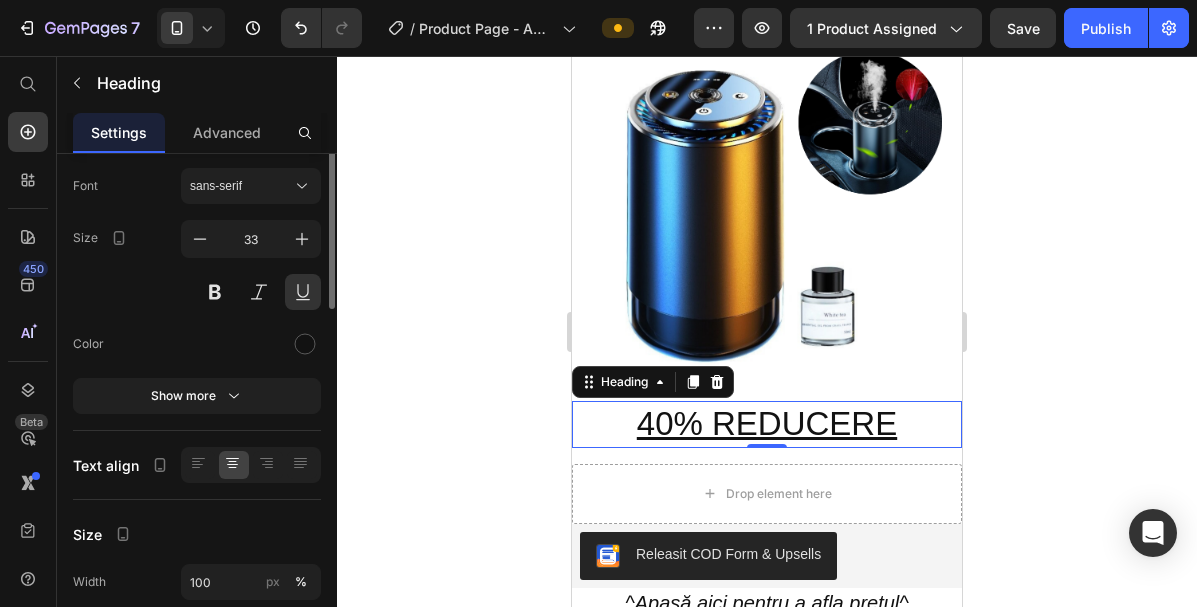 scroll, scrollTop: 0, scrollLeft: 0, axis: both 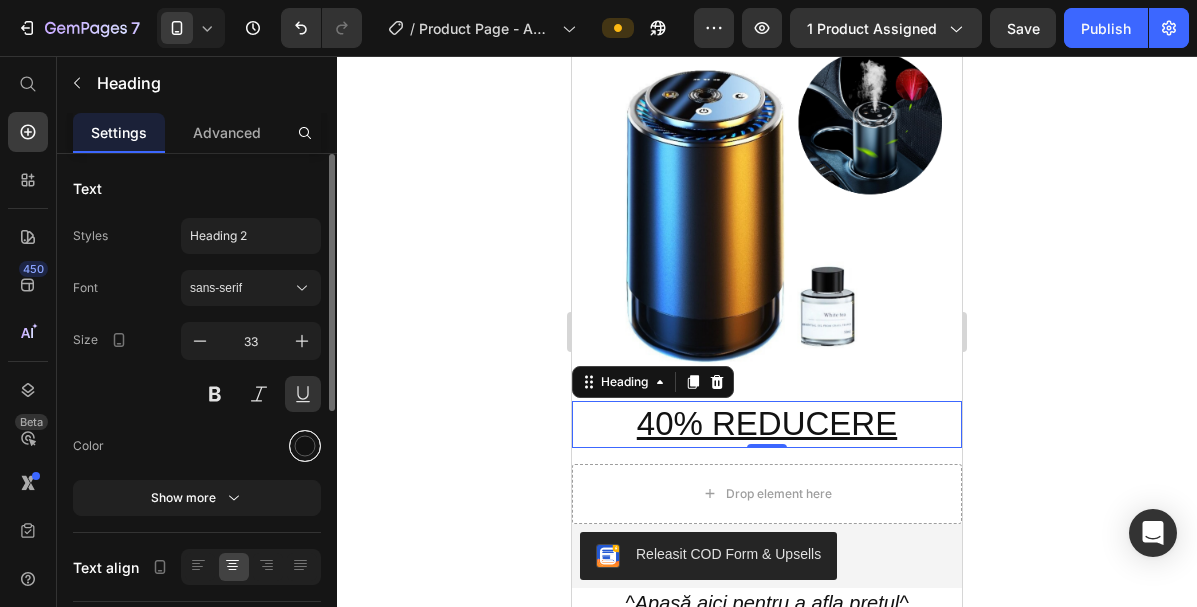 click at bounding box center [305, 446] 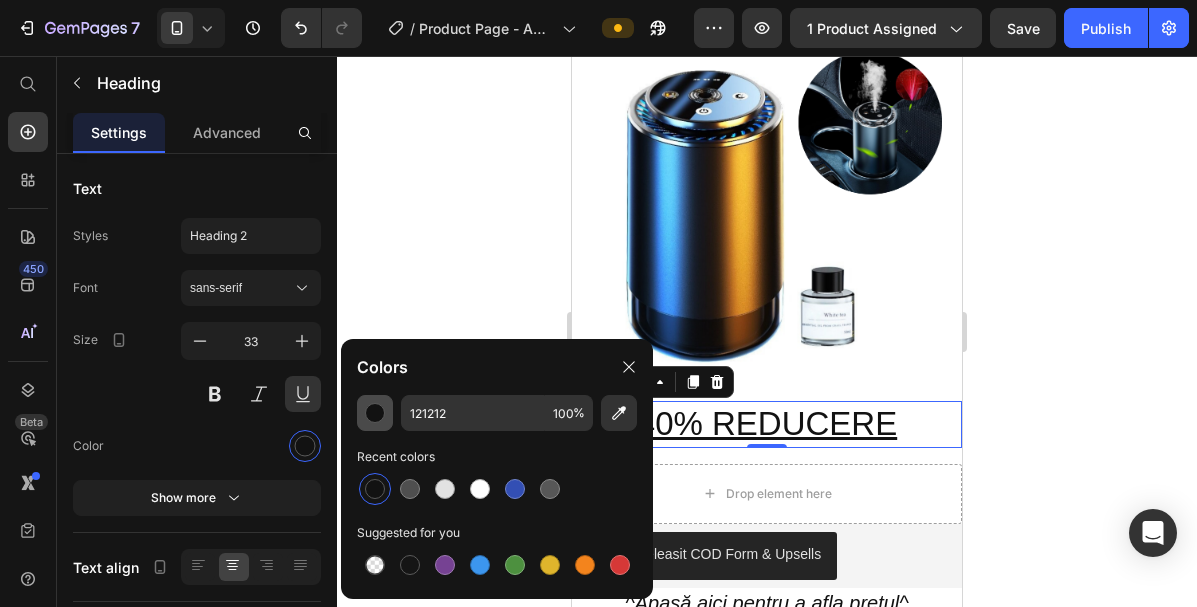 click at bounding box center [375, 413] 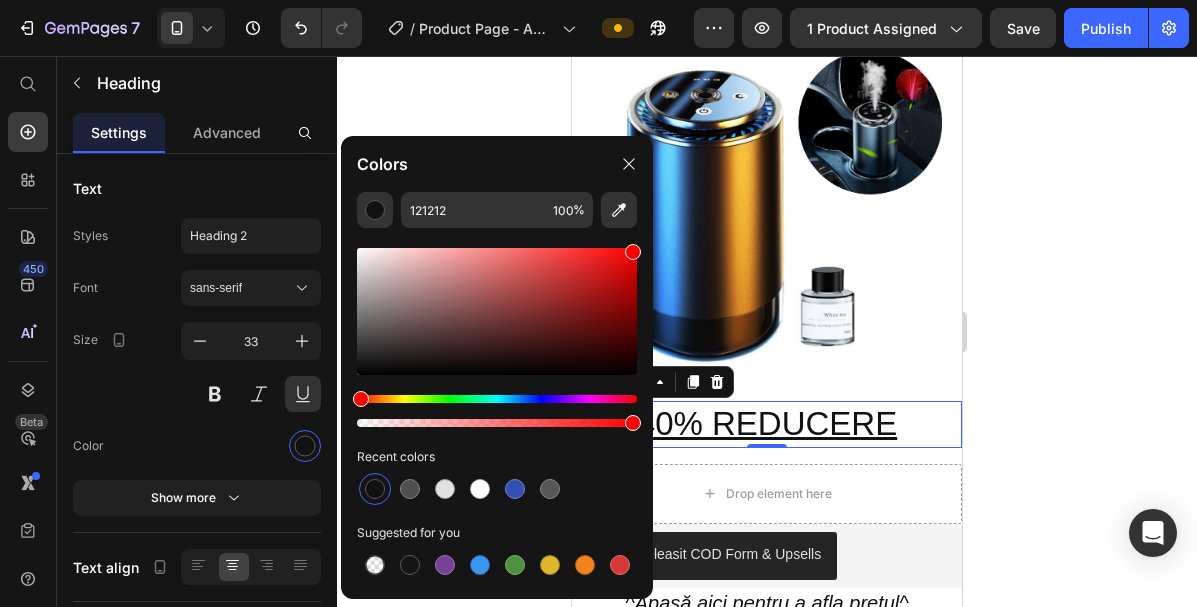 drag, startPoint x: 1172, startPoint y: 345, endPoint x: 658, endPoint y: 226, distance: 527.59546 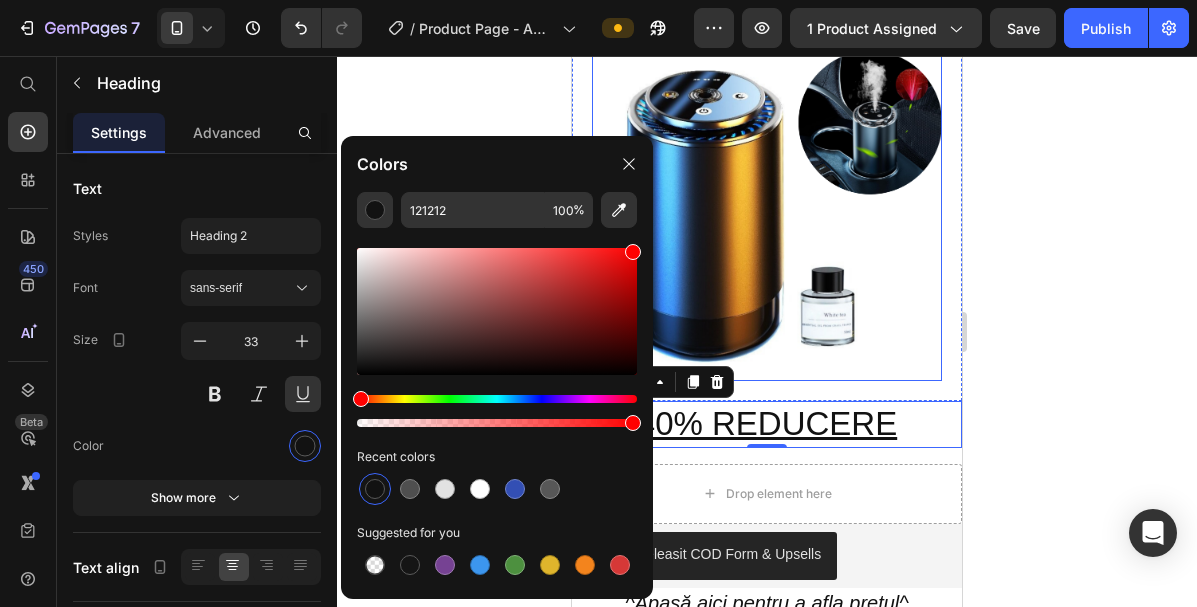 type on "FF0000" 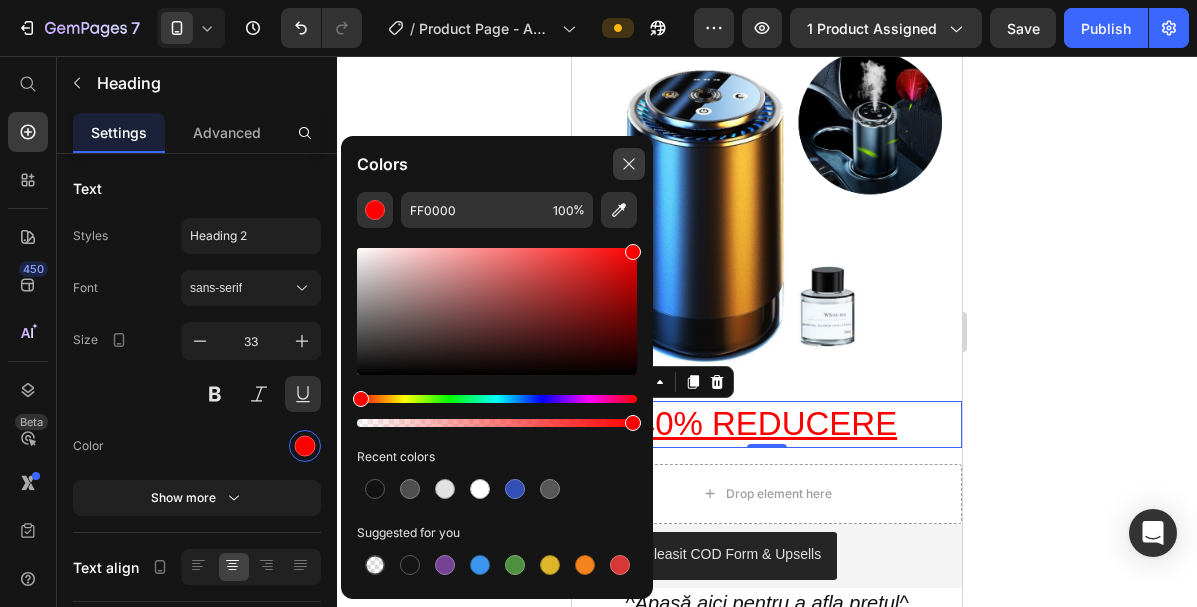 click 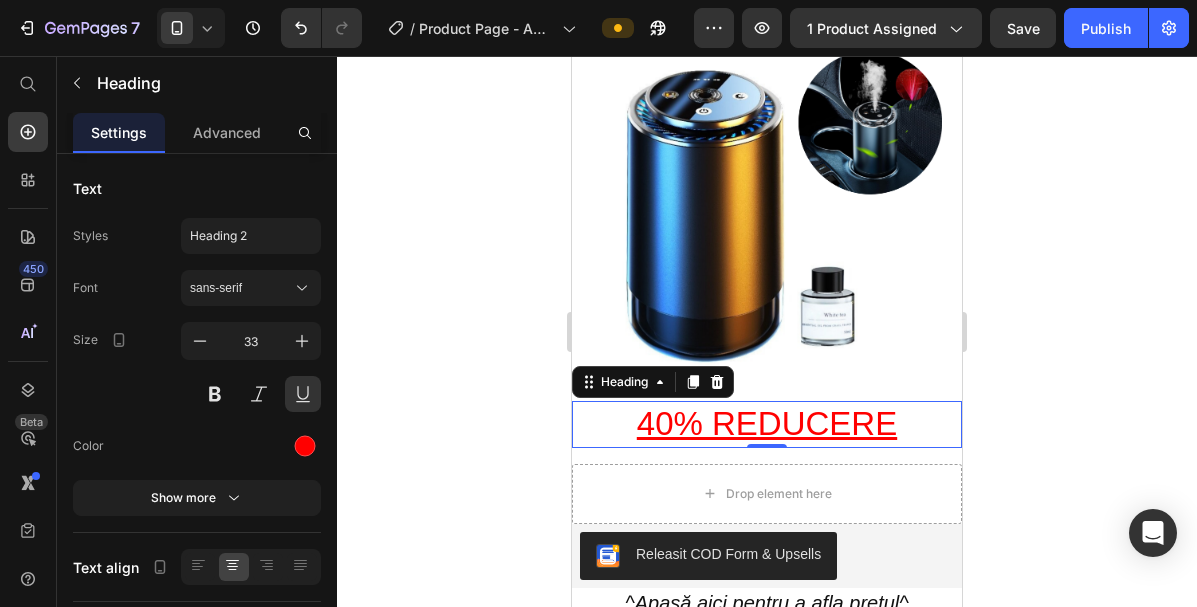 click 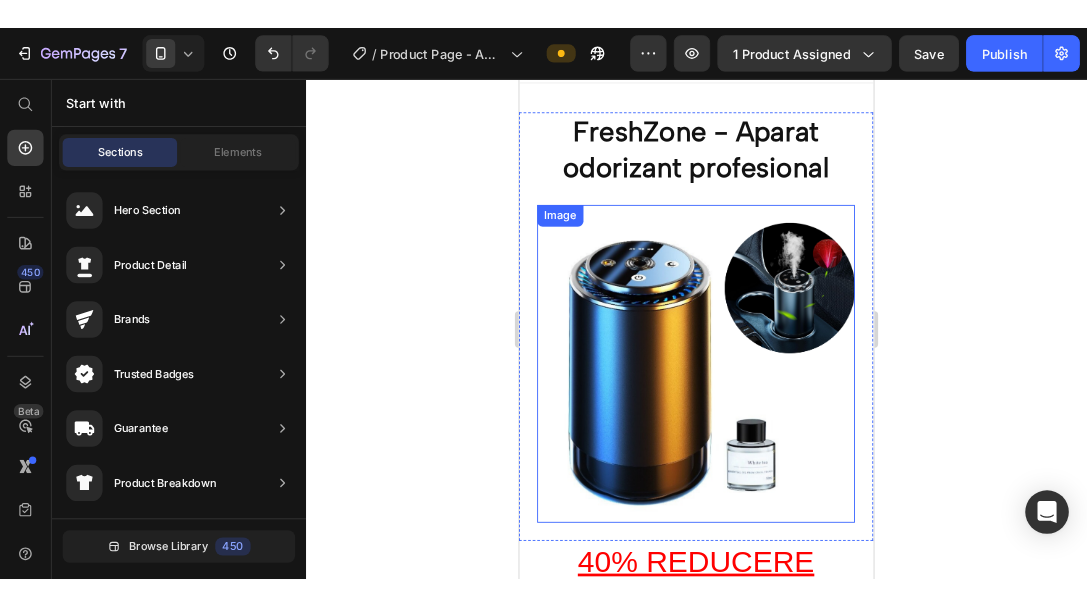 scroll, scrollTop: 0, scrollLeft: 0, axis: both 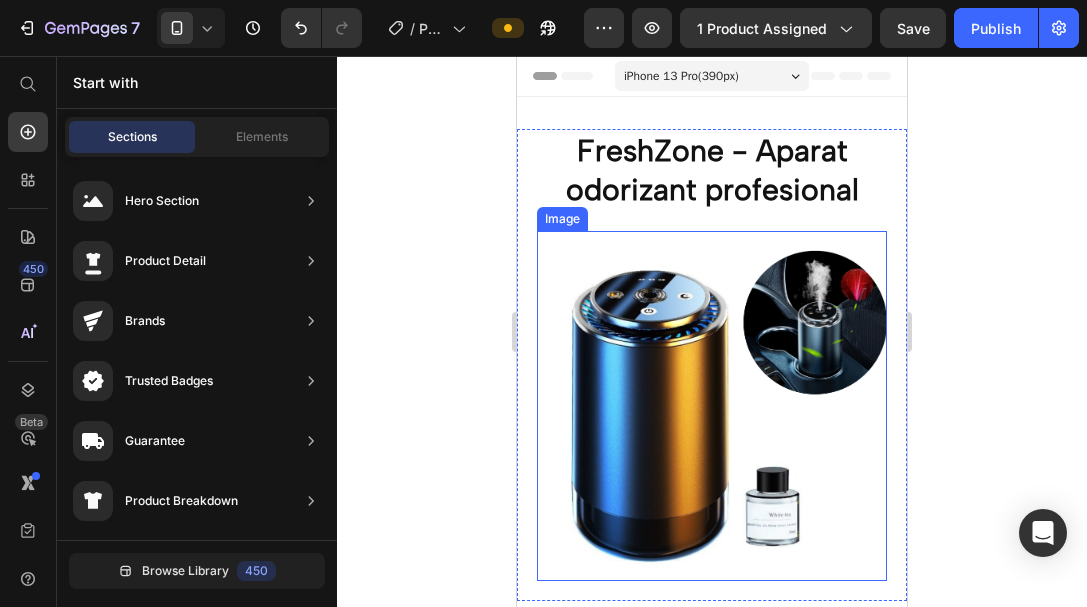 click at bounding box center (712, 406) 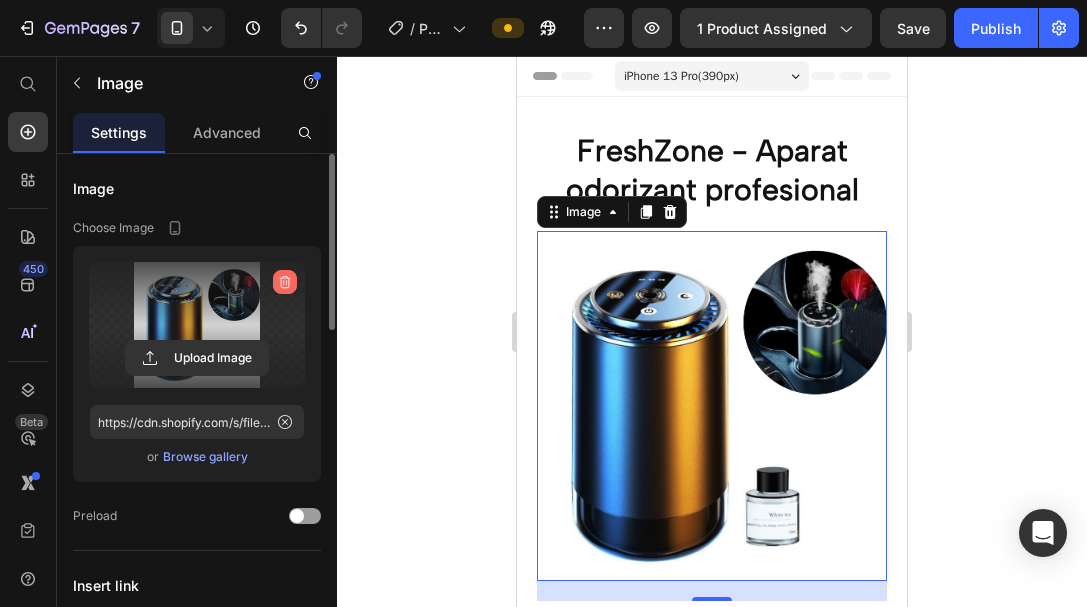 click 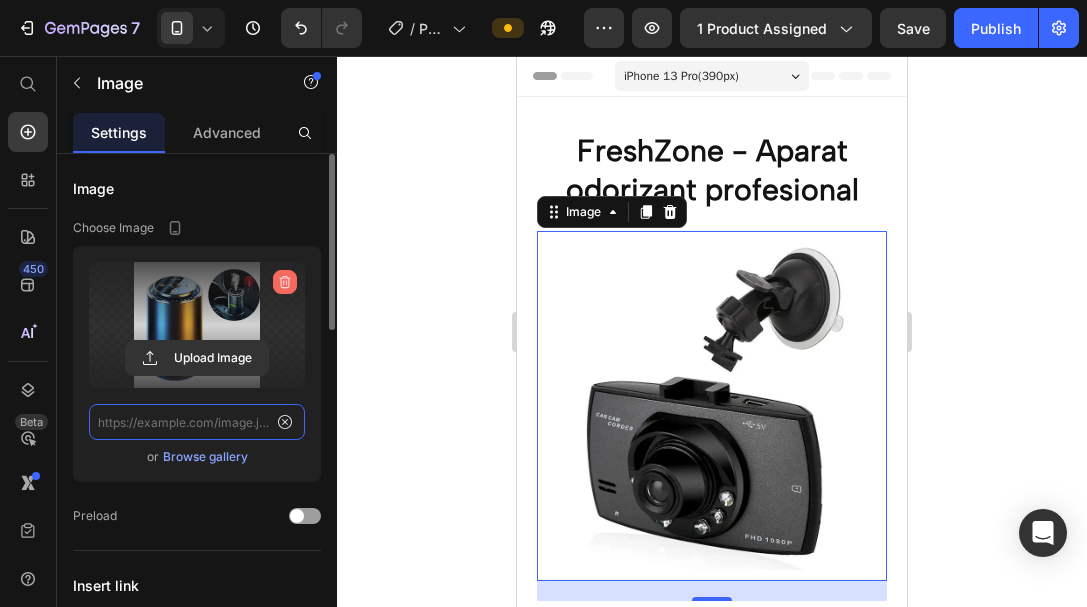 scroll, scrollTop: 0, scrollLeft: 0, axis: both 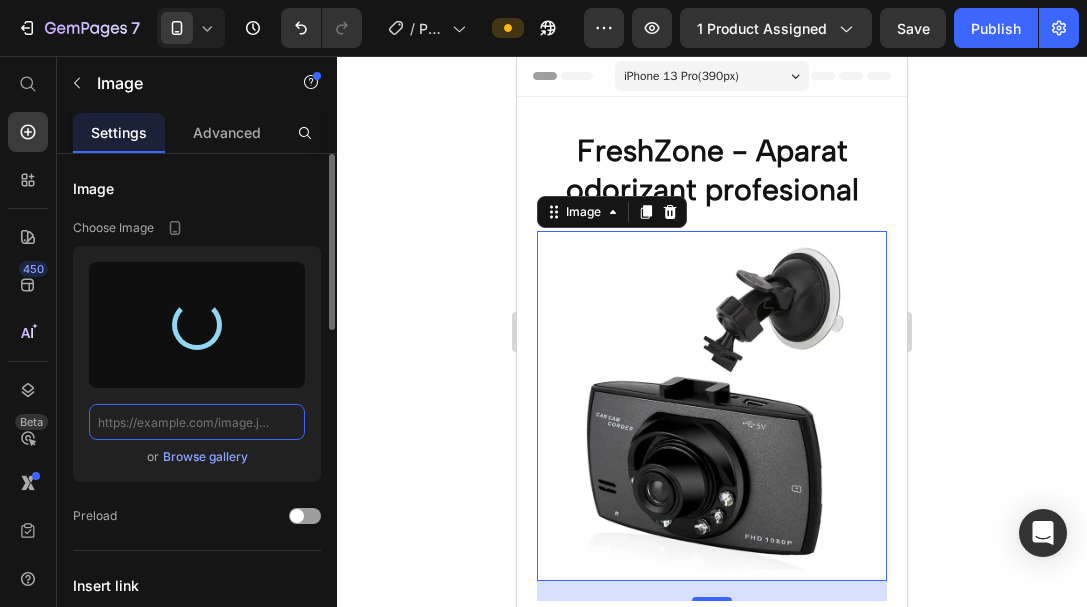 type on "https://cdn.shopify.com/s/files/1/0962/0809/3525/files/gempages_574820113367172325-b430c3dc-643f-40cf-a5c5-25aa6db42d85.png" 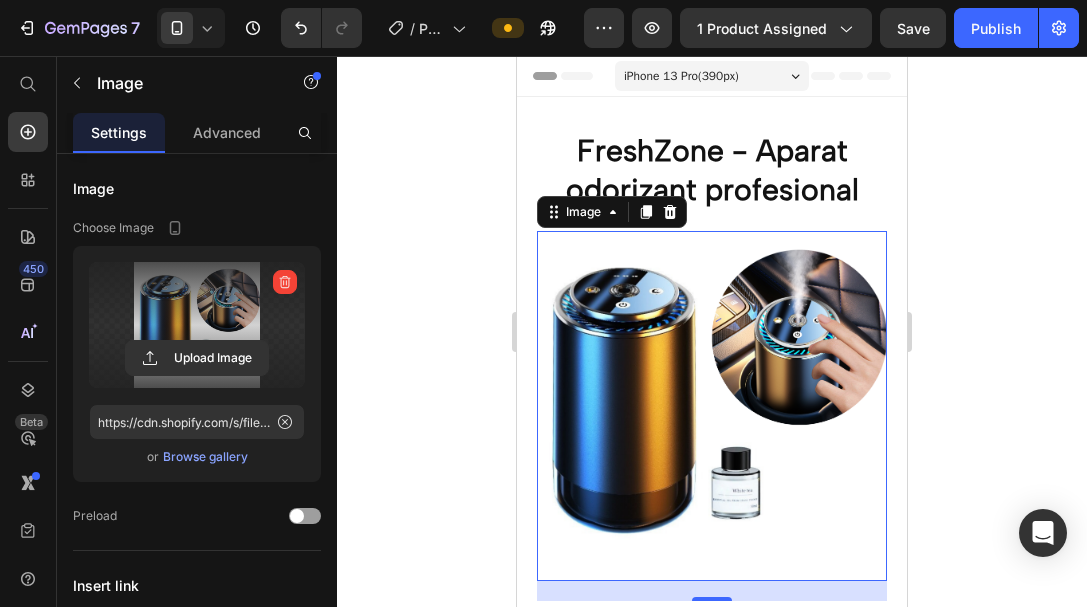 click 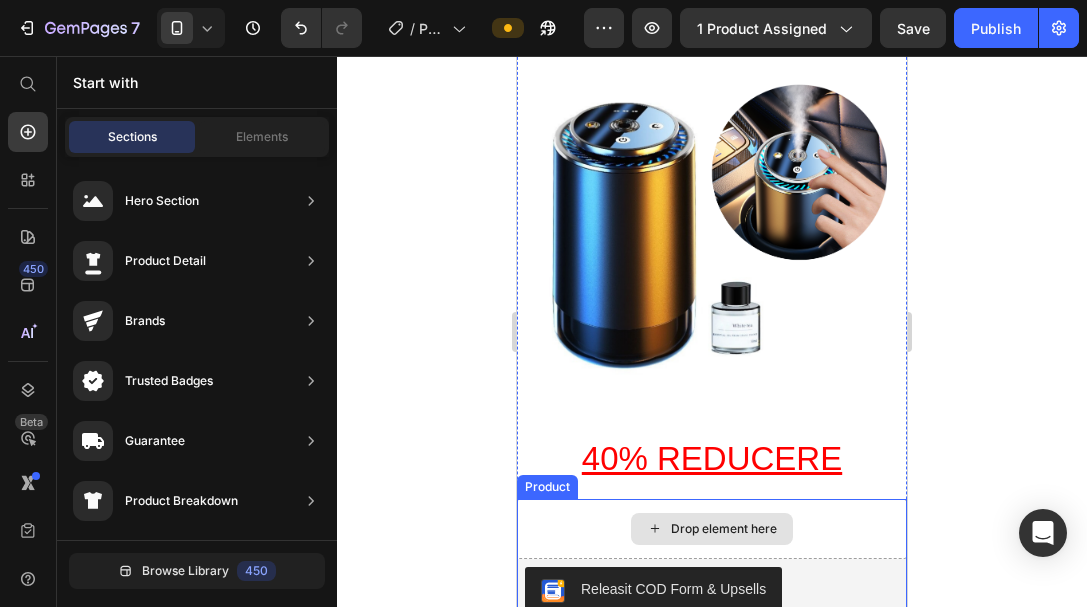 scroll, scrollTop: 0, scrollLeft: 0, axis: both 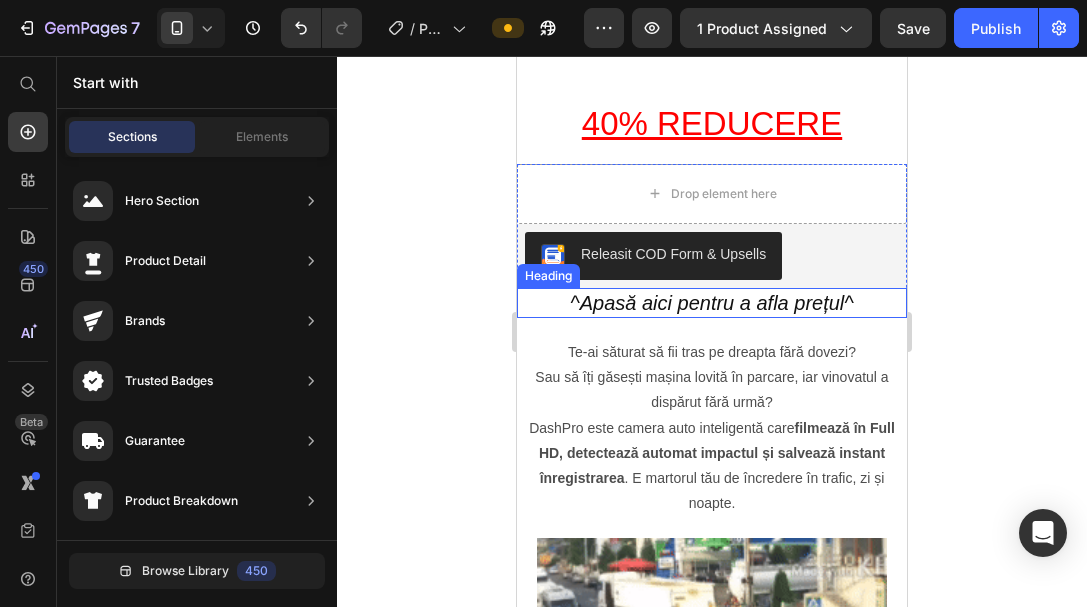 click on "^Apasă aici pentru a afla prețul^" at bounding box center (712, 303) 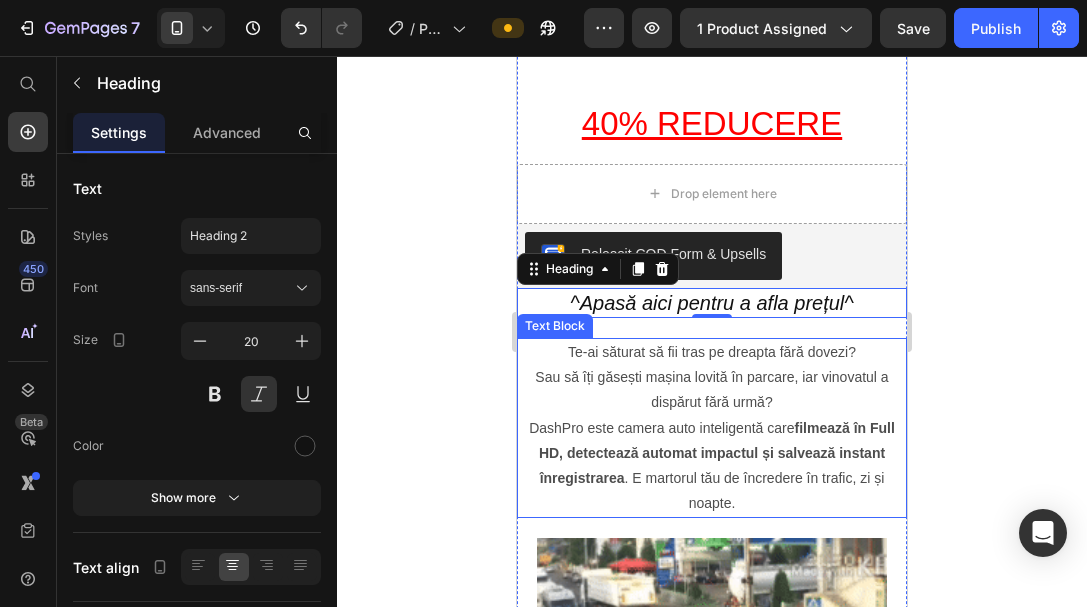 click on "Sau să îți găsești mașina lovită în parcare, iar vinovatul a dispărut fără urmă?" at bounding box center (712, 390) 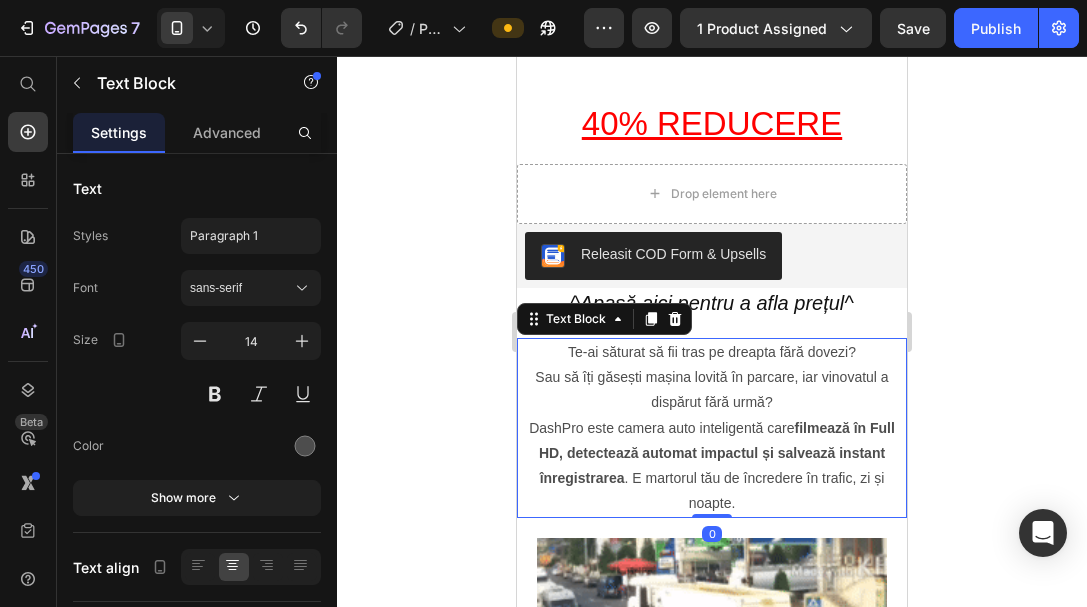 click on "DashPro este camera auto inteligentă care  filmează în Full HD, detectează automat impactul și salvează instant înregistrarea . E martorul tău de încredere în trafic, zi și noapte." at bounding box center [712, 466] 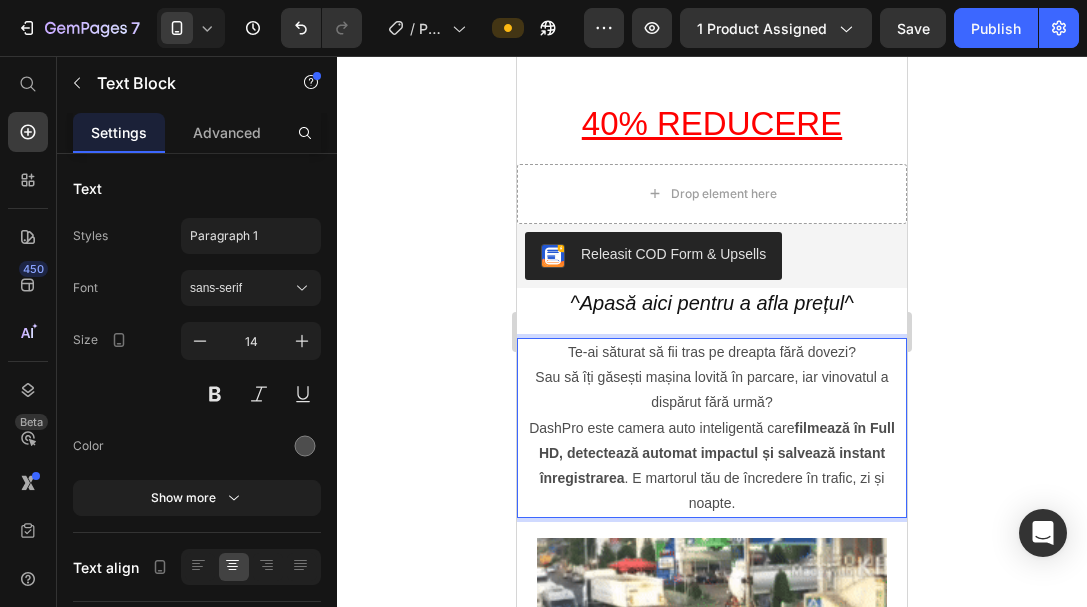 click on "DashPro este camera auto inteligentă care  filmează în Full HD, detectează automat impactul și salvează instant înregistrarea . E martorul tău de încredere în trafic, zi și noapte." at bounding box center (712, 466) 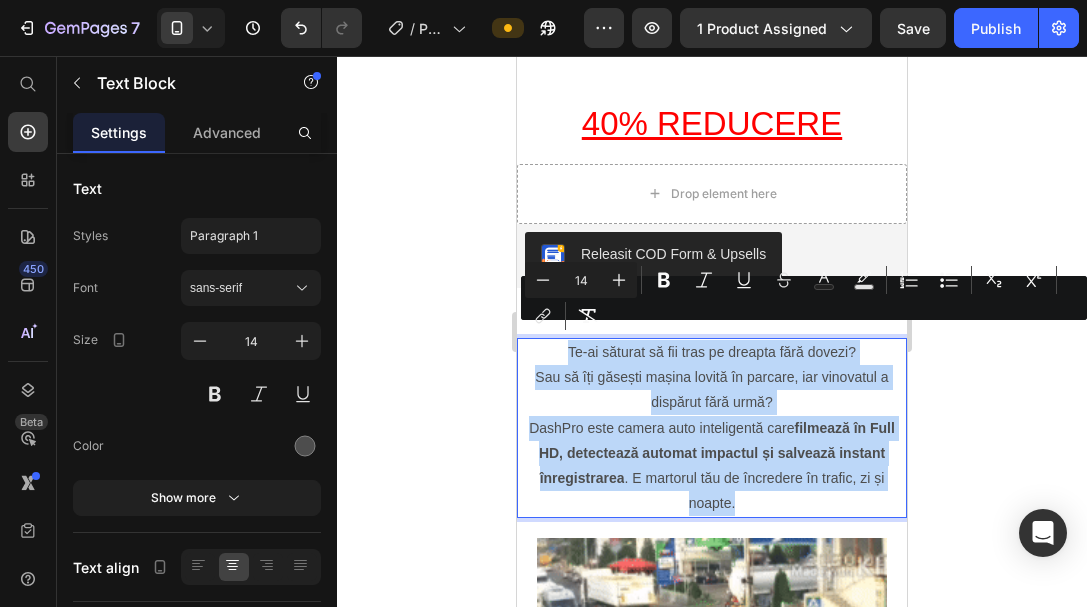 drag, startPoint x: 740, startPoint y: 483, endPoint x: 543, endPoint y: 323, distance: 253.78928 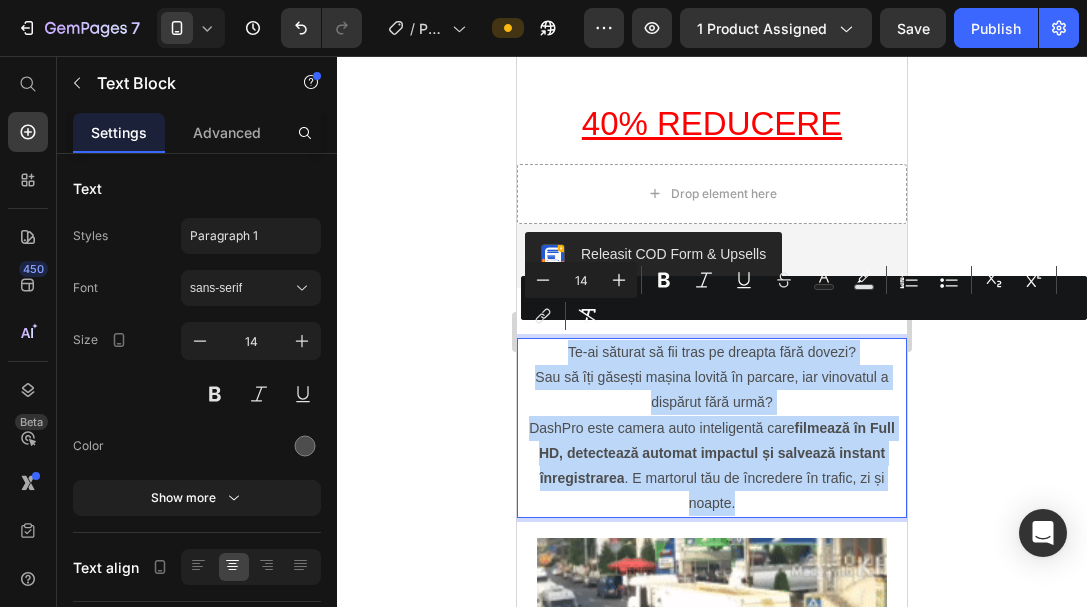 click on "Te-ai săturat să fii tras pe dreapta fără dovezi? Sau să îți găsești mașina lovită în parcare, iar vinovatul a dispărut fără urmă? DashPro este camera auto inteligentă care  filmează în Full HD, detectează automat impactul și salvează instant înregistrarea . E martorul tău de încredere în trafic, zi și noapte." at bounding box center [712, 428] 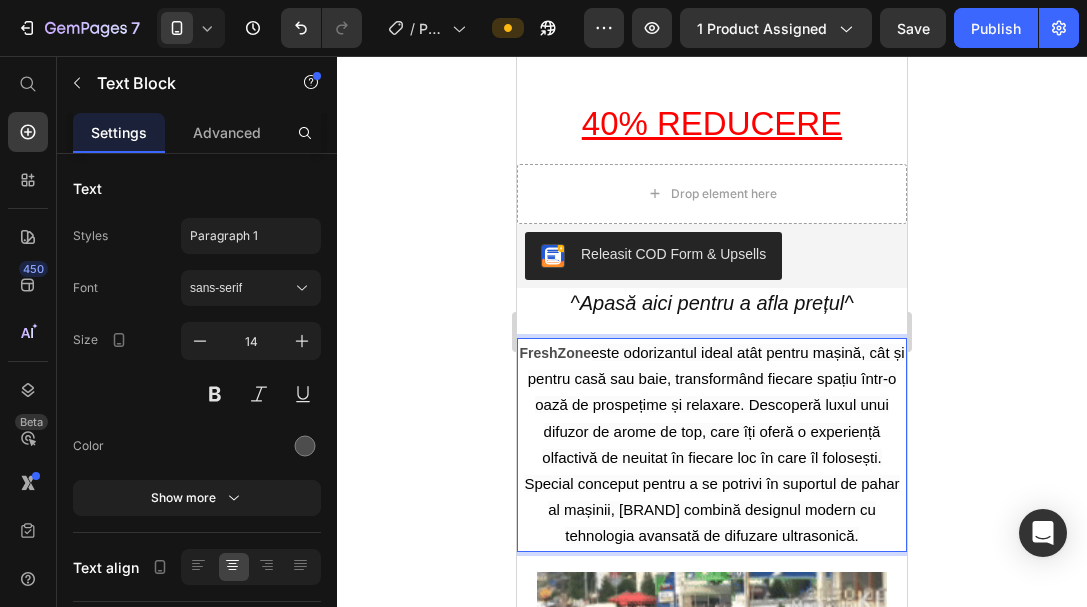 click 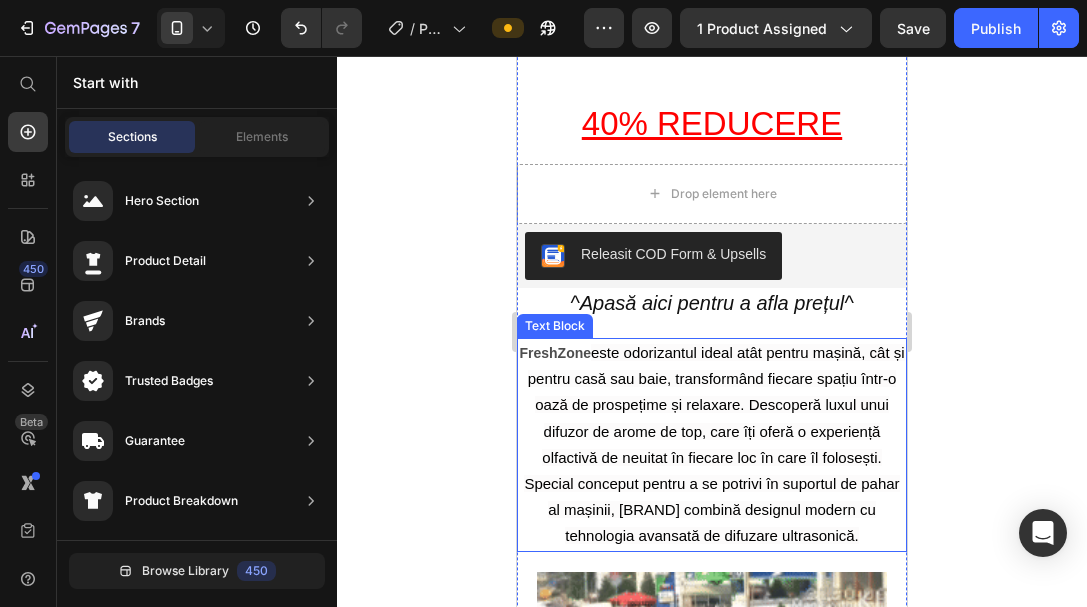 click on "FreshZone  este odorizantul ideal atât pentru mașină, cât și pentru casă sau baie, transformând fiecare spațiu într-o oază de prospețime și relaxare. Descoperă luxul unui difuzor de arome de top, care îți oferă o experiență olfactivă de neuitat în fiecare loc în care îl folosești. Special conceput pentru a se potrivi în suportul de pahar al mașinii, FreshZone combină designul modern cu tehnologia avansată de difuzare ultrasonică." at bounding box center [712, 445] 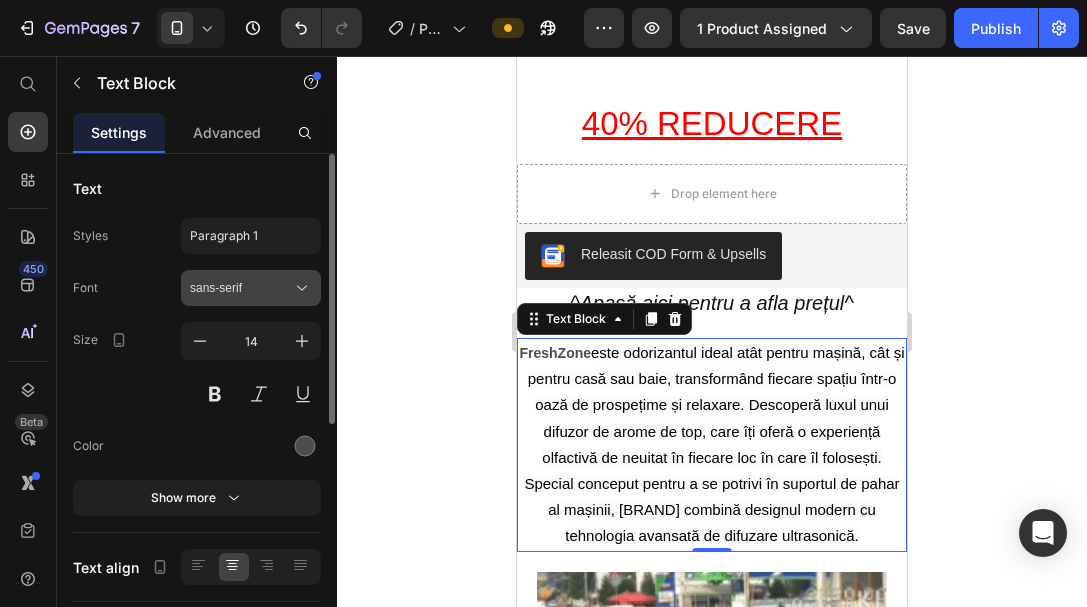 click on "sans-serif" at bounding box center (241, 288) 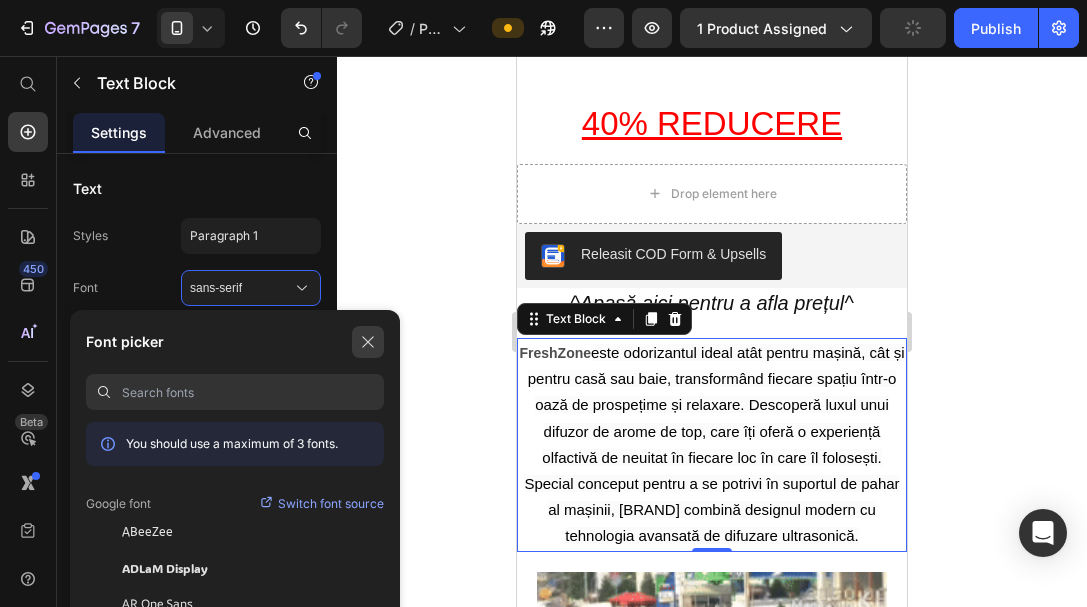 click 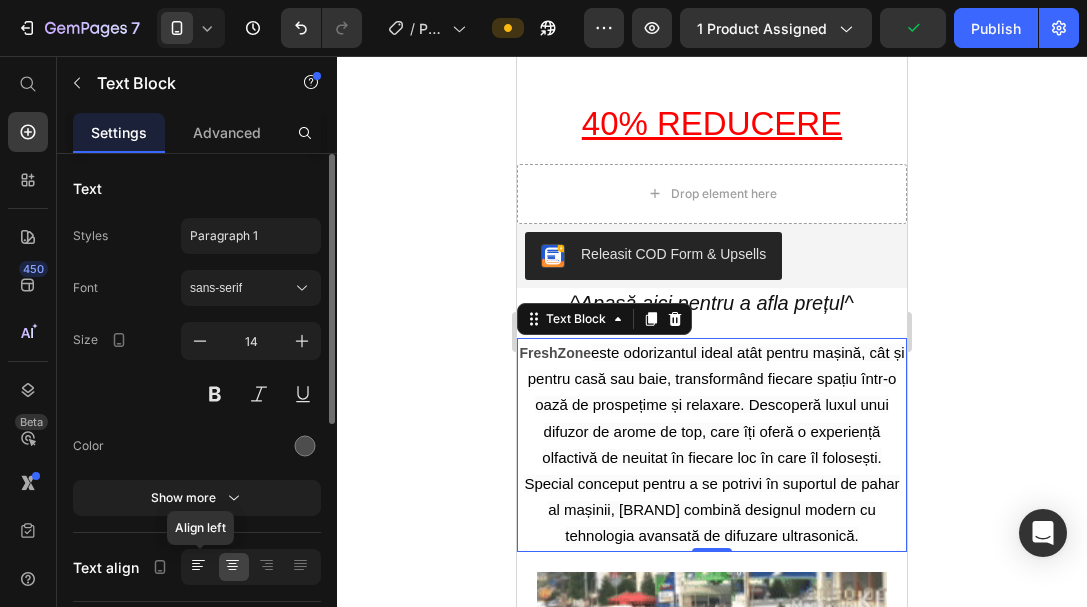 click 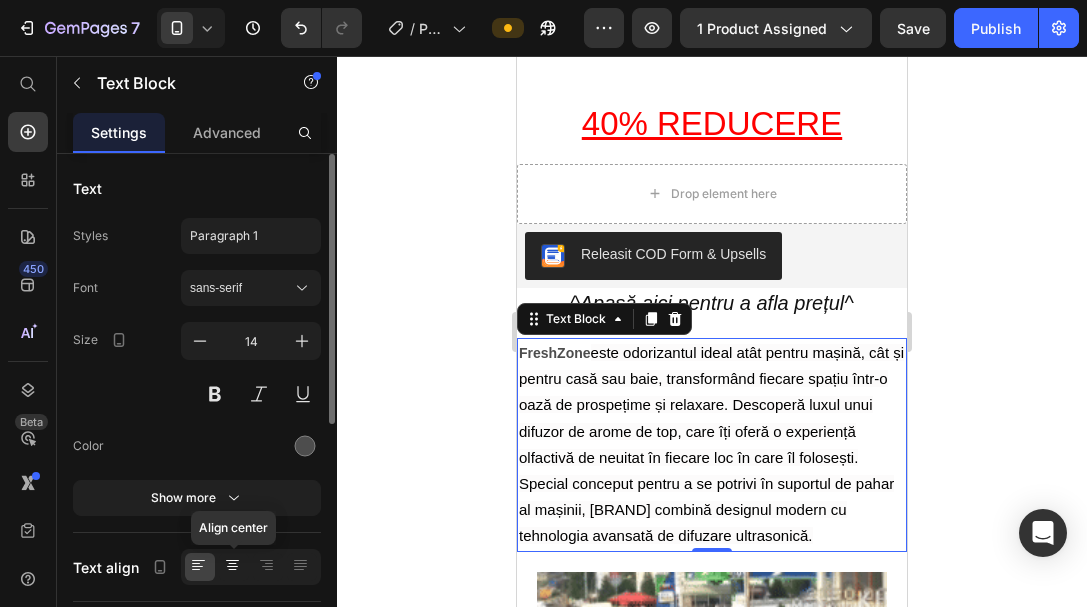 click 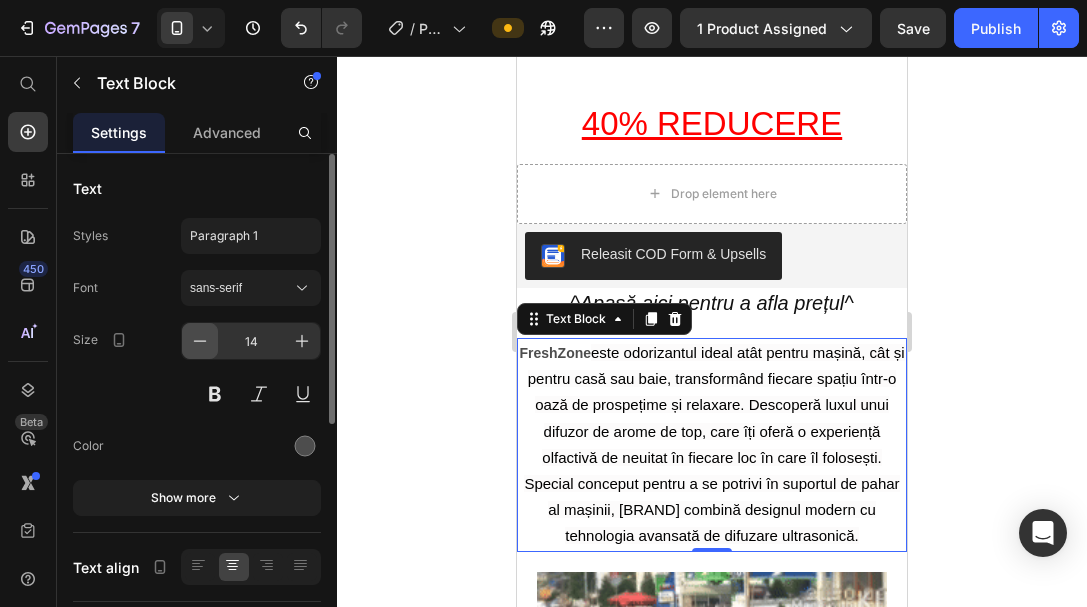 click 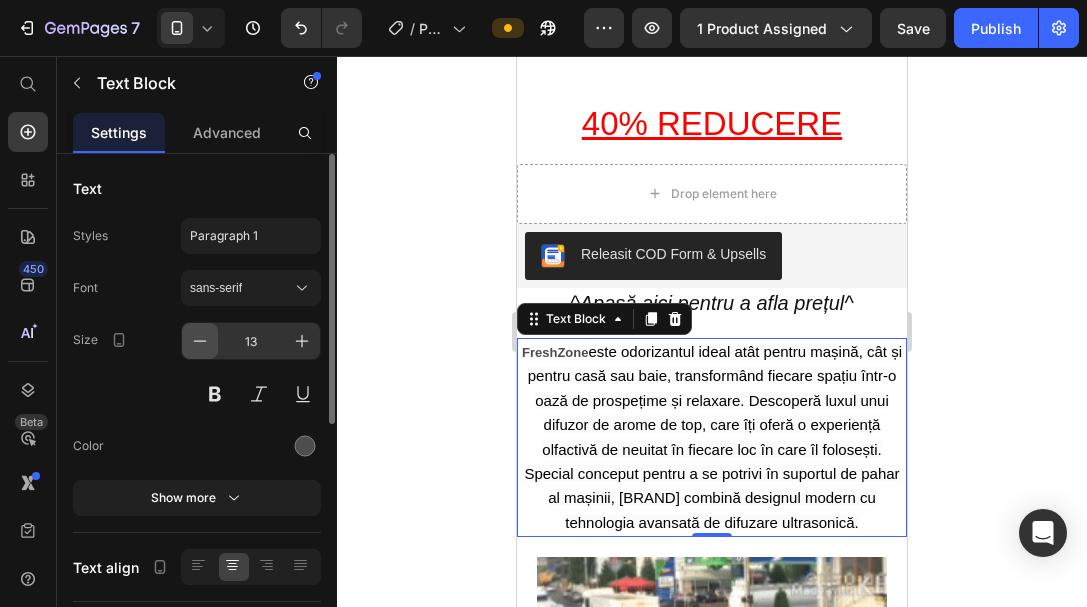 click 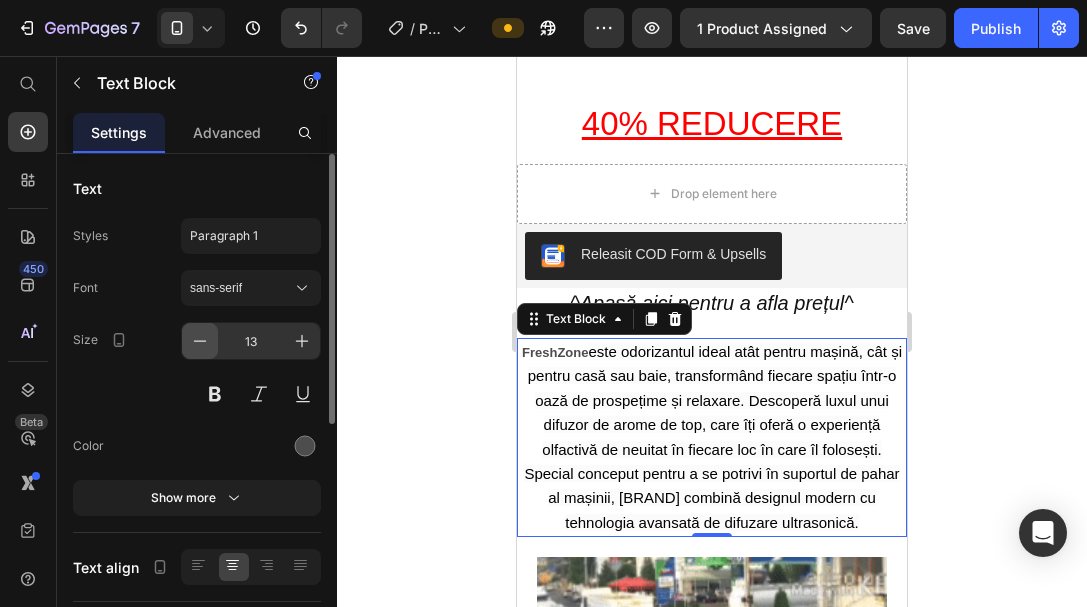 type on "12" 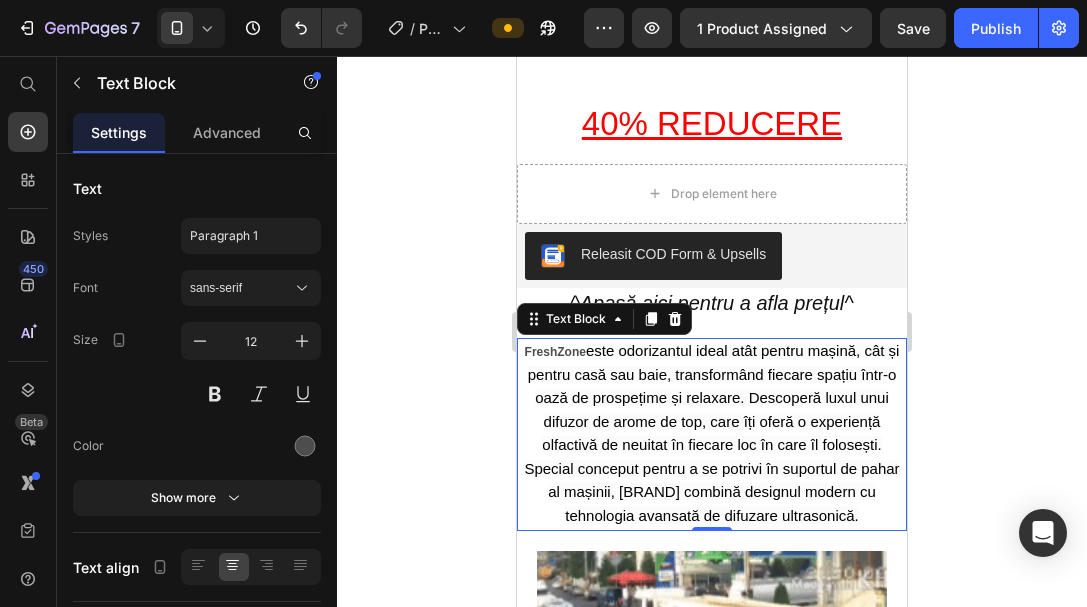 click 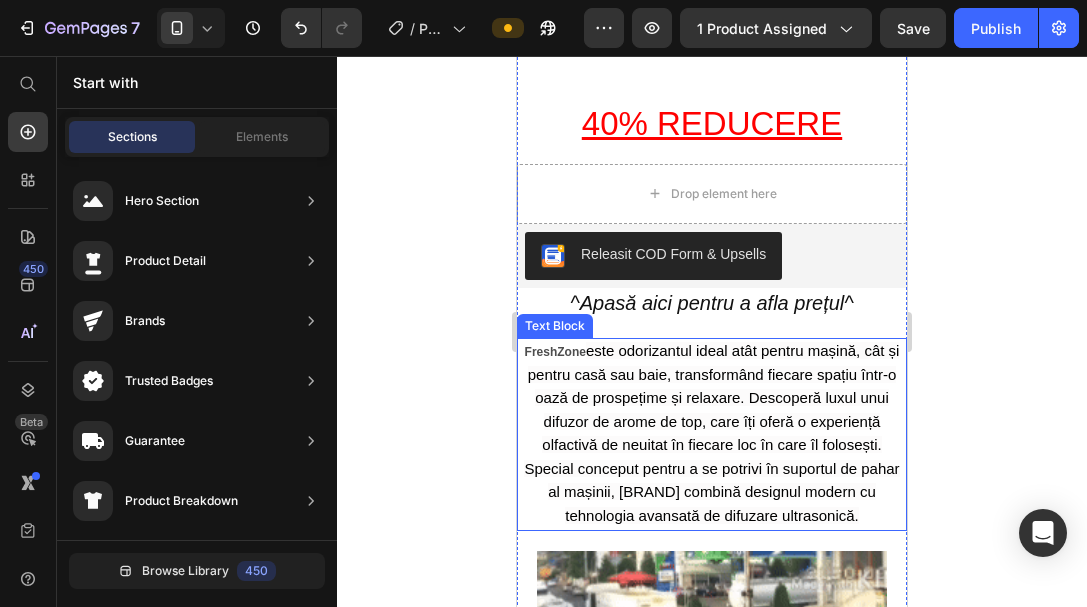 click on "FreshZone este odorizantul ideal atât pentru mașină, cât și pentru casă sau baie, transformând fiecare spațiu într-o oază de prospețime și relaxare. Descoperă luxul unui difuzor de arome de top, care îți oferă o experiență olfactivă de neuitat în fiecare loc în care îl folosești. Special conceput pentru a se potrivi în suportul de pahar al mașinii, FreshZone combină designul modern cu tehnologia avansată de difuzare ultrasonică." at bounding box center [711, 433] 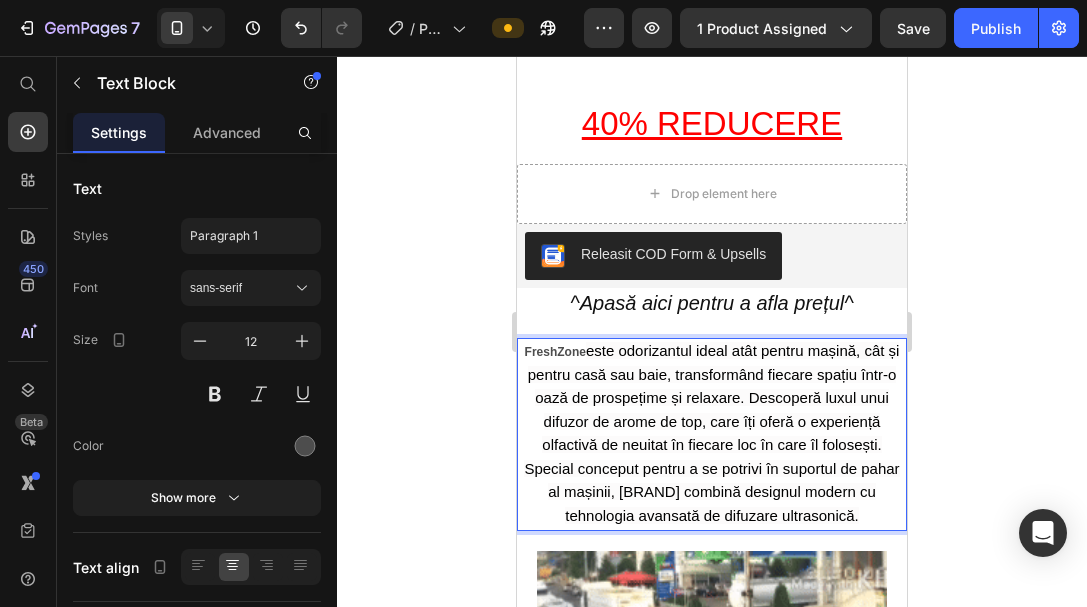 click on "FreshZone" at bounding box center (555, 352) 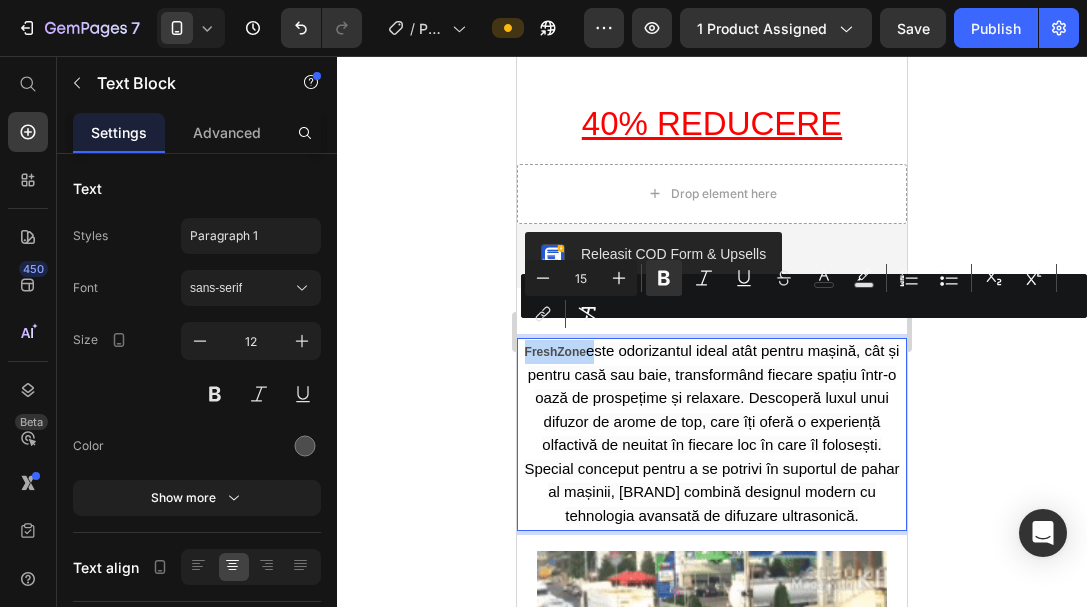 drag, startPoint x: 582, startPoint y: 337, endPoint x: 528, endPoint y: 339, distance: 54.037025 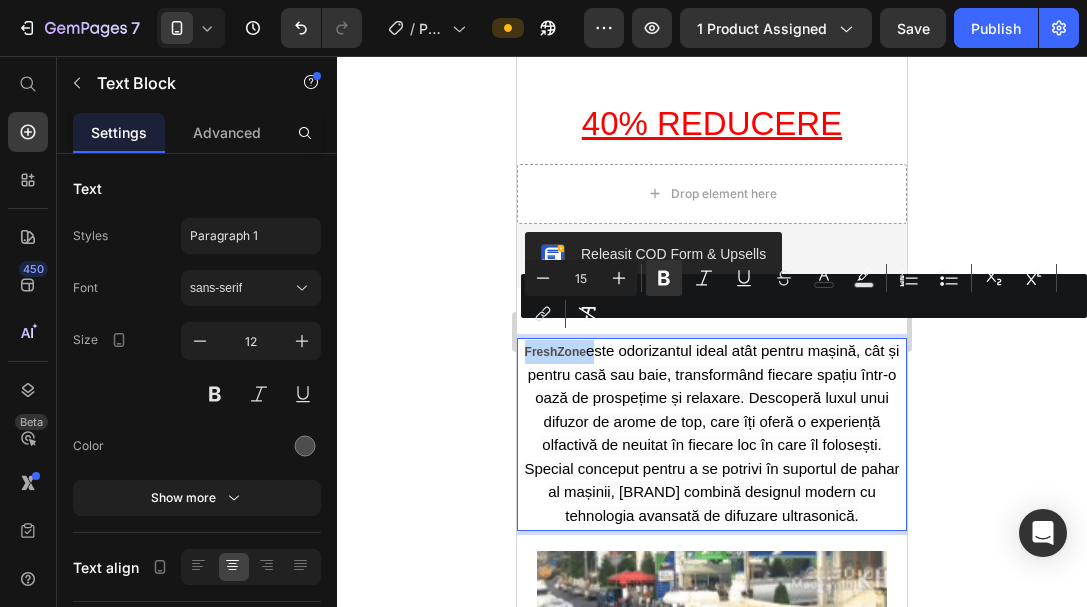 click on "FreshZone" at bounding box center [555, 352] 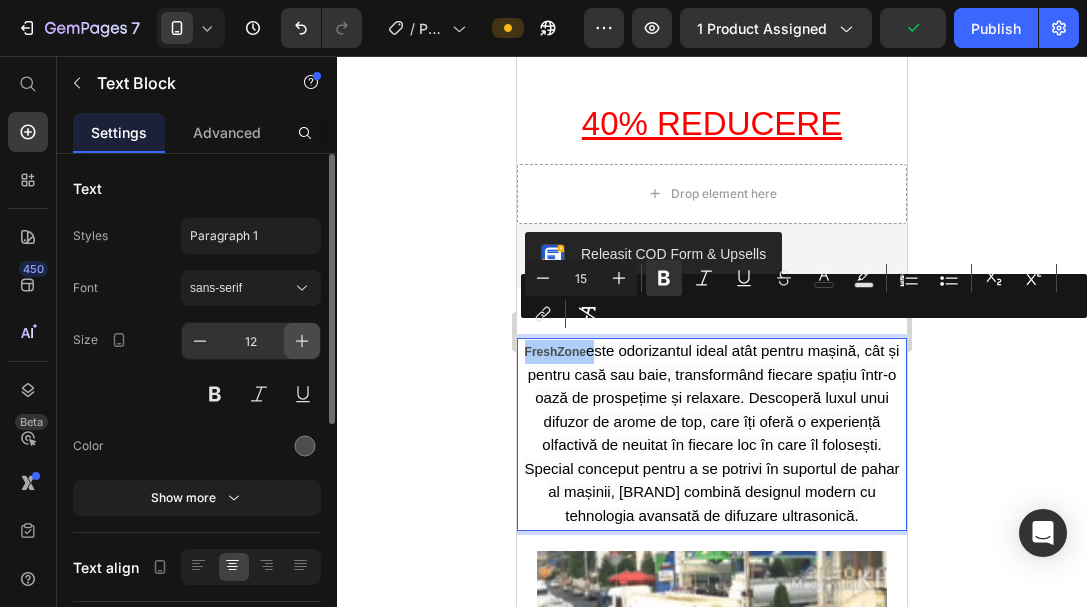 click 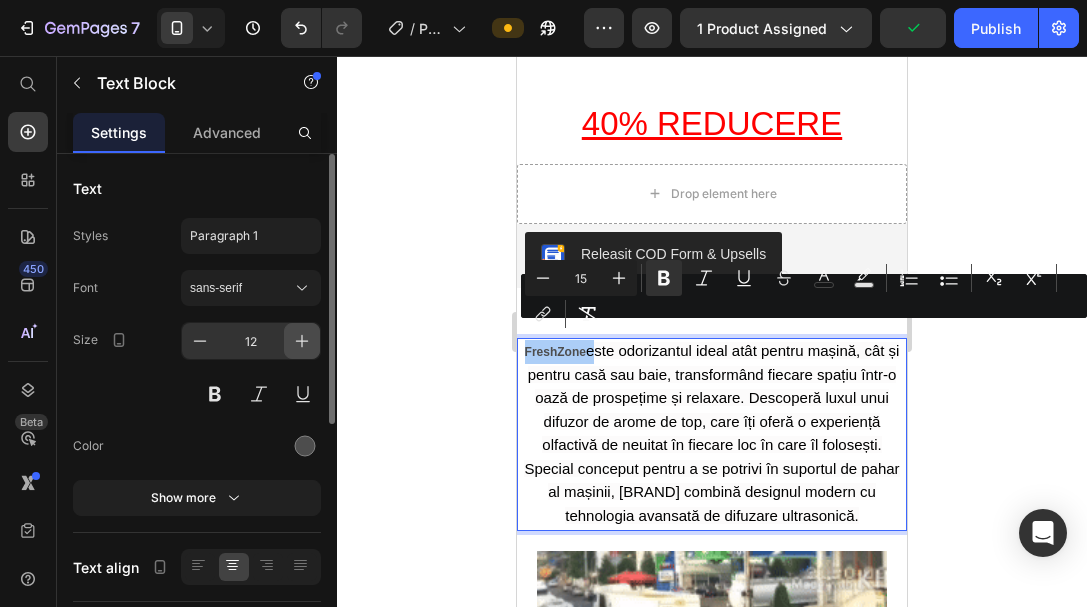 type on "13" 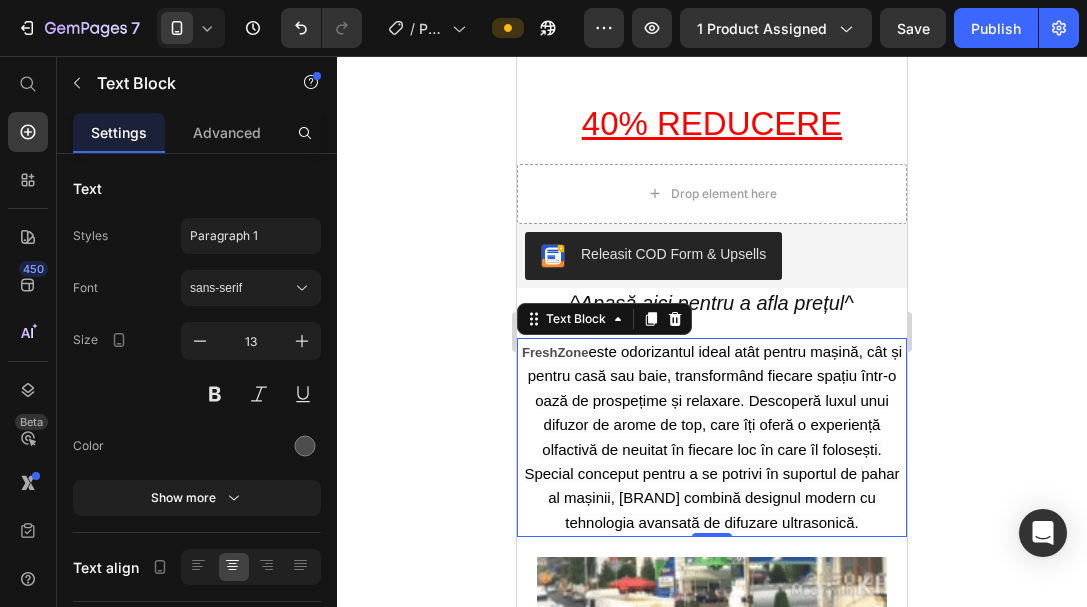 click 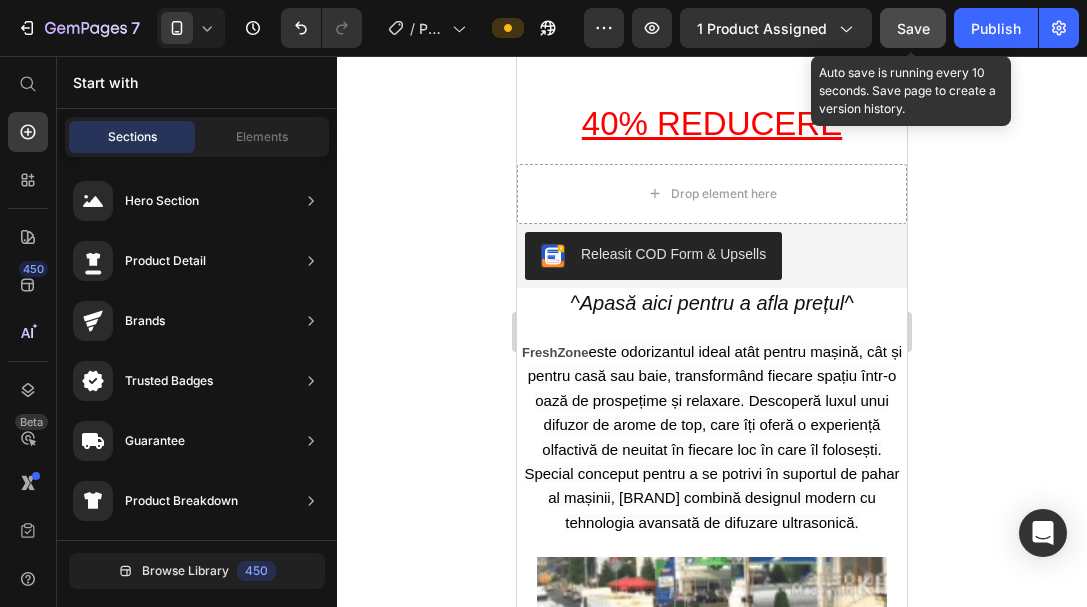 click on "Save" at bounding box center [913, 28] 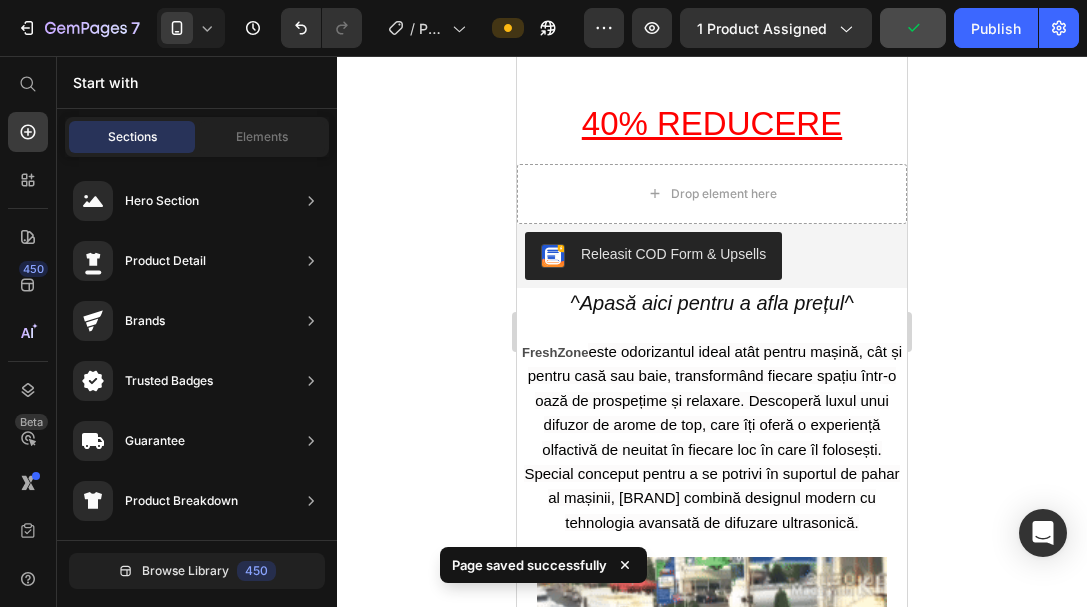 click 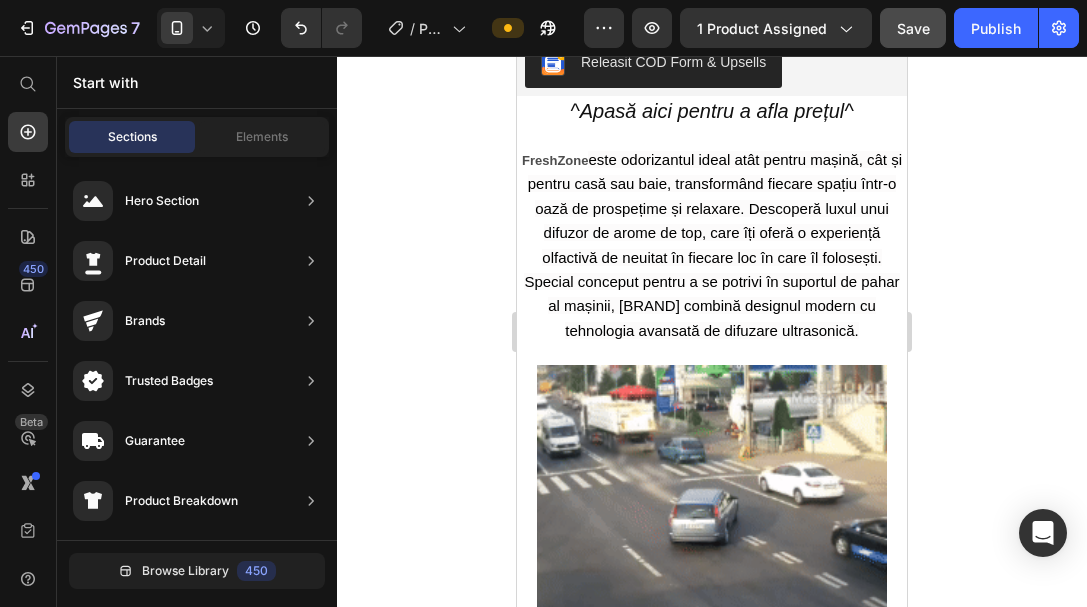 scroll, scrollTop: 700, scrollLeft: 0, axis: vertical 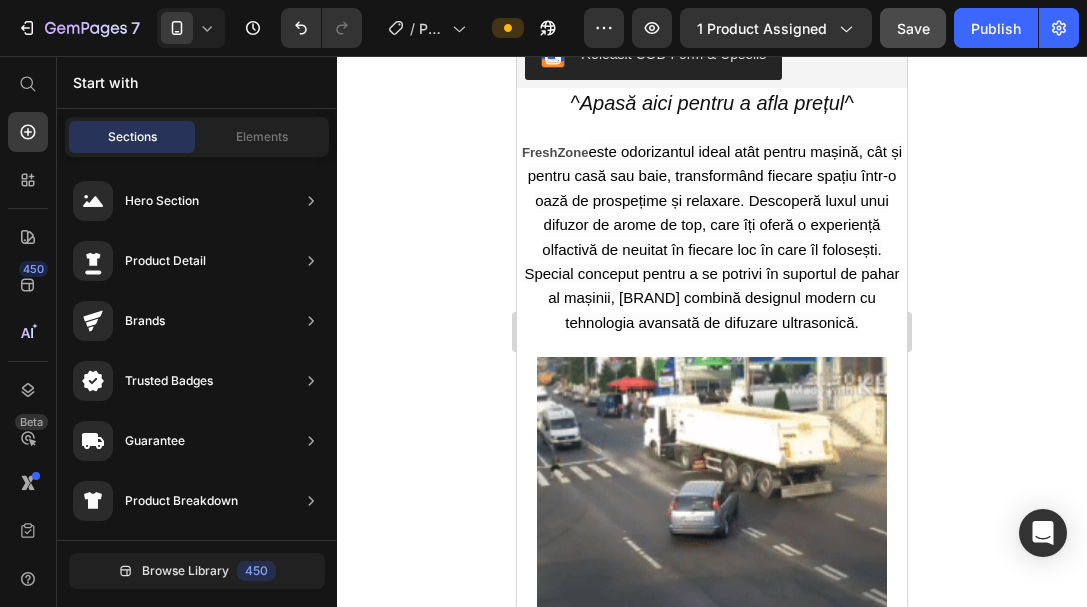 click on "FreshZone este odorizantul ideal atât pentru mașină, cât și pentru casă sau baie, transformând fiecare spațiu într-o oază de prospețime și relaxare. Descoperă luxul unui difuzor de arome de top, care îți oferă o experiență olfactivă de neuitat în fiecare loc în care îl folosești. Special conceput pentru a se potrivi în suportul de pahar al mașinii, FreshZone combină designul modern cu tehnologia avansată de difuzare ultrasonică." at bounding box center (713, 237) 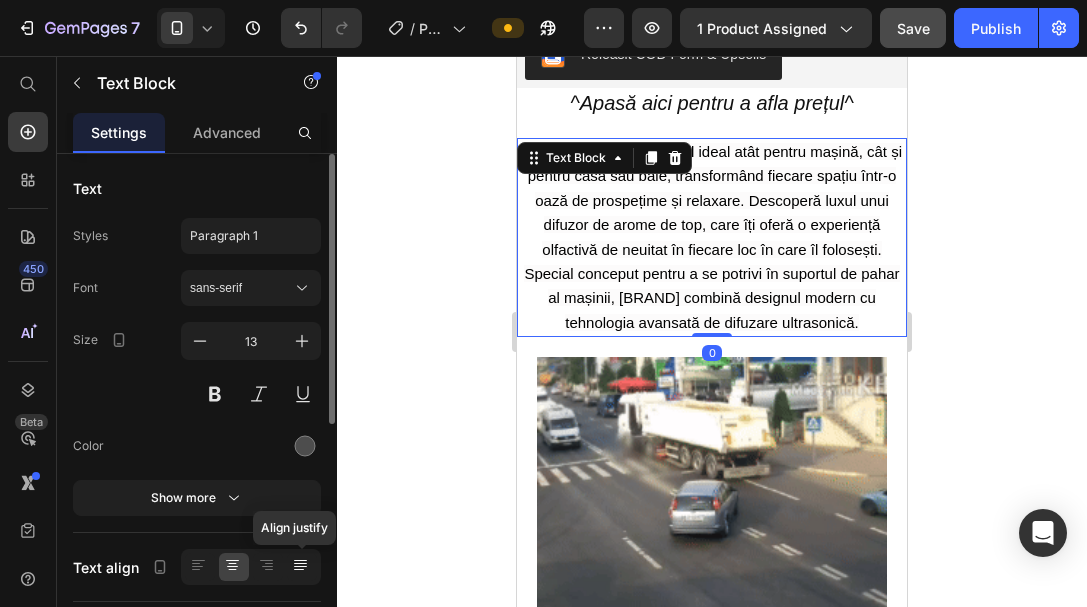 click 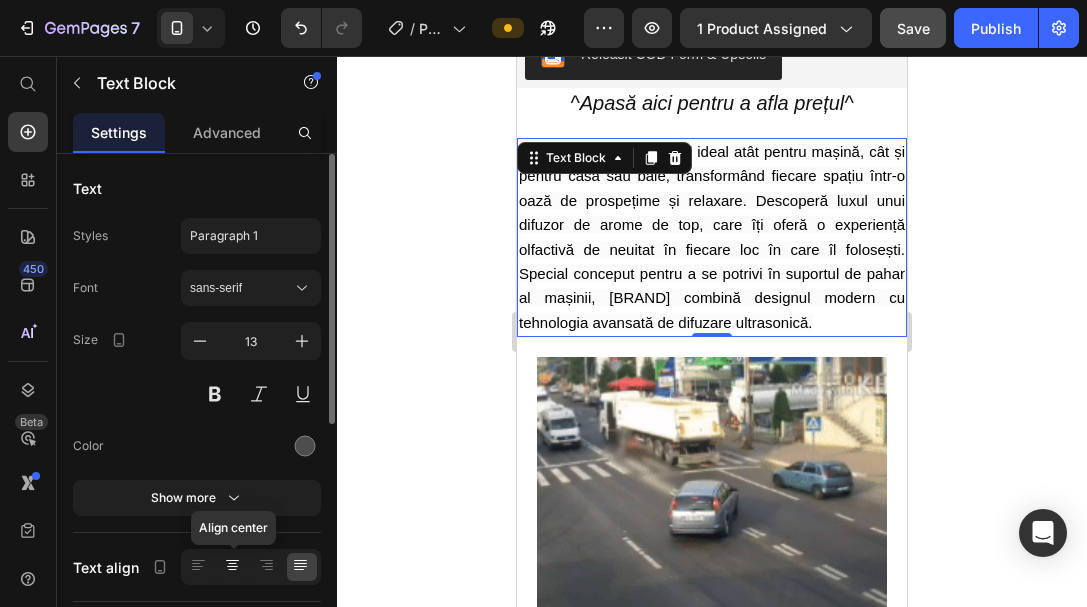 click 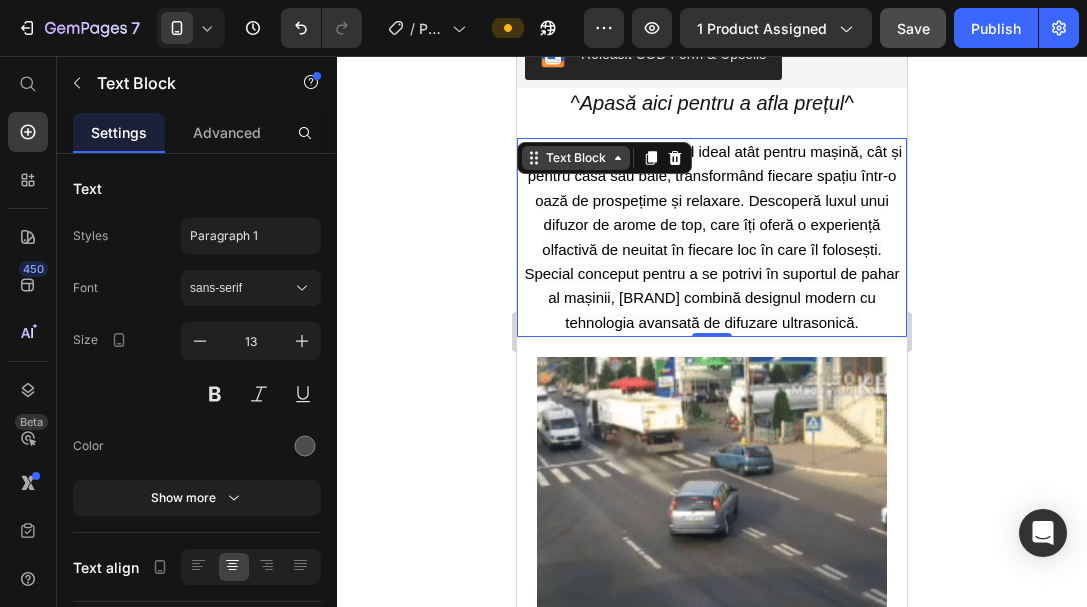 click on "Text Block" at bounding box center [576, 158] 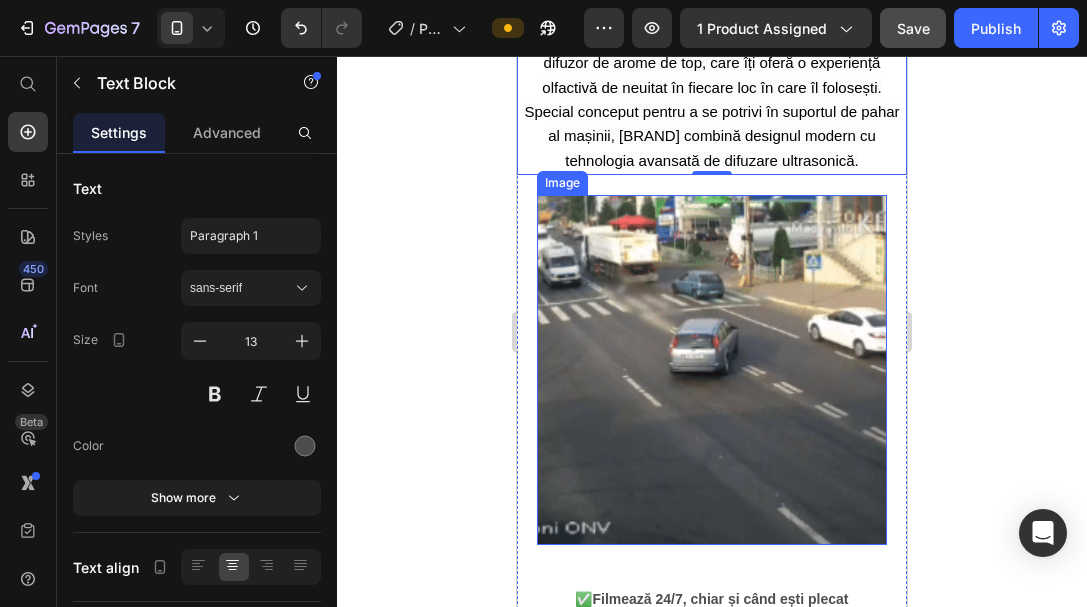 scroll, scrollTop: 900, scrollLeft: 0, axis: vertical 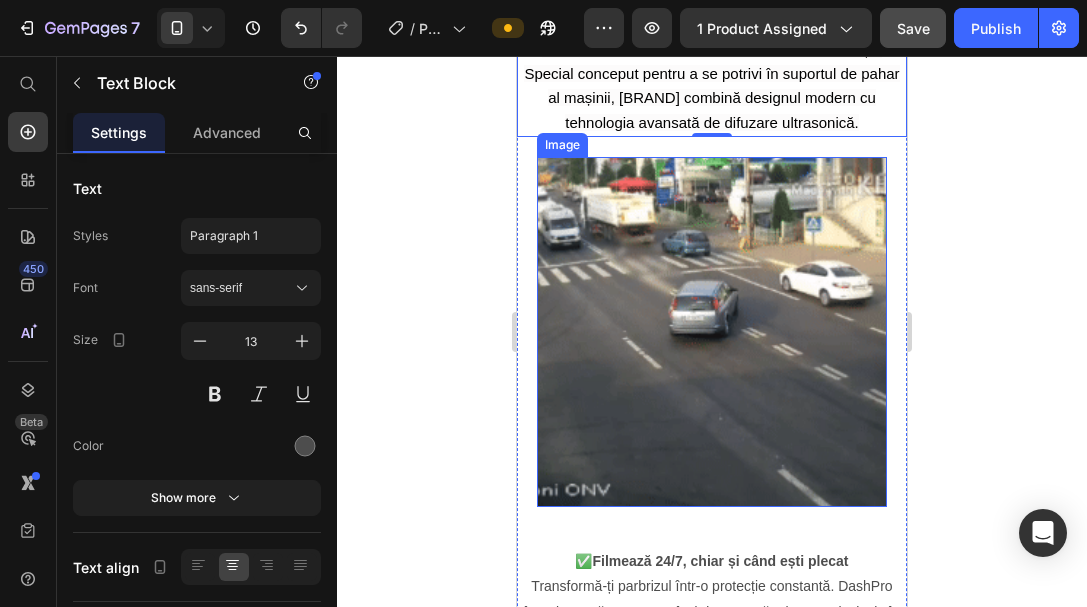click at bounding box center (712, 332) 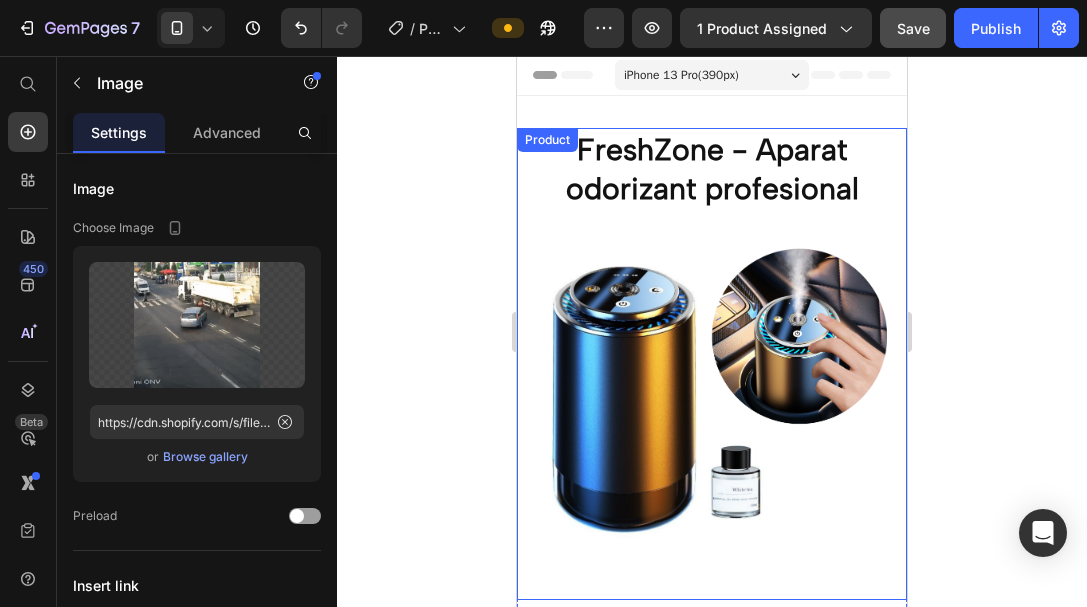 scroll, scrollTop: 0, scrollLeft: 0, axis: both 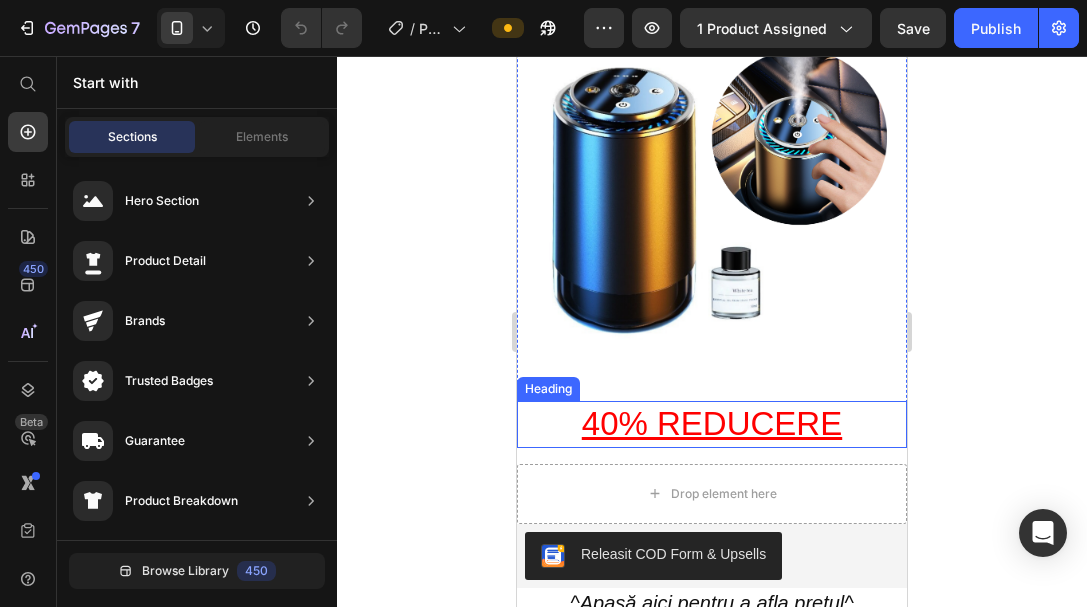 click on "40% REDUCERE" at bounding box center [712, 424] 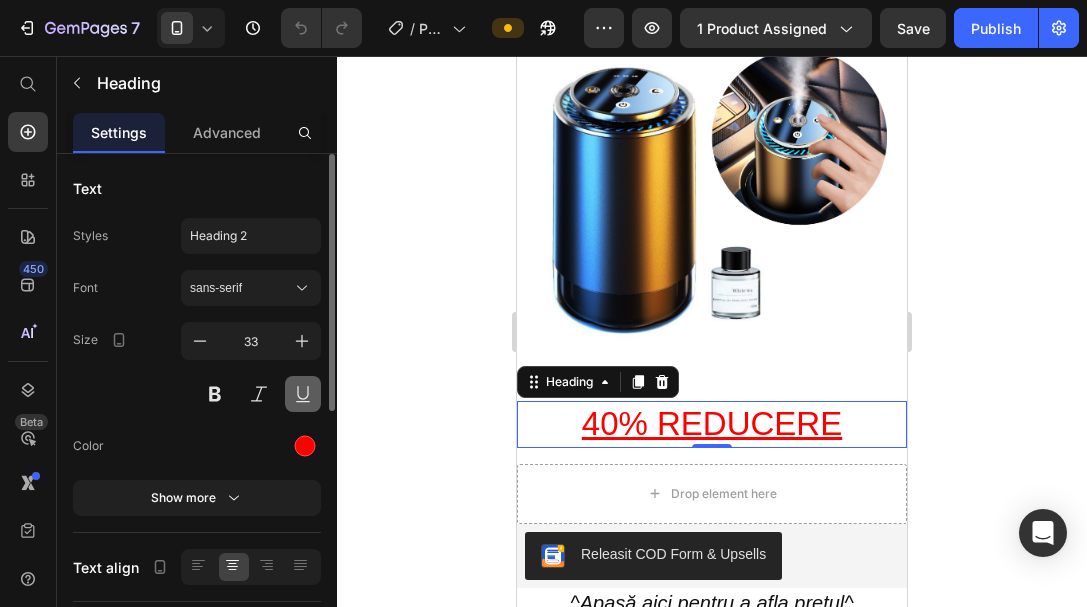 click at bounding box center [303, 394] 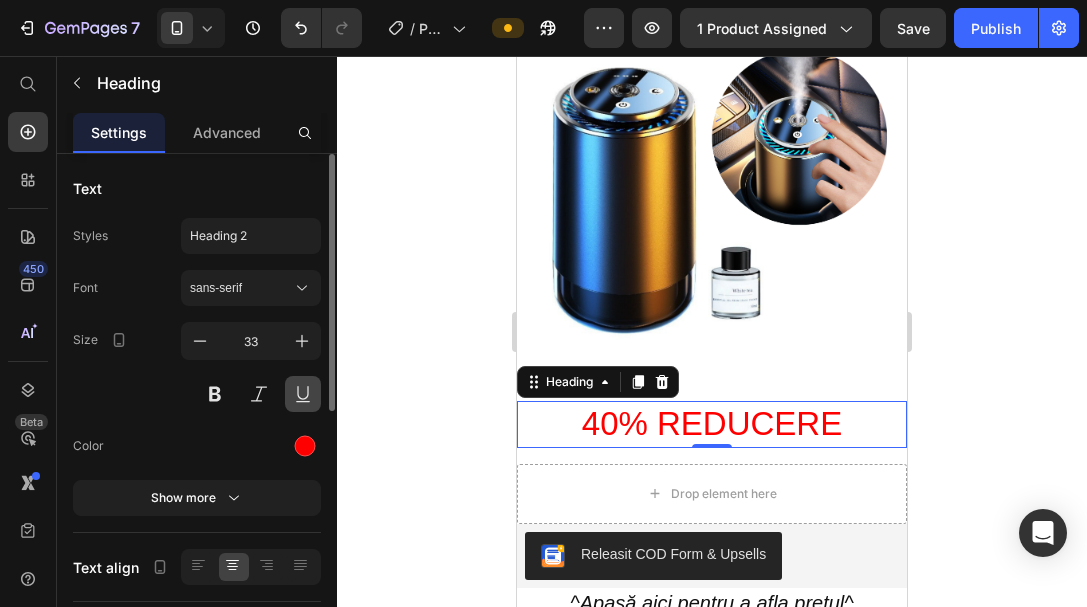 click at bounding box center (303, 394) 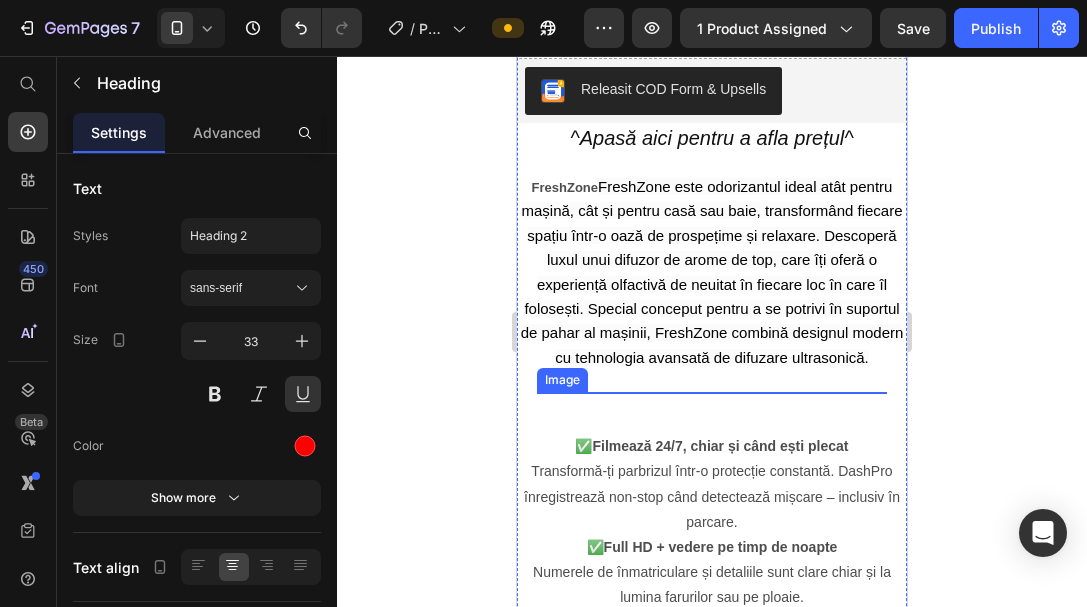 scroll, scrollTop: 700, scrollLeft: 0, axis: vertical 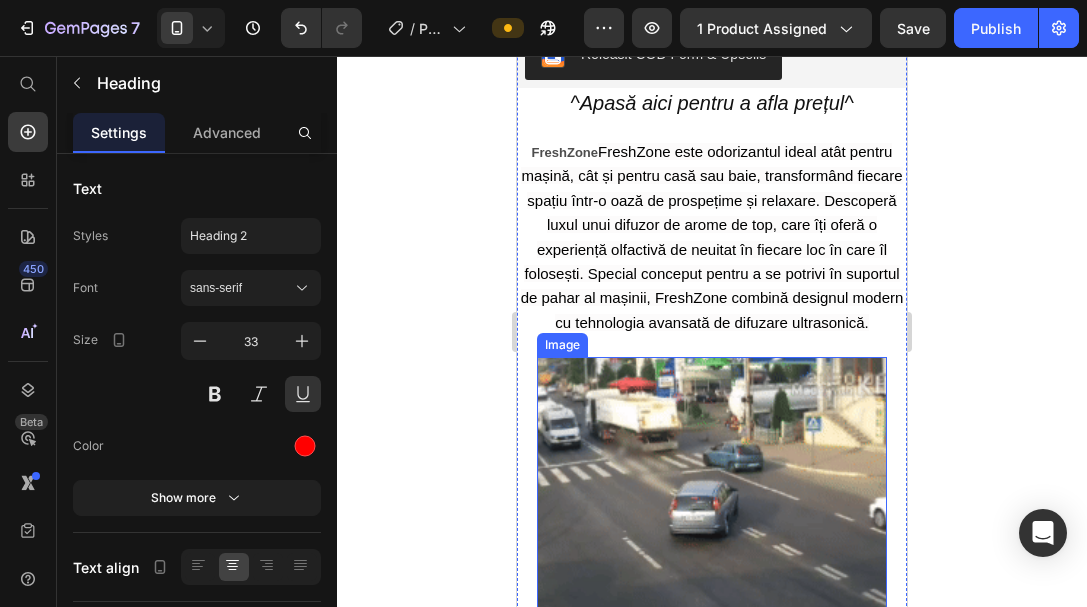 click at bounding box center [712, 532] 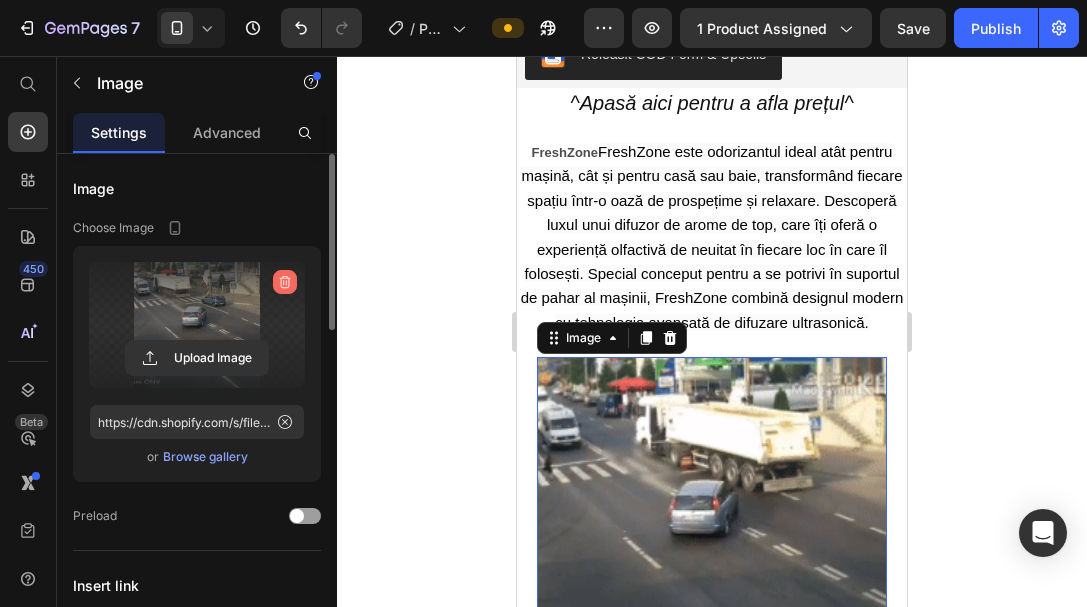 click 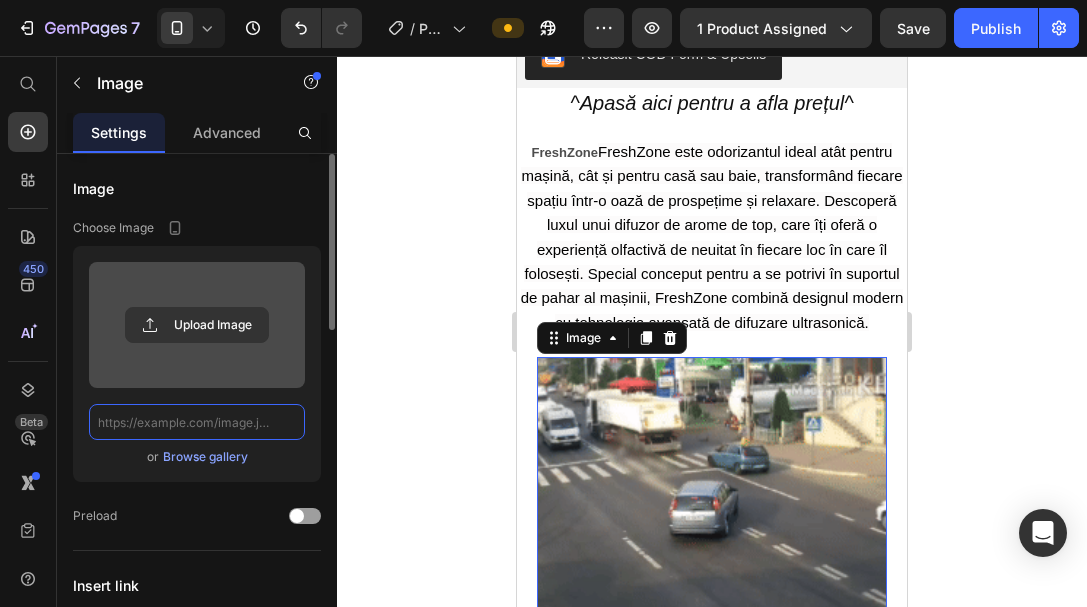 scroll, scrollTop: 0, scrollLeft: 0, axis: both 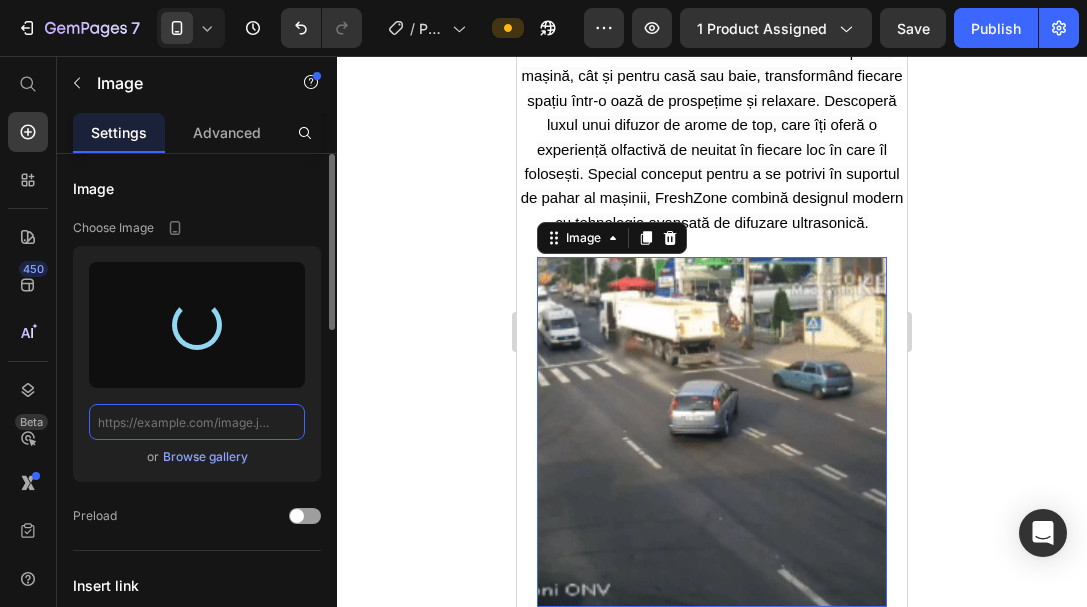 type on "https://cdn.shopify.com/s/files/1/0962/0809/3525/files/gempages_574820113367172325-a246cbd1-f8ae-4f02-a8a4-d01bb335c5e1.gif" 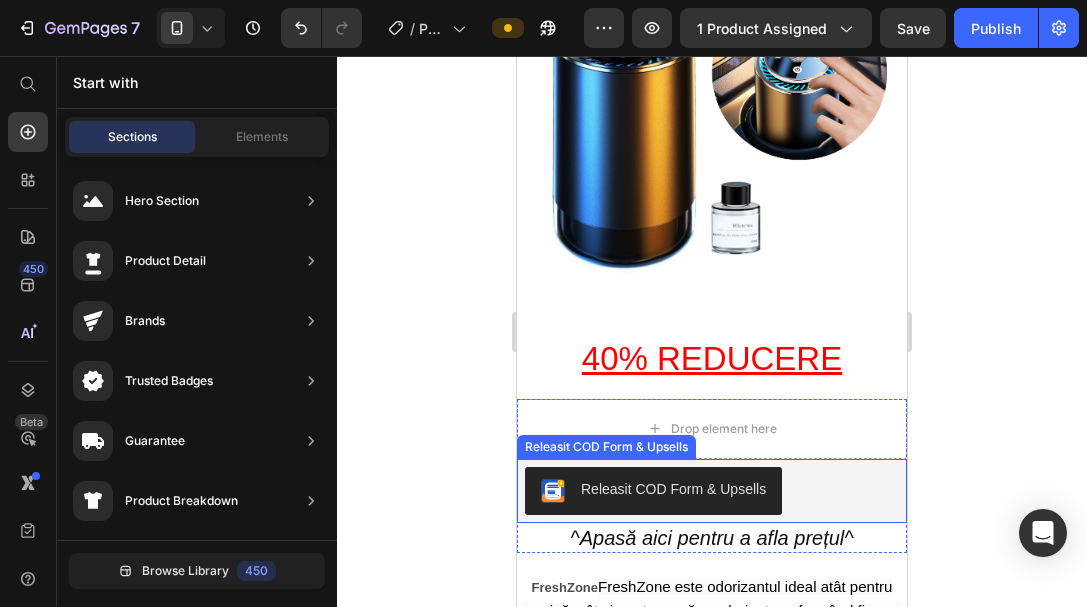 scroll, scrollTop: 500, scrollLeft: 0, axis: vertical 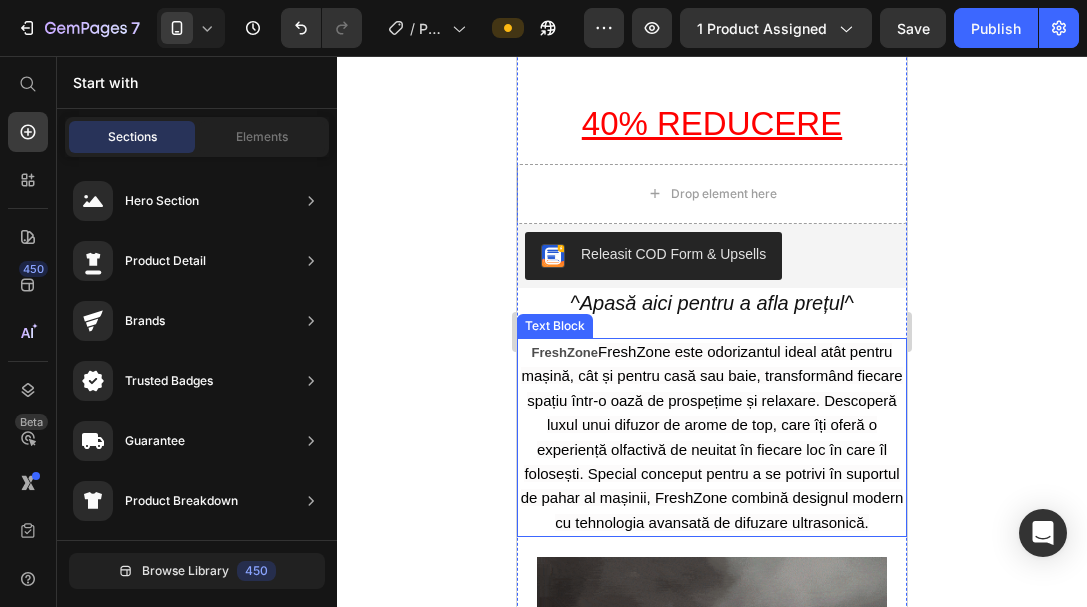 click on "FreshZone  este odorizantul ideal atât pentru mașină, cât și pentru casă sau baie, transformând fiecare spațiu într-o oază de prospețime și relaxare. Descoperă luxul unui difuzor de arome de top, care îți oferă o experiență olfactivă de neuitat în fiecare loc în care îl folosești. Special conceput pentru a se potrivi în suportul de pahar al mașinii, FreshZone combină designul modern cu tehnologia avansată de difuzare ultrasonică." at bounding box center (712, 437) 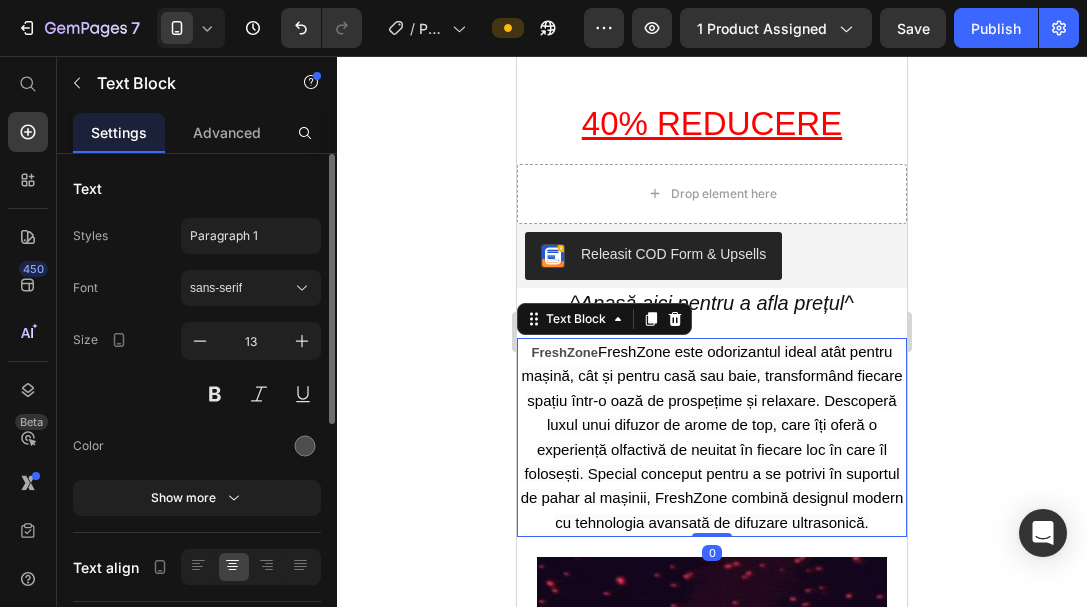 click on "FreshZone este odorizantul ideal atât pentru mașină, cât și pentru casă sau baie, transformând fiecare spațiu într-o oază de prospețime și relaxare. Descoperă luxul unui difuzor de arome de top, care îți oferă o experiență olfactivă de neuitat în fiecare loc în care îl folosești. Special conceput pentru a se potrivi în suportul de pahar al mașinii, FreshZone combină designul modern cu tehnologia avansată de difuzare ultrasonică." at bounding box center [712, 437] 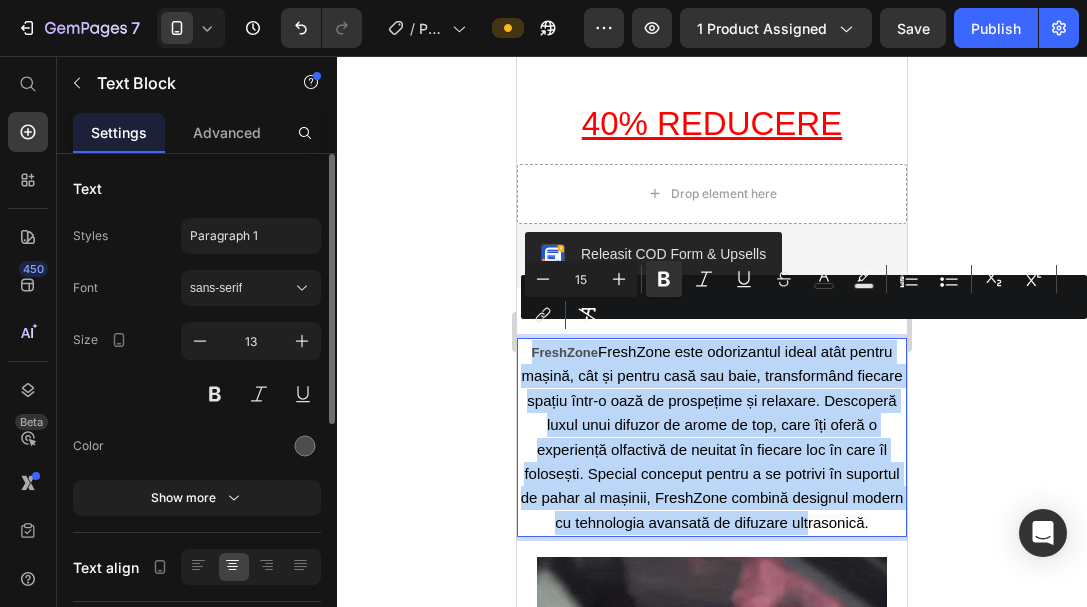 drag, startPoint x: 863, startPoint y: 510, endPoint x: 1033, endPoint y: 384, distance: 211.60341 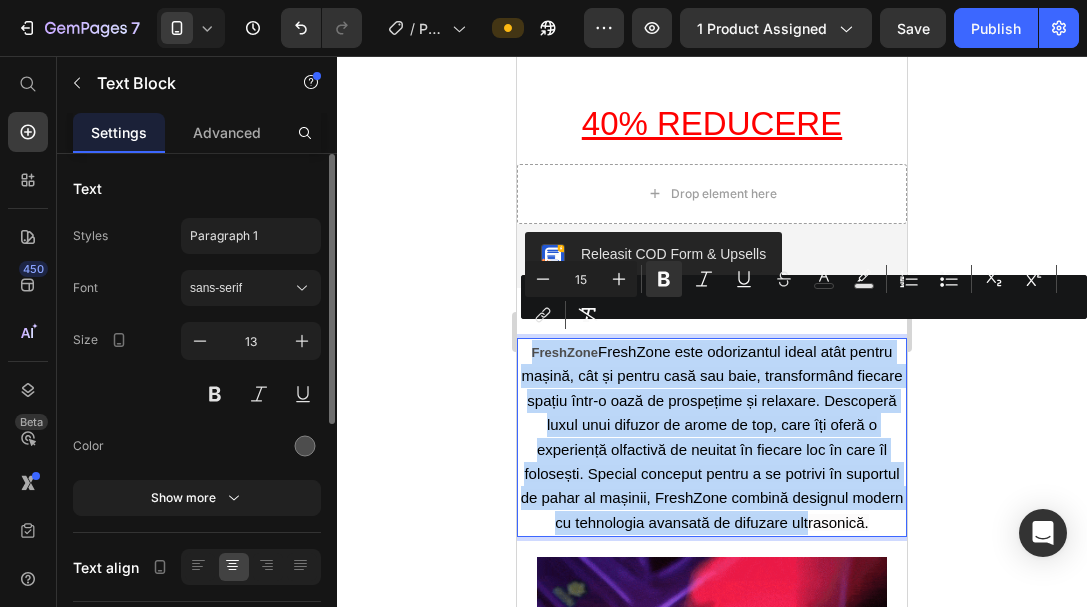 click on "iPhone 13 Pro  ( 390 px) iPhone 13 Mini iPhone 13 Pro iPhone 11 Pro Max iPhone 15 Pro Max Pixel 7 Galaxy S8+ Galaxy S20 Ultra iPad Mini iPad Air iPad Pro Header FreshZone - Aparat odorizant profesional Heading Image Product 40% REDUCERE Heading Row
Drop element here Releasit COD Form & Upsells Releasit COD Form & Upsells ^Apasă aici pentru a afla prețul^ Heading Product FreshZone  este odorizantul ideal atât pentru mașină, cât și pentru casă sau baie, transformând fiecare spațiu într-o oază de prospețime și relaxare. Descoperă luxul unui difuzor de arome de top, care îți oferă o experiență olfactivă de neuitat în fiecare loc în care îl folosești. Special conceput pentru a se potrivi în suportul de pahar al mașinii, FreshZone combină designul modern cu tehnologia avansată de difuzare ultrasonică. Text Block   0 Image ✅  Filmează 24/7, chiar și când ești plecat ✅  Full HD + vedere pe timp de noapte ✅  Instalare în 2 minute ✅  ✅  Text Block Image" at bounding box center (712, 976) 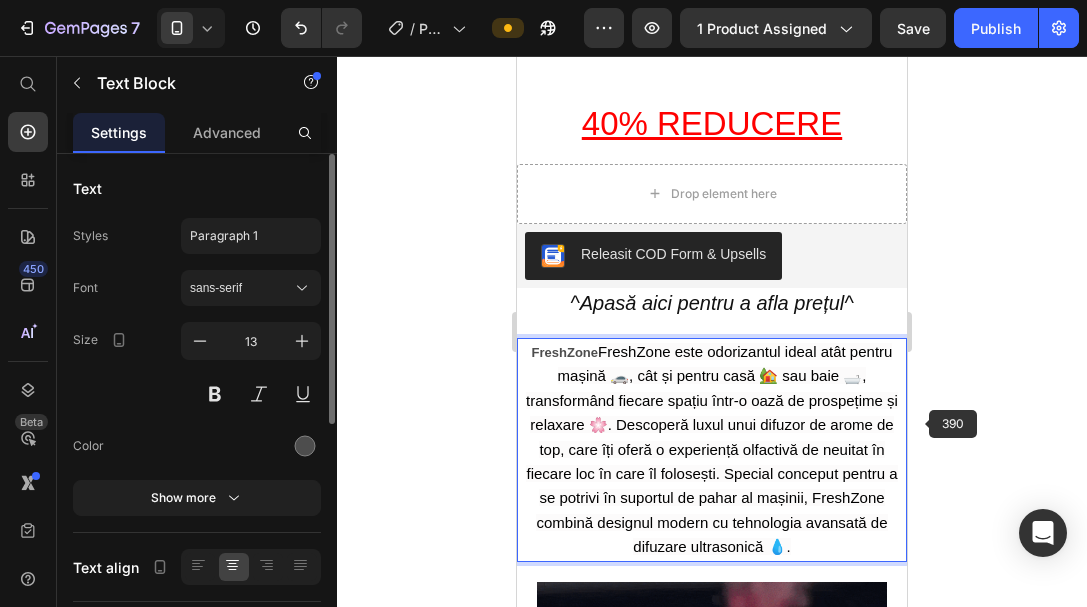 click 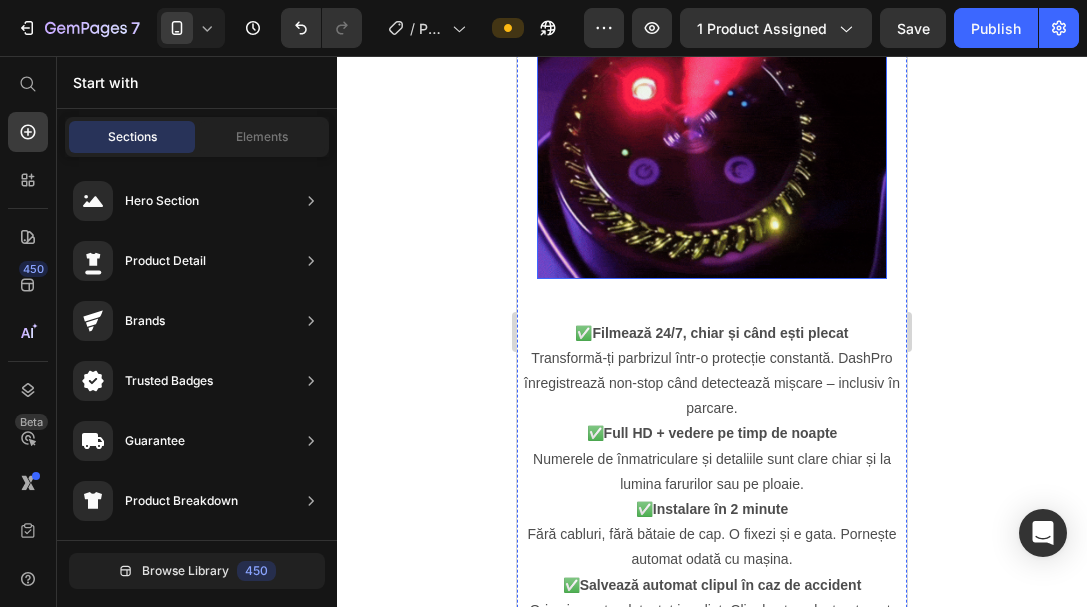 scroll, scrollTop: 1200, scrollLeft: 0, axis: vertical 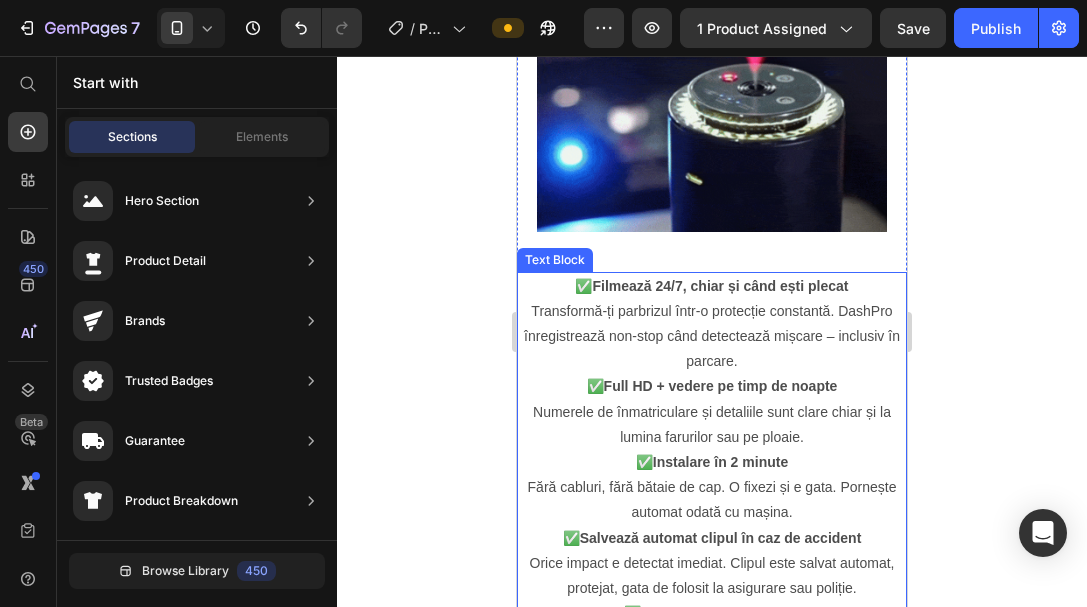 click on "✅  Filmează 24/7, chiar și când ești plecat Transformă-ți parbrizul într-o protecție constantă. DashPro înregistrează non-stop când detectează mișcare – inclusiv în parcare." at bounding box center [712, 324] 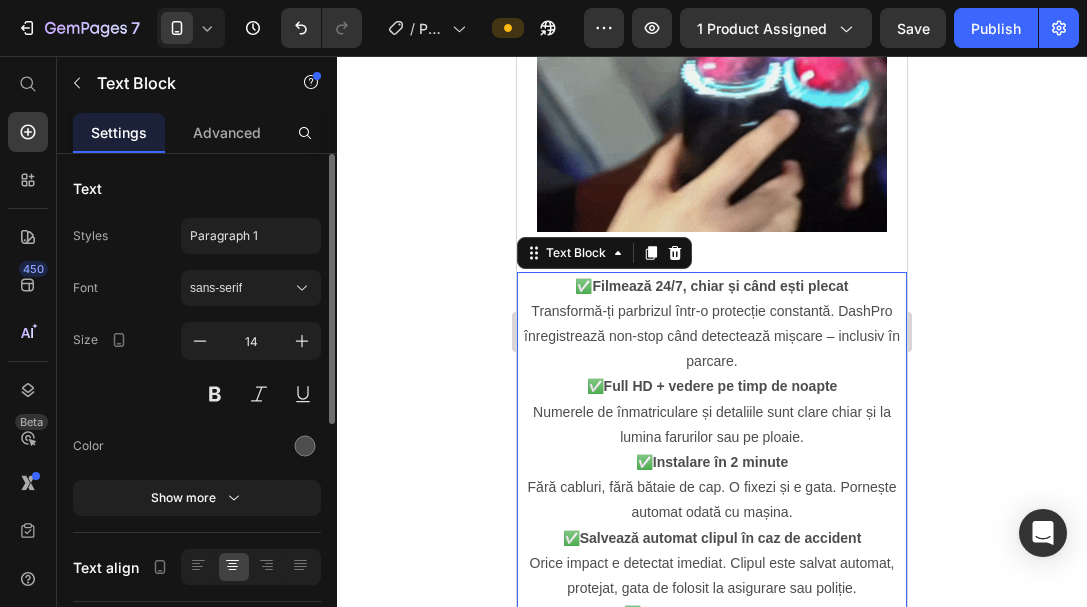 click on "✅  Filmează 24/7, chiar și când ești plecat Transformă-ți parbrizul într-o protecție constantă. DashPro înregistrează non-stop când detectează mișcare – inclusiv în parcare." at bounding box center (712, 324) 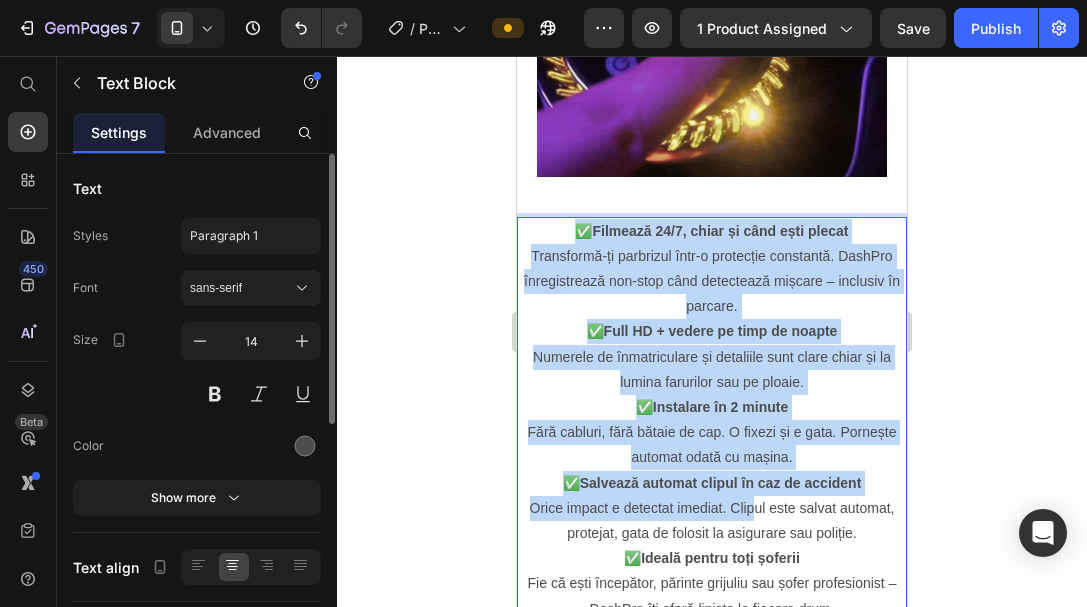 scroll, scrollTop: 1300, scrollLeft: 0, axis: vertical 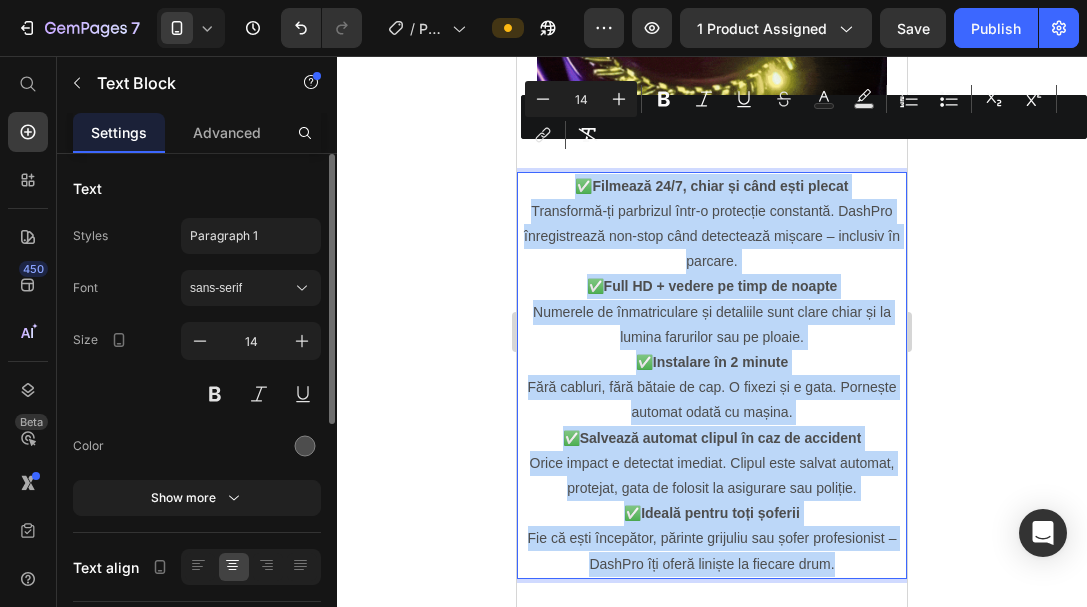 drag, startPoint x: 562, startPoint y: 256, endPoint x: 831, endPoint y: 543, distance: 393.35733 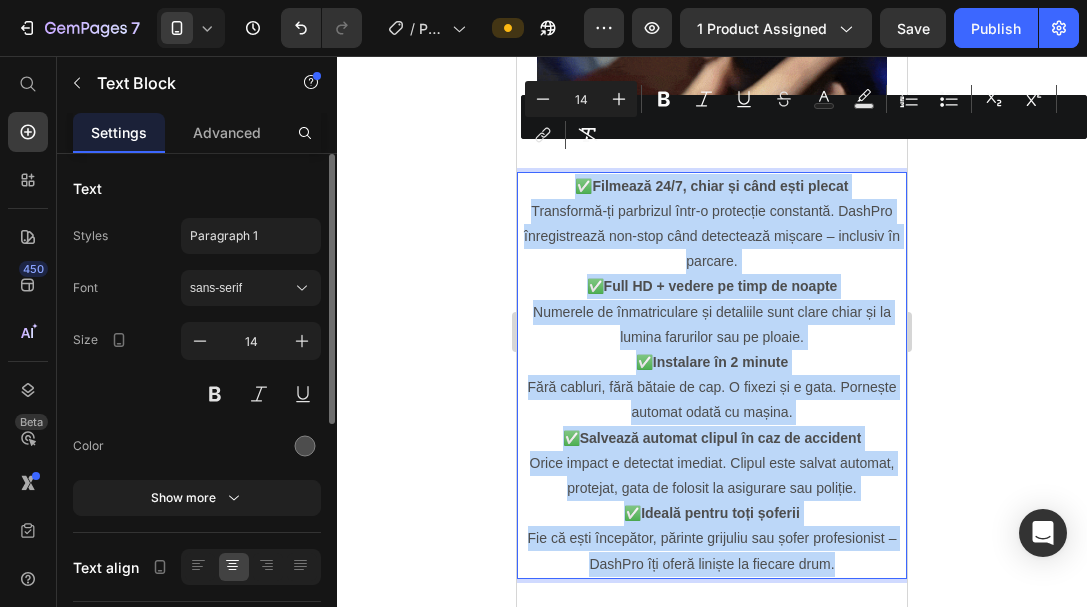click on "✅  Filmează 24/7, chiar și când ești plecat Transformă-ți parbrizul într-o protecție constantă. DashPro înregistrează non-stop când detectează mișcare – inclusiv în parcare. ✅  Full HD + vedere pe timp de noapte Numerele de înmatriculare și detaliile sunt clare chiar și la lumina farurilor sau pe ploaie. ✅  Instalare în 2 minute Fără cabluri, fără bătaie de cap. O fixezi și e gata. Pornește automat odată cu mașina. ✅  Salvează automat clipul în caz de accident Orice impact e detectat imediat. Clipul este salvat automat, protejat, gata de folosit la asigurare sau poliție. ✅  Ideală pentru toți șoferii Fie că ești începător, părinte grijuliu sau șofer profesionist – DashPro îți oferă liniște la fiecare drum." at bounding box center [712, 375] 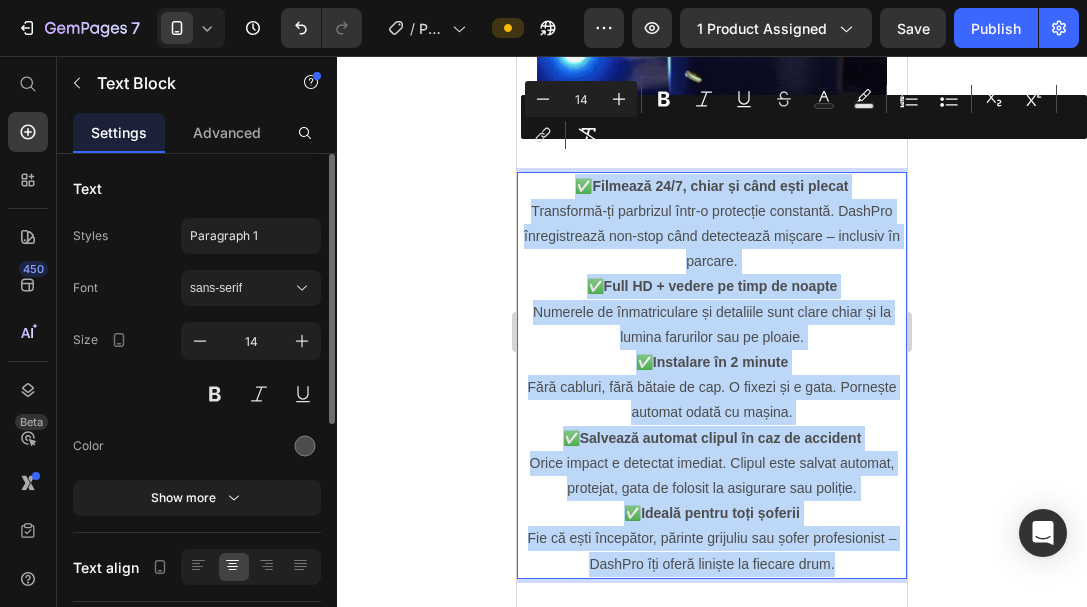 copy on "✅  Filmează 24/7, chiar și când ești plecat Transformă-ți parbrizul într-o protecție constantă. DashPro înregistrează non-stop când detectează mișcare – inclusiv în parcare. ✅  Full HD + vedere pe timp de noapte Numerele de înmatriculare și detaliile sunt clare chiar și la lumina farurilor sau pe ploaie. ✅  Instalare în 2 minute Fără cabluri, fără bătaie de cap. O fixezi și e gata. Pornește automat odată cu mașina. ✅  Salvează automat clipul în caz de accident Orice impact e detectat imediat. Clipul este salvat automat, protejat, gata de folosit la asigurare sau poliție. ✅  Ideală pentru toți șoferii Fie că ești începător, părinte grijuliu sau șofer profesionist – DashPro îți oferă liniște la fiecare drum." 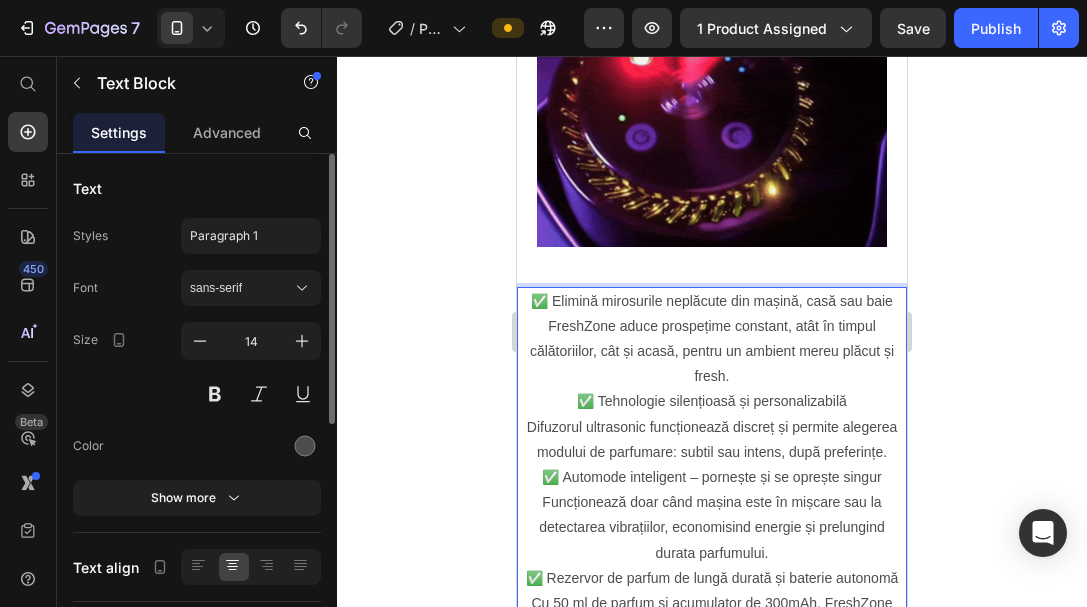 scroll, scrollTop: 1181, scrollLeft: 0, axis: vertical 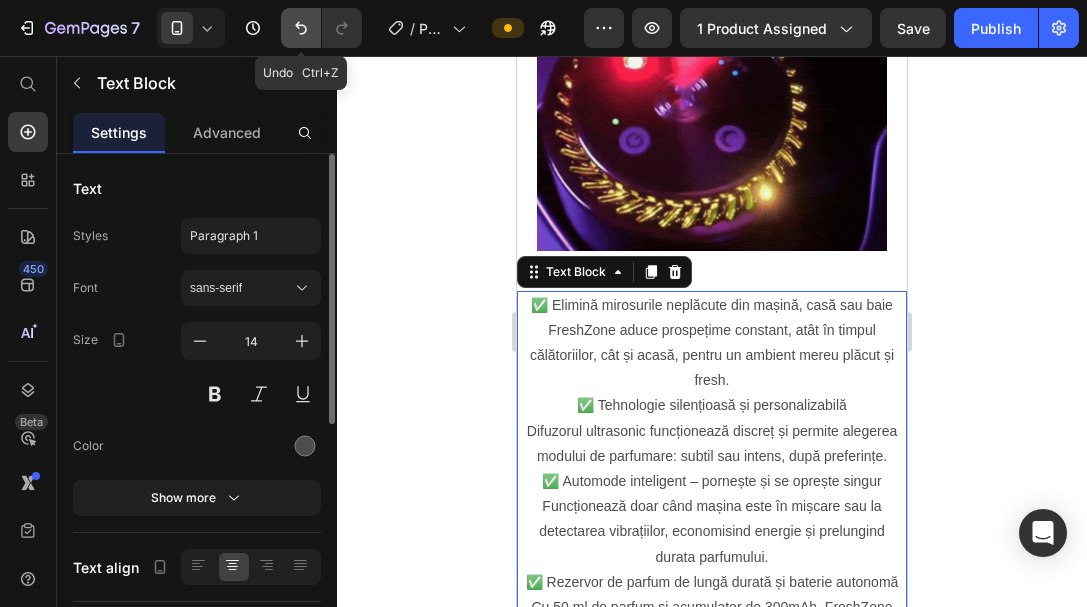 click 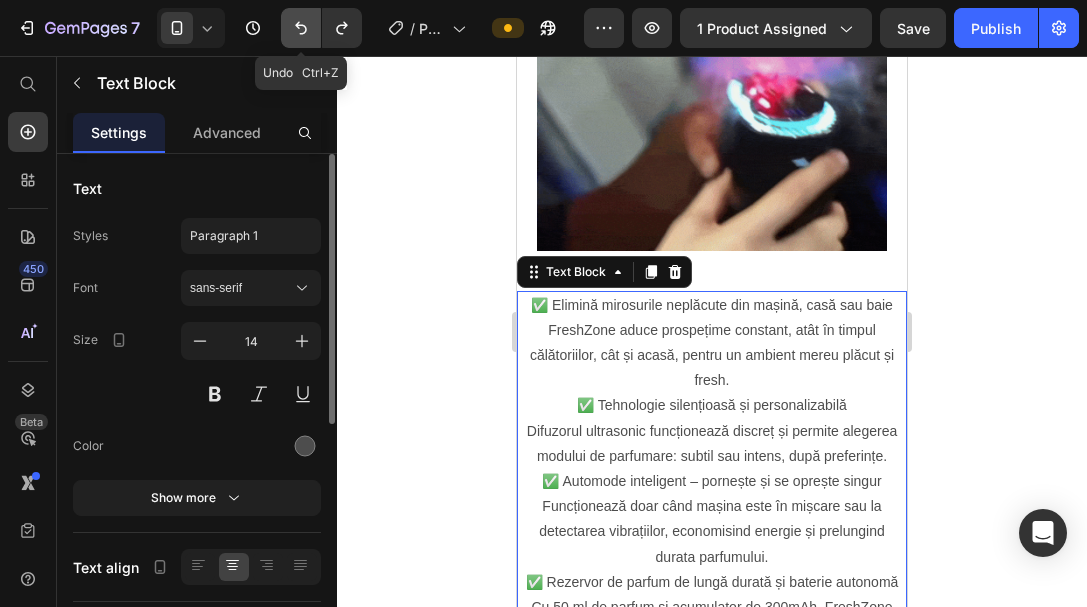 click 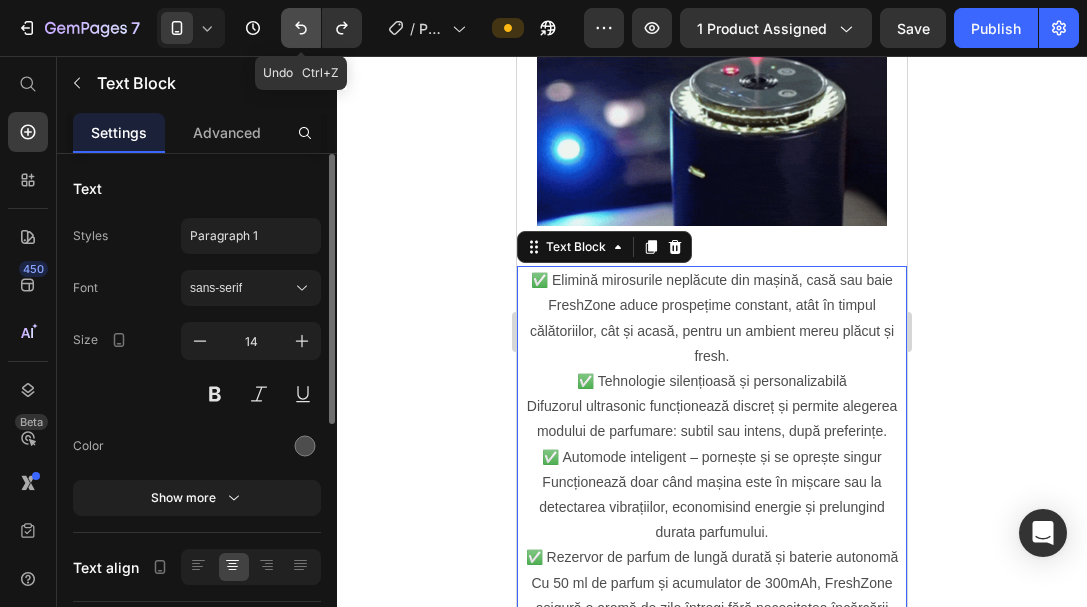 scroll, scrollTop: 1156, scrollLeft: 0, axis: vertical 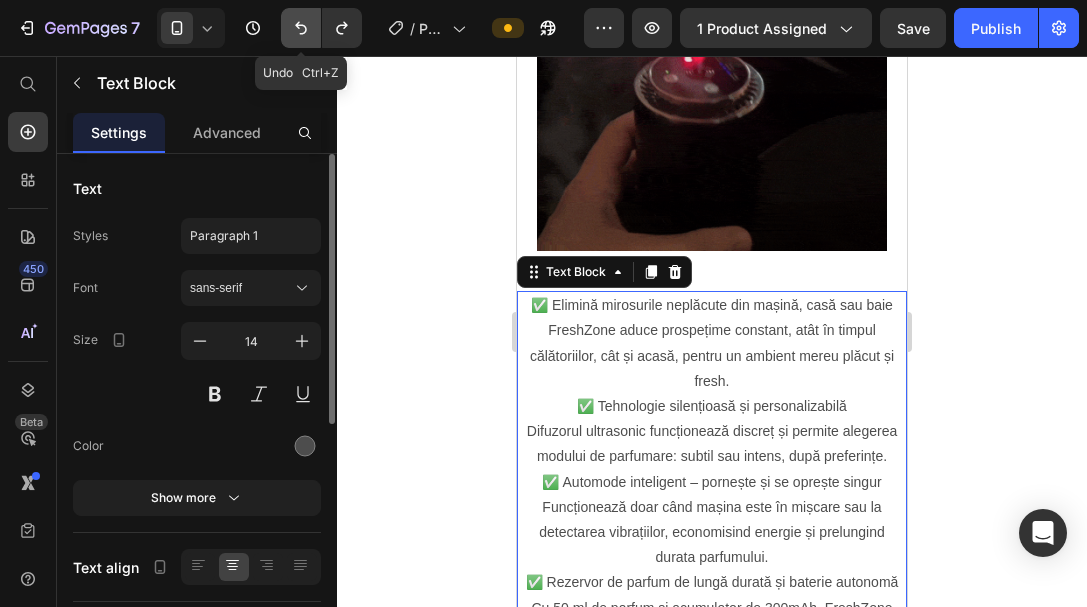 click 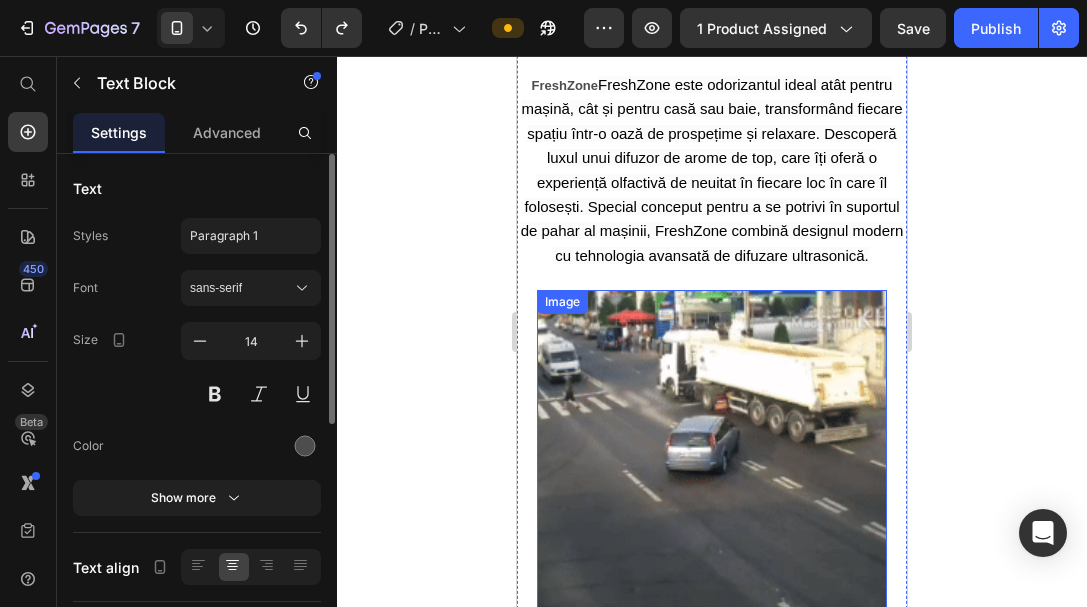 scroll, scrollTop: 756, scrollLeft: 0, axis: vertical 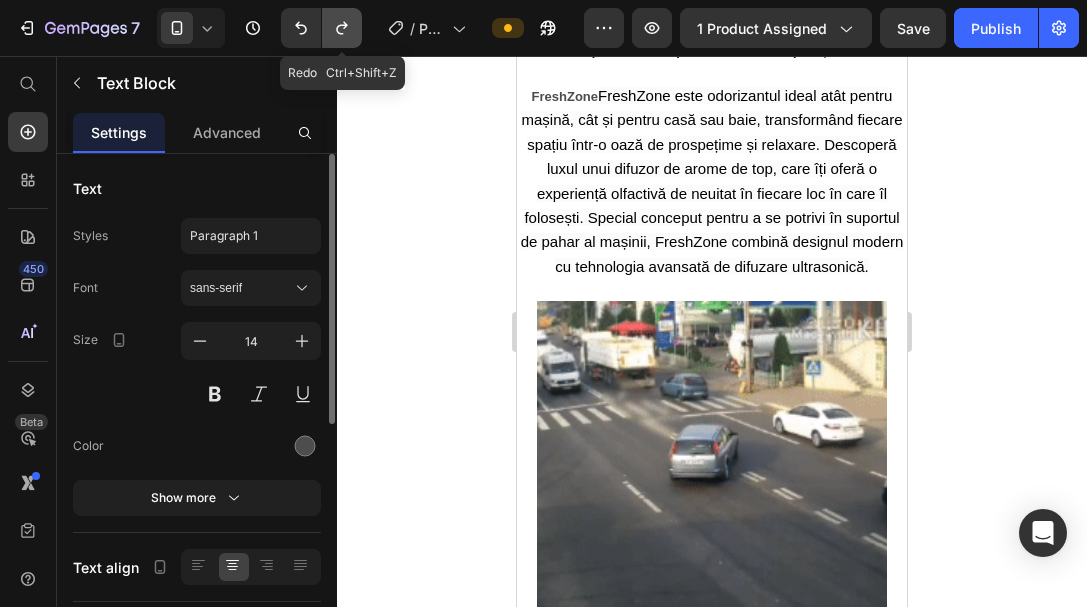click 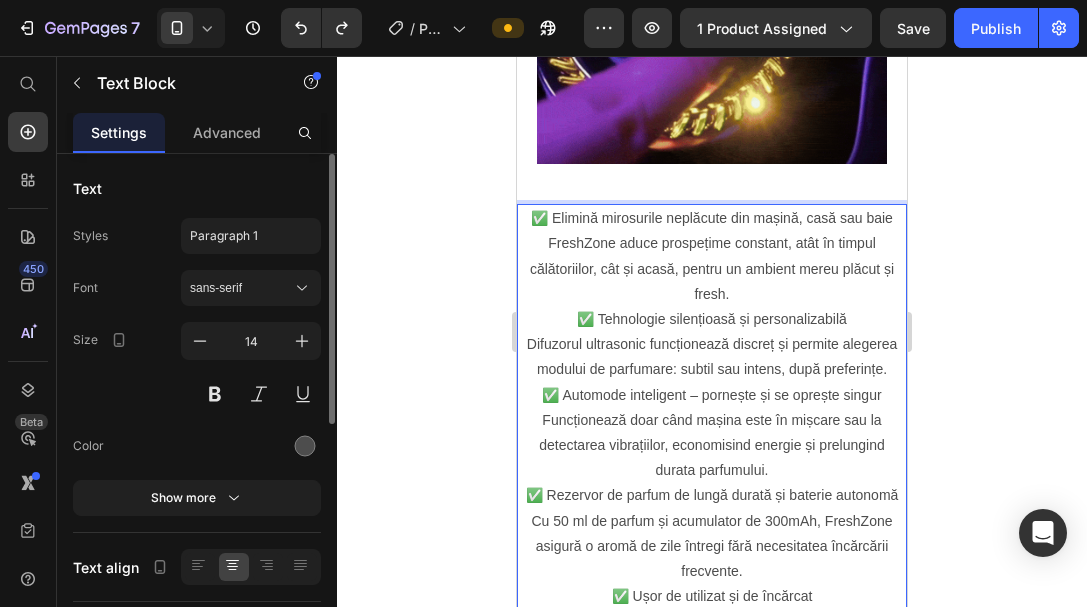 scroll, scrollTop: 1456, scrollLeft: 0, axis: vertical 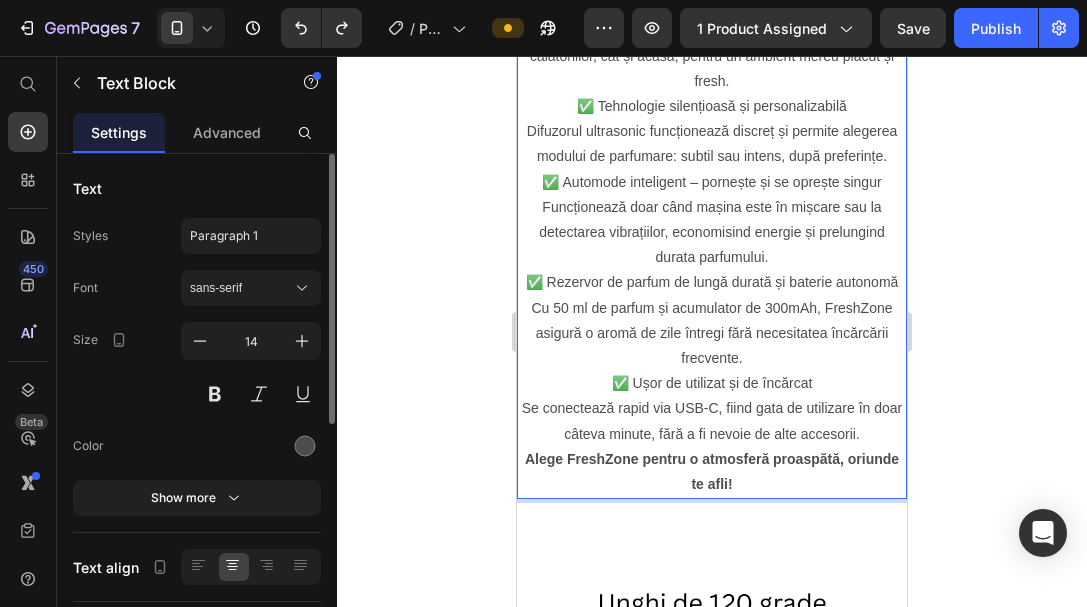 click on "Alege FreshZone pentru o atmosferă proaspătă, oriunde te afli!" at bounding box center (712, 472) 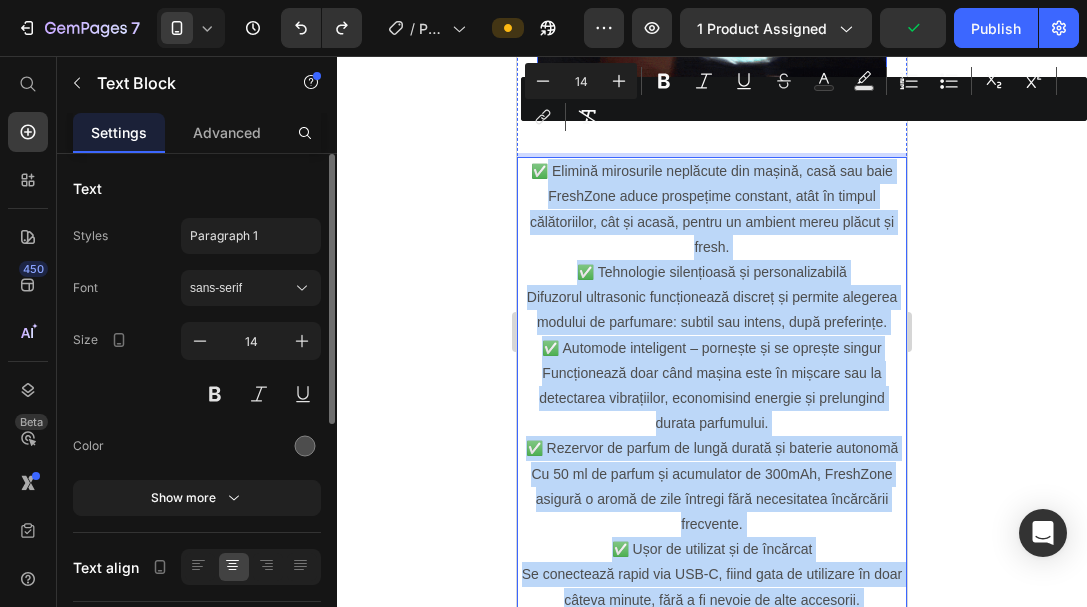 scroll, scrollTop: 1286, scrollLeft: 0, axis: vertical 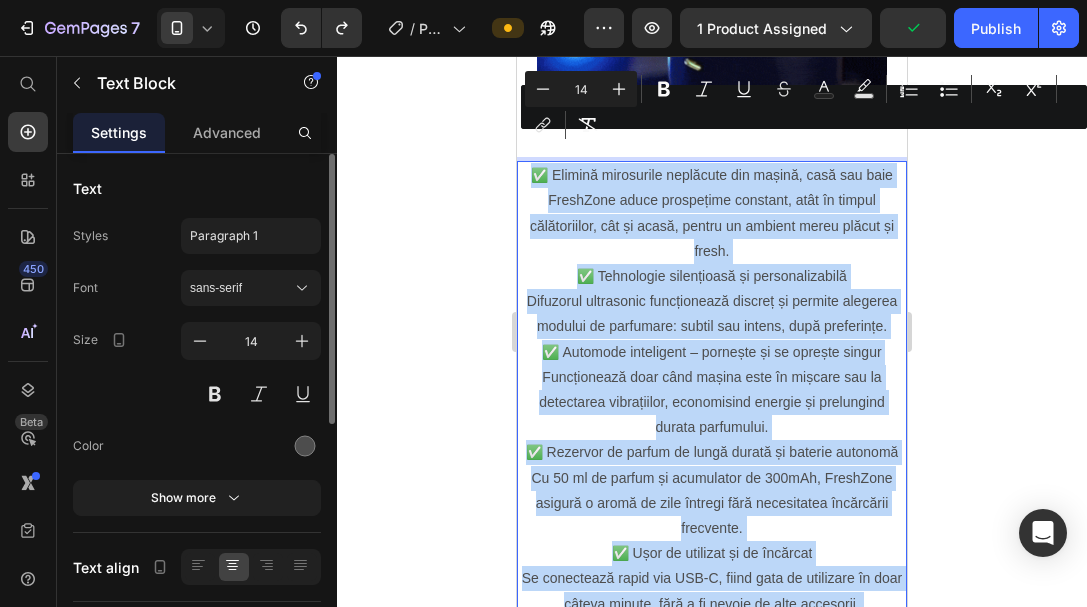 drag, startPoint x: 776, startPoint y: 476, endPoint x: 525, endPoint y: 146, distance: 414.60947 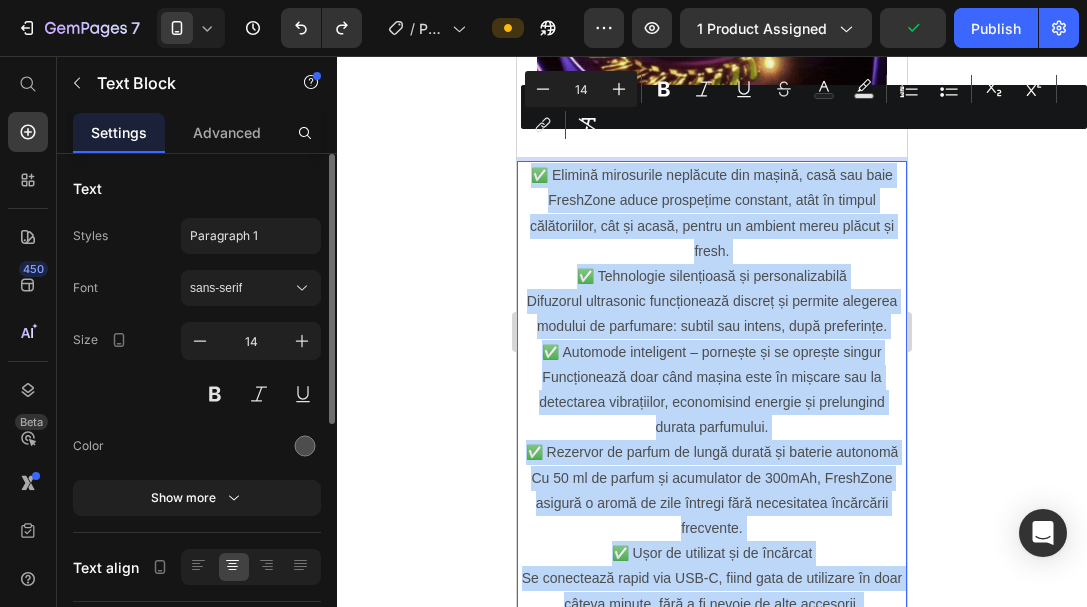 click on "✅ Elimină mirosurile neplăcute din mașină, casă sau baie FreshZone aduce prospețime constant, atât în timpul călătoriilor, cât și acasă, pentru un ambient mereu plăcut și fresh. ✅ Tehnologie silențioasă și personalizabilă Difuzorul ultrasonic funcționează discreț și permite alegerea modului de parfumare: subtil sau intens, după preferințe. ✅ Automode inteligent – pornește și se oprește singur Funcționează doar când mașina este în mișcare sau la detectarea vibrațiilor, economisind energie și prelungind durata parfumului. ✅ Rezervor de parfum de lungă durată și baterie autonomă Cu 50 ml de parfum și acumulator de 300mAh, FreshZone asigură o aromă de zile întregi fără necesitatea încărcării frecvente. ✅ Ușor de utilizat și de încărcat Se conectează rapid via USB-C, fiind gata de utilizare în doar câteva minute, fără a fi nevoie de alte accesorii. Alege FreshZone pentru o atmosferă proaspătă, oriunde te afli!" at bounding box center [712, 415] 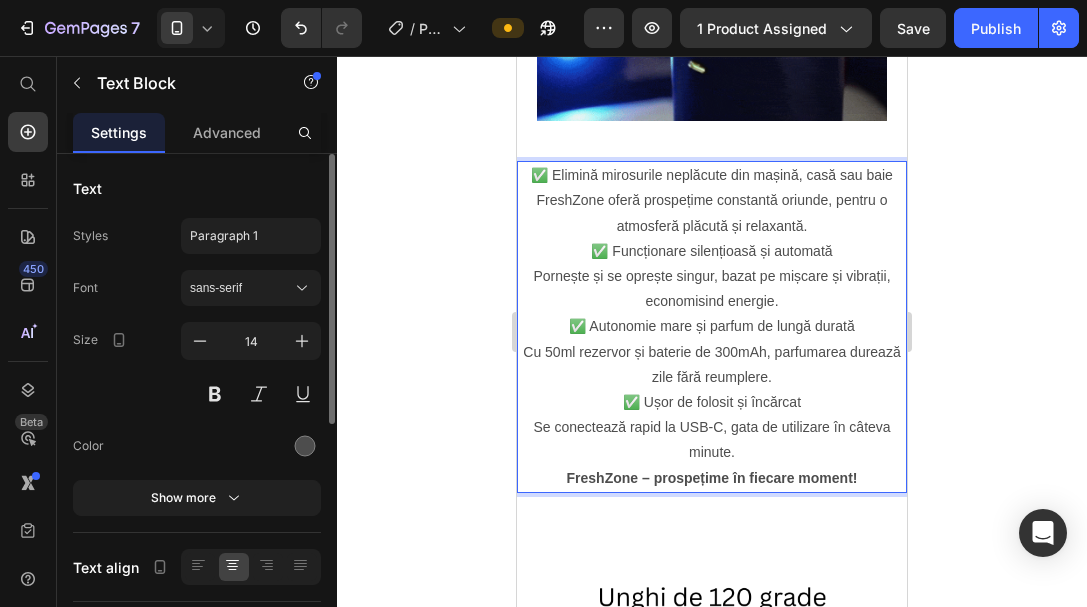 click 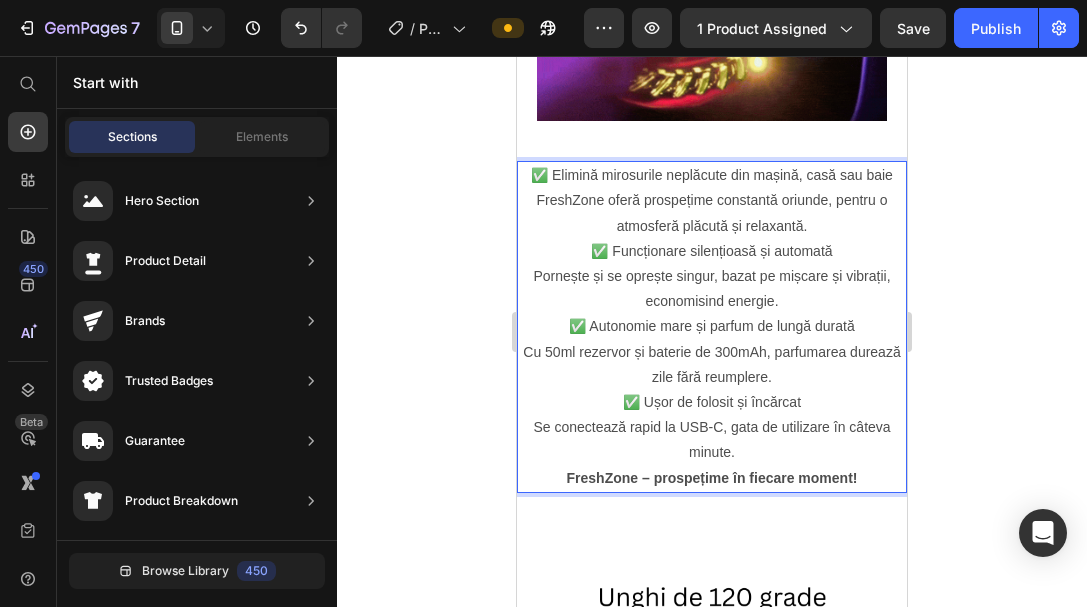 scroll, scrollTop: 0, scrollLeft: 0, axis: both 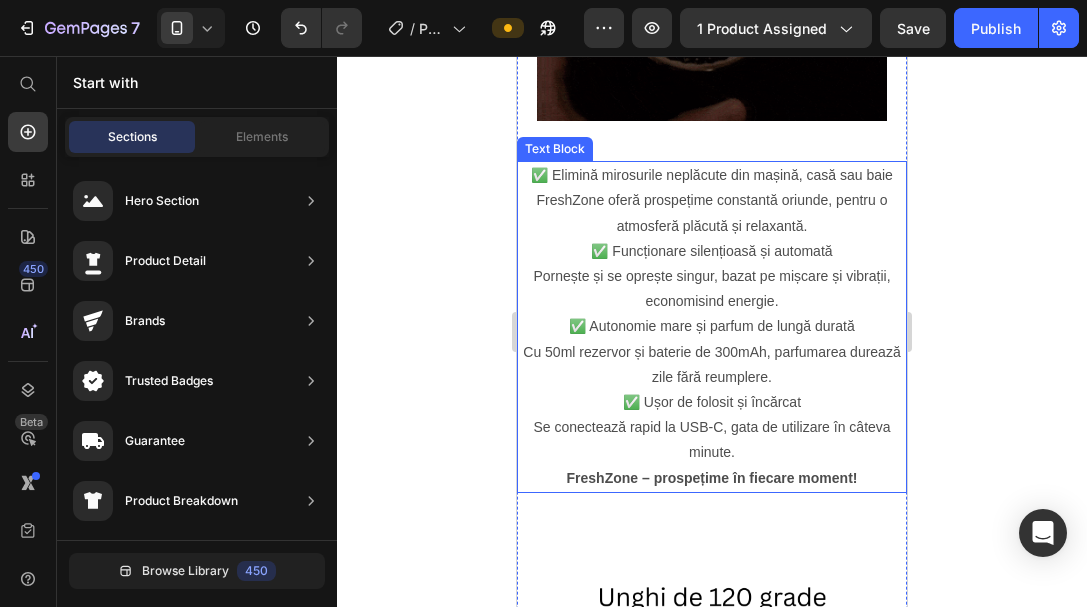 click 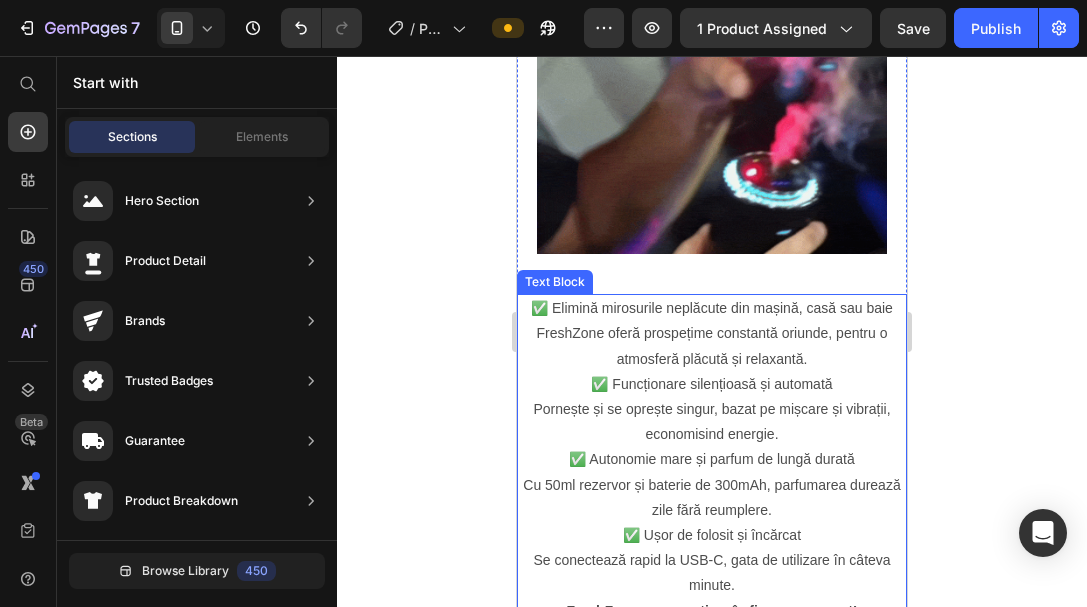 scroll, scrollTop: 1186, scrollLeft: 0, axis: vertical 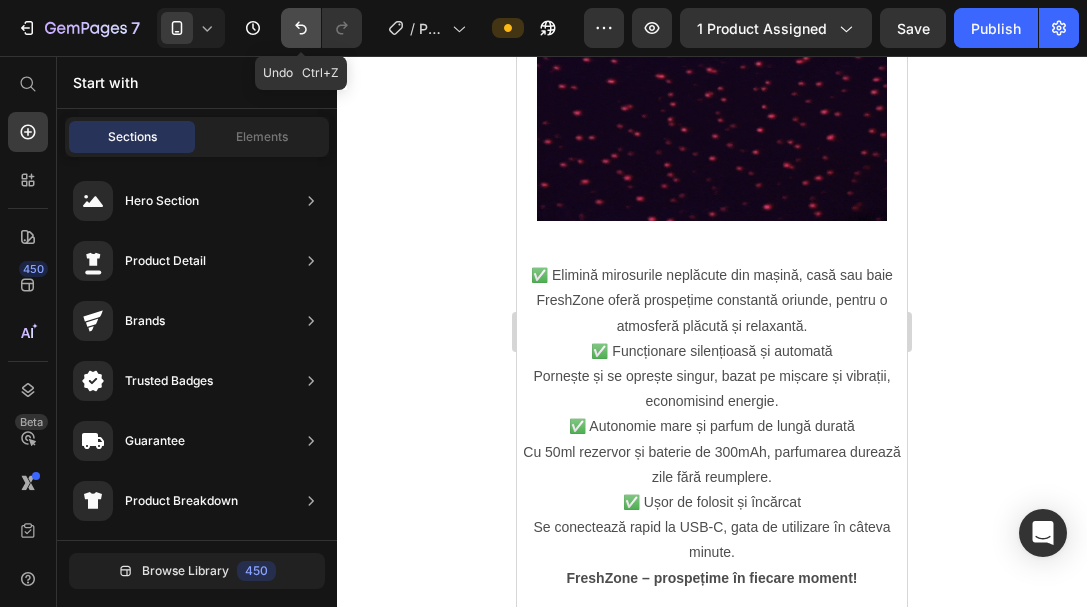 click 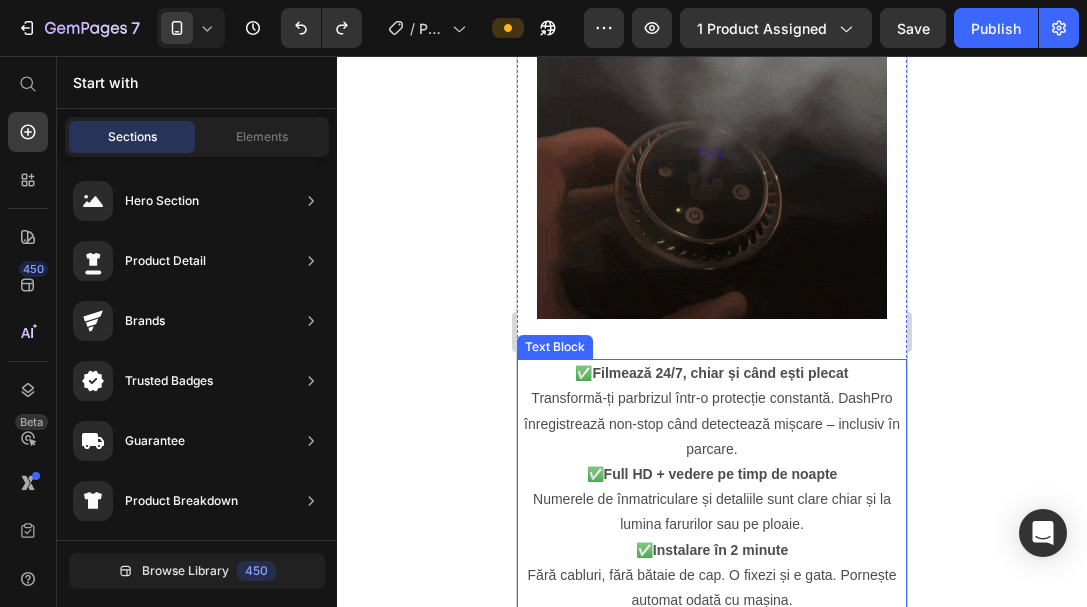 scroll, scrollTop: 1286, scrollLeft: 0, axis: vertical 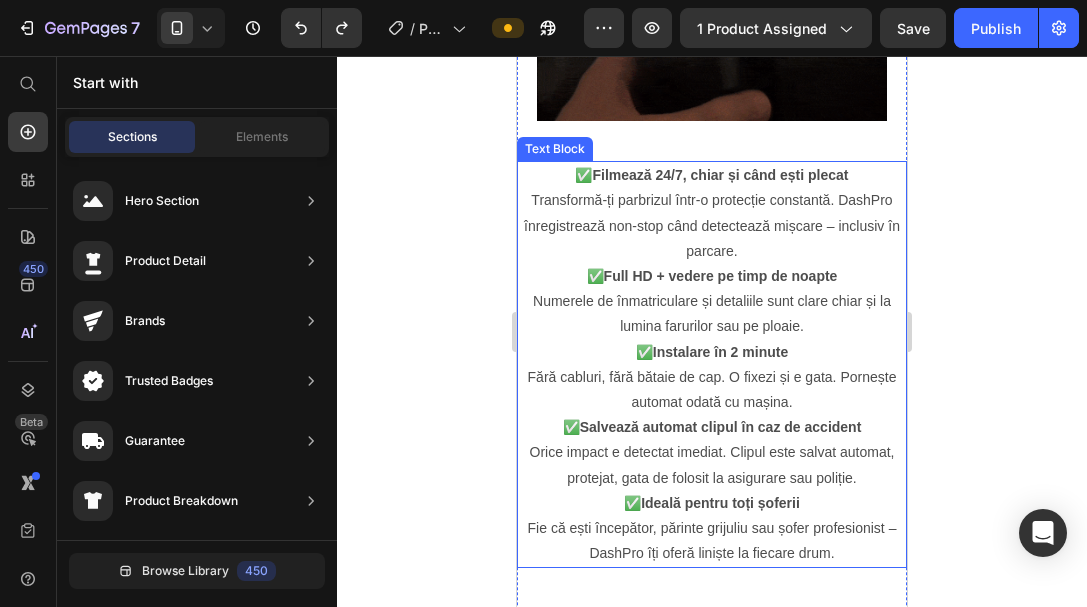 click on "Filmează 24/7, chiar și când ești plecat" at bounding box center (720, 175) 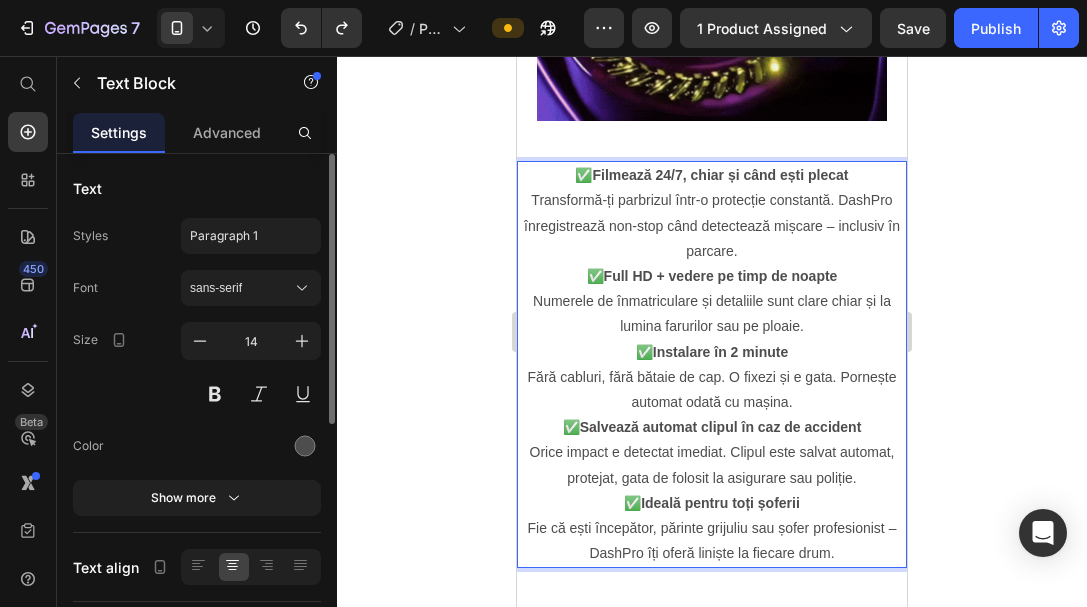 click on "✅  Filmează 24/7, chiar și când ești plecat Transformă-ți parbrizul într-o protecție constantă. DashPro înregistrează non-stop când detectează mișcare – inclusiv în parcare." at bounding box center (712, 213) 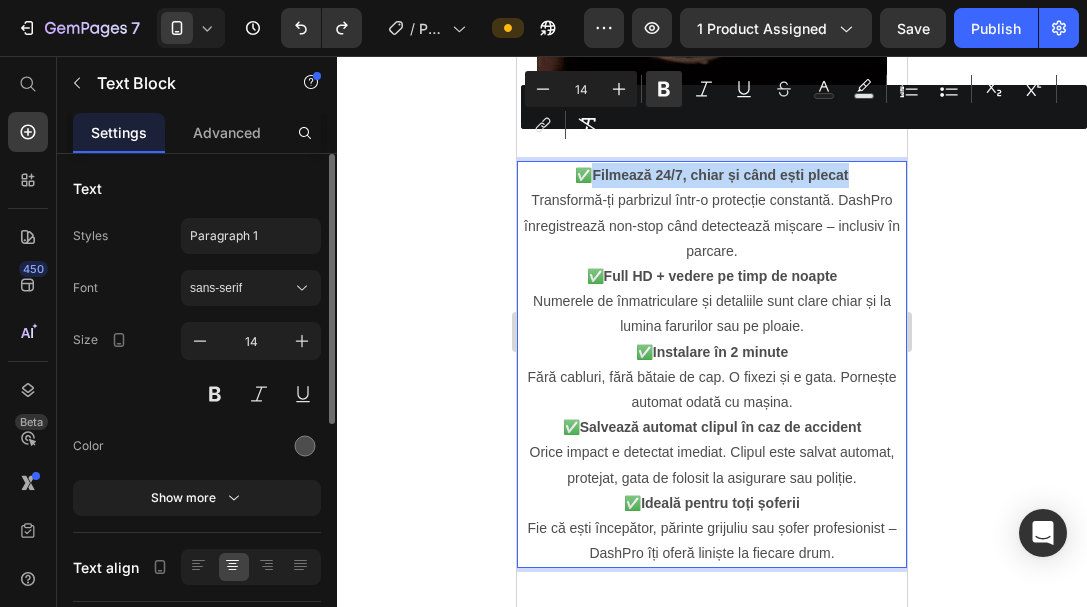drag, startPoint x: 849, startPoint y: 145, endPoint x: 1109, endPoint y: 197, distance: 265.14902 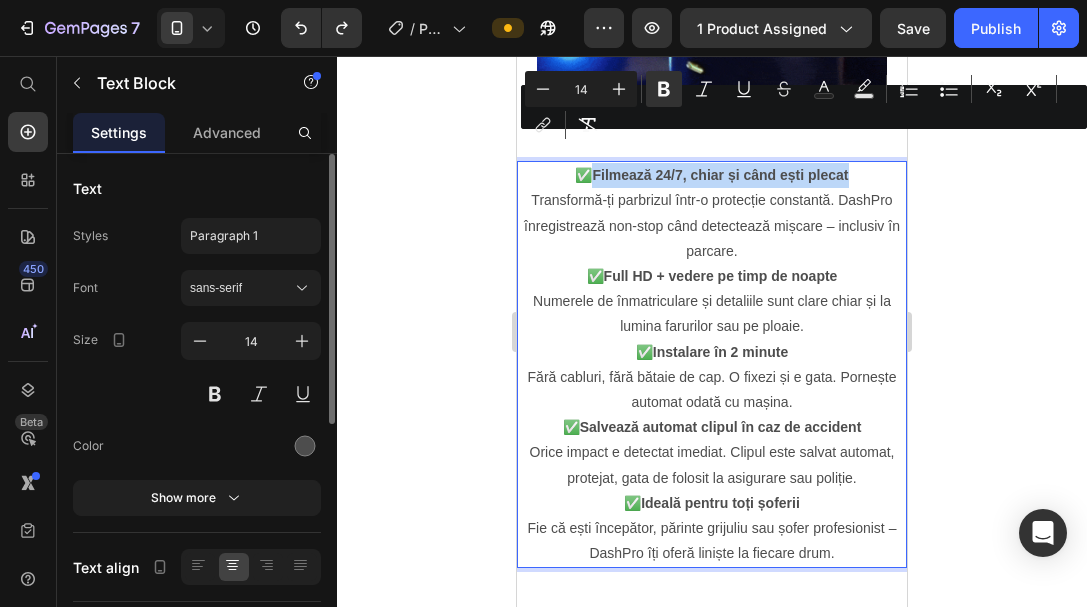 click on "✅  Filmează 24/7, chiar și când ești plecat Transformă-ți parbrizul într-o protecție constantă. DashPro înregistrează non-stop când detectează mișcare – inclusiv în parcare." at bounding box center [712, 213] 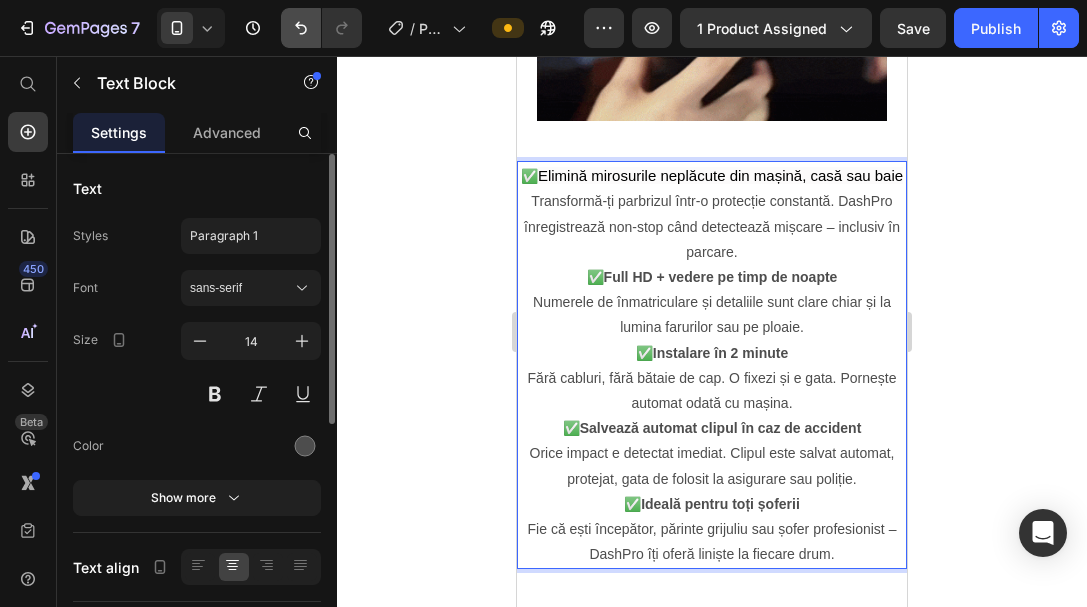 click 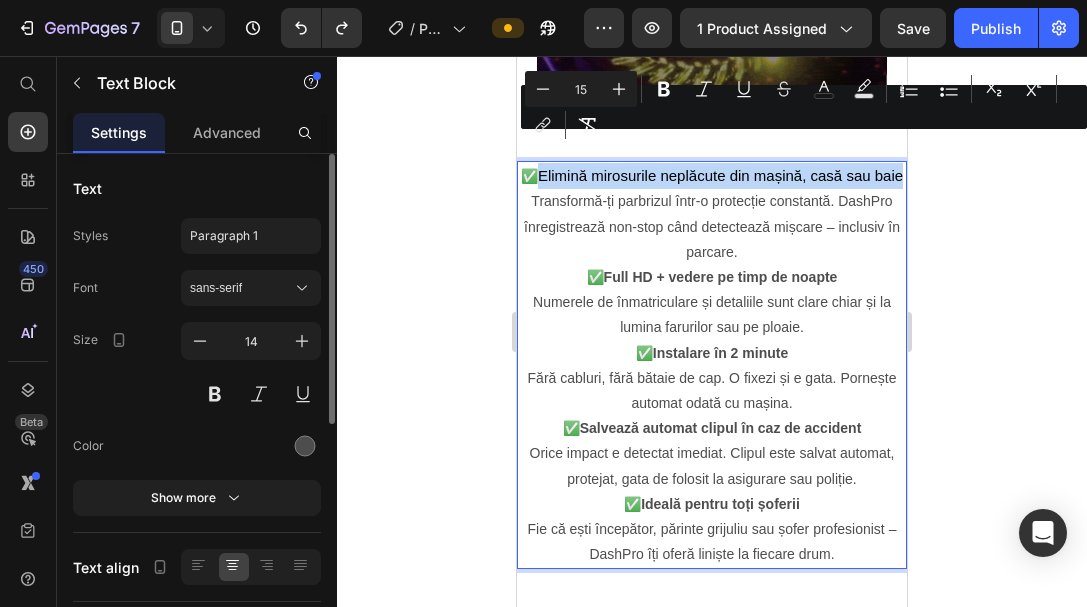 drag, startPoint x: 726, startPoint y: 176, endPoint x: 540, endPoint y: 138, distance: 189.84204 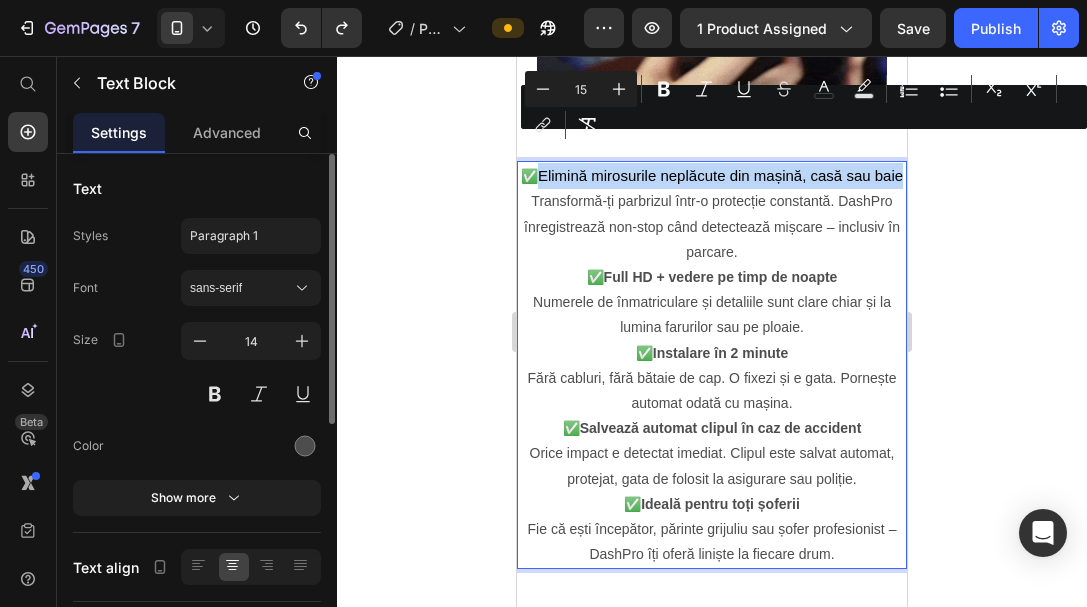 click on "✅  Elimină mirosurile neplăcute din mașină, casă sau baie Transformă-ți parbrizul într-o protecție constantă. DashPro înregistrează non-stop când detectează mișcare – inclusiv în parcare." at bounding box center (712, 214) 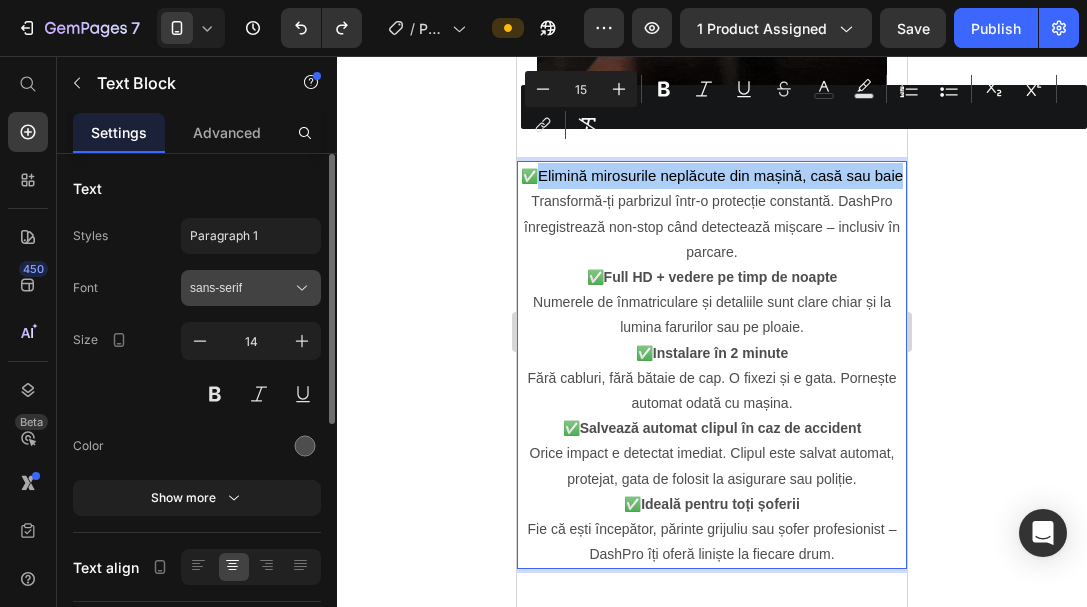 click on "sans-serif" at bounding box center [241, 288] 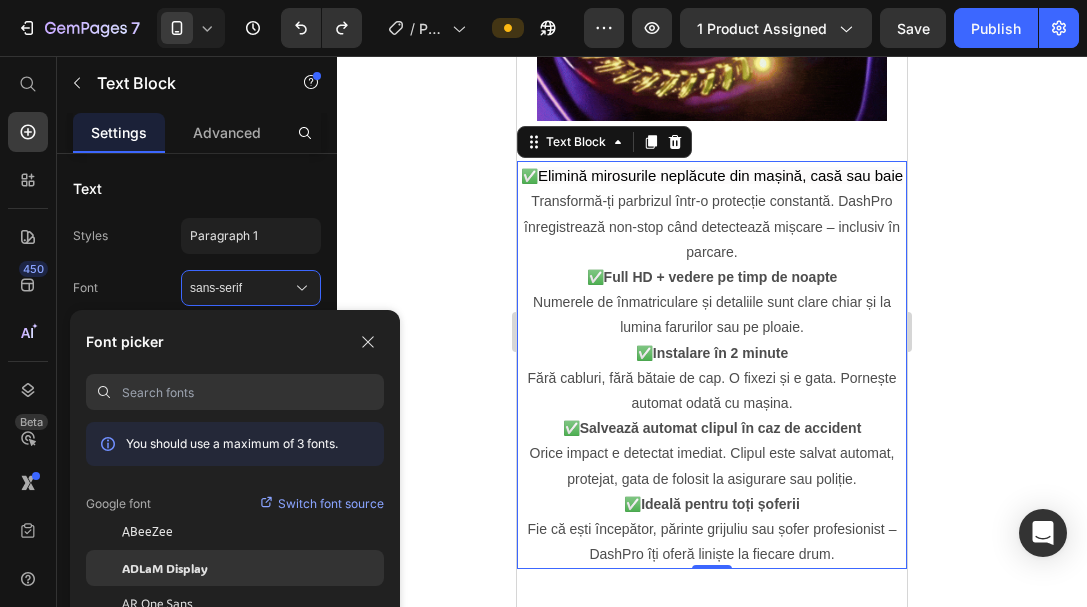 click on "ADLaM Display" at bounding box center [165, 568] 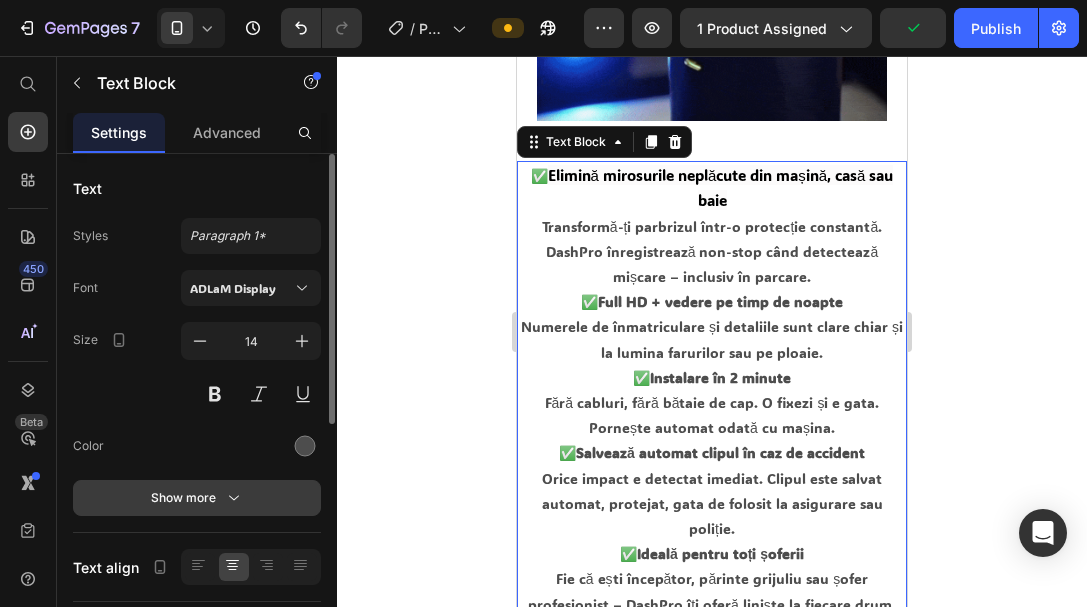 click on "Show more" at bounding box center (197, 498) 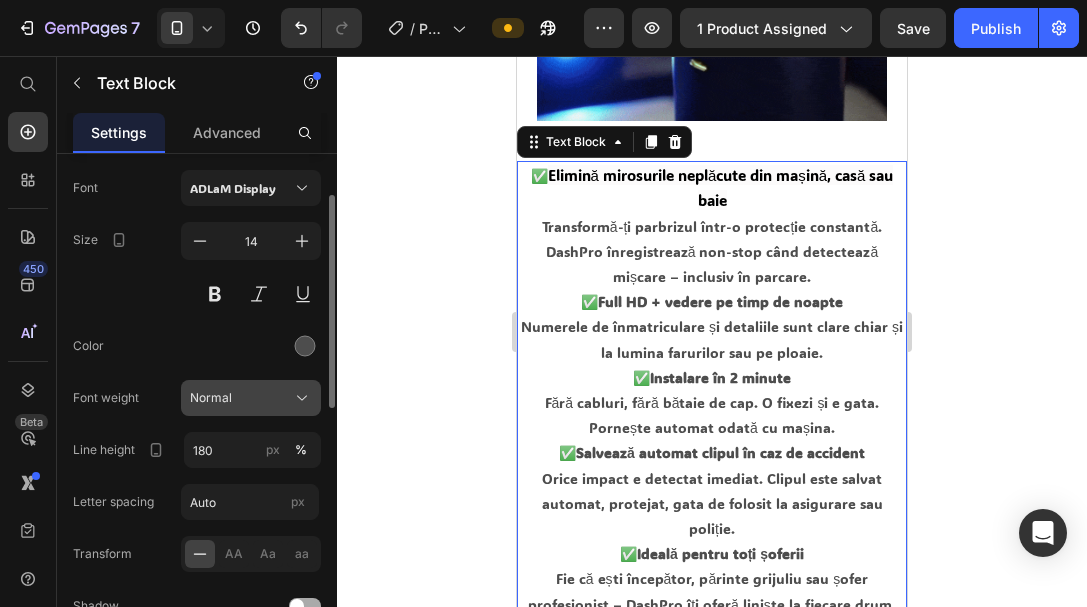 scroll, scrollTop: 0, scrollLeft: 0, axis: both 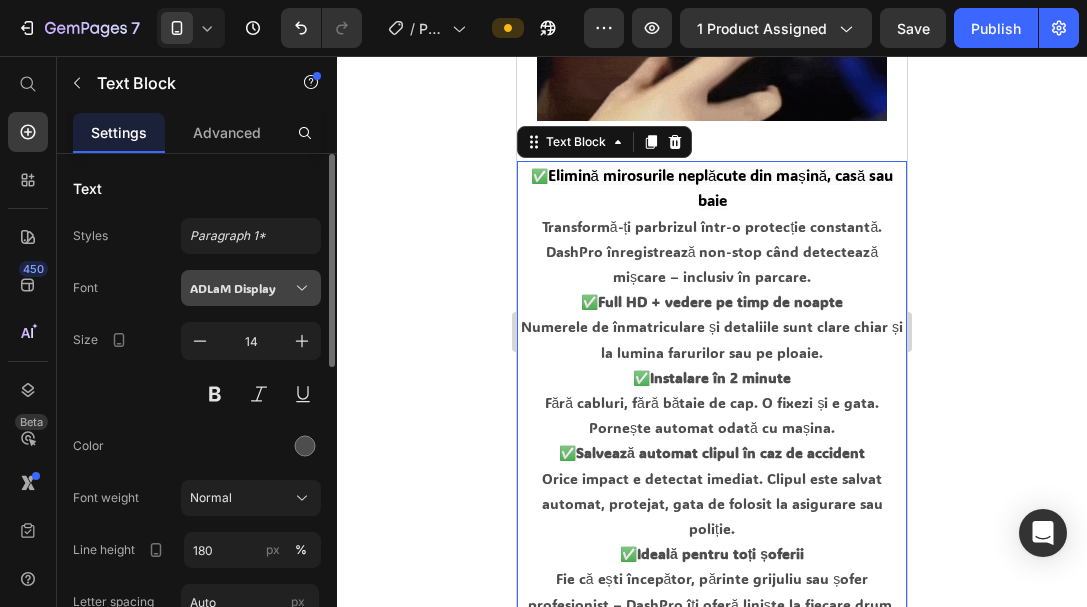 click on "ADLaM Display" at bounding box center (251, 288) 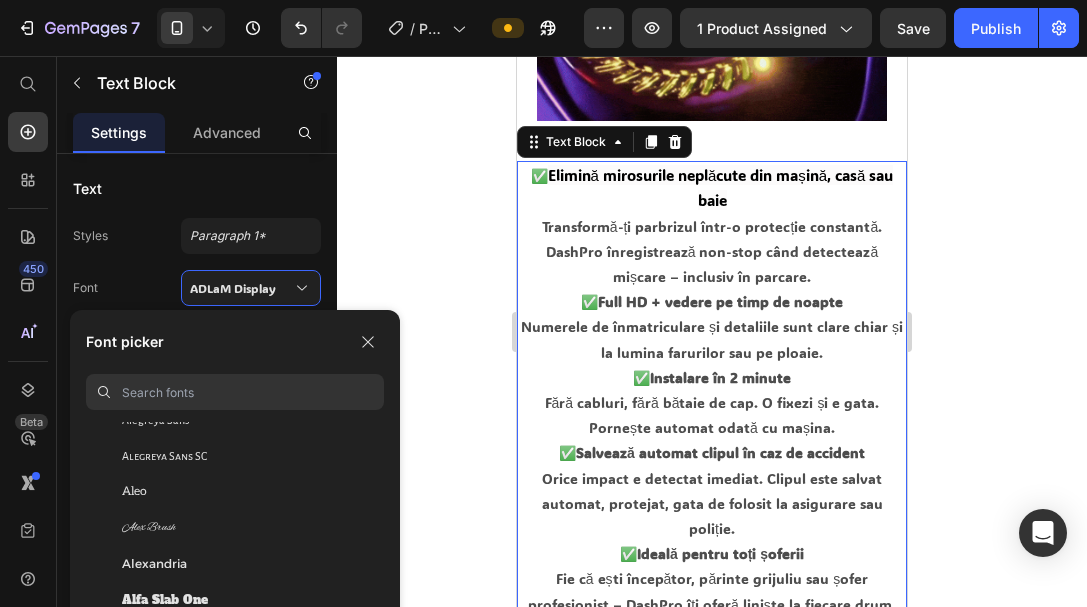 scroll, scrollTop: 1400, scrollLeft: 0, axis: vertical 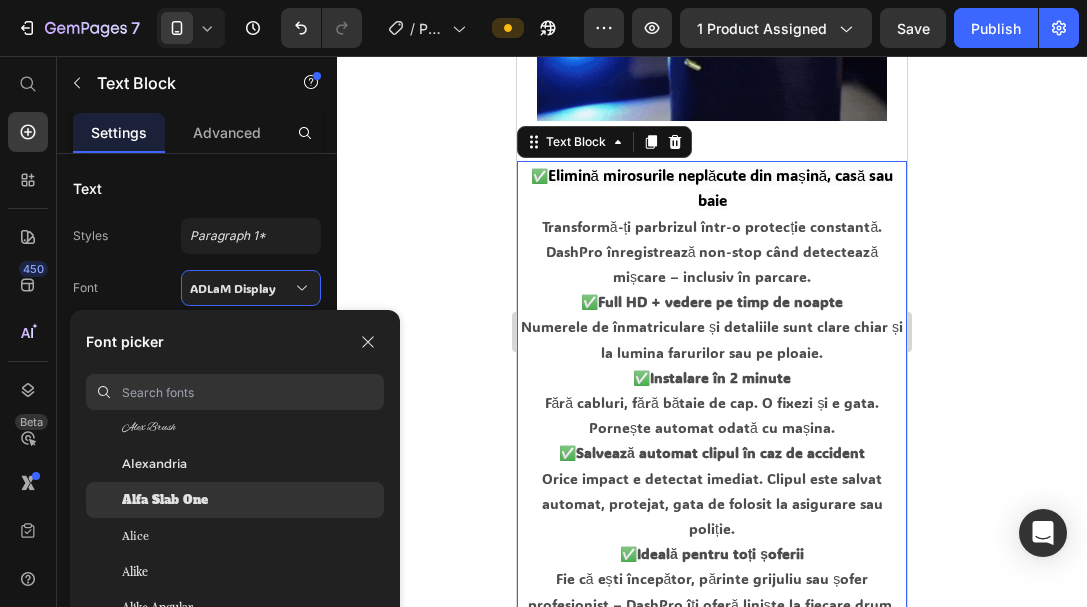 click on "Alfa Slab One" at bounding box center (165, 500) 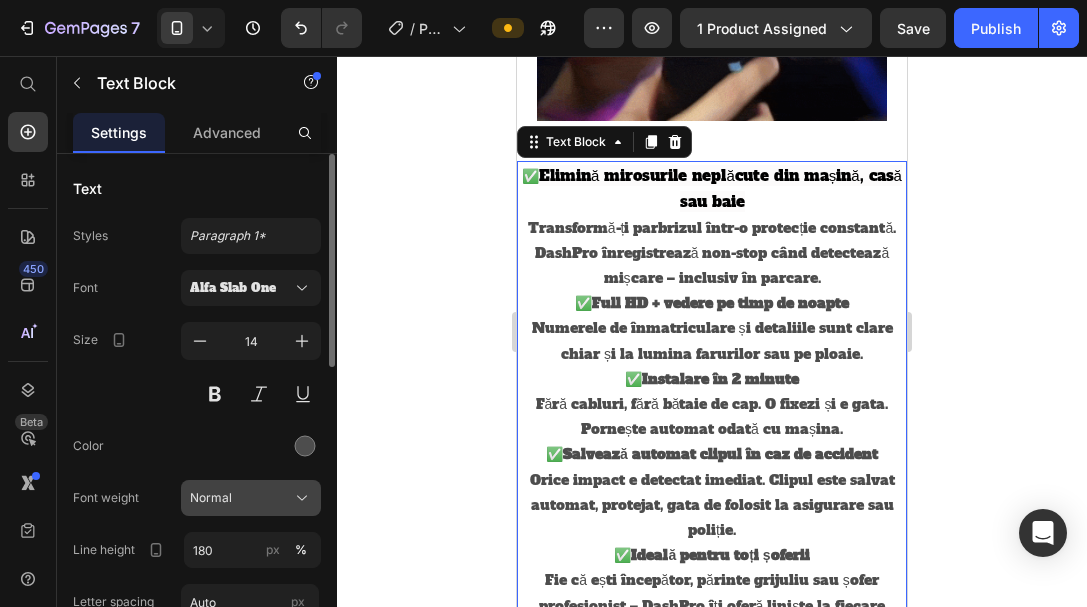 click on "Normal" 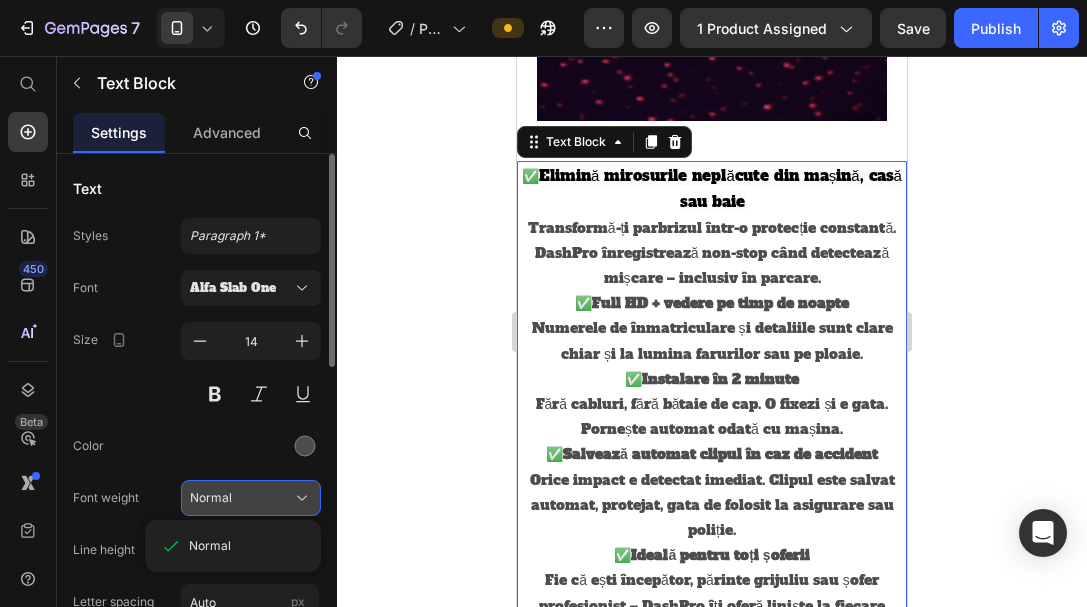 click on "Normal" 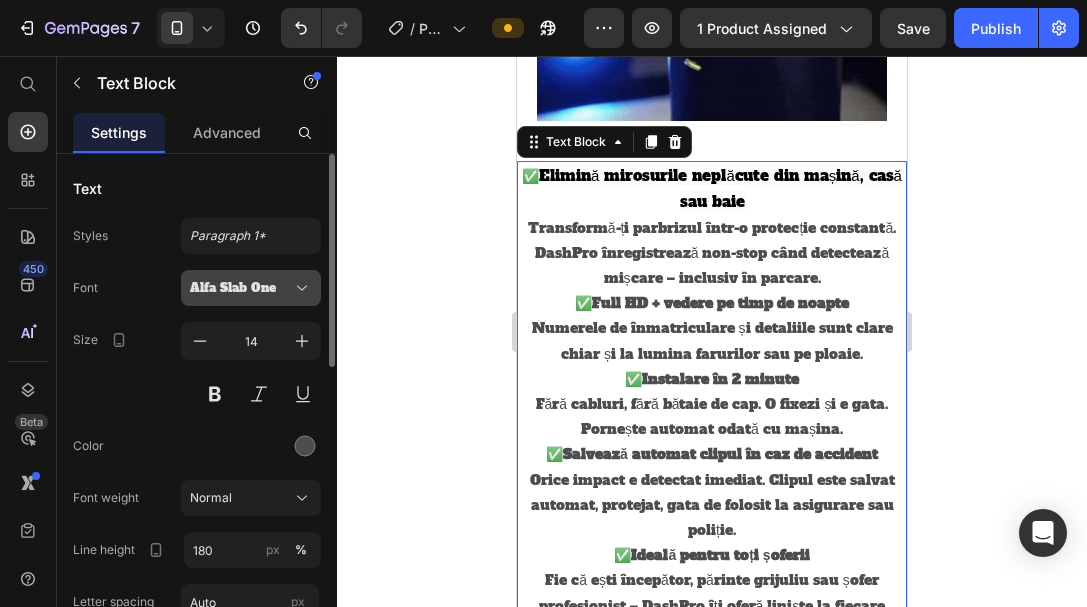 click 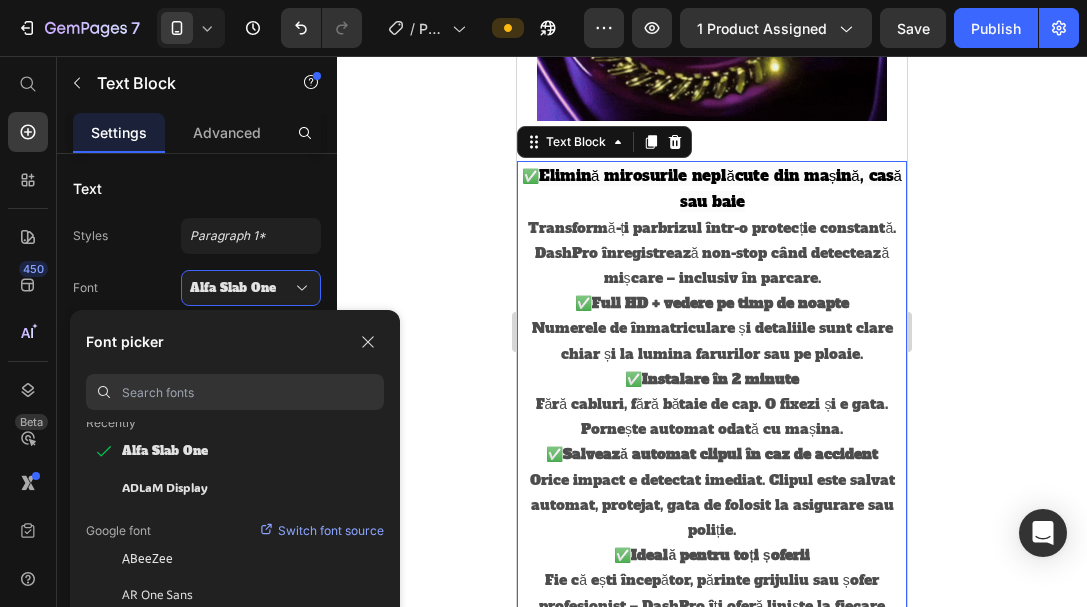 scroll, scrollTop: 100, scrollLeft: 0, axis: vertical 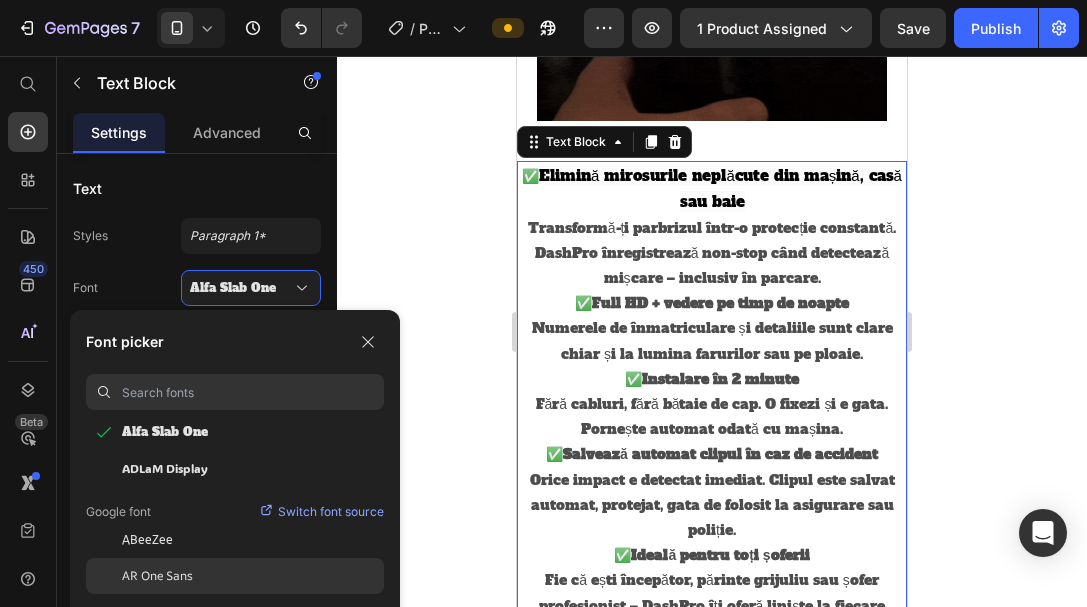 click on "AR One Sans" at bounding box center [157, 576] 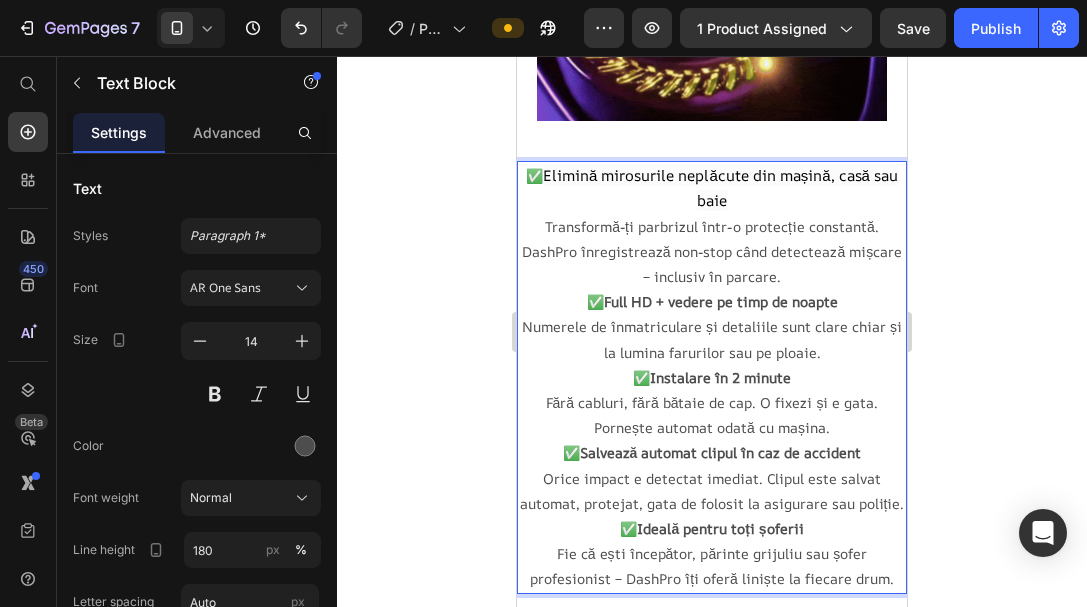 click on "✅  Elimină mirosurile neplăcute din mașină, casă sau baie Transformă-ți parbrizul într-o protecție constantă. DashPro înregistrează non-stop când detectează mișcare – inclusiv în parcare." at bounding box center [712, 226] 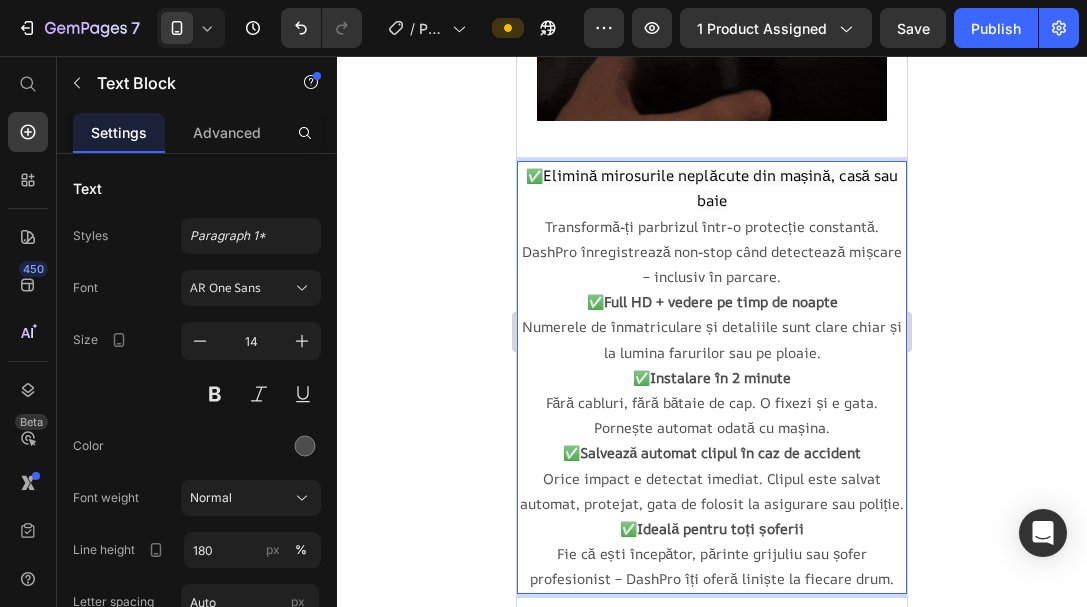 click on "✅  Elimină mirosurile neplăcute din mașină, casă sau baie Transformă-ți parbrizul într-o protecție constantă. DashPro înregistrează non-stop când detectează mișcare – inclusiv în parcare." at bounding box center [712, 226] 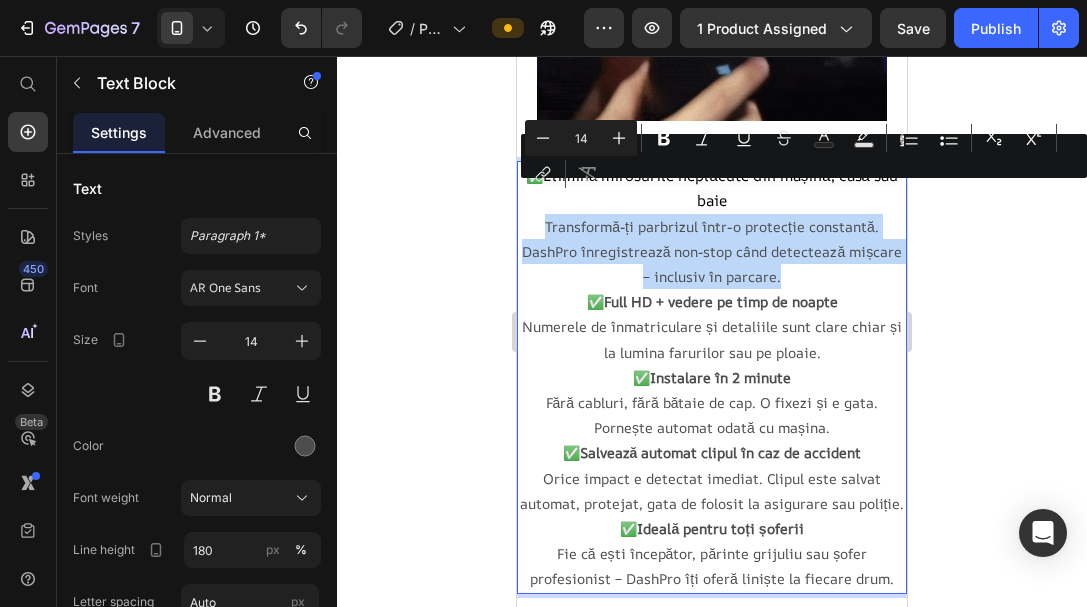 drag, startPoint x: 799, startPoint y: 246, endPoint x: 538, endPoint y: 195, distance: 265.9361 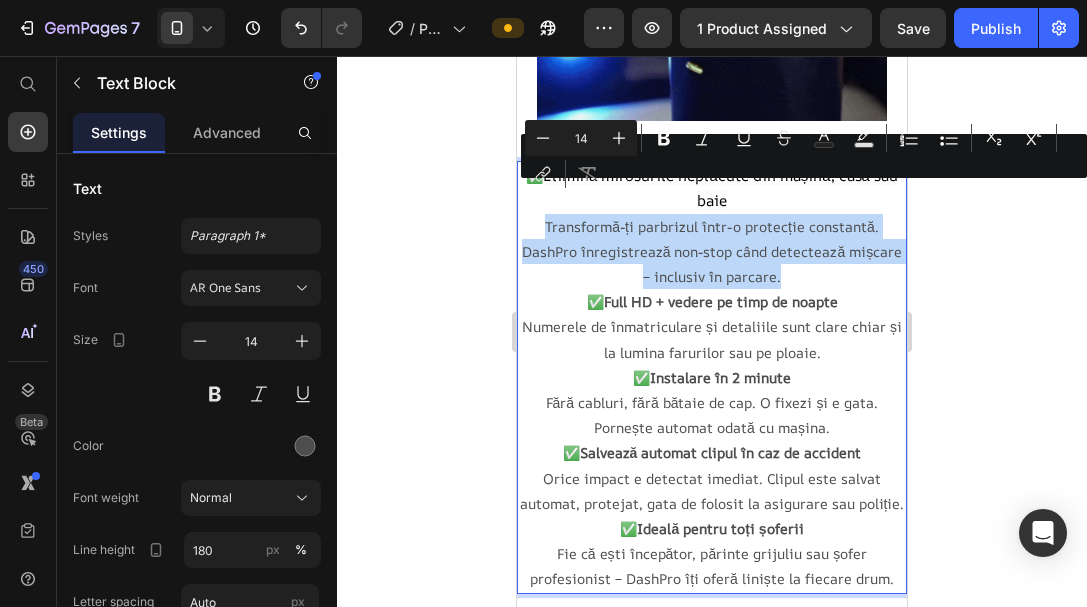 click on "✅  Elimină mirosurile neplăcute din mașină, casă sau baie Transformă-ți parbrizul într-o protecție constantă. DashPro înregistrează non-stop când detectează mișcare – inclusiv în parcare." at bounding box center (712, 226) 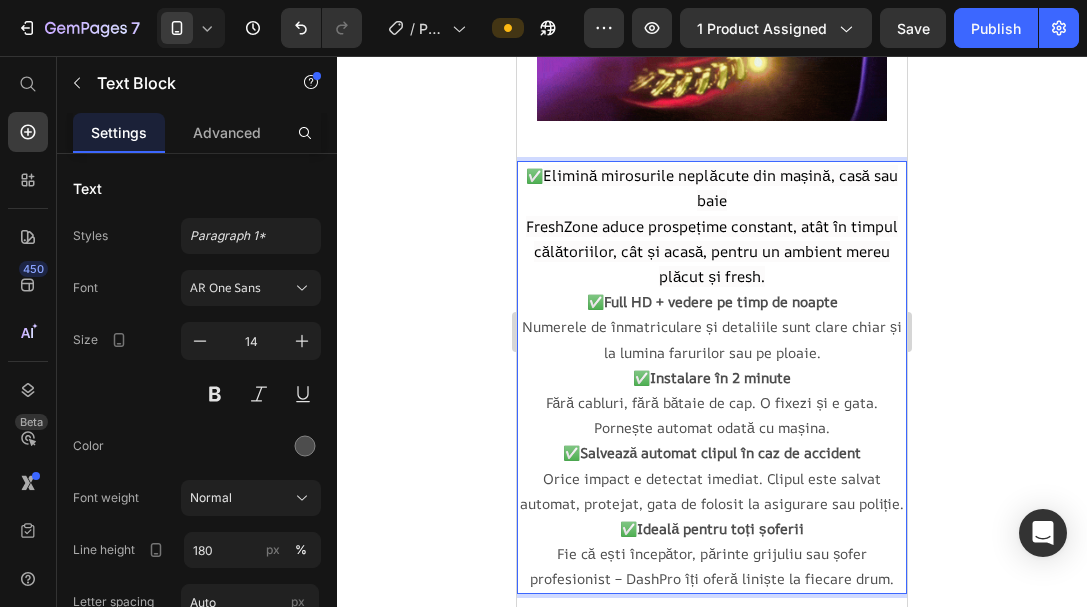 click on "Full HD + vedere pe timp de noapte" at bounding box center [721, 301] 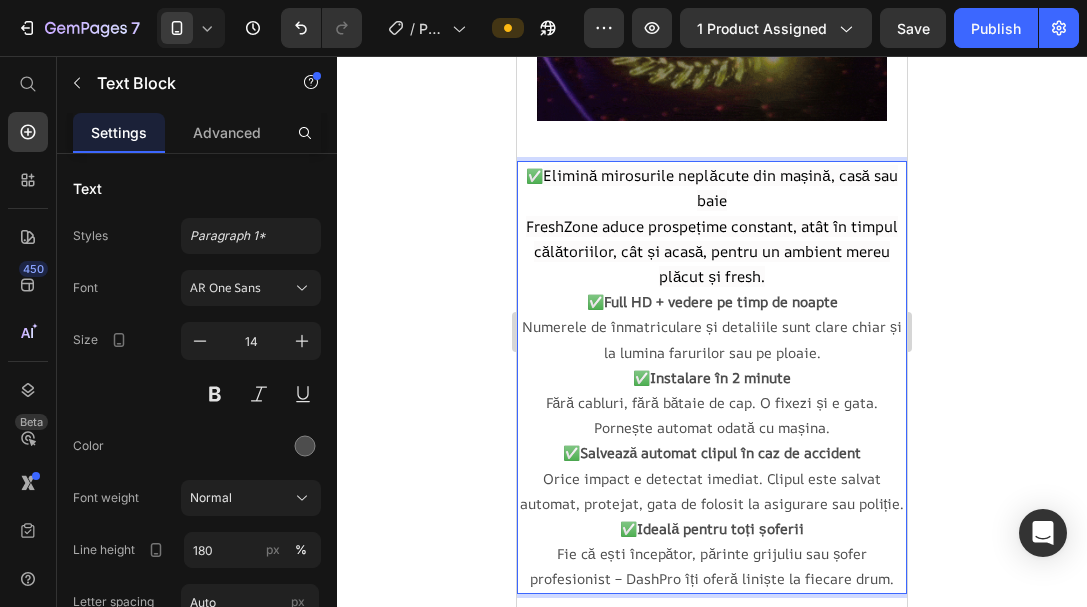 click on "✅  Full HD + vedere pe timp de noapte Numerele de înmatriculare și detaliile sunt clare chiar și la lumina farurilor sau pe ploaie." at bounding box center [712, 327] 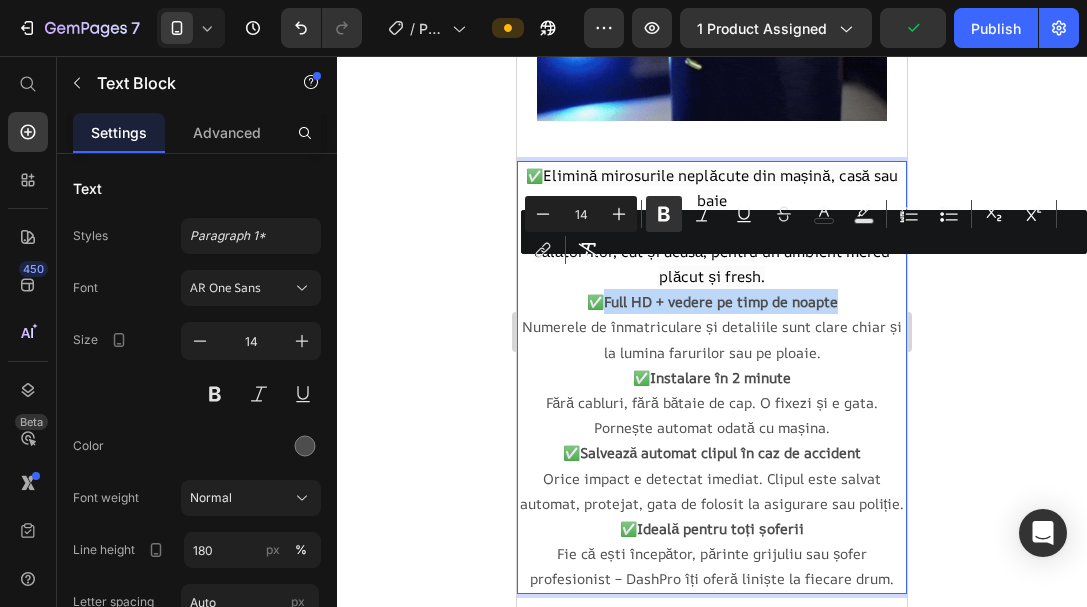 drag, startPoint x: 833, startPoint y: 274, endPoint x: 604, endPoint y: 270, distance: 229.03493 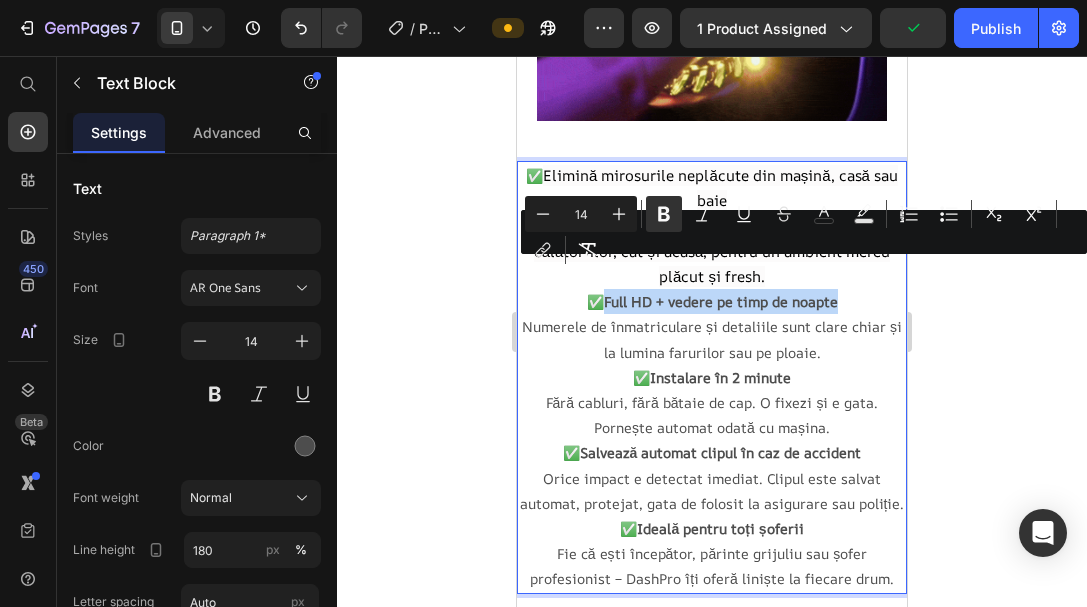 click on "✅  Full HD + vedere pe timp de noapte Numerele de înmatriculare și detaliile sunt clare chiar și la lumina farurilor sau pe ploaie." at bounding box center (712, 327) 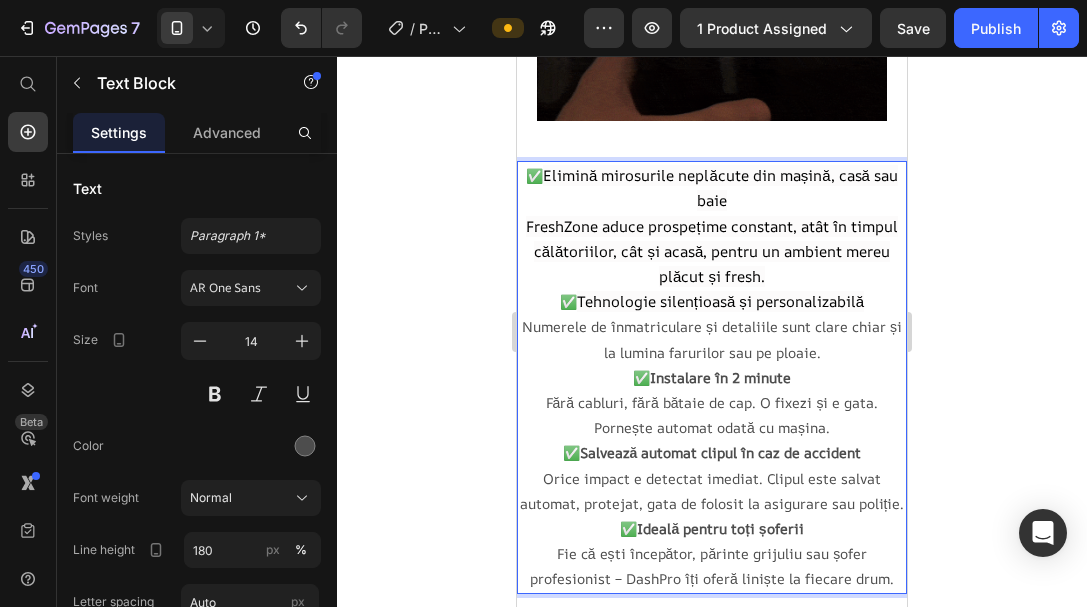 click on "✅  Tehnologie silențioasă și personalizabilă Numerele de înmatriculare și detaliile sunt clare chiar și la lumina farurilor sau pe ploaie." at bounding box center [712, 327] 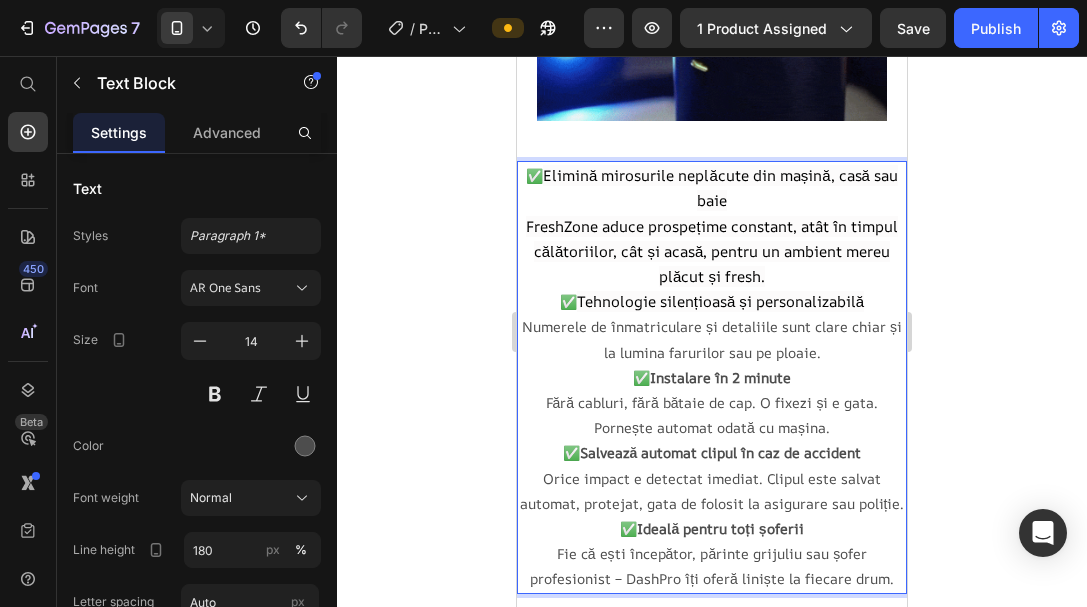 click on "✅  Tehnologie silențioasă și personalizabilă Numerele de înmatriculare și detaliile sunt clare chiar și la lumina farurilor sau pe ploaie." at bounding box center (712, 327) 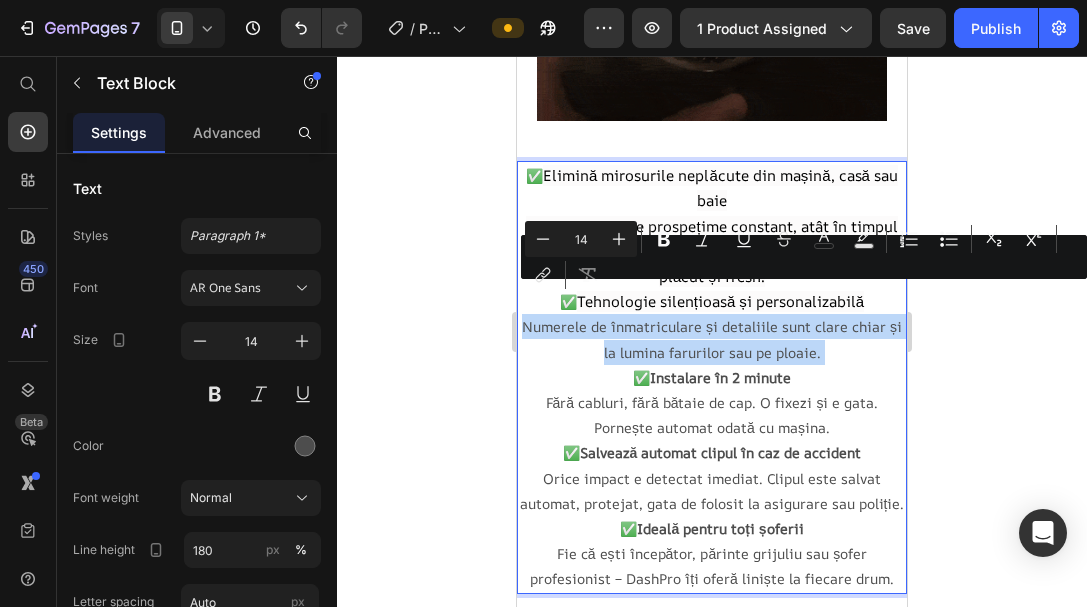 drag, startPoint x: 811, startPoint y: 326, endPoint x: 537, endPoint y: 300, distance: 275.2308 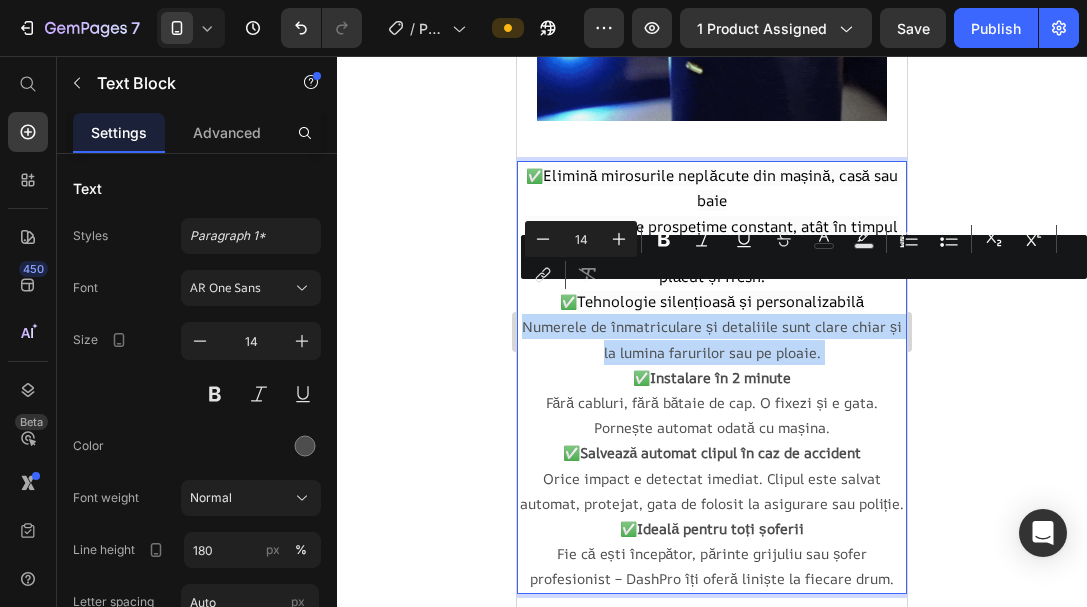 click on "✅  Tehnologie silențioasă și personalizabilă Numerele de înmatriculare și detaliile sunt clare chiar și la lumina farurilor sau pe ploaie." at bounding box center [712, 327] 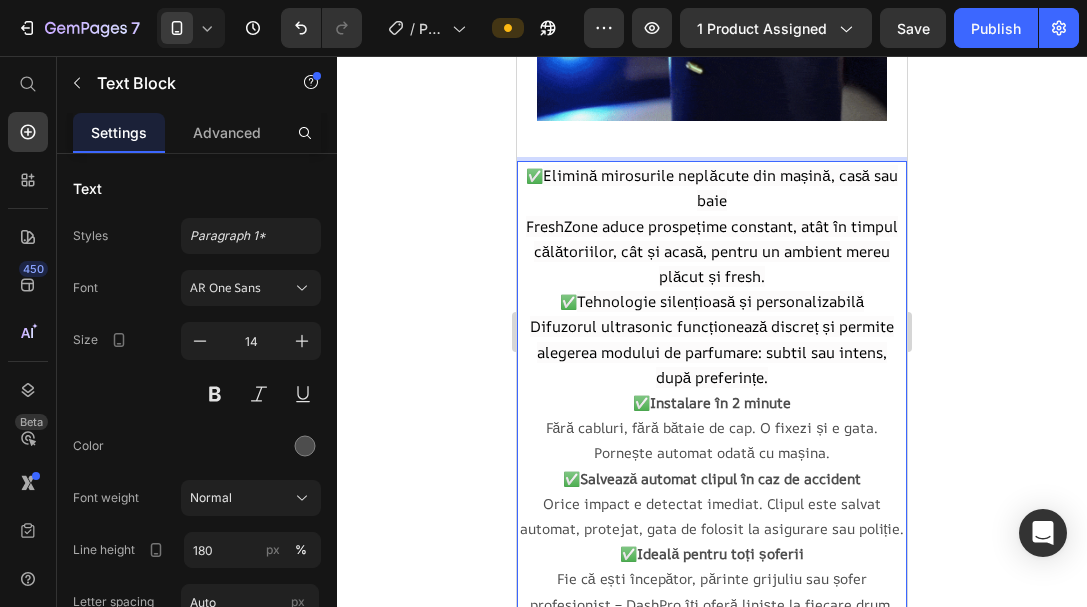 click on "✅  Instalare în 2 minute Fără cabluri, fără bătaie de cap. O fixezi și e gata. Pornește automat odată cu mașina." at bounding box center (712, 428) 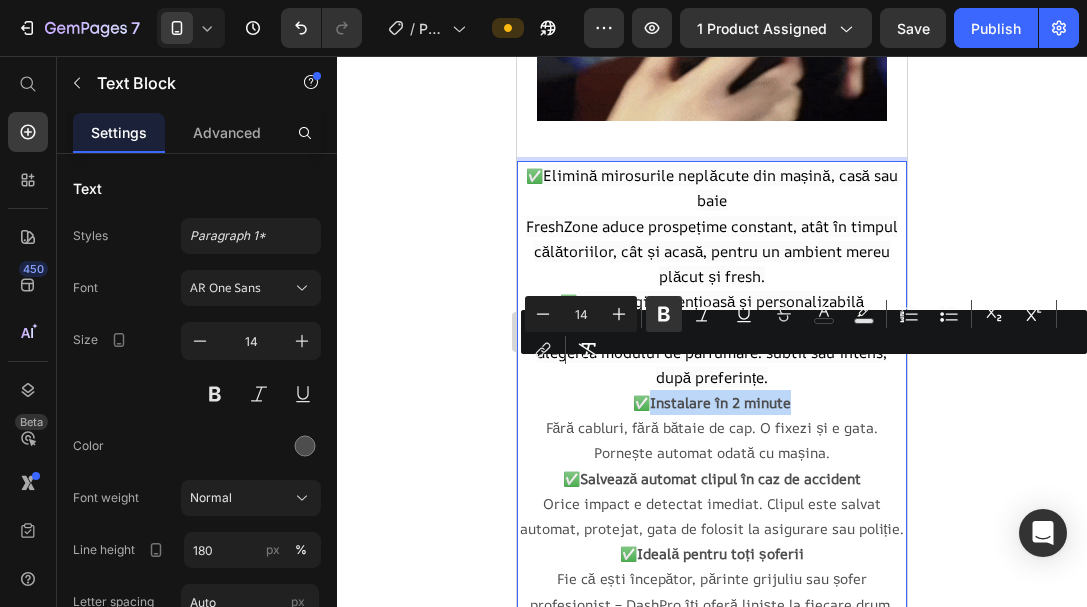 drag, startPoint x: 793, startPoint y: 372, endPoint x: 648, endPoint y: 376, distance: 145.05516 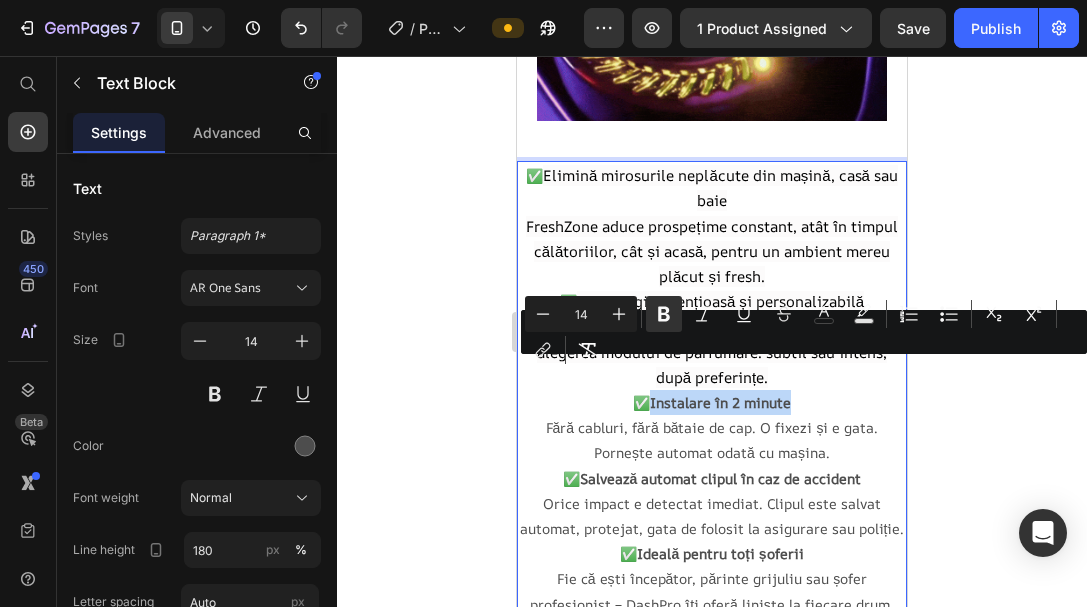 click on "✅  Instalare în 2 minute Fără cabluri, fără bătaie de cap. O fixezi și e gata. Pornește automat odată cu mașina." at bounding box center [712, 428] 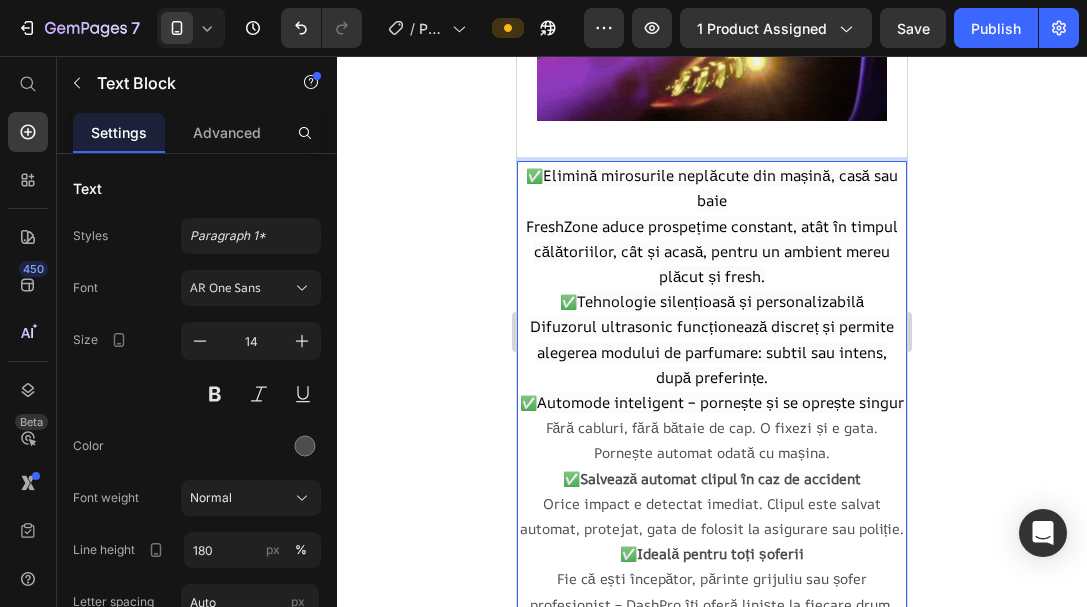 click on "✅  Automode inteligent – pornește și se oprește singur Fără cabluri, fără bătaie de cap. O fixezi și e gata. Pornește automat odată cu mașina." at bounding box center [712, 428] 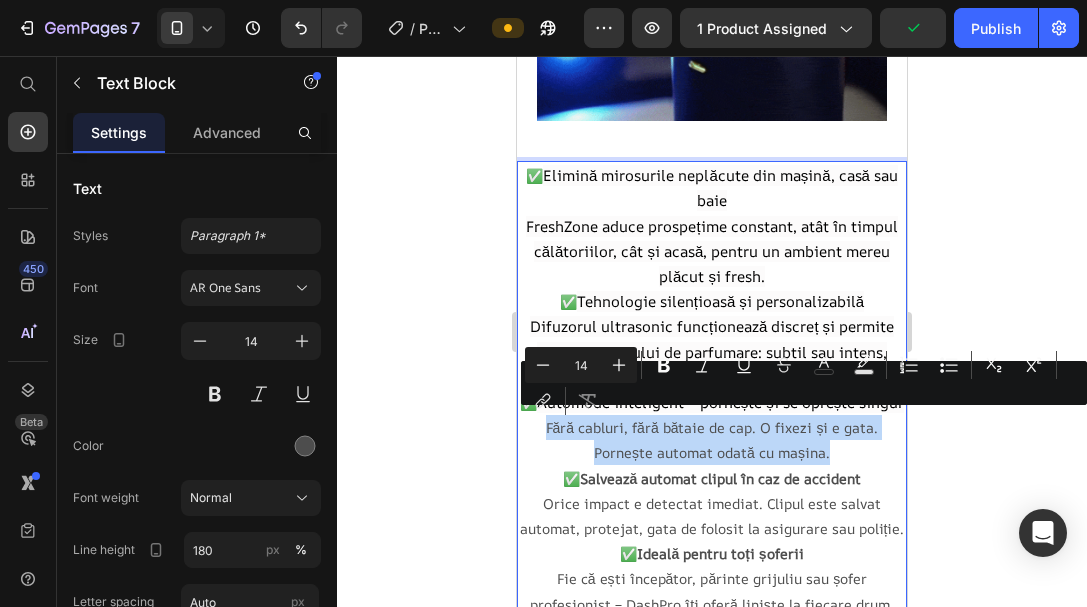 drag, startPoint x: 822, startPoint y: 448, endPoint x: 534, endPoint y: 421, distance: 289.26285 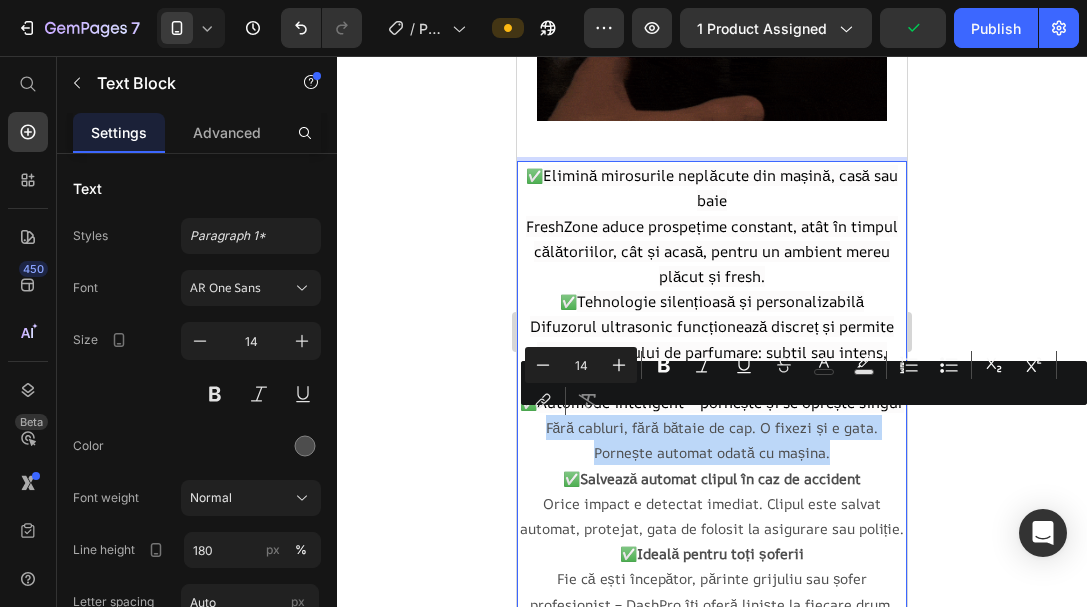 click on "✅  Automode inteligent – pornește și se oprește singur Fără cabluri, fără bătaie de cap. O fixezi și e gata. Pornește automat odată cu mașina." at bounding box center [712, 428] 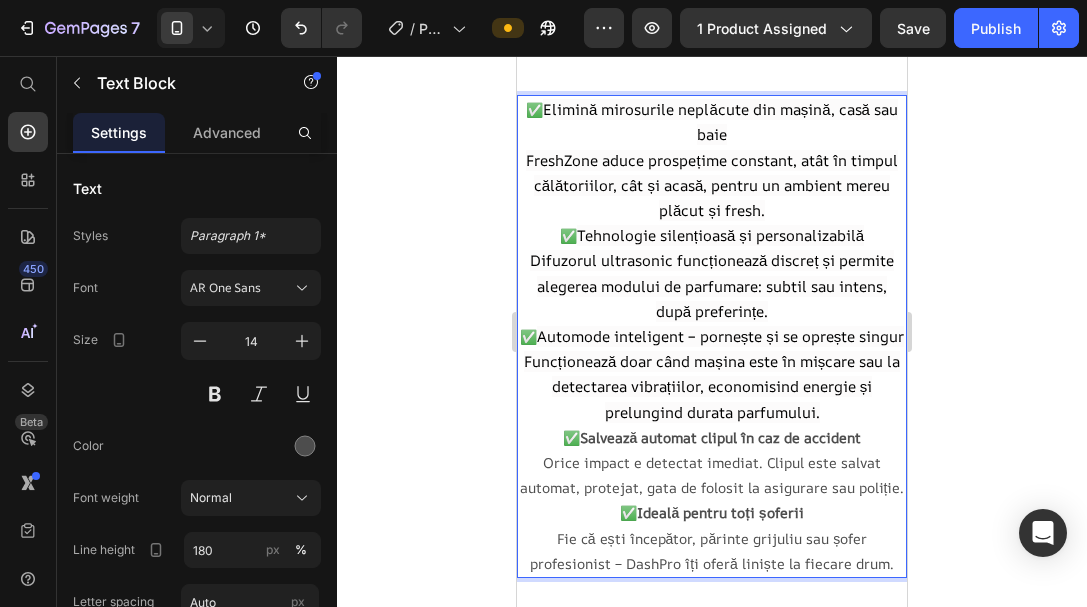 scroll, scrollTop: 1386, scrollLeft: 0, axis: vertical 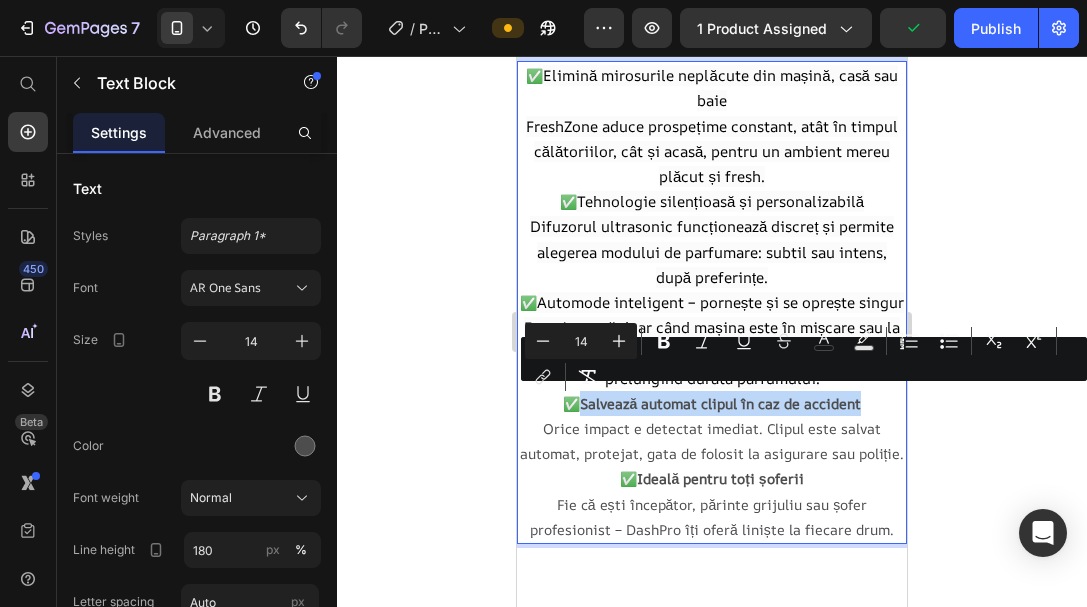 drag, startPoint x: 831, startPoint y: 400, endPoint x: 579, endPoint y: 417, distance: 252.57277 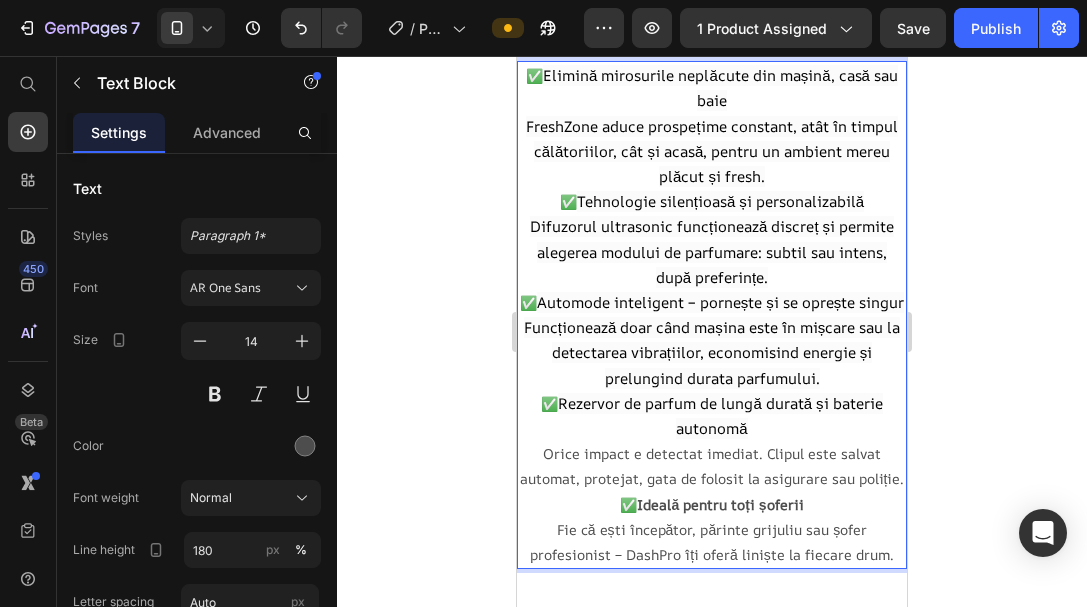 click on "✅  Rezervor de parfum de lungă durată și baterie autonomă Orice impact e detectat imediat. Clipul este salvat automat, protejat, gata de folosit la asigurare sau poliție." at bounding box center [712, 441] 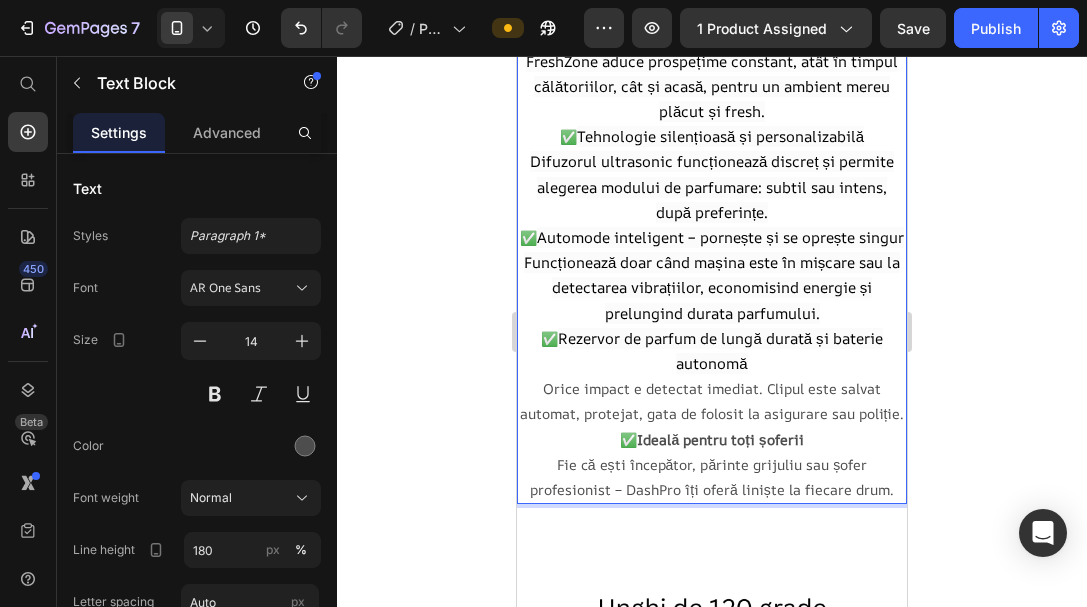 scroll, scrollTop: 1486, scrollLeft: 0, axis: vertical 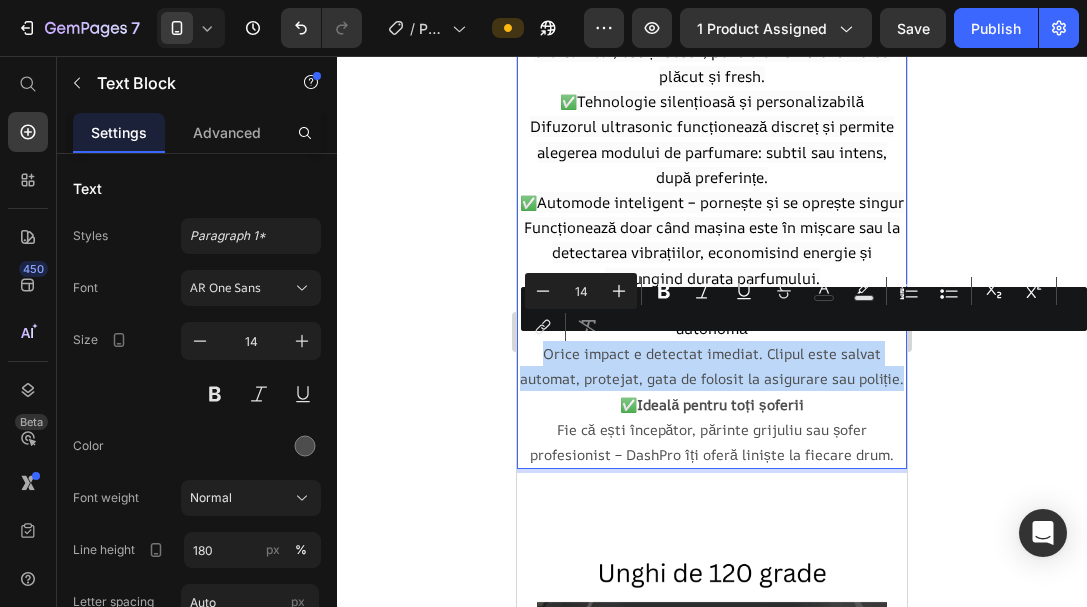 drag, startPoint x: 729, startPoint y: 400, endPoint x: 539, endPoint y: 347, distance: 197.25365 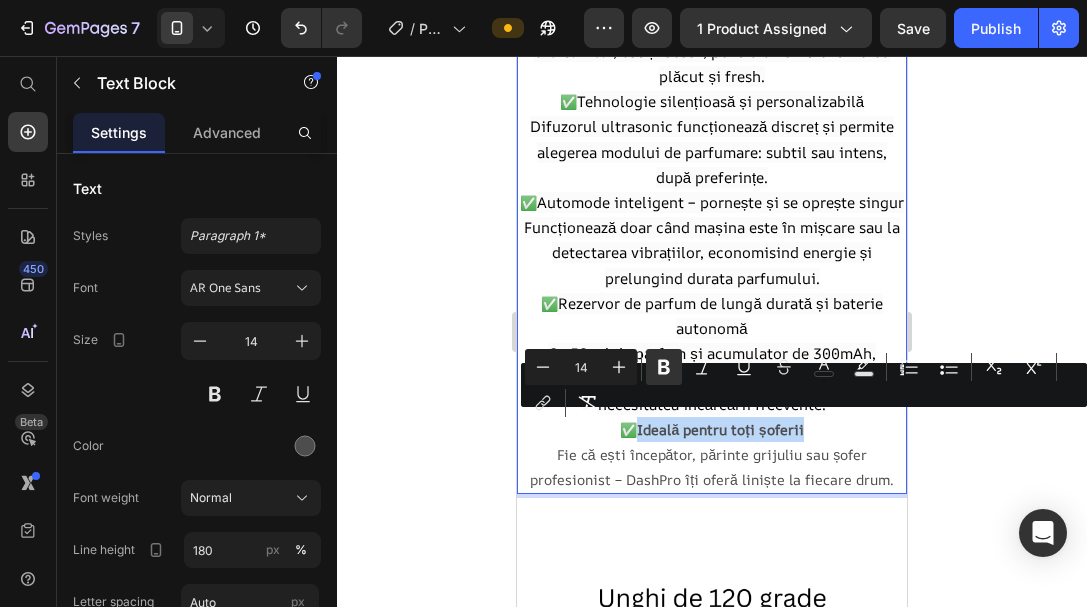 drag, startPoint x: 801, startPoint y: 425, endPoint x: 636, endPoint y: 424, distance: 165.00304 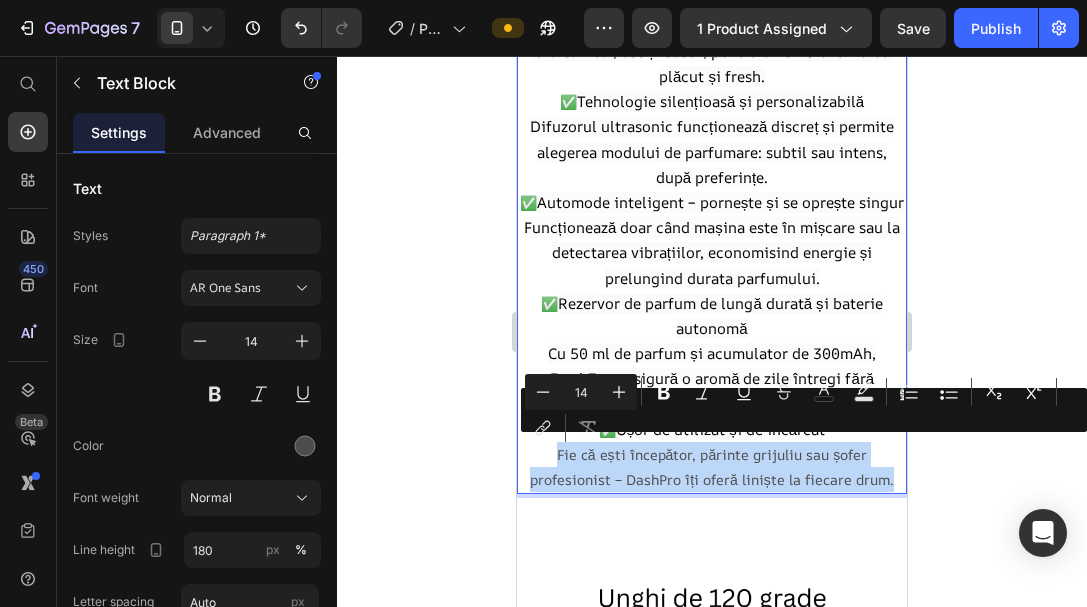 drag, startPoint x: 883, startPoint y: 476, endPoint x: 552, endPoint y: 453, distance: 331.79813 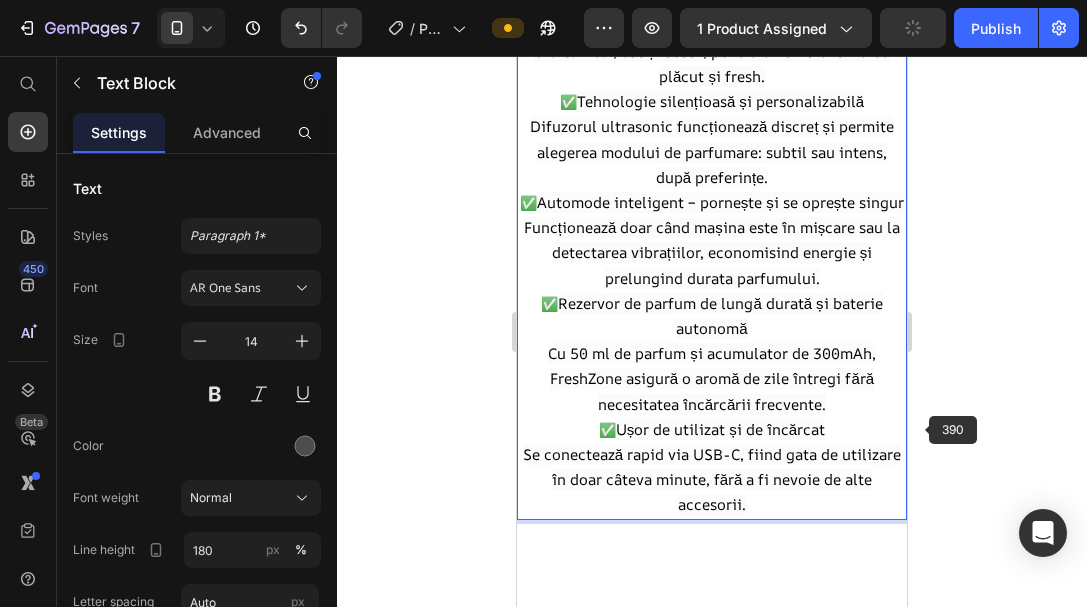 click 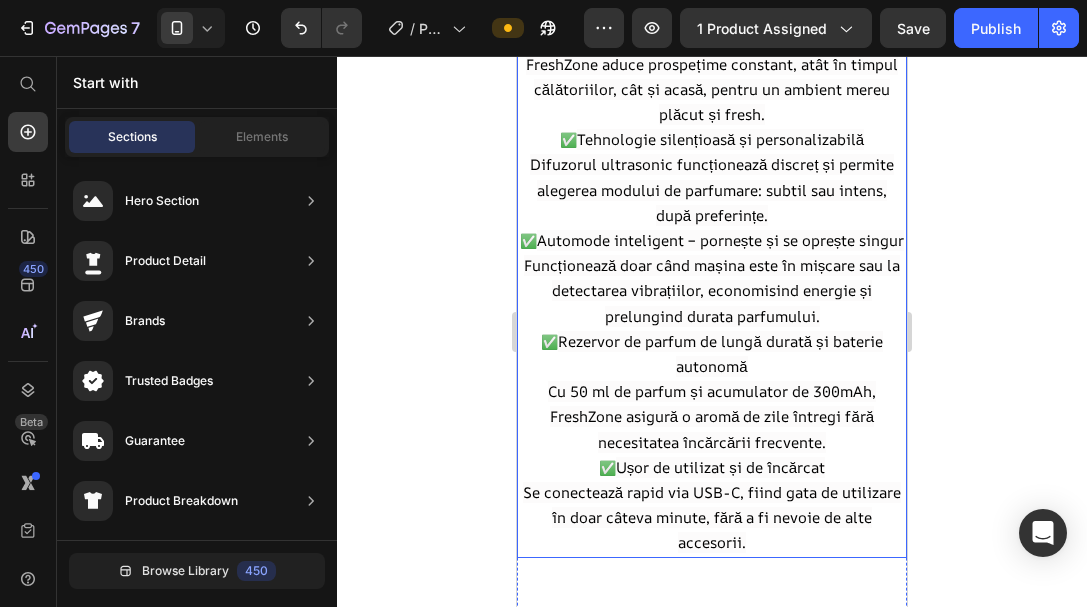 scroll, scrollTop: 1600, scrollLeft: 0, axis: vertical 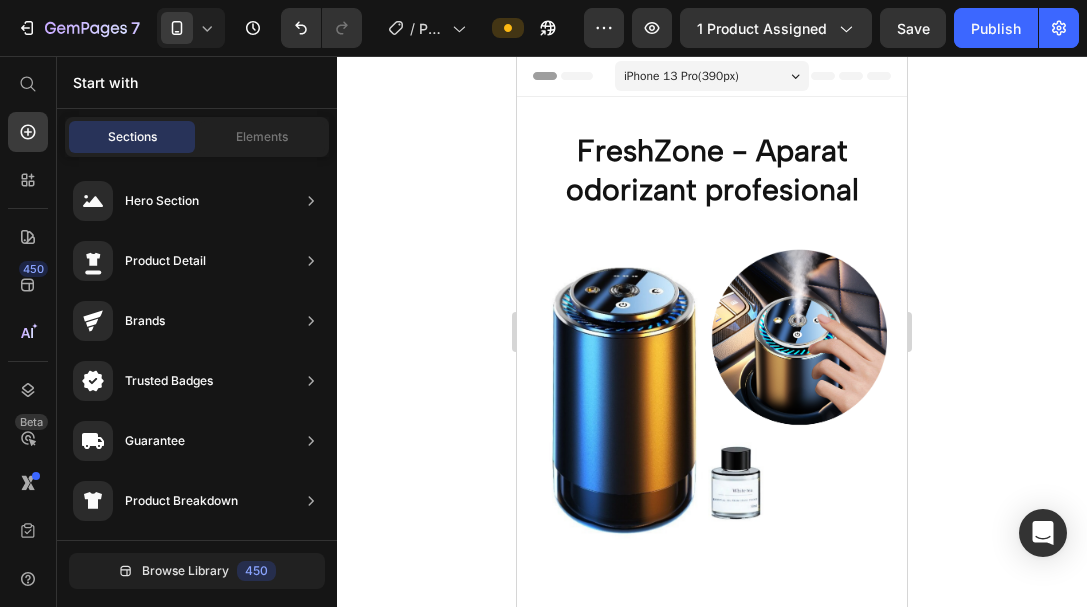 drag, startPoint x: 897, startPoint y: 303, endPoint x: 1447, endPoint y: 116, distance: 580.92084 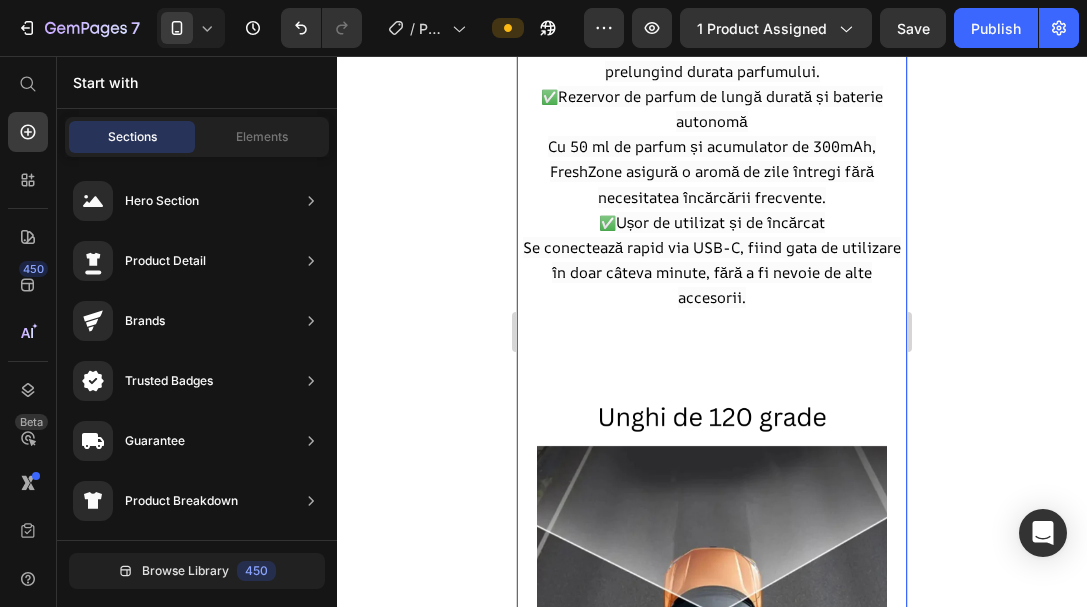 scroll, scrollTop: 1700, scrollLeft: 0, axis: vertical 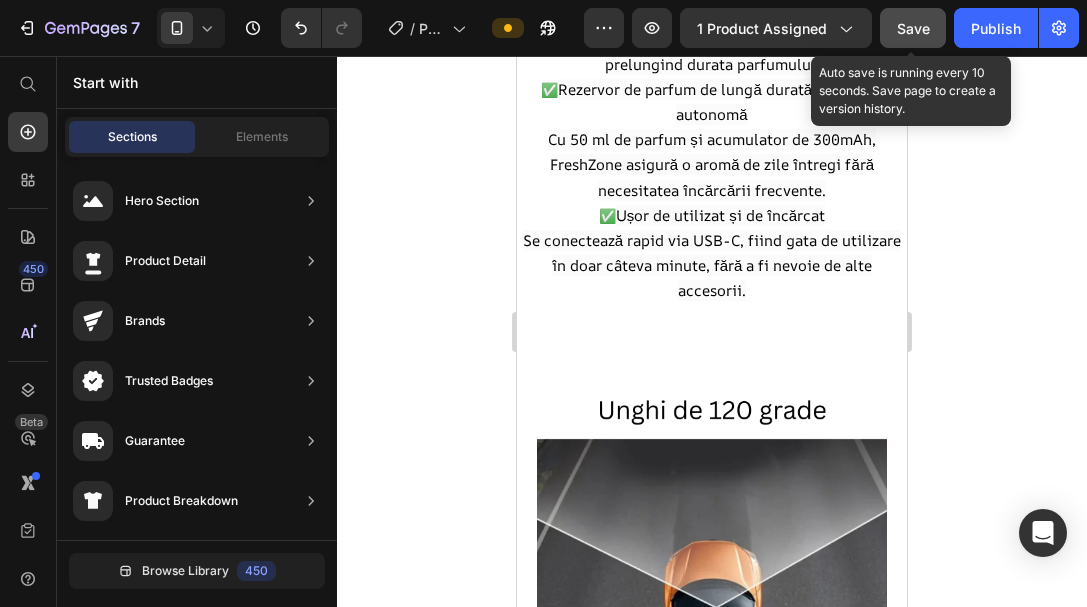 click on "Save" 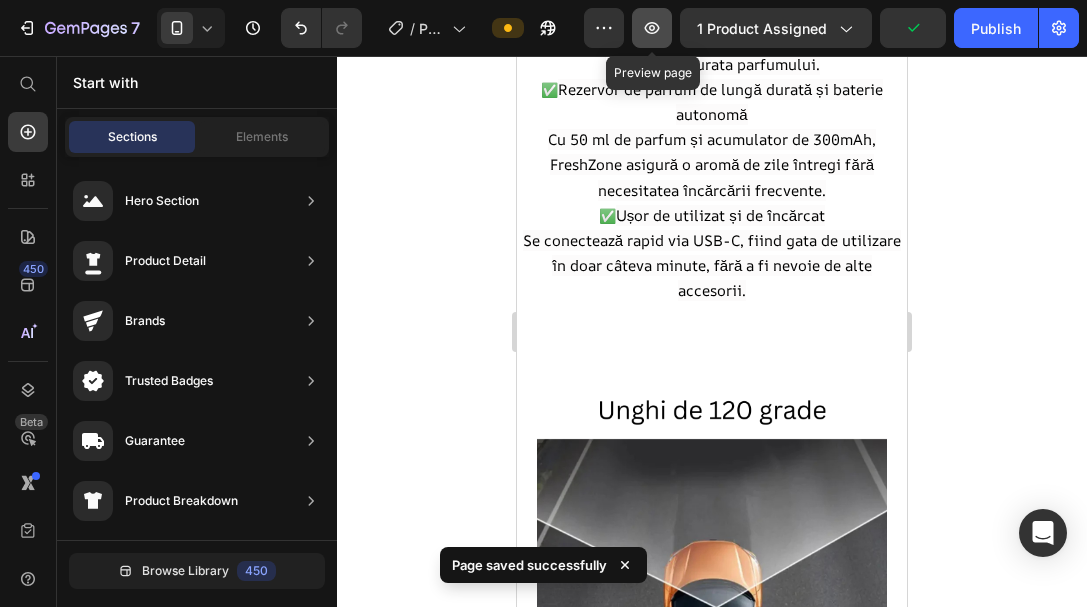 click 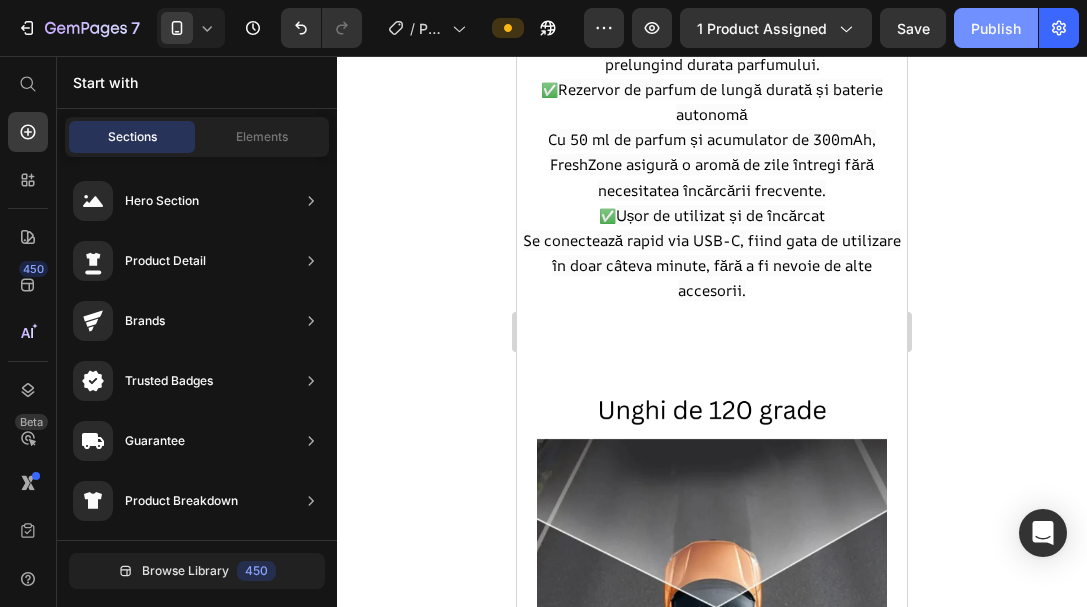 click on "Publish" at bounding box center [996, 28] 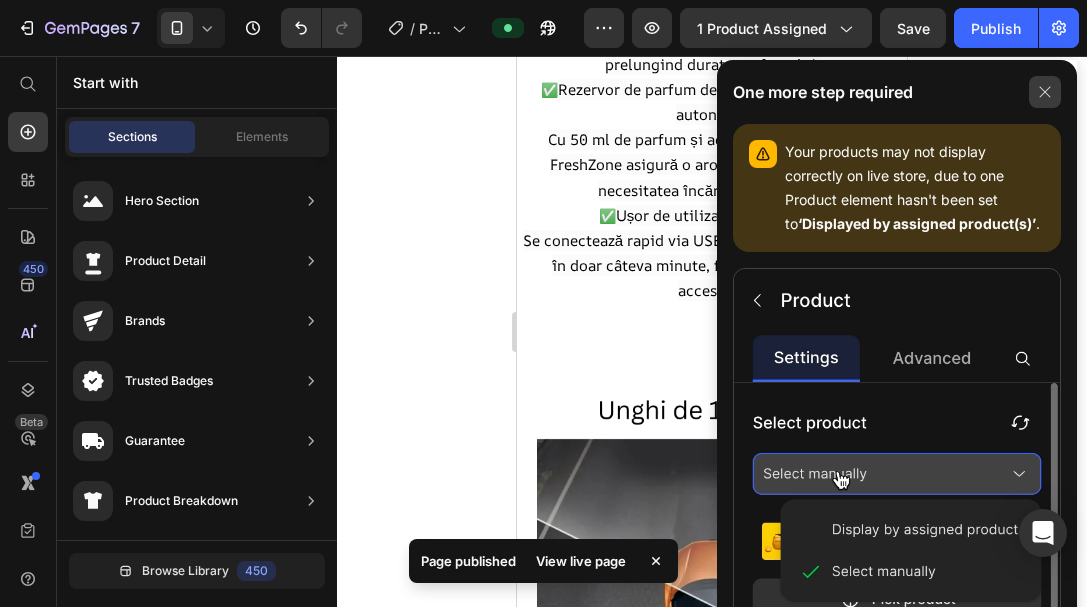 click 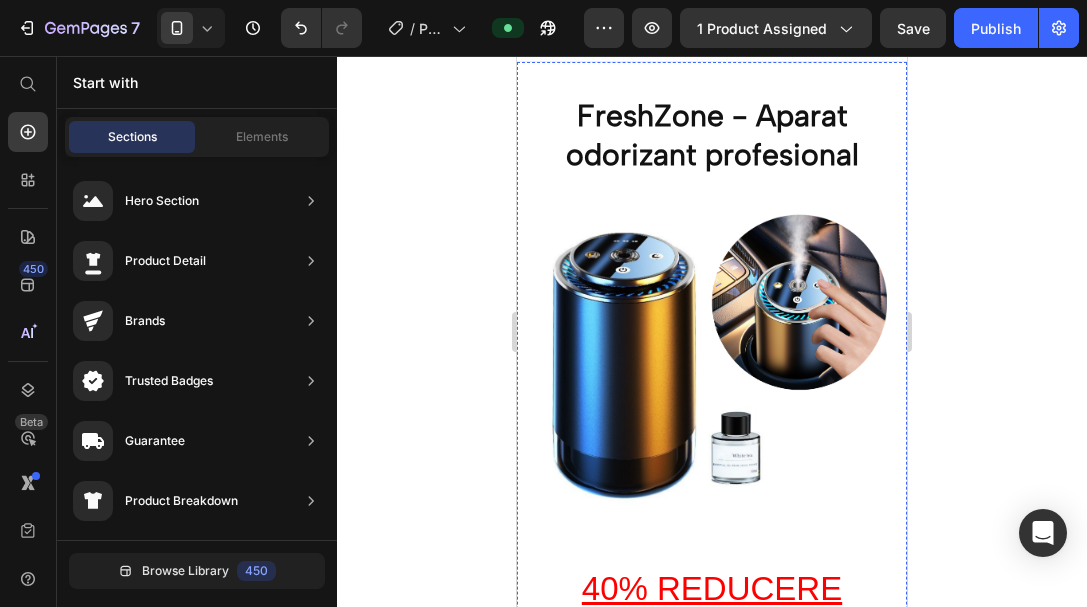 scroll, scrollTop: 0, scrollLeft: 0, axis: both 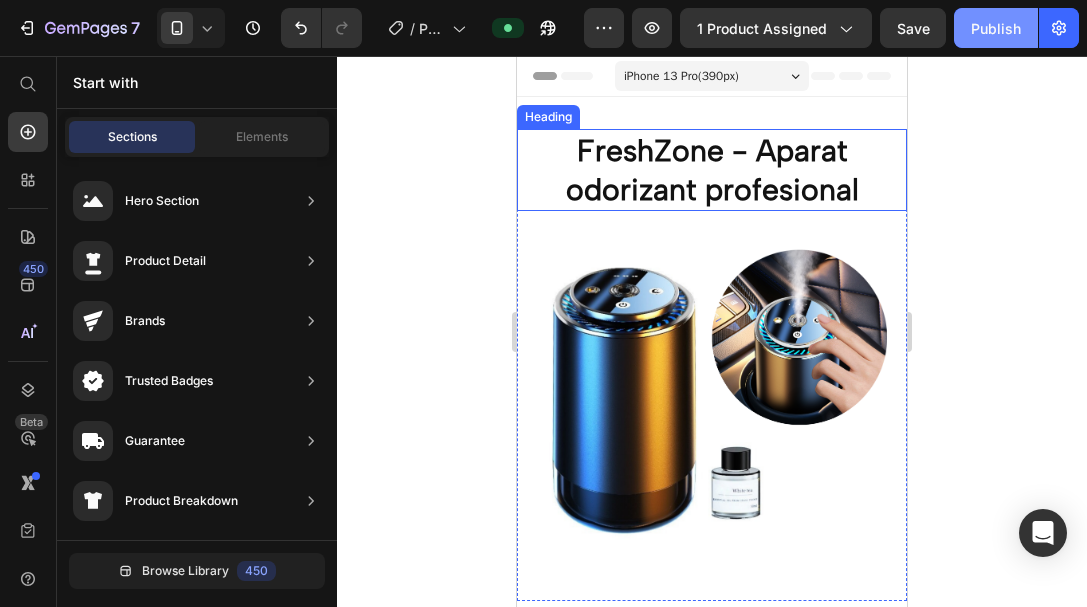 click on "Publish" 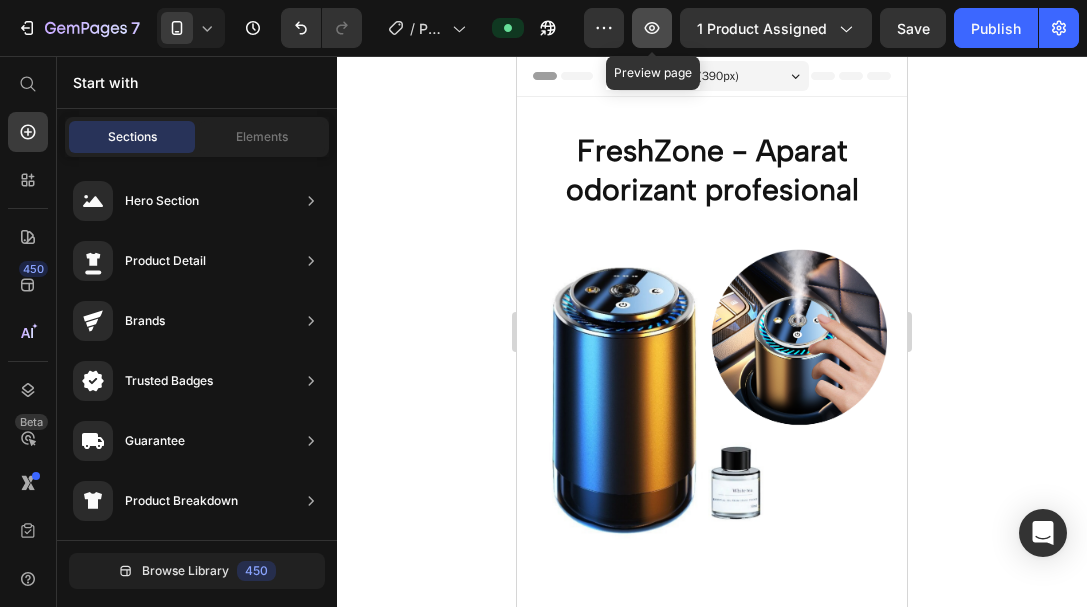click 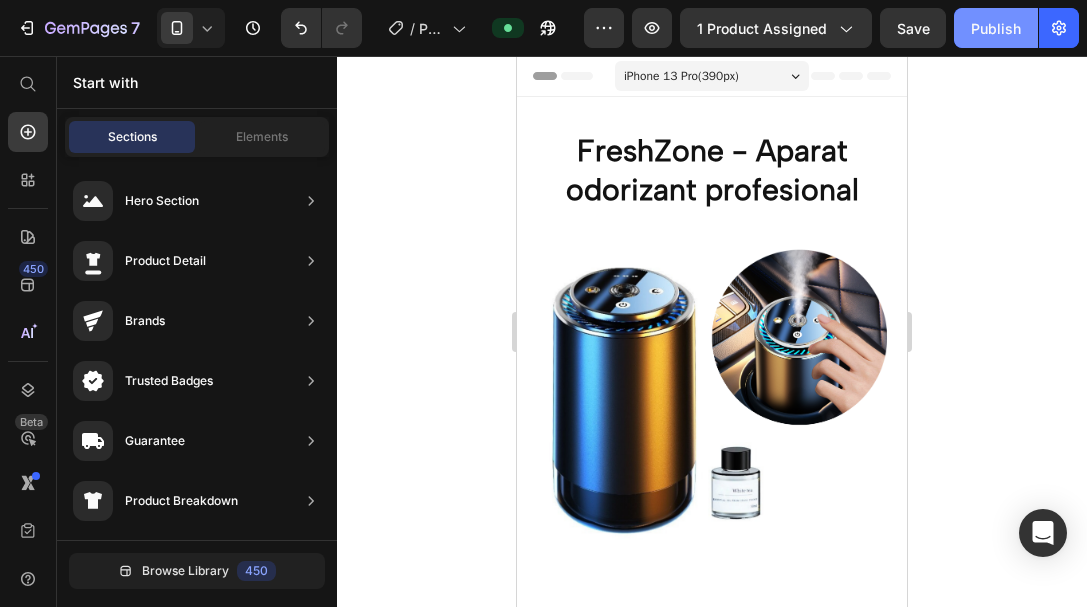 click on "Publish" 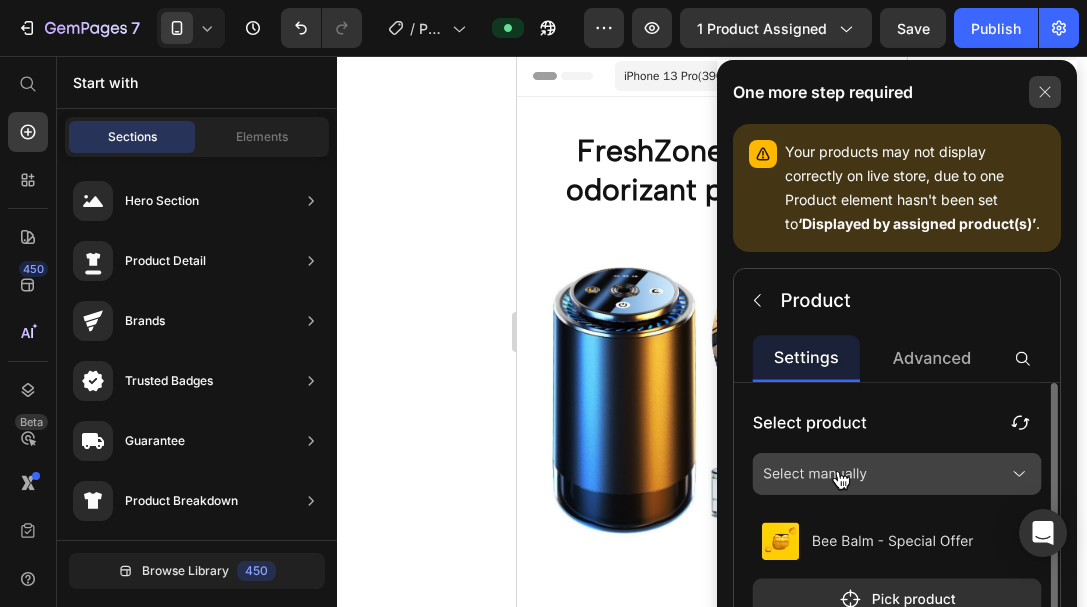 click 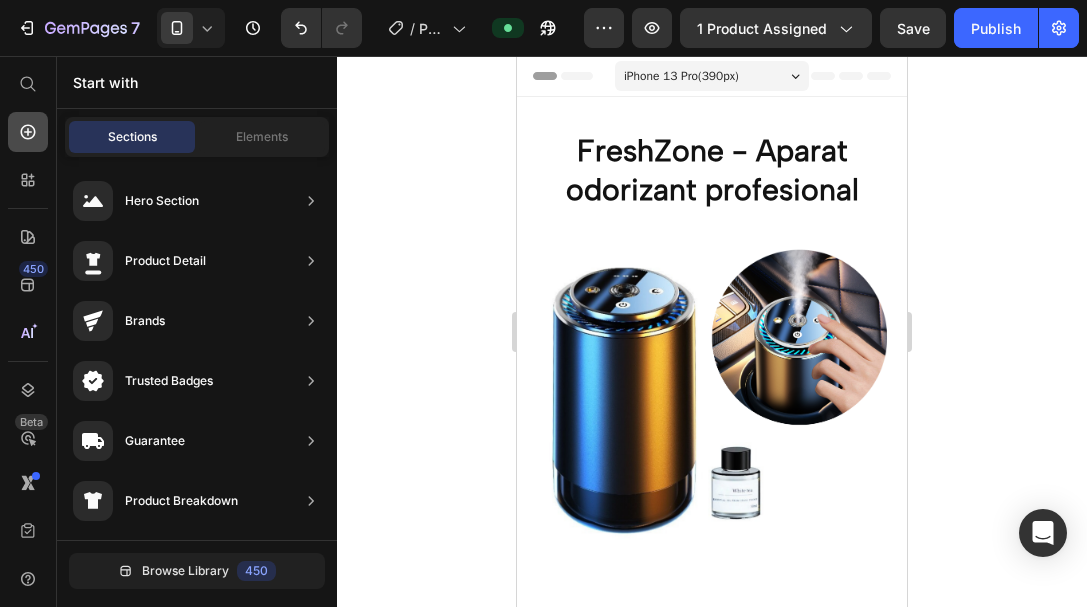 click 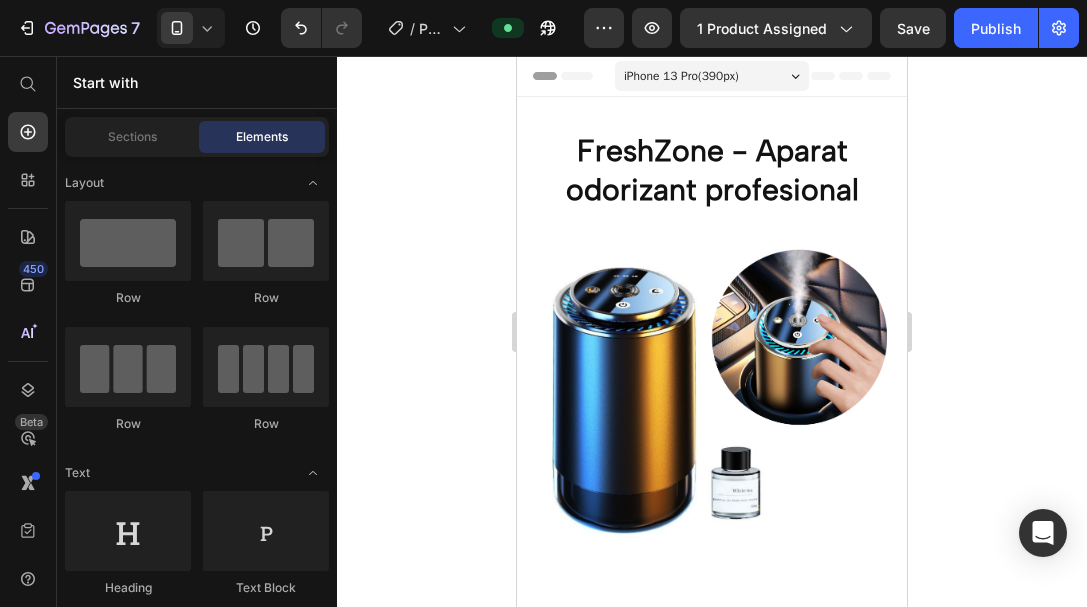 click 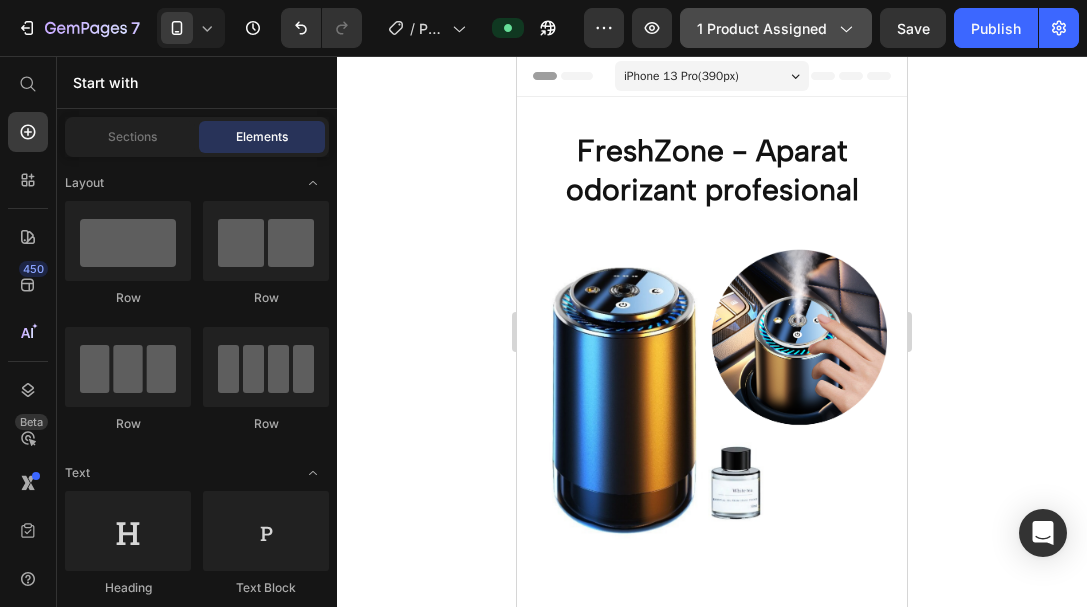 click on "1 product assigned" 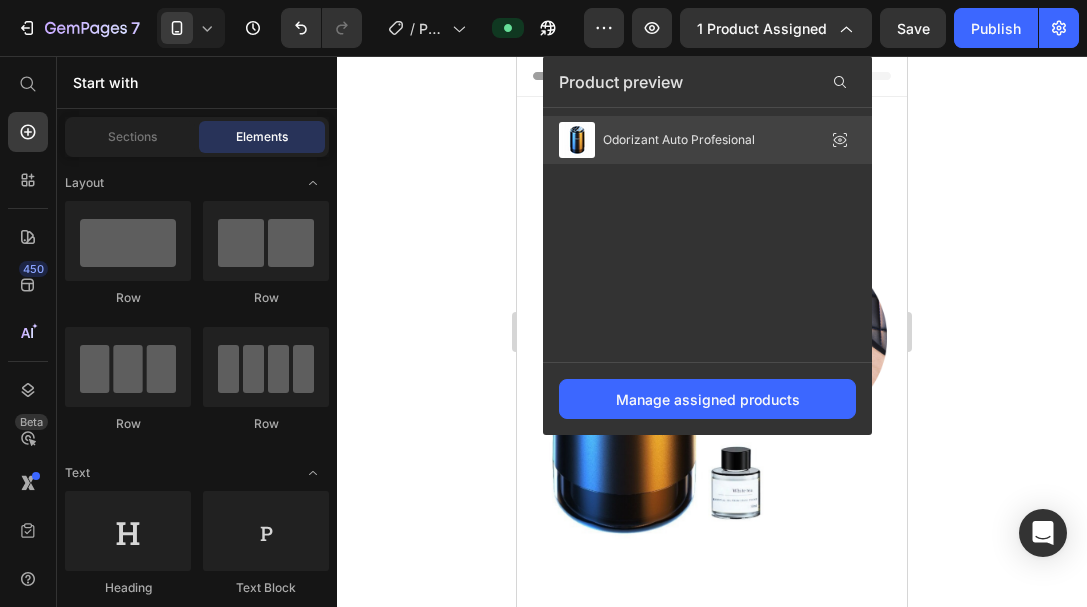 click 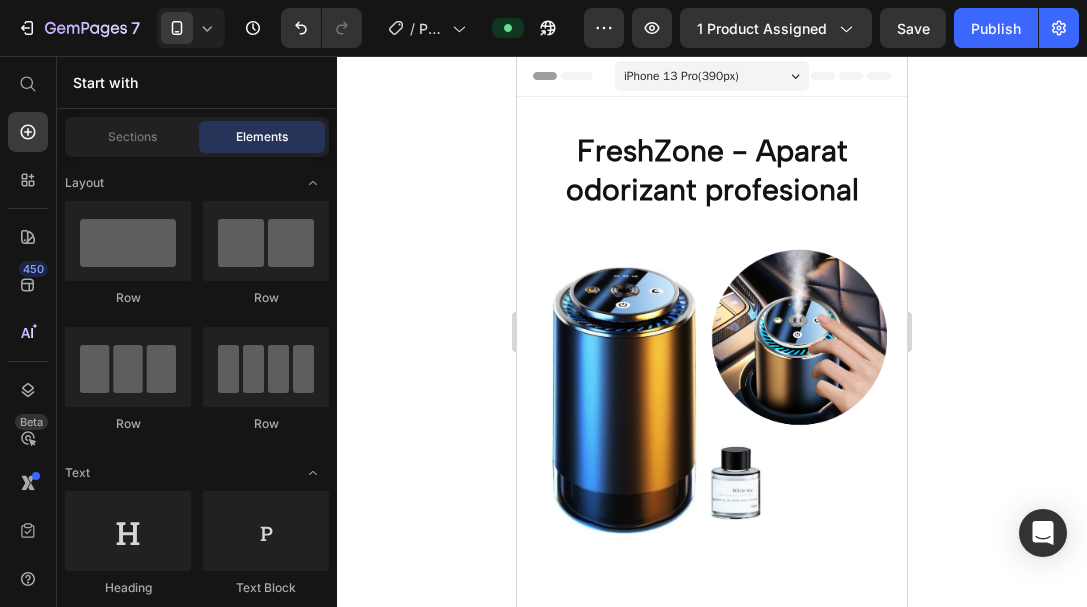 click 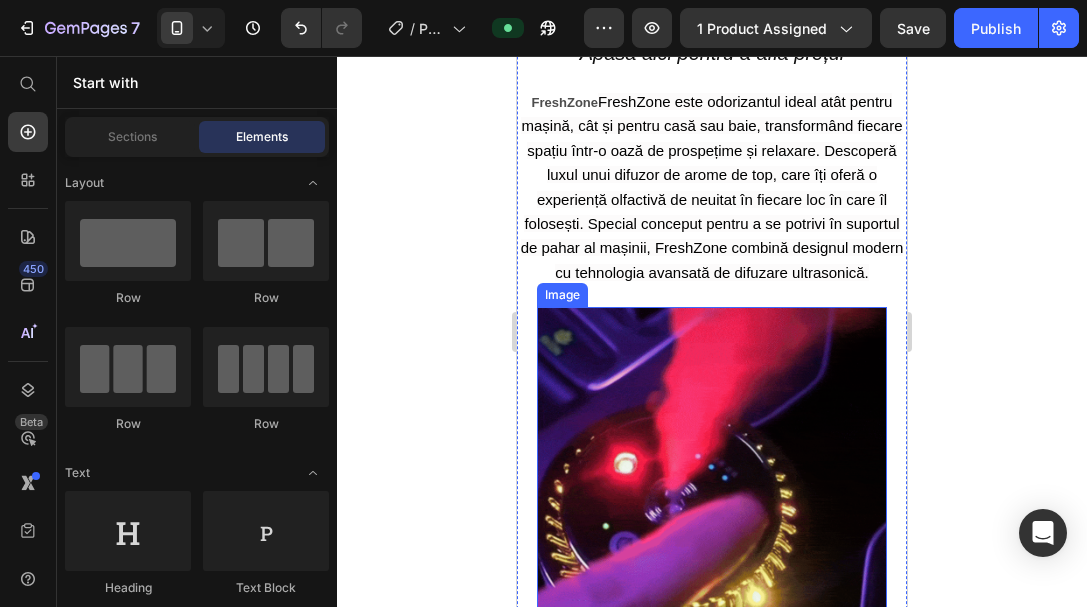 scroll, scrollTop: 700, scrollLeft: 0, axis: vertical 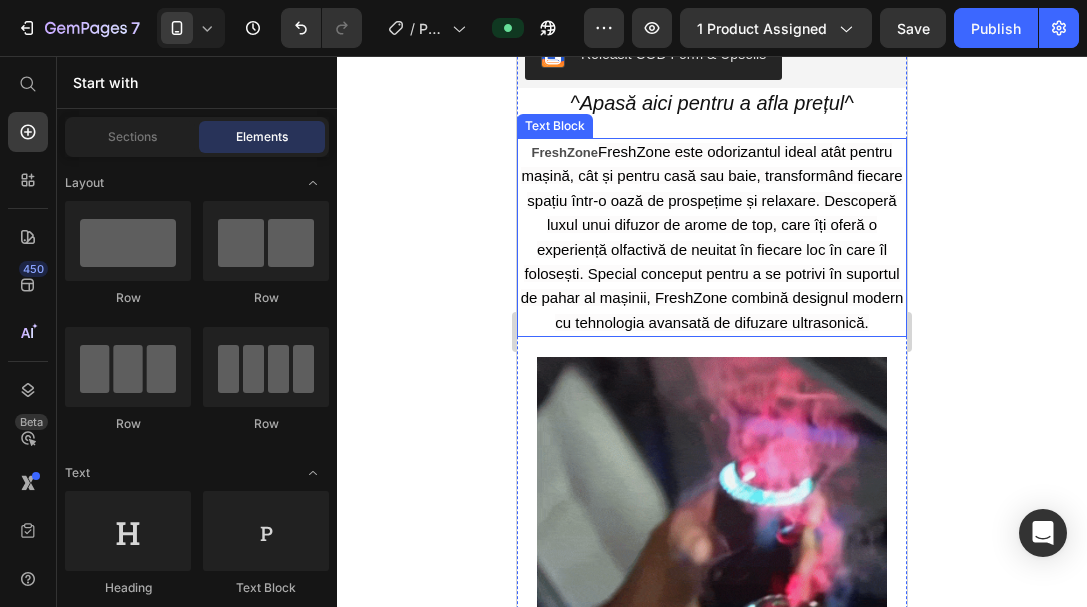 click on "FreshZone este odorizantul ideal atât pentru mașină, cât și pentru casă sau baie, transformând fiecare spațiu într-o oază de prospețime și relaxare. Descoperă luxul unui difuzor de arome de top, care îți oferă o experiență olfactivă de neuitat în fiecare loc în care îl folosești. Special conceput pentru a se potrivi în suportul de pahar al mașinii, FreshZone combină designul modern cu tehnologia avansată de difuzare ultrasonică." at bounding box center (712, 237) 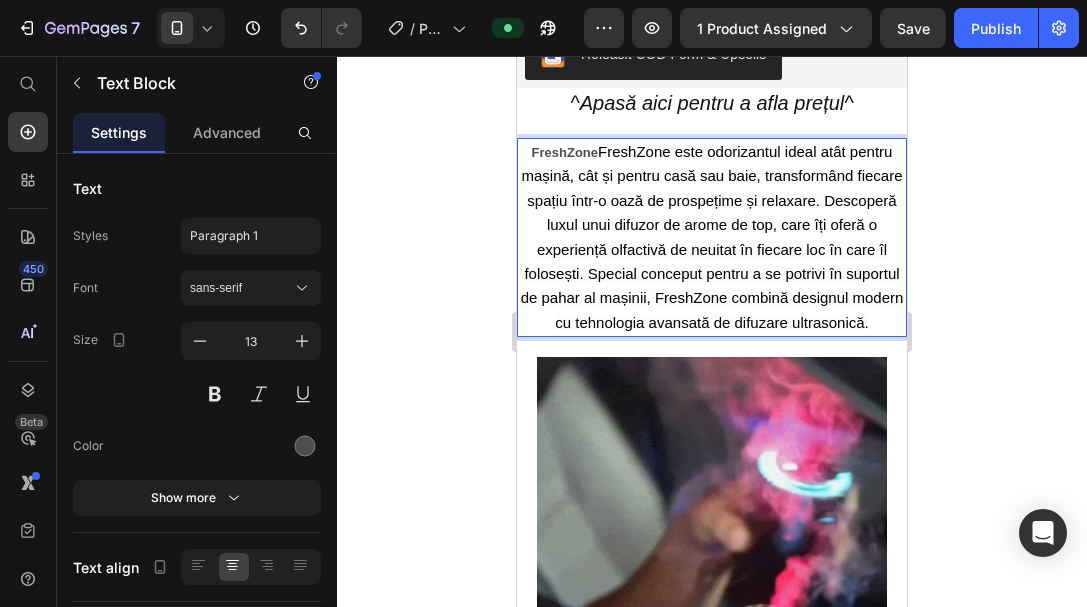 click on "FreshZone este odorizantul ideal atât pentru mașină, cât și pentru casă sau baie, transformând fiecare spațiu într-o oază de prospețime și relaxare. Descoperă luxul unui difuzor de arome de top, care îți oferă o experiență olfactivă de neuitat în fiecare loc în care îl folosești. Special conceput pentru a se potrivi în suportul de pahar al mașinii, FreshZone combină designul modern cu tehnologia avansată de difuzare ultrasonică." at bounding box center (712, 237) 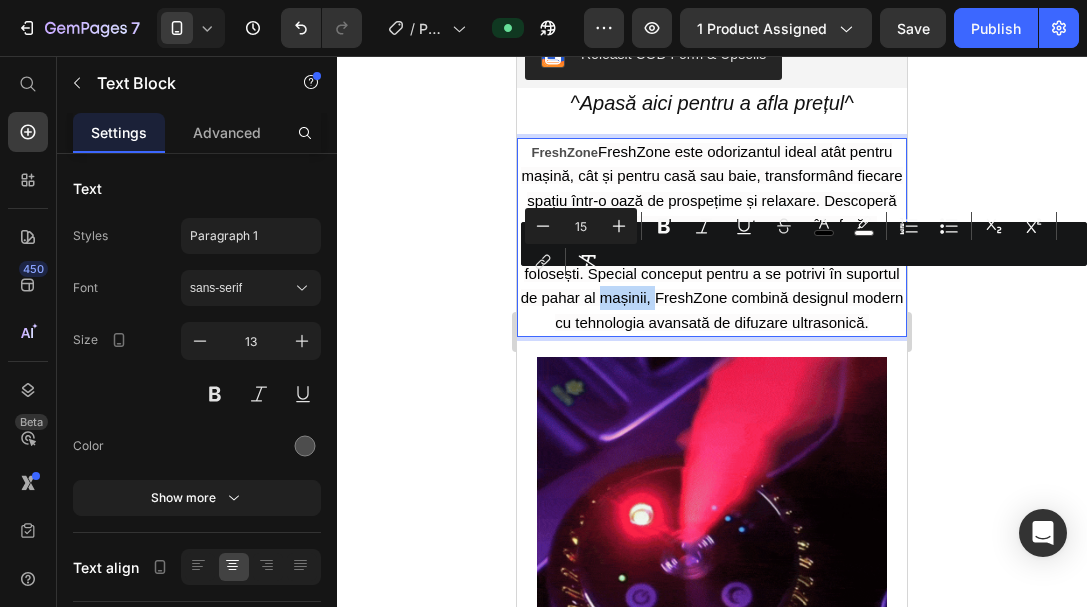 drag, startPoint x: 635, startPoint y: 279, endPoint x: 706, endPoint y: 286, distance: 71.34424 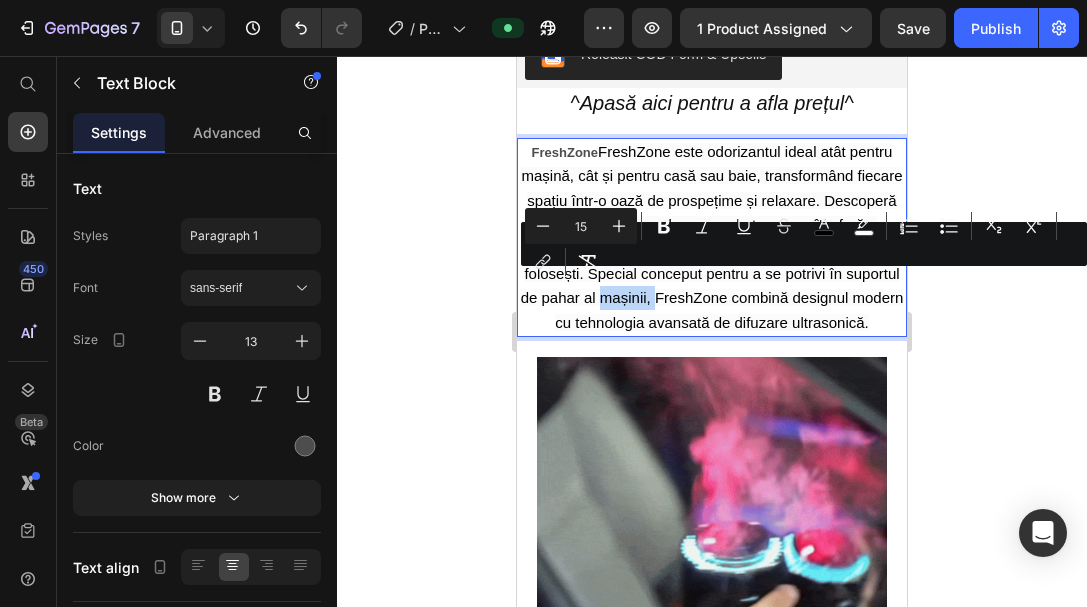 click on "FreshZone este odorizantul ideal atât pentru mașină, cât și pentru casă sau baie, transformând fiecare spațiu într-o oază de prospețime și relaxare. Descoperă luxul unui difuzor de arome de top, care îți oferă o experiență olfactivă de neuitat în fiecare loc în care îl folosești. Special conceput pentru a se potrivi în suportul de pahar al mașinii, FreshZone combină designul modern cu tehnologia avansată de difuzare ultrasonică." at bounding box center (712, 237) 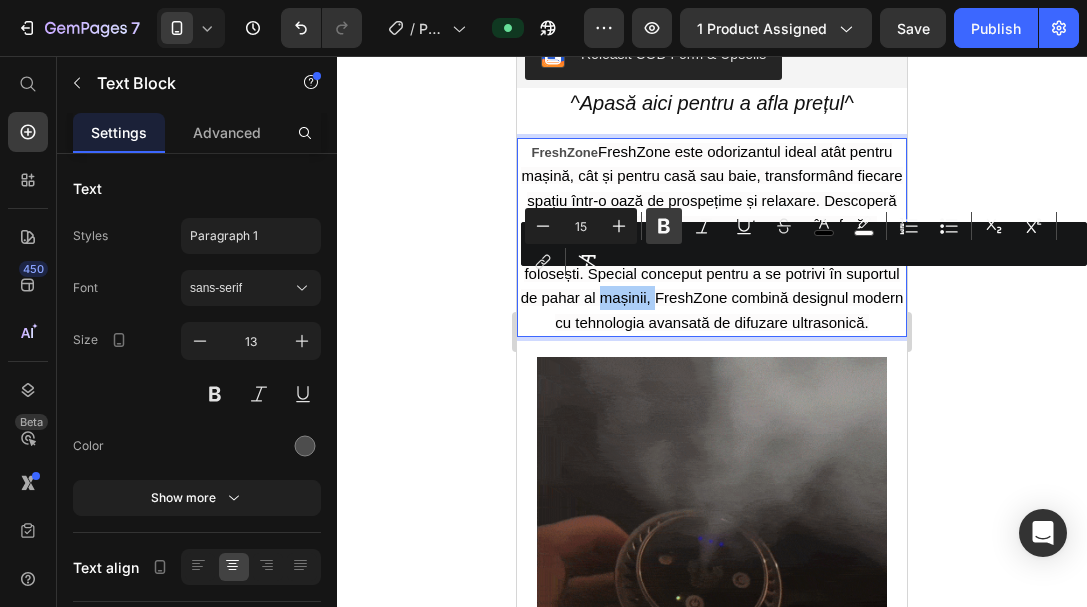 click 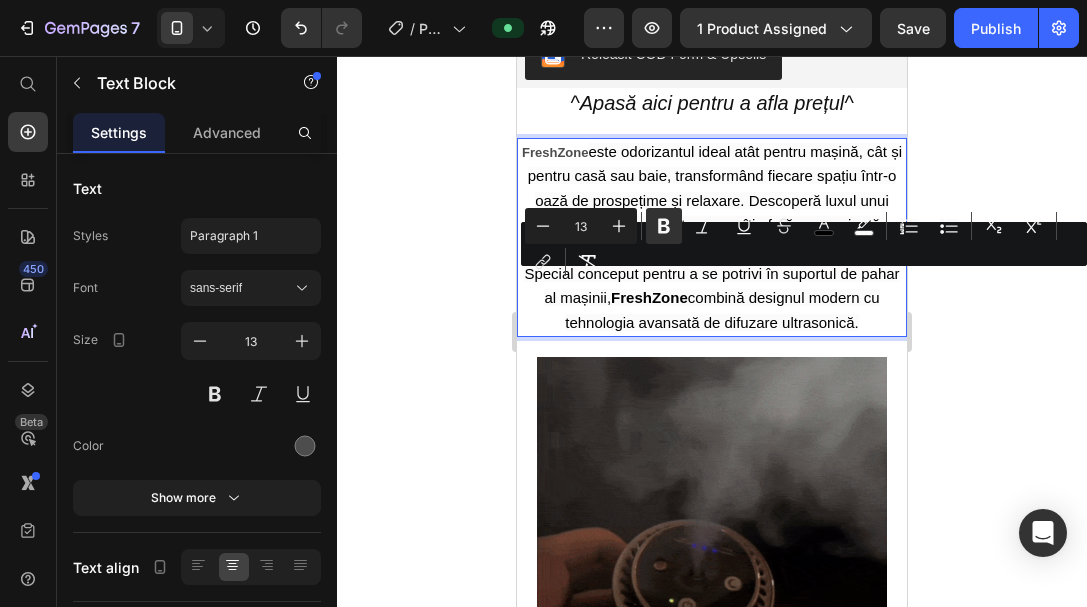 click on "FreshZone" at bounding box center (555, 152) 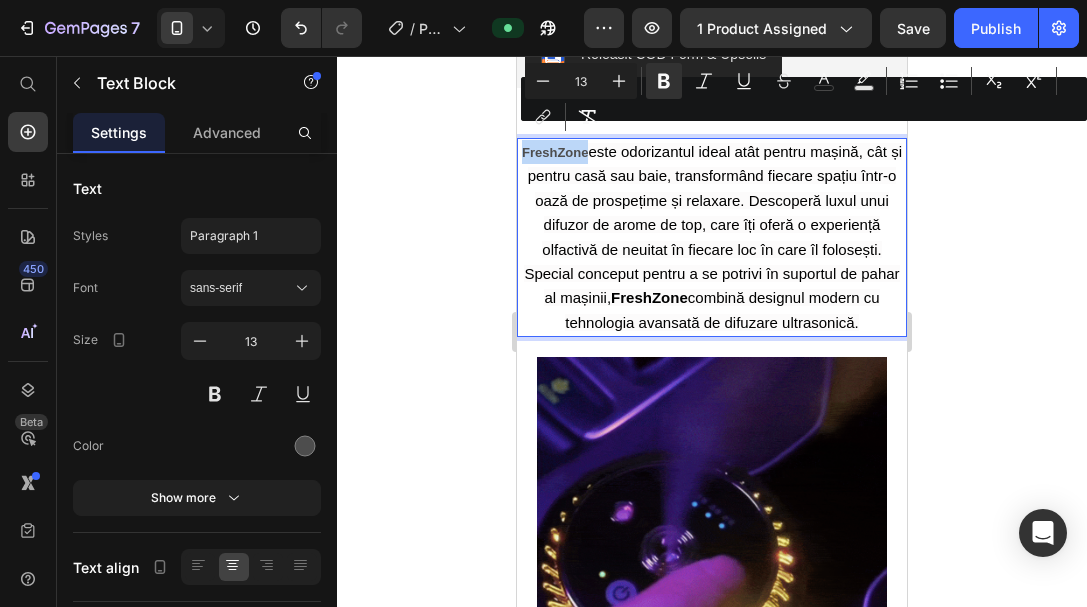 drag, startPoint x: 586, startPoint y: 135, endPoint x: 521, endPoint y: 138, distance: 65.06919 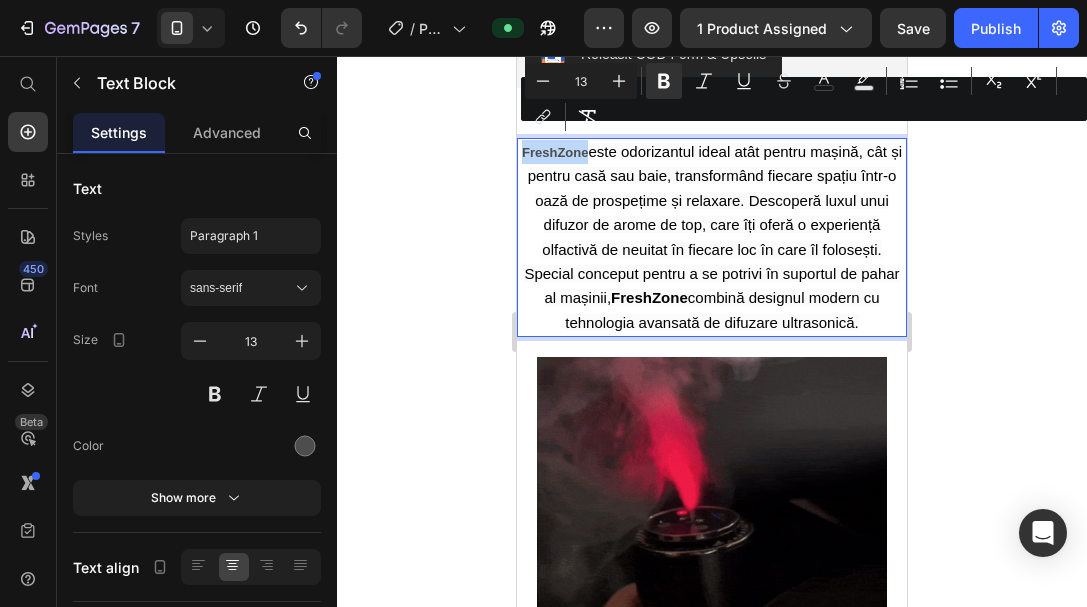 click on "FreshZone  este odorizantul ideal atât pentru mașină, cât și pentru casă sau baie, transformând fiecare spațiu într-o oază de prospețime și relaxare. Descoperă luxul unui difuzor de arome de top, care îți oferă o experiență olfactivă de neuitat în fiecare loc în care îl folosești. Special conceput pentru a se potrivi în suportul de pahar al mașinii,  FreshZone  combină designul modern cu tehnologia avansată de difuzare ultrasonică." at bounding box center [712, 237] 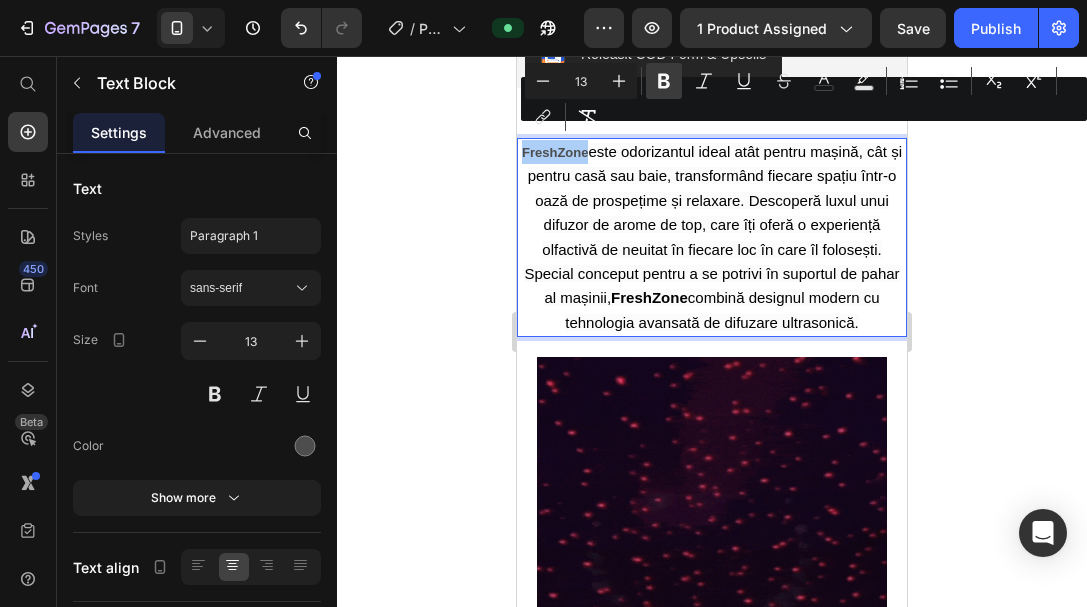 click 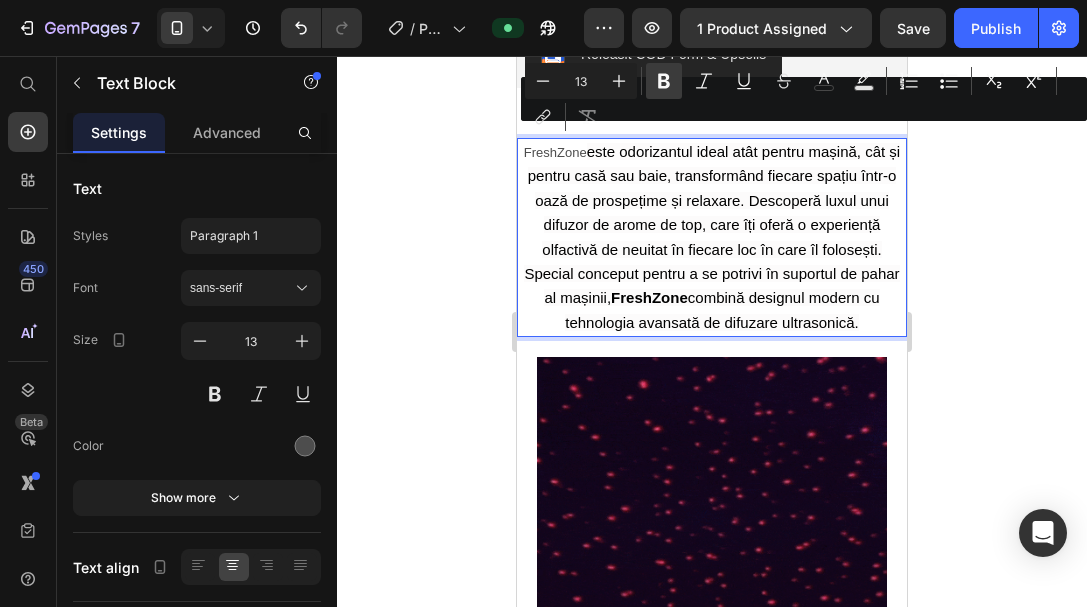 click 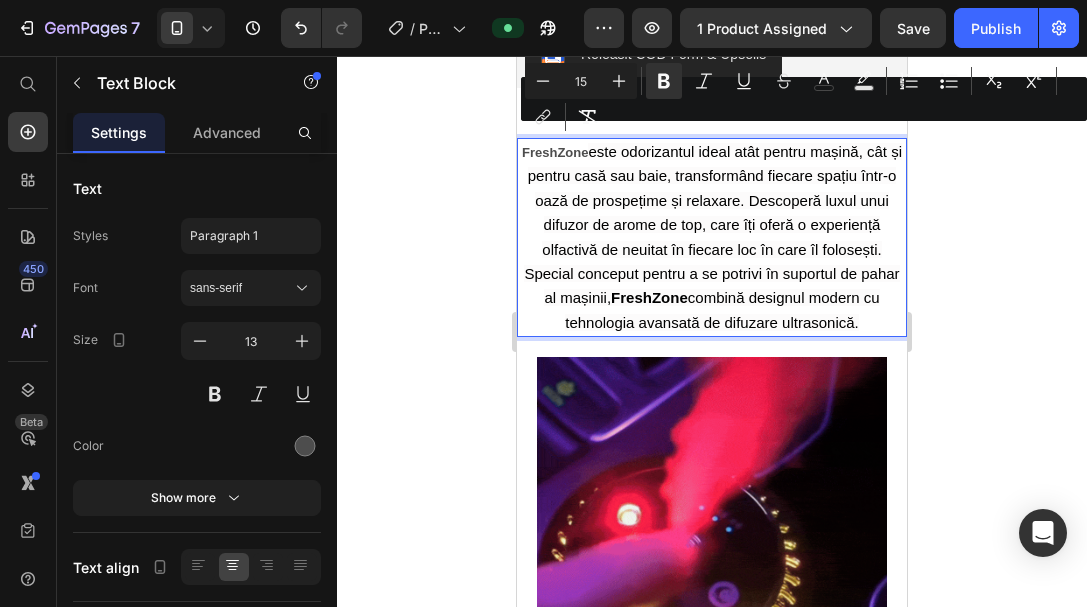 click on "este odorizantul ideal atât pentru mașină, cât și pentru casă sau baie, transformând fiecare spațiu într-o oază de prospețime și relaxare. Descoperă luxul unui difuzor de arome de top, care îți oferă o experiență olfactivă de neuitat în fiecare loc în care îl folosești. Special conceput pentru a se potrivi în suportul de pahar al mașinii,  FreshZone  combină designul modern cu tehnologia avansată de difuzare ultrasonică." at bounding box center (713, 237) 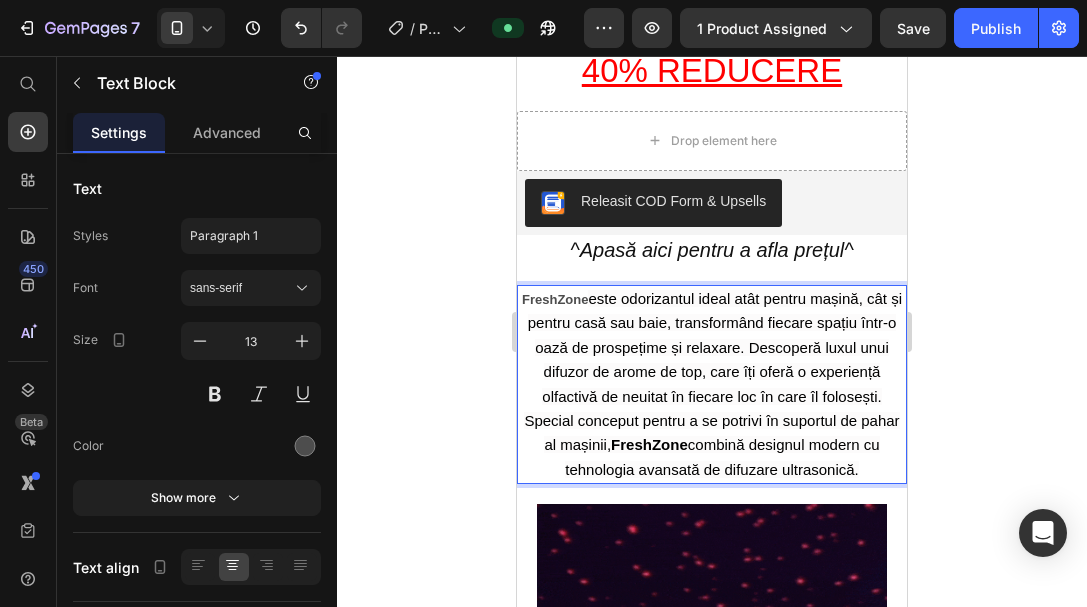scroll, scrollTop: 500, scrollLeft: 0, axis: vertical 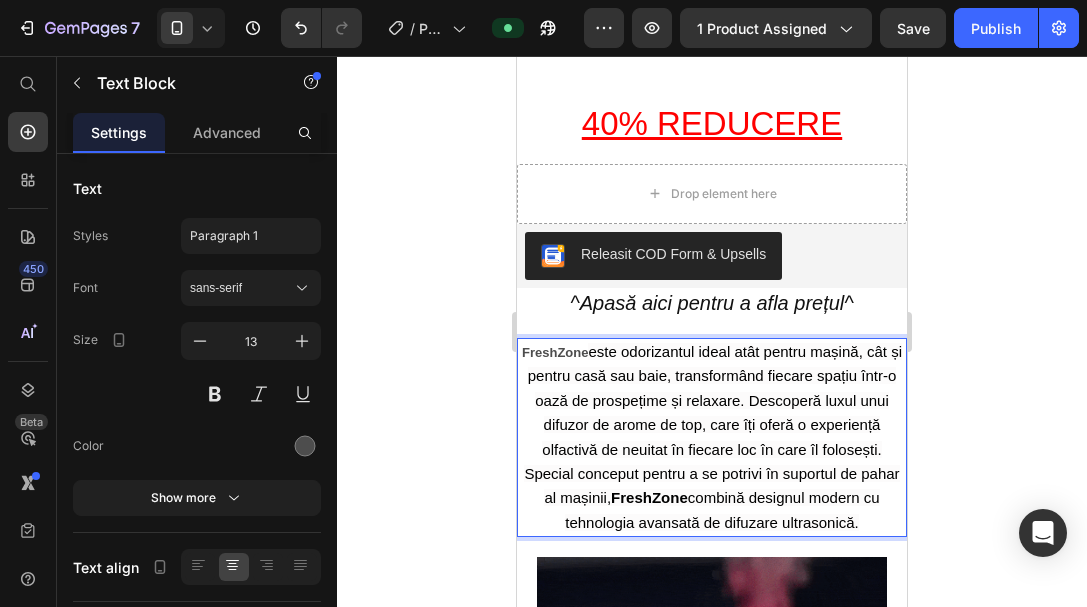 click on "FreshZone" at bounding box center [555, 352] 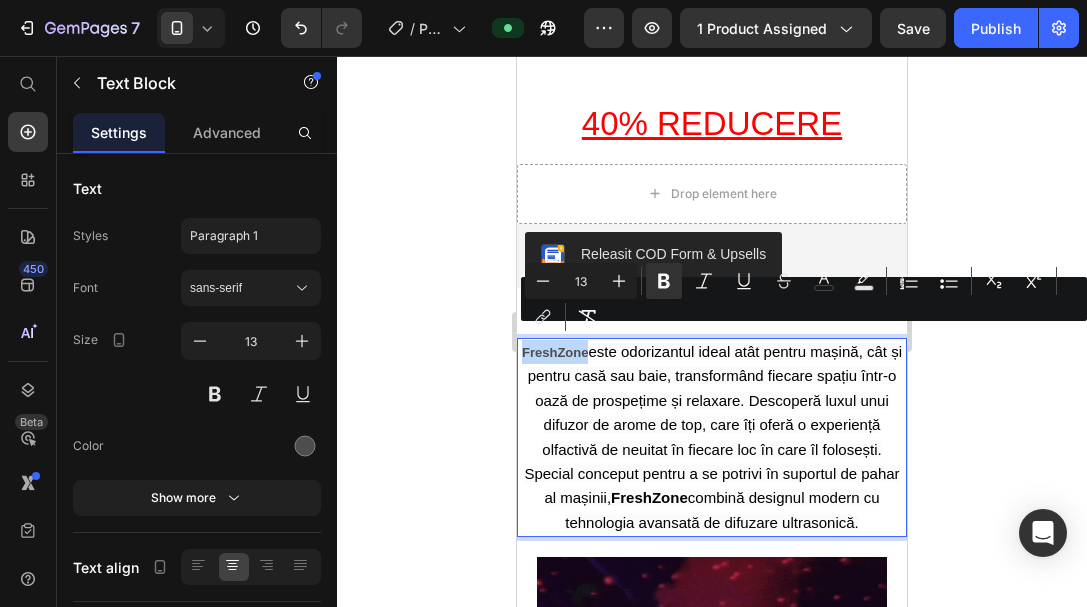 drag, startPoint x: 588, startPoint y: 340, endPoint x: 1042, endPoint y: 388, distance: 456.5304 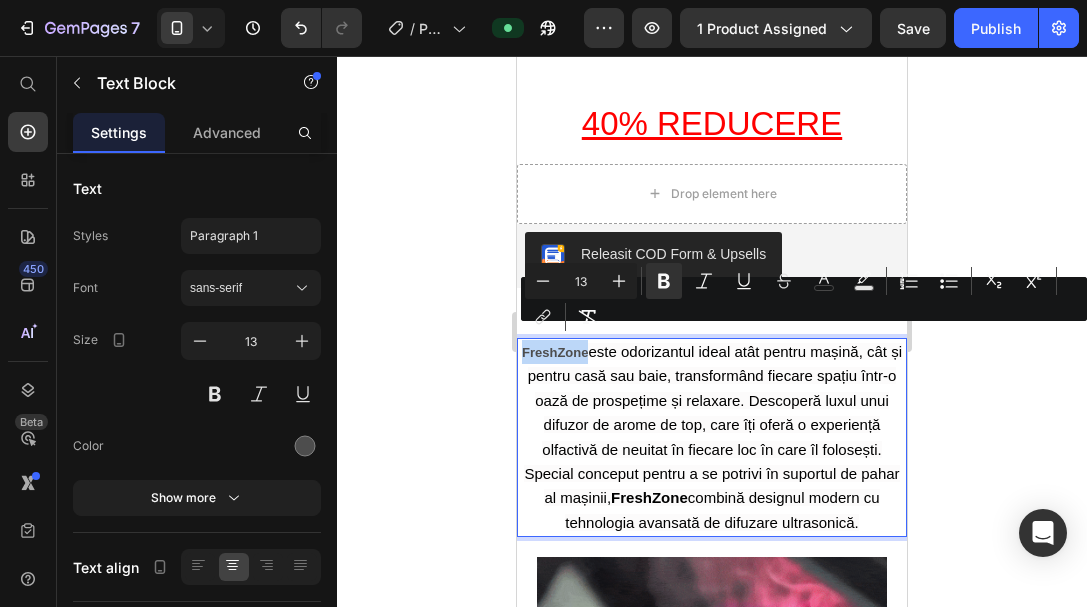 click on "FreshZone  este odorizantul ideal atât pentru mașină, cât și pentru casă sau baie, transformând fiecare spațiu într-o oază de prospețime și relaxare. Descoperă luxul unui difuzor de arome de top, care îți oferă o experiență olfactivă de neuitat în fiecare loc în care îl folosești. Special conceput pentru a se potrivi în suportul de pahar al mașinii,  FreshZone  combină designul modern cu tehnologia avansată de difuzare ultrasonică." at bounding box center (712, 437) 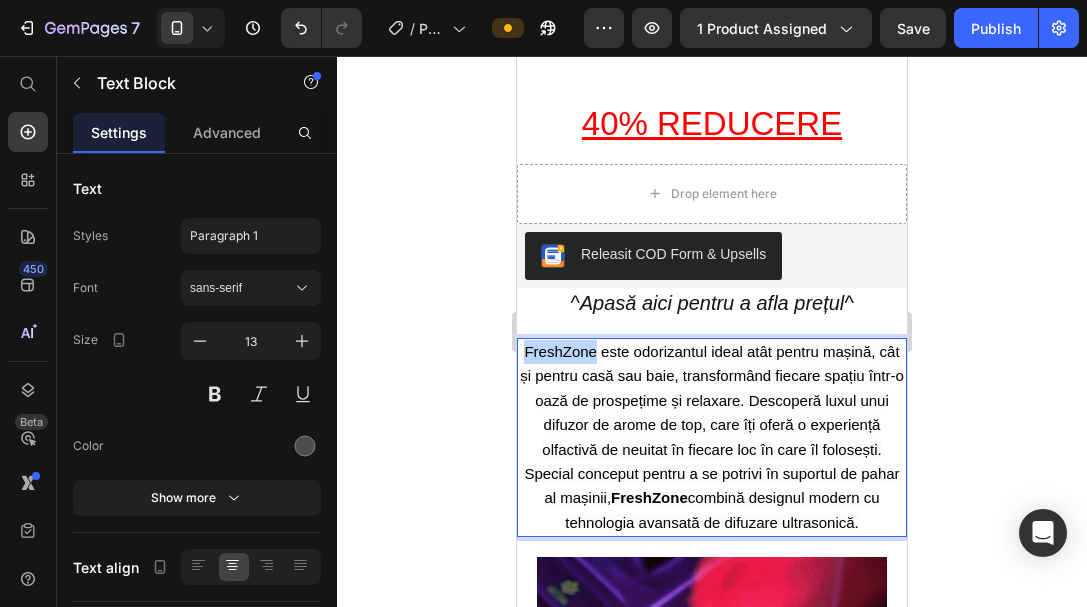 drag, startPoint x: 600, startPoint y: 338, endPoint x: 531, endPoint y: 340, distance: 69.02898 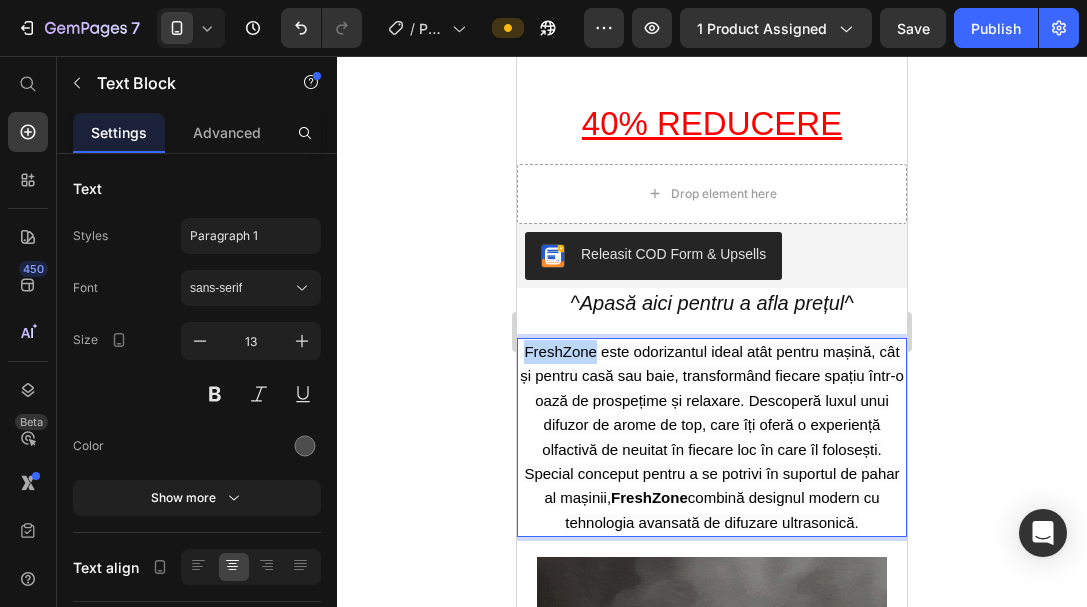 click on "FreshZone este odorizantul ideal atât pentru mașină, cât și pentru casă sau baie, transformând fiecare spațiu într-o oază de prospețime și relaxare. Descoperă luxul unui difuzor de arome de top, care îți oferă o experiență olfactivă de neuitat în fiecare loc în care îl folosești. Special conceput pentru a se potrivi în suportul de pahar al mașinii,  FreshZone  combină designul modern cu tehnologia avansată de difuzare ultrasonică." at bounding box center (712, 437) 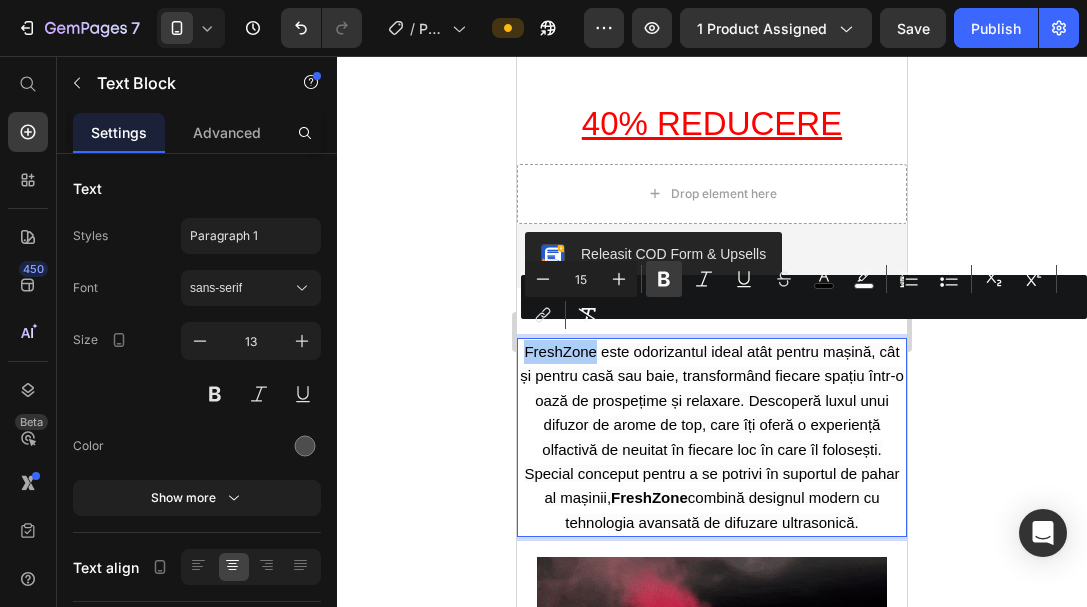 click 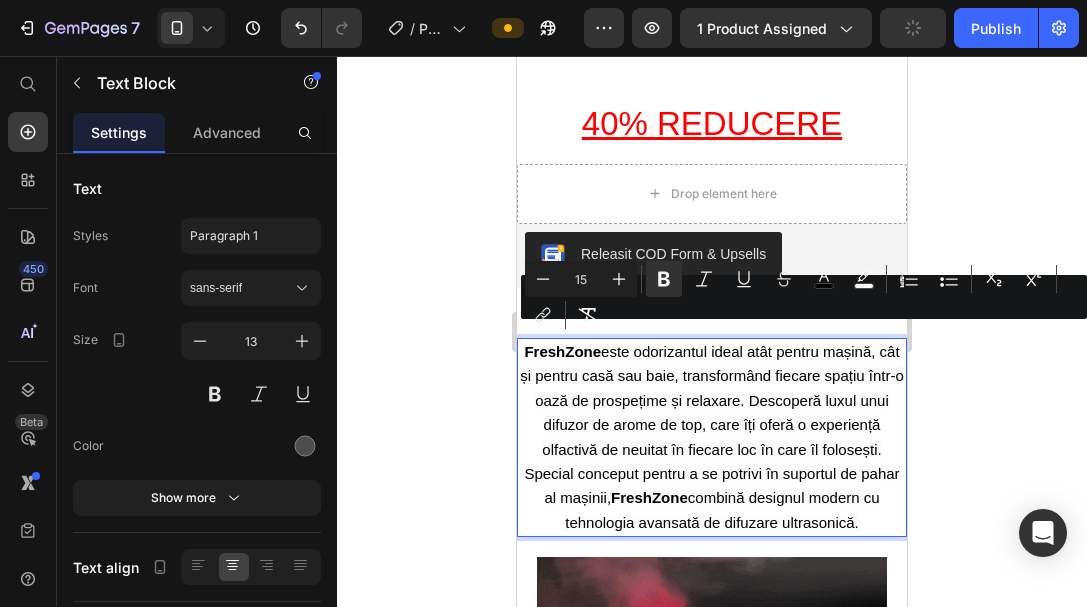 click 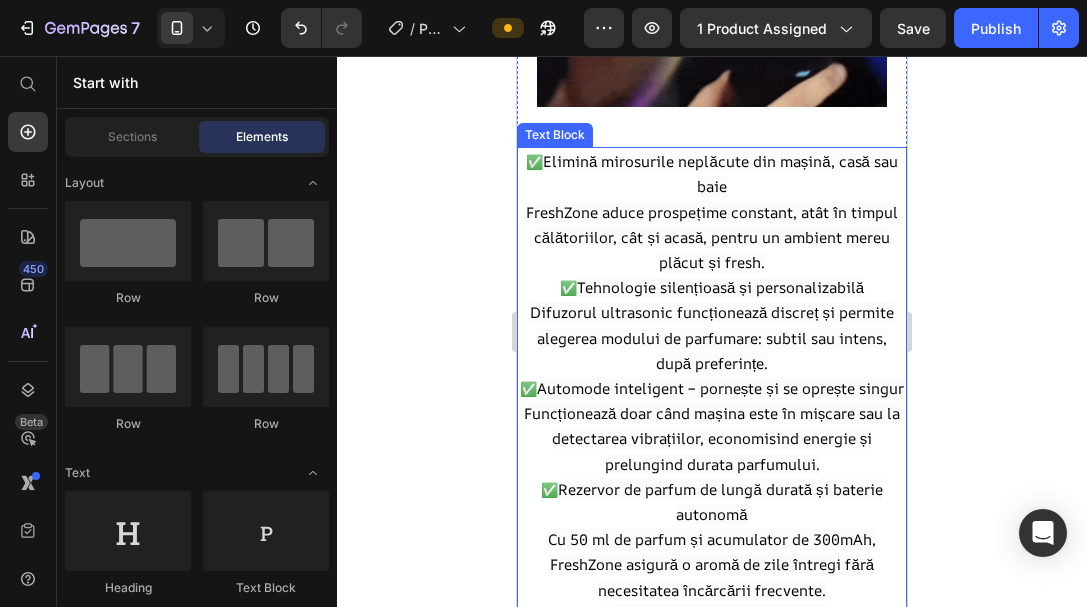 scroll, scrollTop: 1400, scrollLeft: 0, axis: vertical 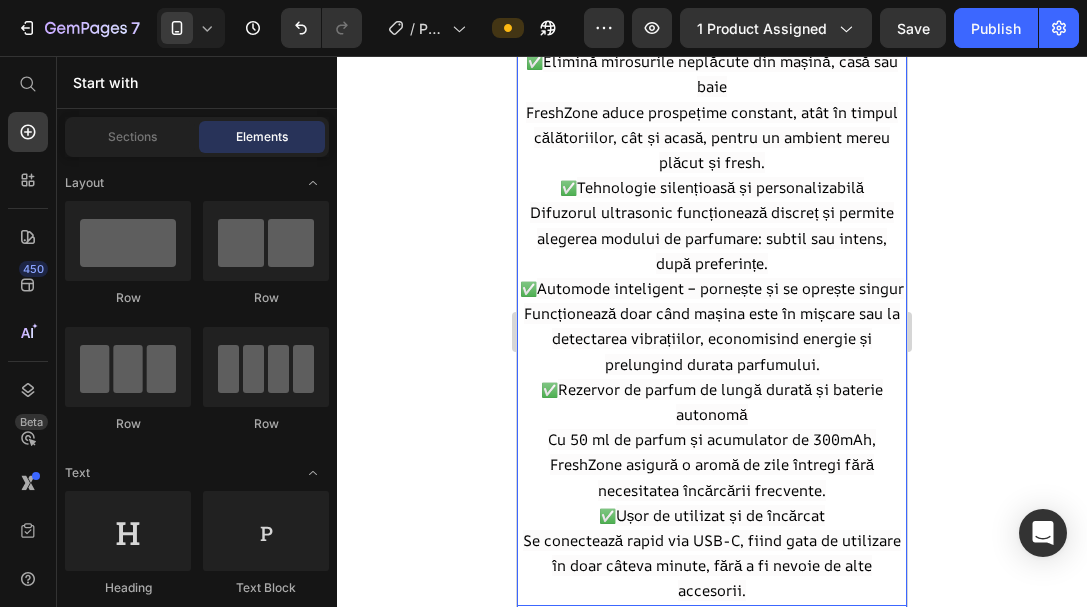 click on "Cu 50 ml de parfum și acumulator de 300mAh, FreshZone asigură o aromă de zile întregi fără necesitatea încărcării frecvente." at bounding box center [712, 464] 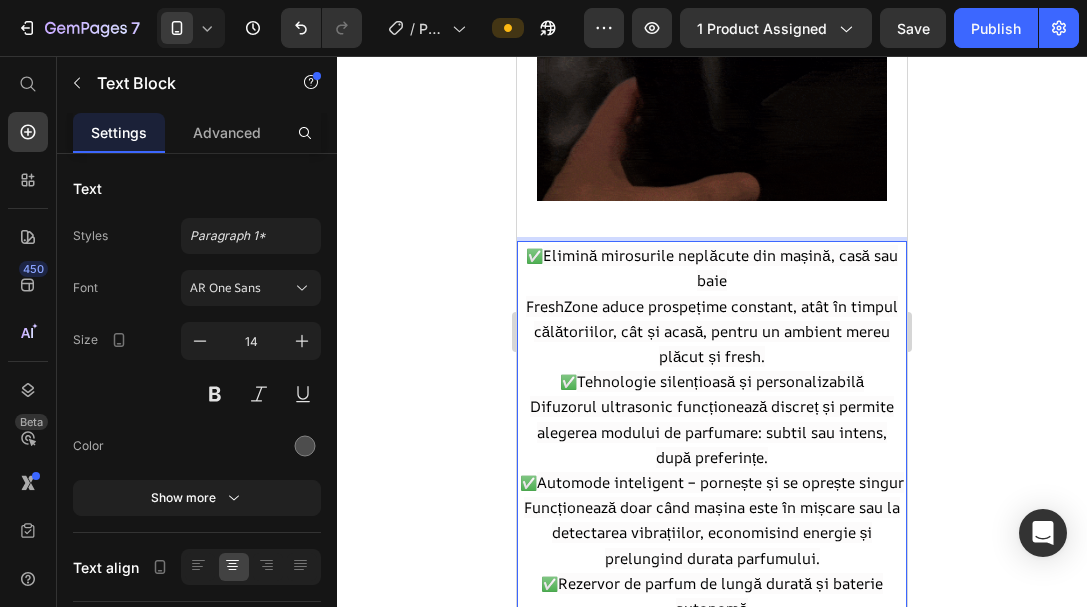 scroll, scrollTop: 1201, scrollLeft: 0, axis: vertical 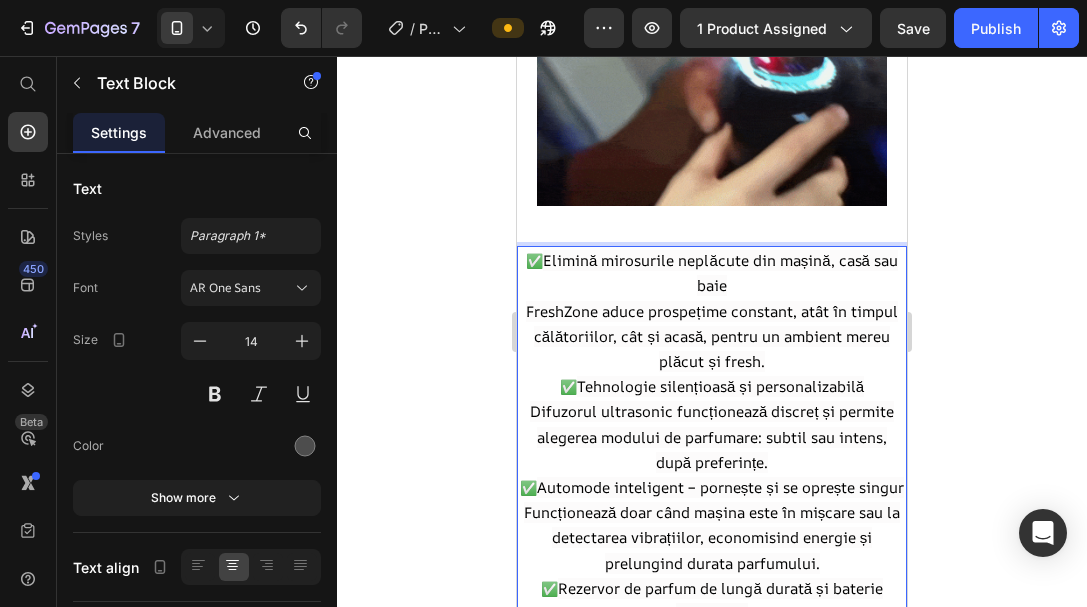 click on "Elimină mirosurile neplăcute din mașină, casă sau baie" at bounding box center (720, 273) 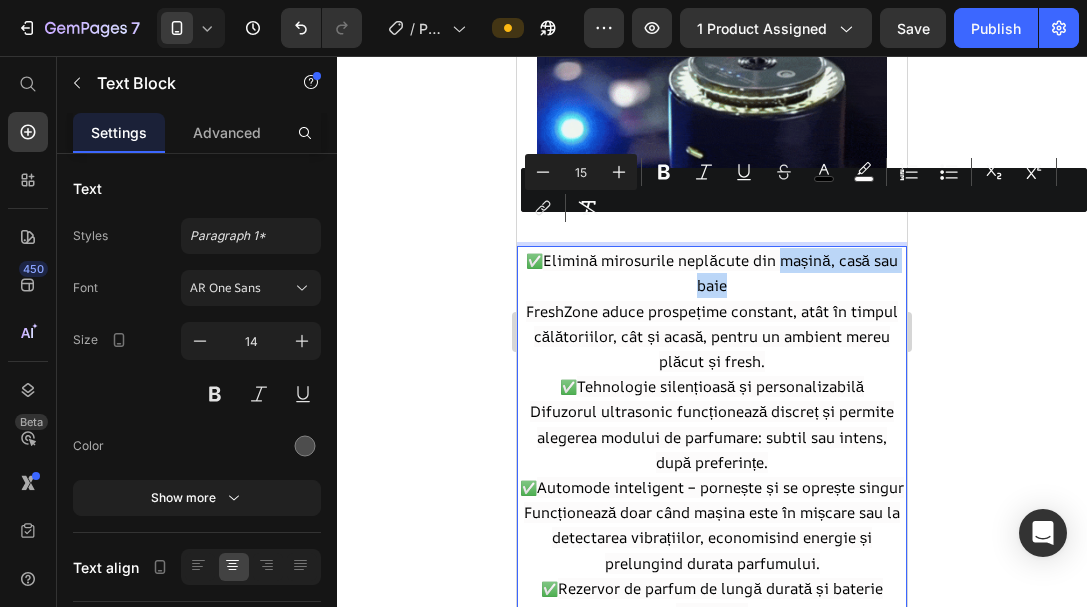 drag, startPoint x: 790, startPoint y: 230, endPoint x: 843, endPoint y: 259, distance: 60.41523 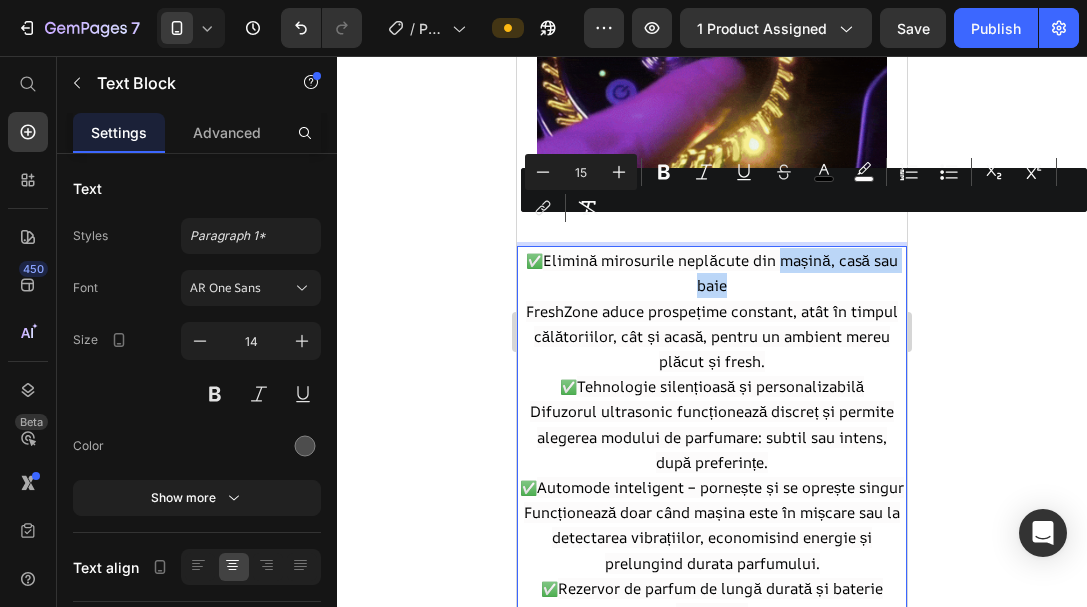 click on "✅  Elimină mirosurile neplăcute din mașină, casă sau baie FreshZone aduce prospețime constant, atât în timpul călătoriilor, cât și acasă, pentru un ambient mereu plăcut și fresh." at bounding box center (712, 311) 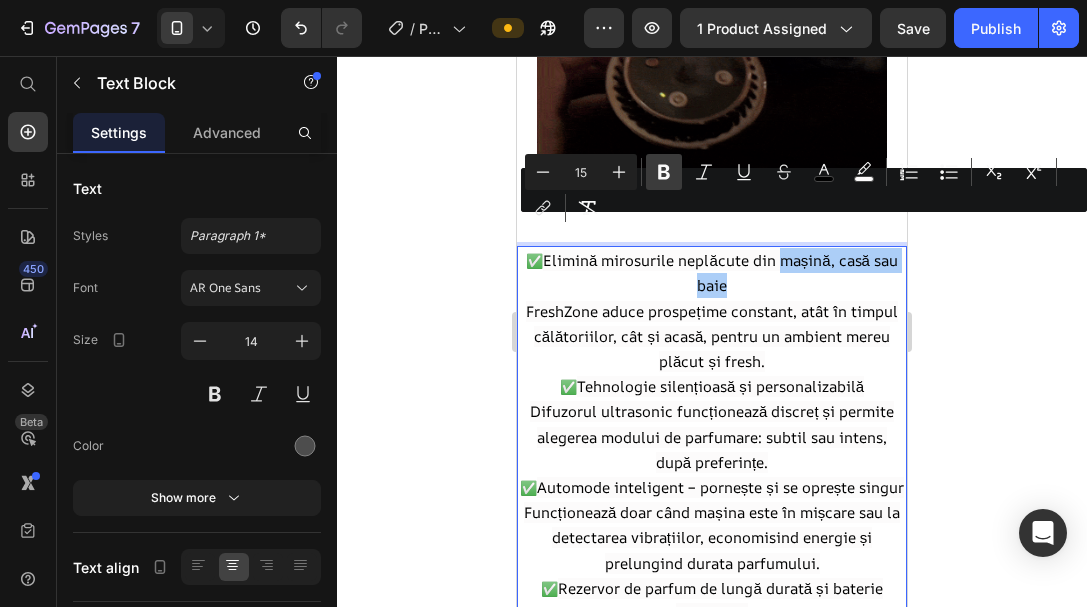 click 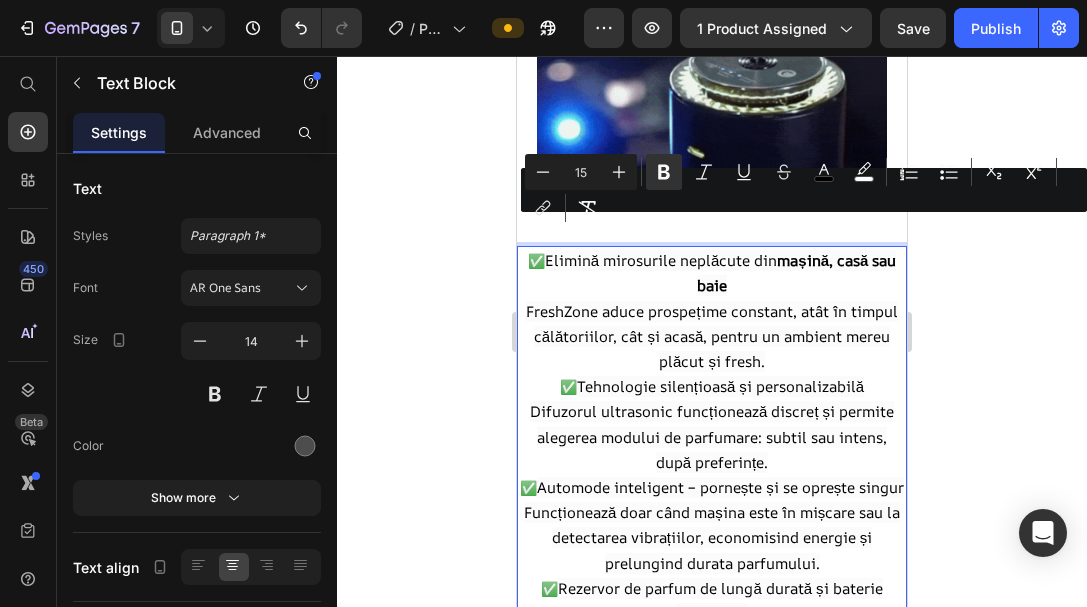 click on "✅  Elimină mirosurile neplăcute din  mașină, casă sau baie FreshZone aduce prospețime constant, atât în timpul călătoriilor, cât și acasă, pentru un ambient mereu plăcut și fresh." at bounding box center [712, 311] 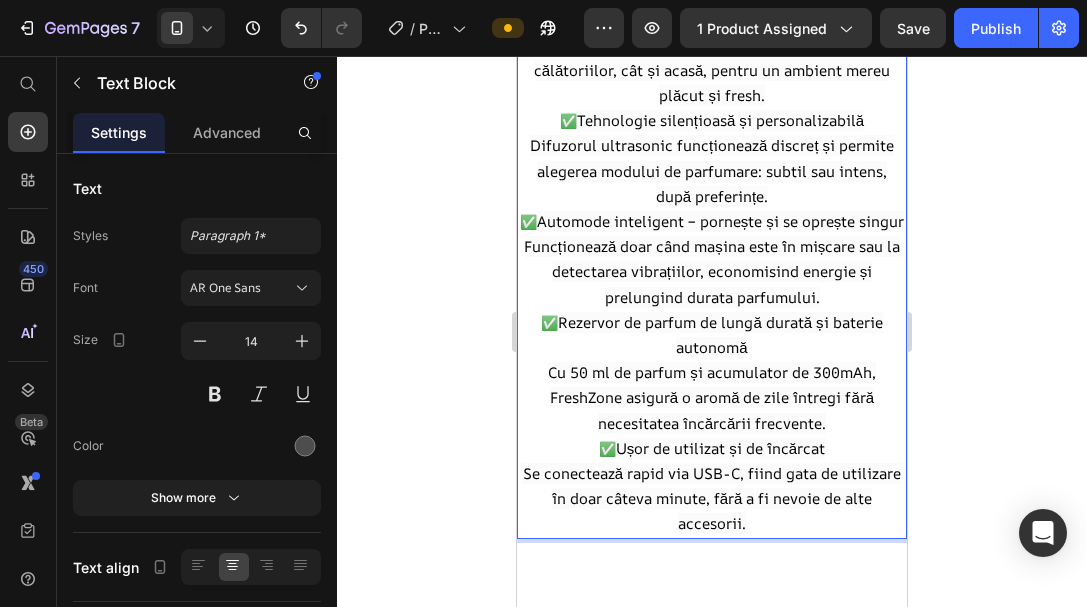 scroll, scrollTop: 1501, scrollLeft: 0, axis: vertical 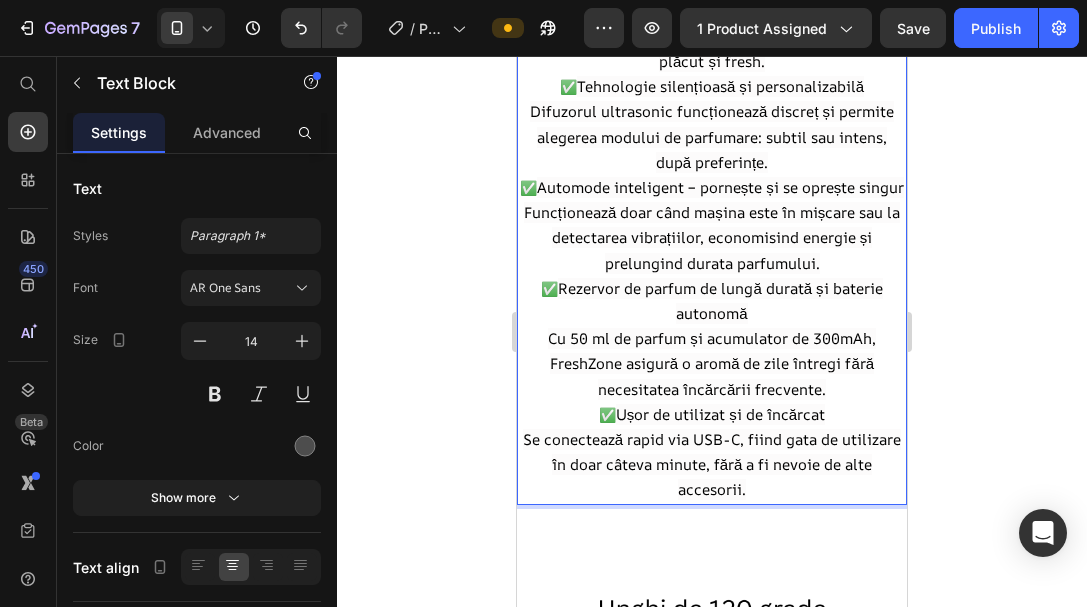 click on "Cu 50 ml de parfum și acumulator de 300mAh, FreshZone asigură o aromă de zile întregi fără necesitatea încărcării frecvente." at bounding box center [712, 363] 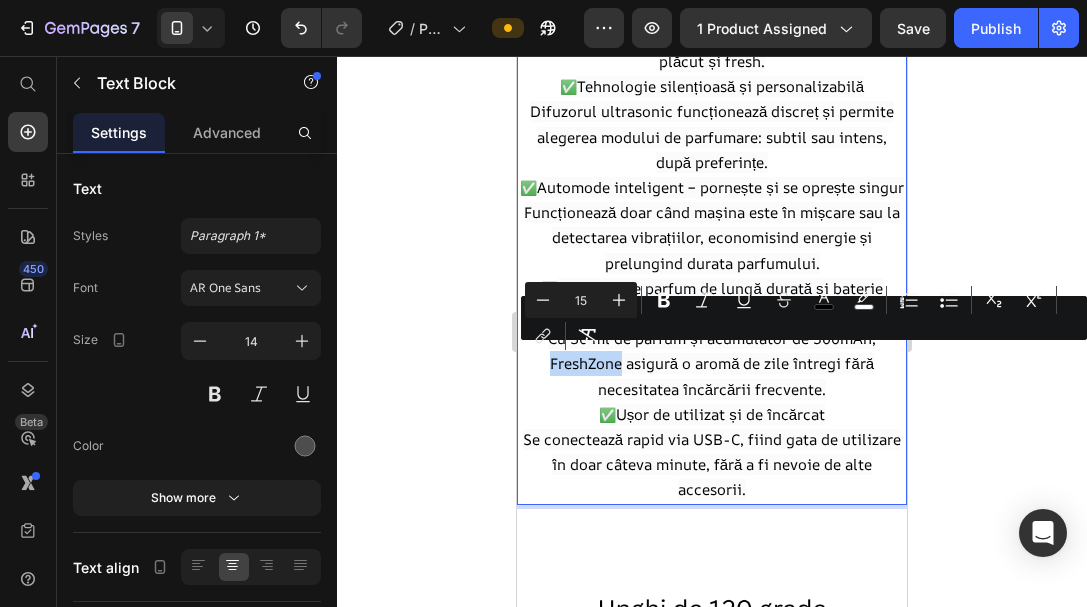 drag, startPoint x: 546, startPoint y: 361, endPoint x: 613, endPoint y: 364, distance: 67.06713 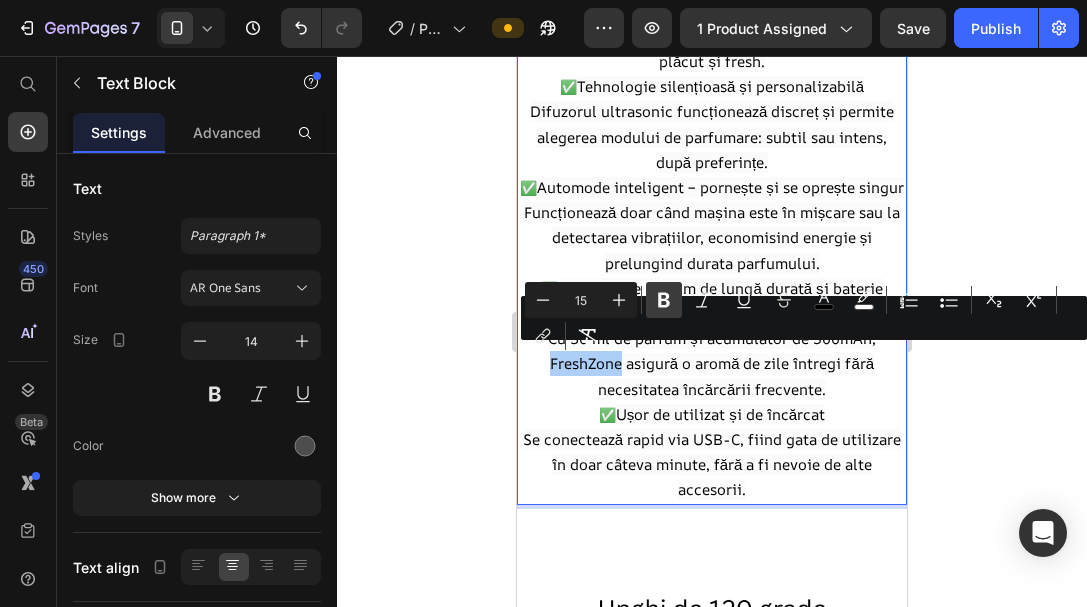 click 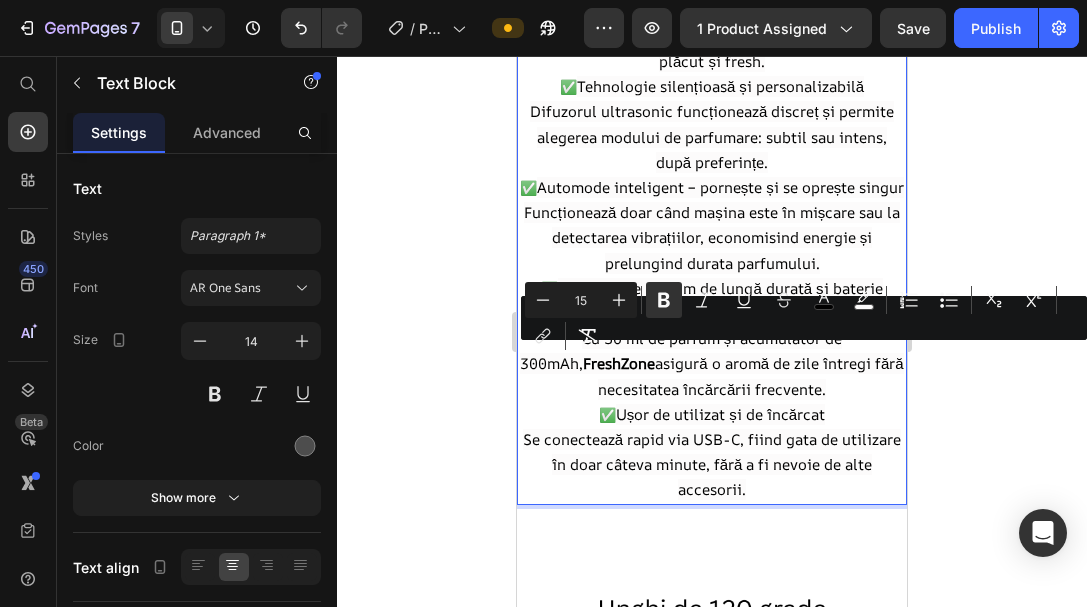 click on "✅  Ușor de utilizat și de încărcat Se conectează rapid via USB-C, fiind gata de utilizare în doar câteva minute, fără a fi nevoie de alte accesorii." at bounding box center (712, 452) 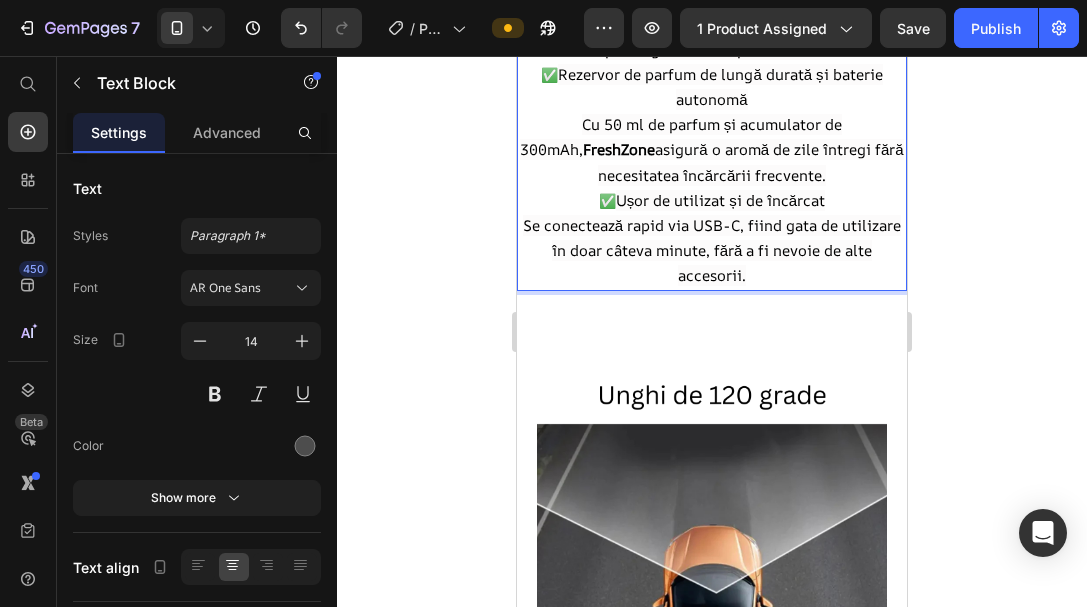 scroll, scrollTop: 1500, scrollLeft: 0, axis: vertical 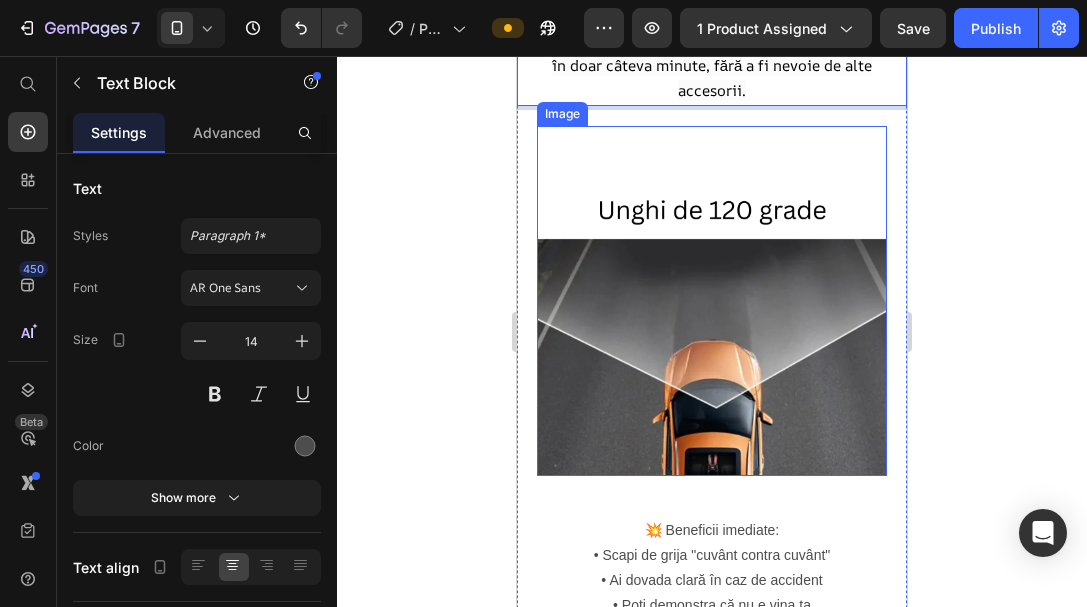 click at bounding box center [712, 301] 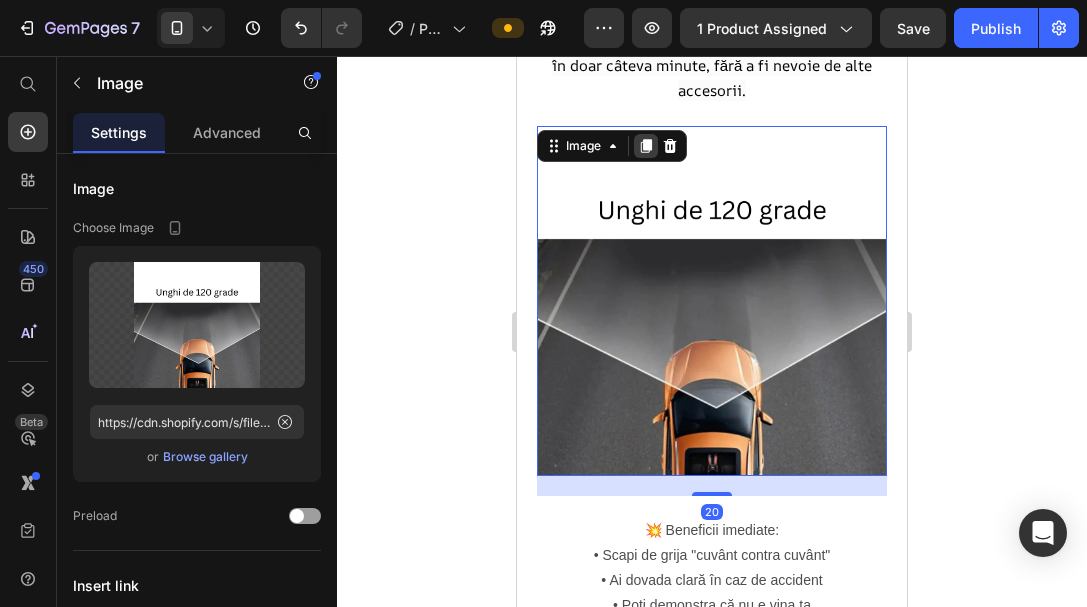 click 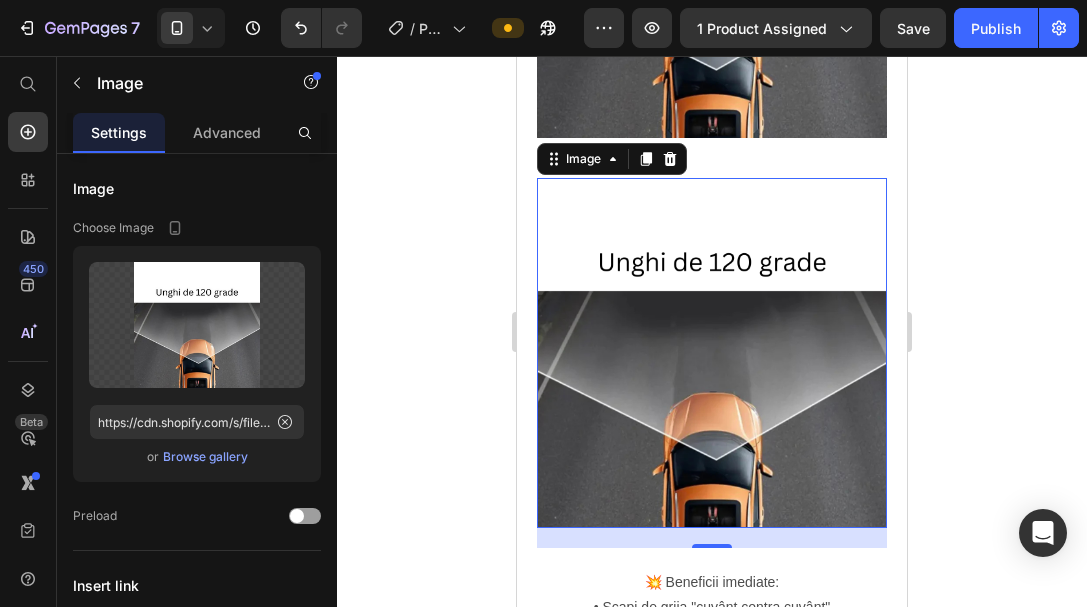 scroll, scrollTop: 2270, scrollLeft: 0, axis: vertical 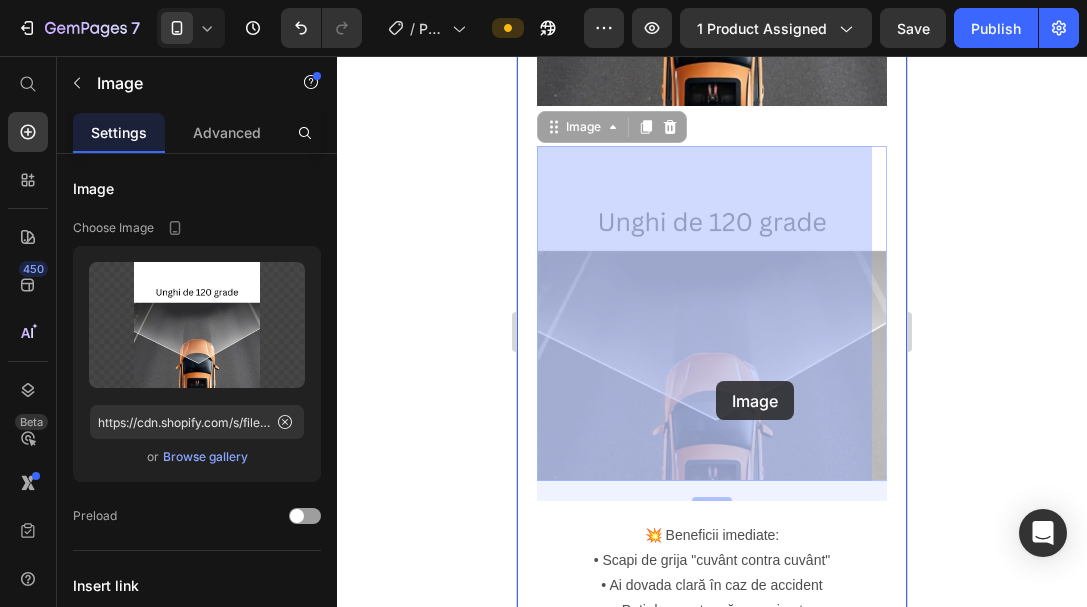 drag, startPoint x: 707, startPoint y: 316, endPoint x: 716, endPoint y: 381, distance: 65.62012 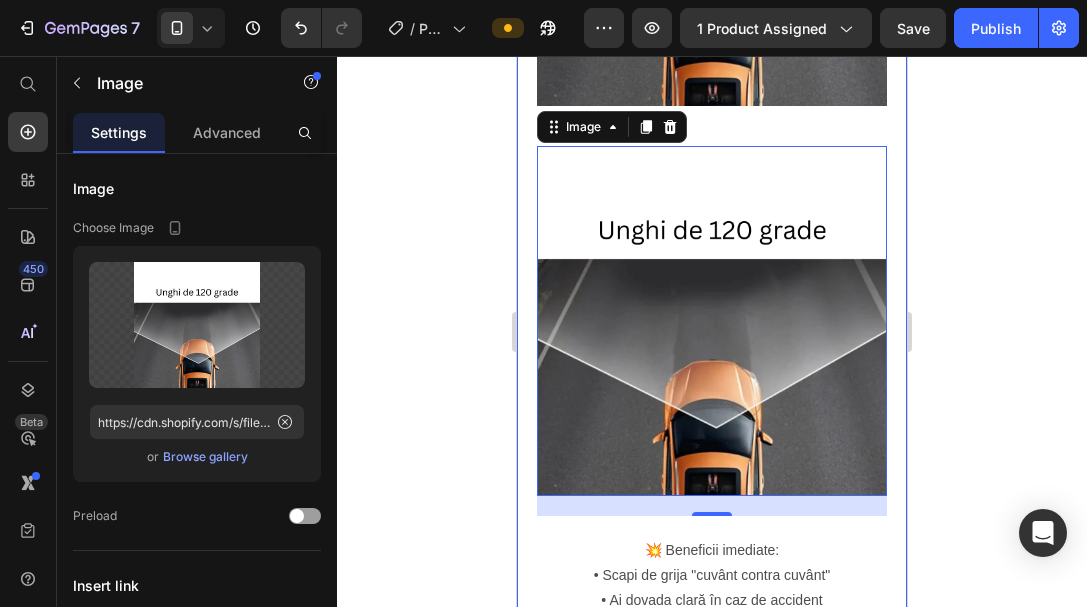 click on "FreshZone - Aparat odorizant profesional Heading Image Product 40% REDUCERE Heading Row
Drop element here Releasit COD Form & Upsells Releasit COD Form & Upsells ^Apasă aici pentru a afla prețul^ Heading Product FreshZone  este odorizantul ideal atât pentru mașină, cât și pentru casă sau baie, transformând fiecare spațiu într-o oază de prospețime și relaxare. Descoperă luxul unui difuzor de arome de top, care îți oferă o experiență olfactivă de neuitat în fiecare loc în care îl folosești. Special conceput pentru a se potrivi în suportul de pahar al mașinii,  FreshZone  combină designul modern cu tehnologia avansată de difuzare ultrasonică. Text Block Image ✅  Elimină mirosurile neplăcute din  mașină, casă sau baie FreshZone aduce prospețime constant, atât în timpul călătoriilor, cât și acasă, pentru un ambient mereu plăcut și fresh. ✅  Tehnologie silențioasă și personalizabilă ✅  Automode inteligent – pornește și se oprește singur" at bounding box center (712, -540) 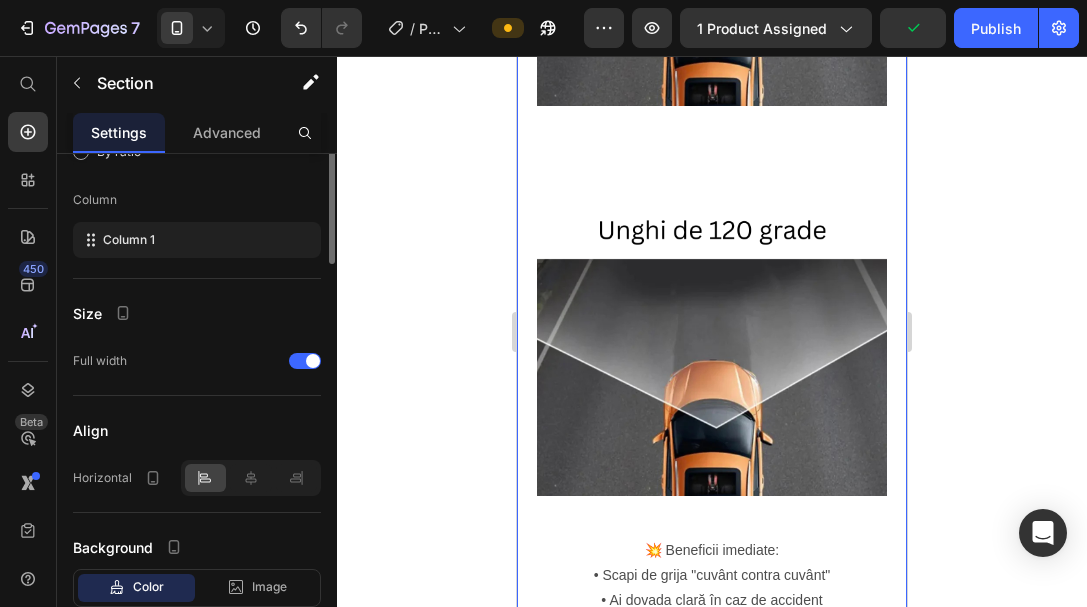 scroll, scrollTop: 0, scrollLeft: 0, axis: both 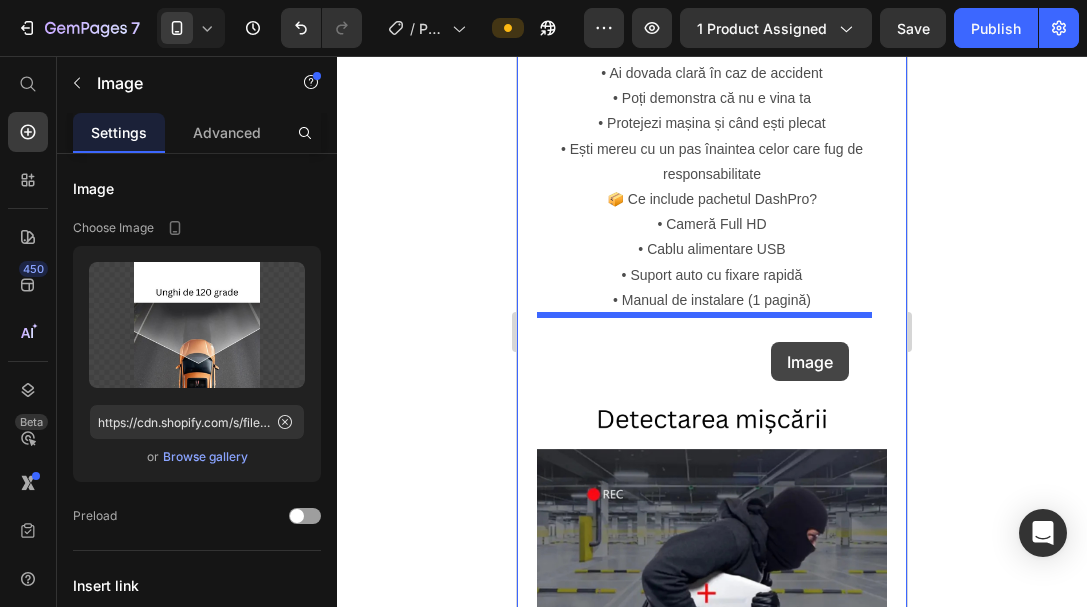 drag, startPoint x: 828, startPoint y: 202, endPoint x: 771, endPoint y: 342, distance: 151.15886 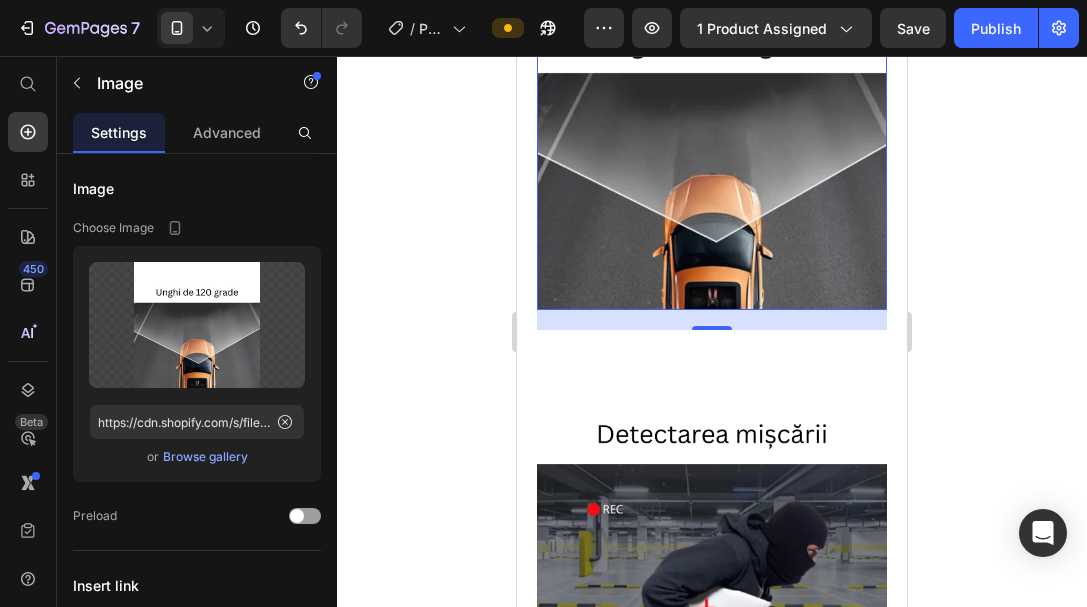 scroll, scrollTop: 2407, scrollLeft: 0, axis: vertical 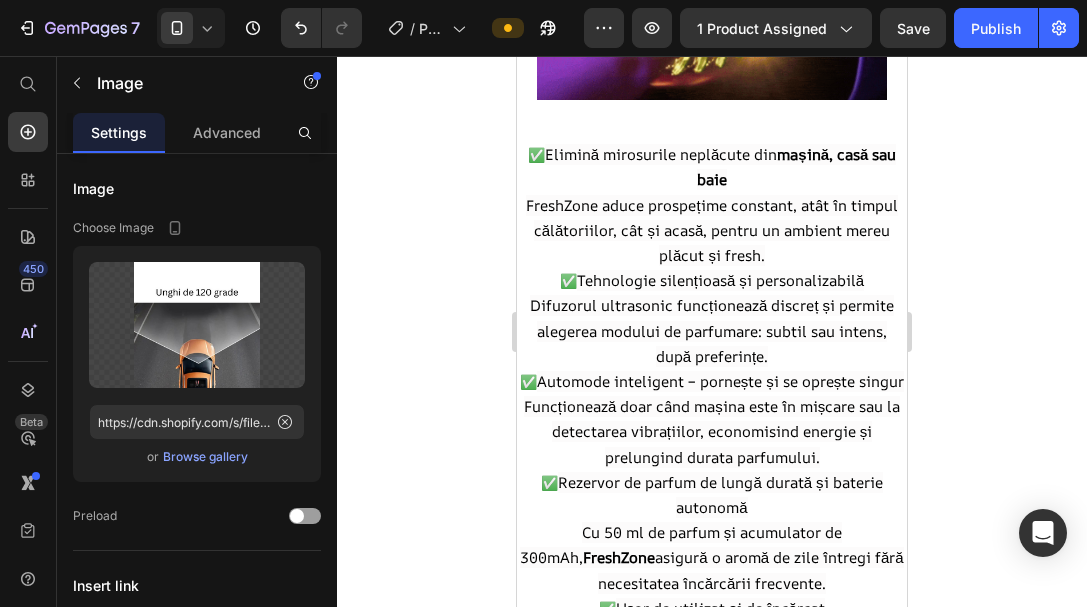 click 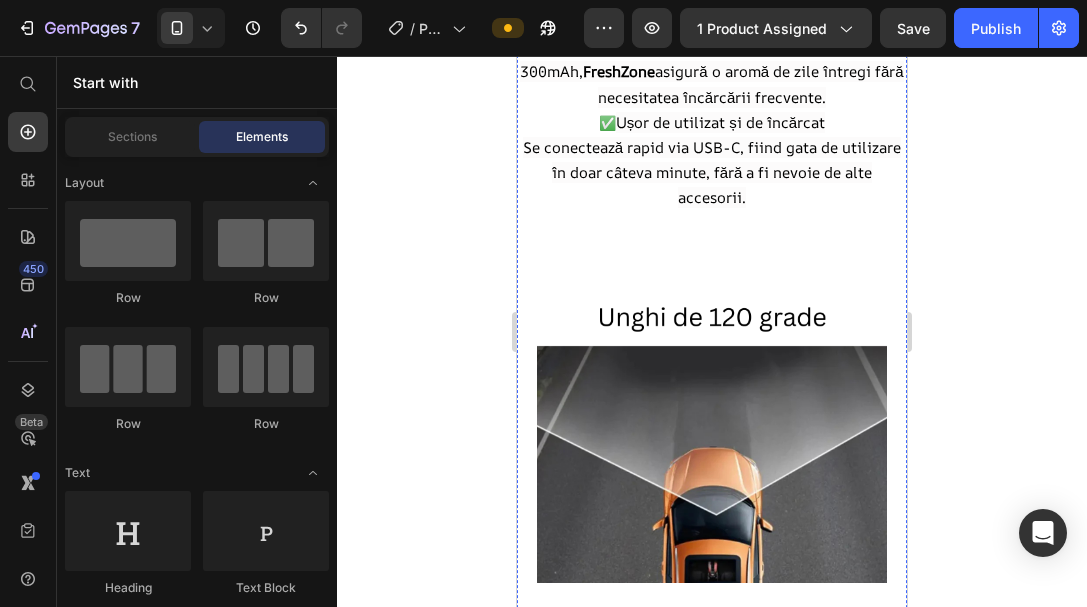 scroll, scrollTop: 1807, scrollLeft: 0, axis: vertical 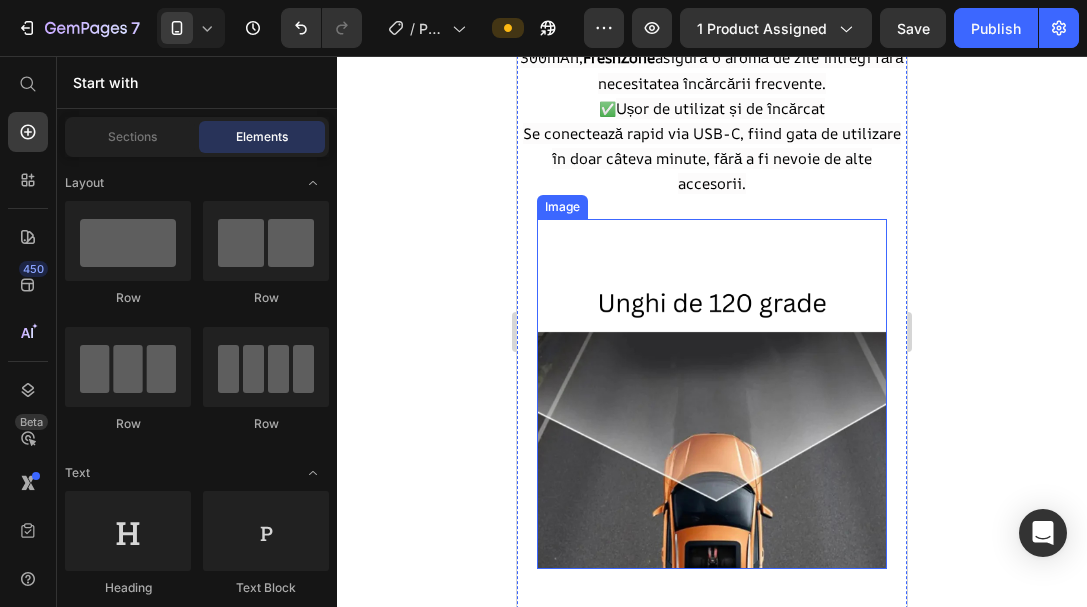 click at bounding box center [712, 394] 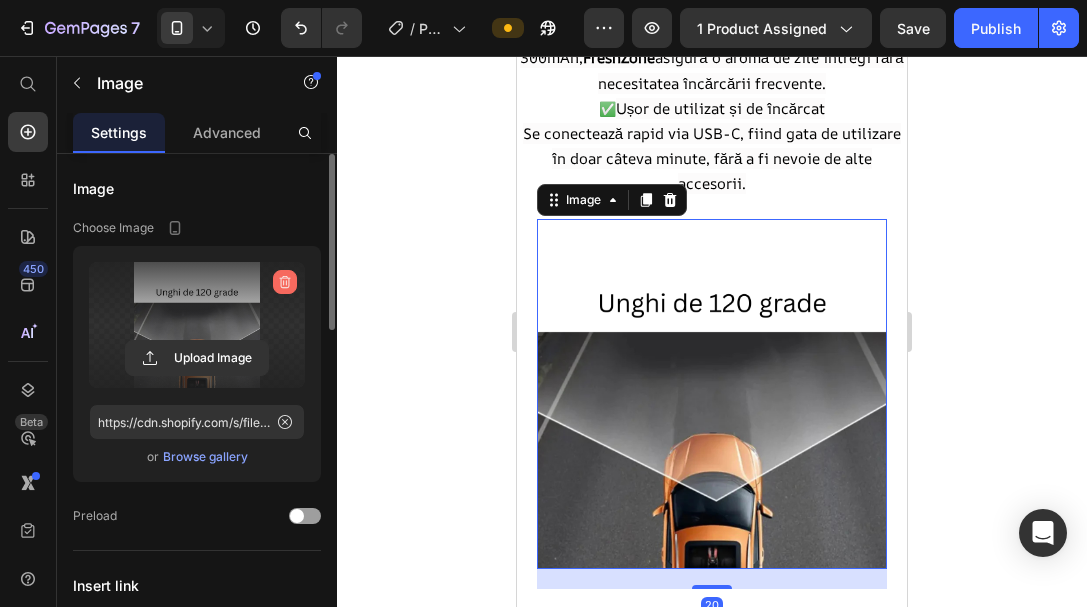 click 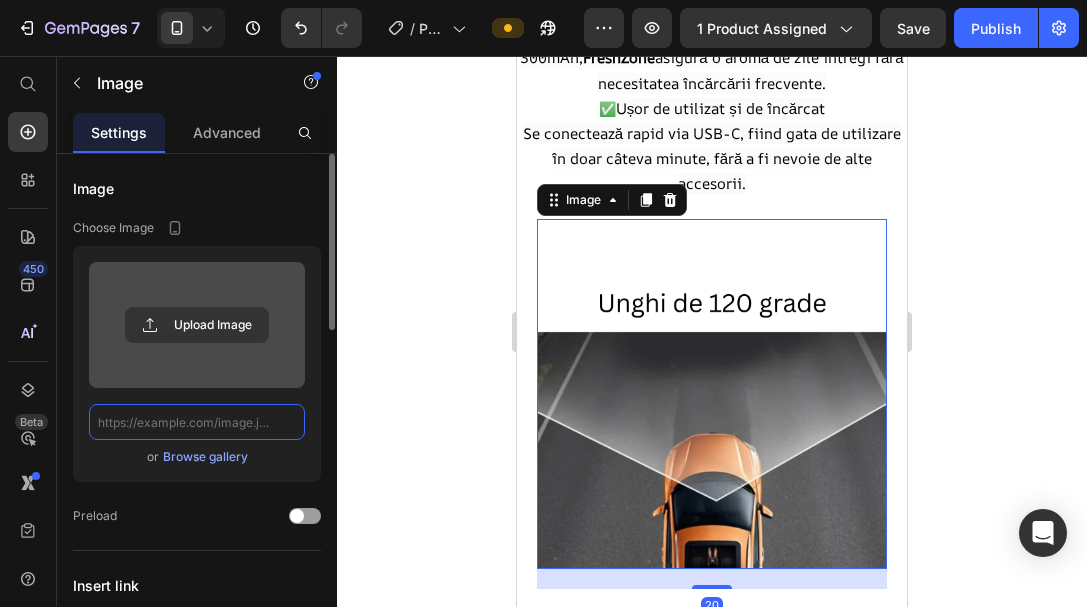 scroll, scrollTop: 0, scrollLeft: 0, axis: both 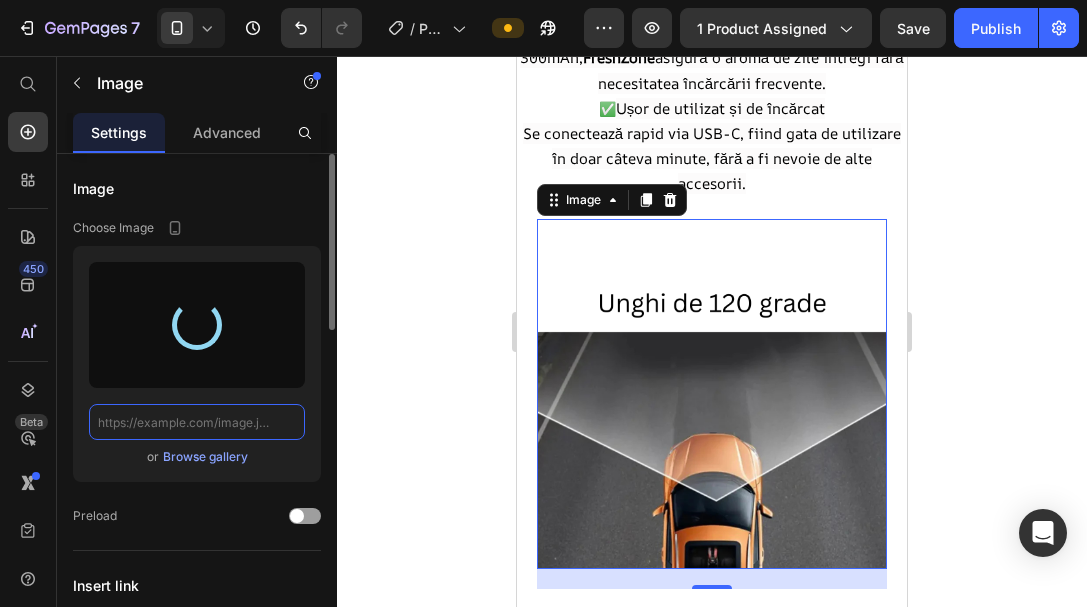 type on "https://cdn.shopify.com/s/files/1/0962/0809/3525/files/gempages_574820113367172325-82a903db-08e2-42e6-bcd6-4c70075d18c3.png" 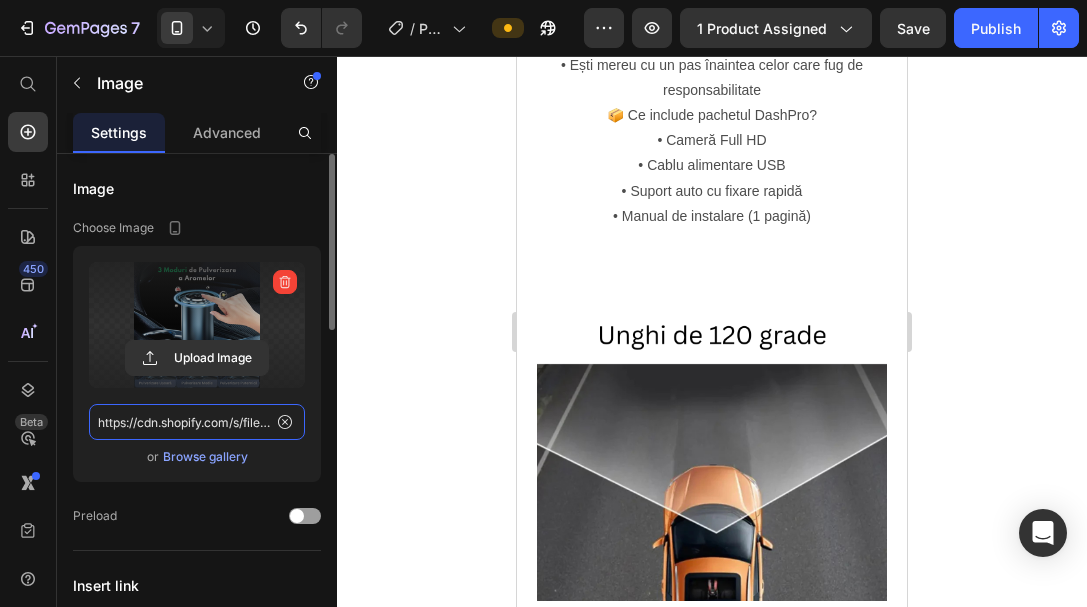 scroll, scrollTop: 2600, scrollLeft: 0, axis: vertical 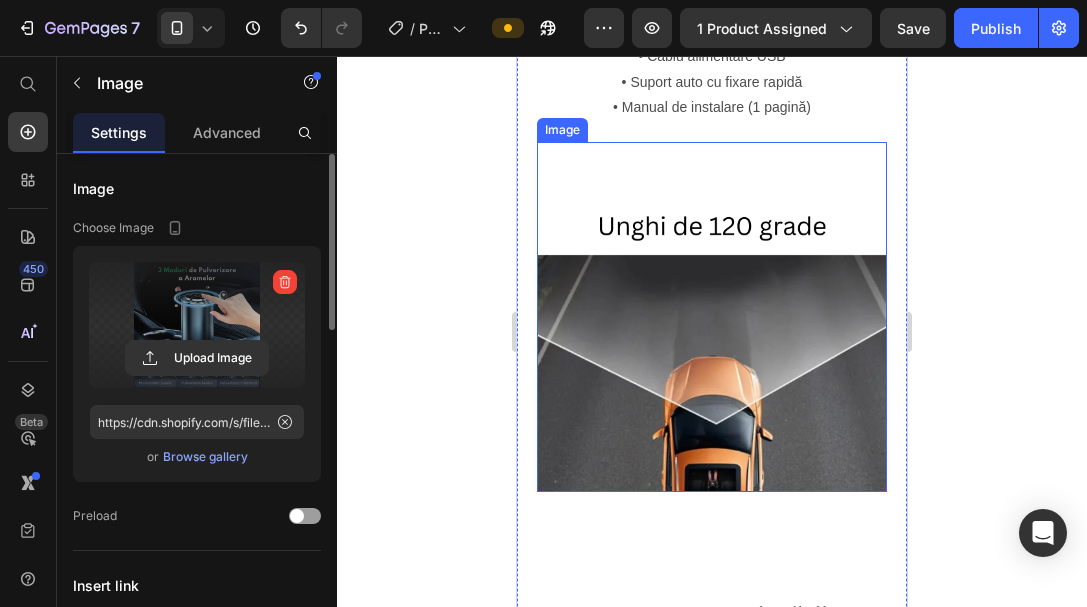 click at bounding box center [712, 317] 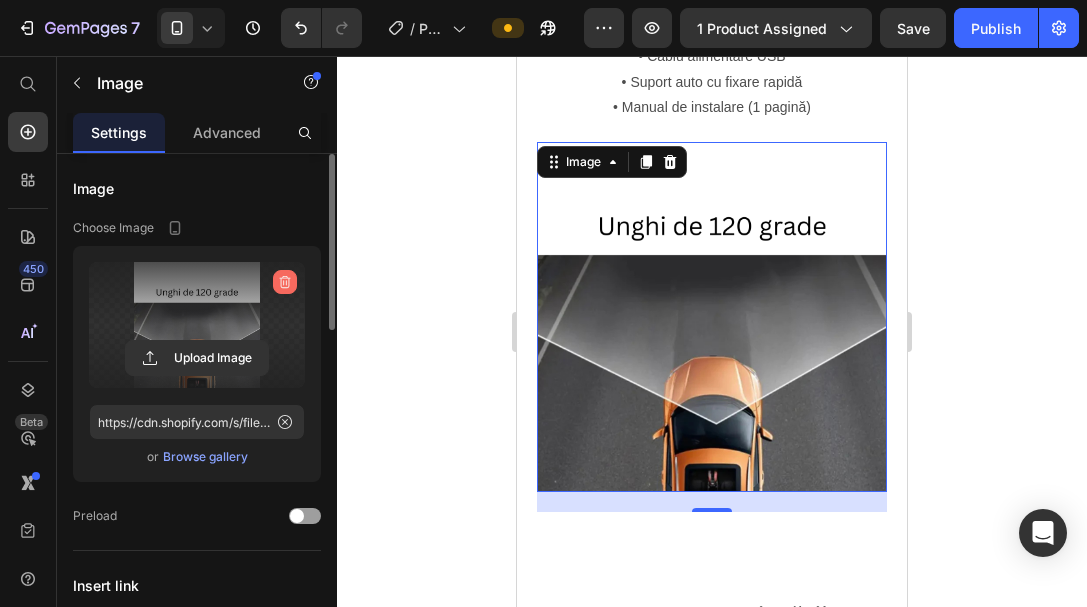click 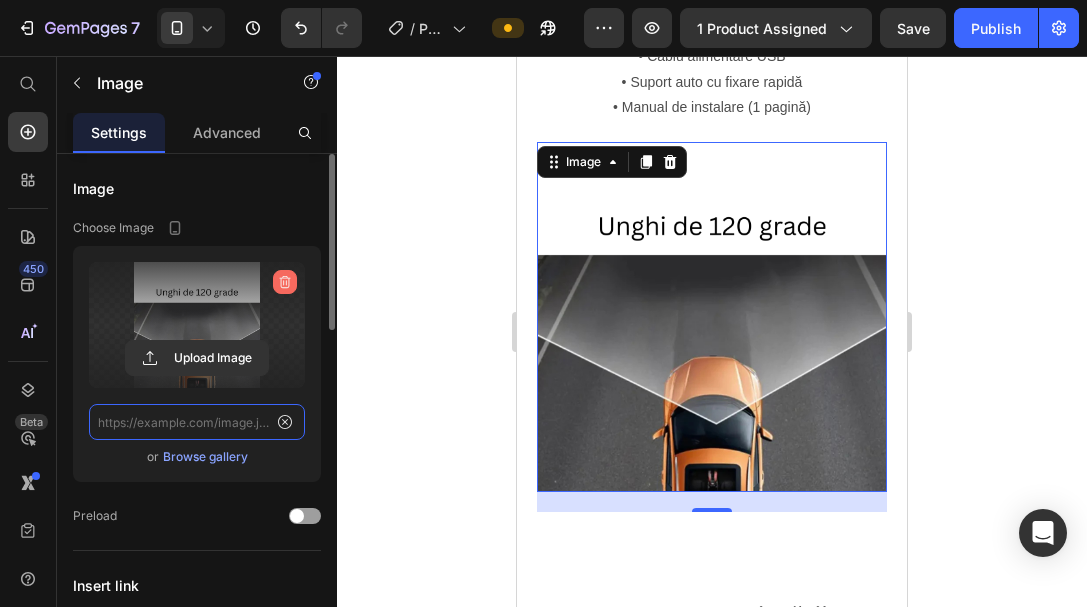 scroll, scrollTop: 0, scrollLeft: 0, axis: both 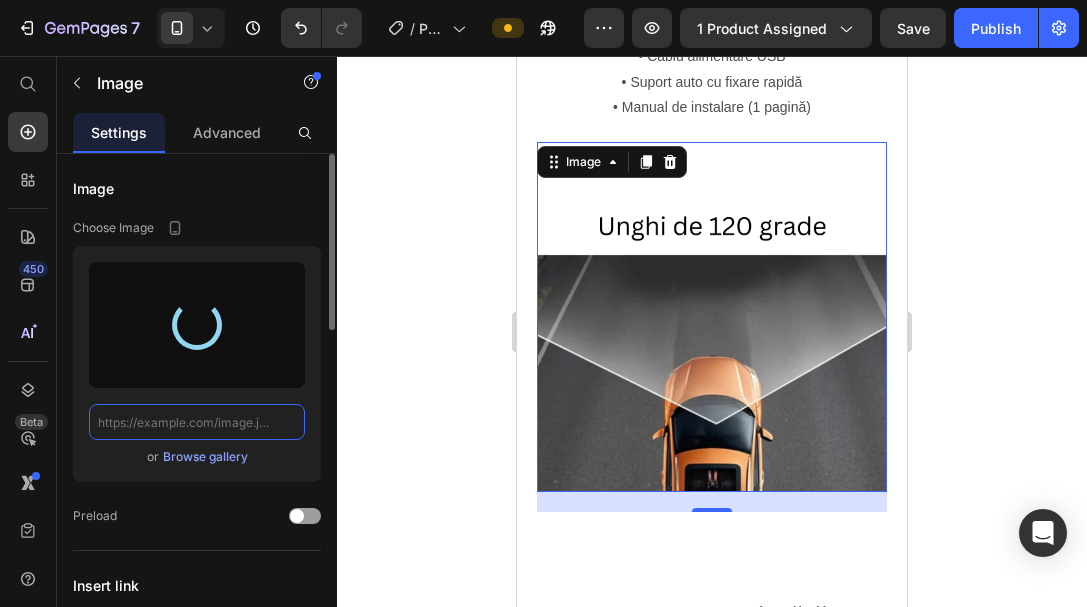 type on "https://cdn.shopify.com/s/files/1/0962/0809/3525/files/gempages_574820113367172325-e72c7b0b-eb44-4c02-83e5-6df8f16d566d.png" 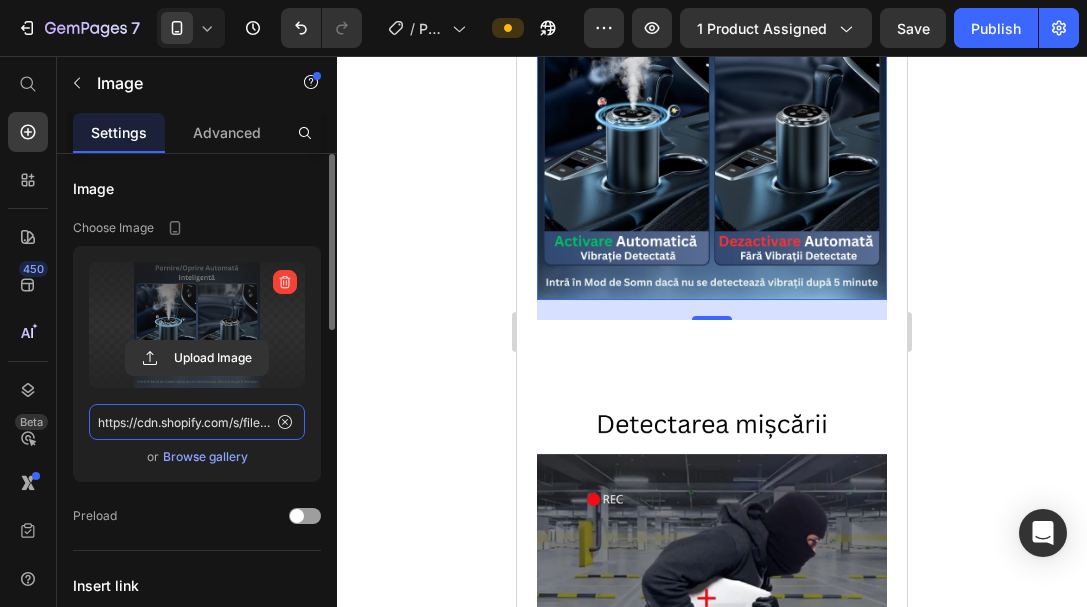scroll, scrollTop: 2800, scrollLeft: 0, axis: vertical 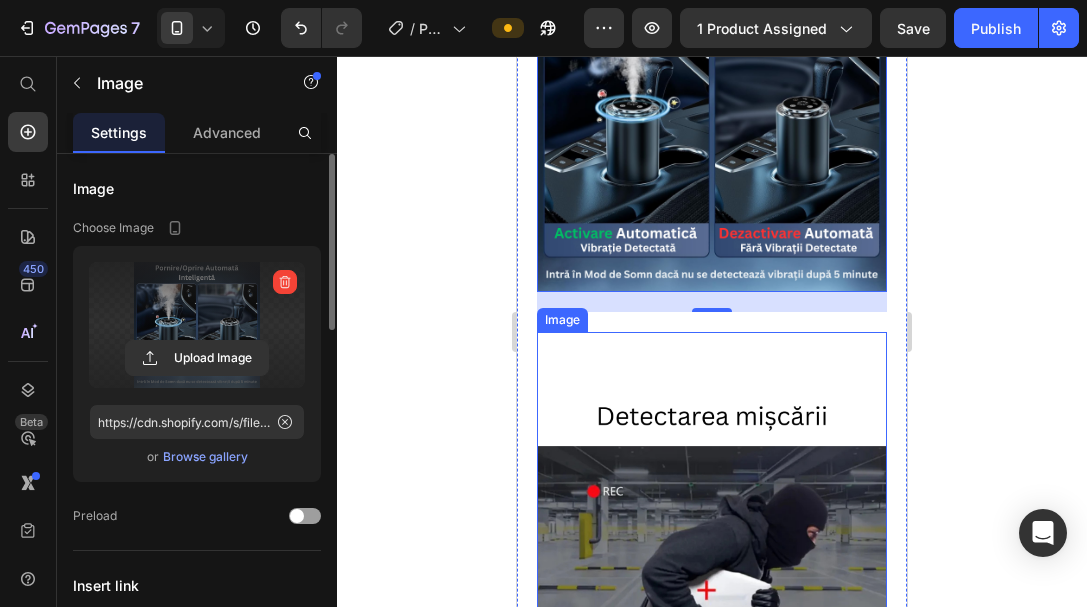 click at bounding box center (712, 507) 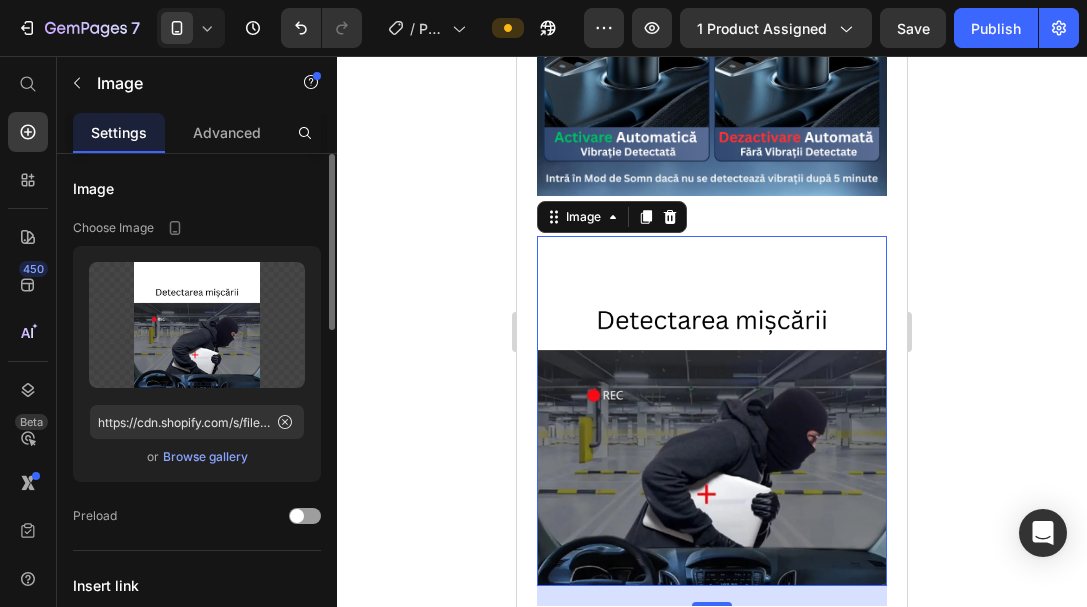 scroll, scrollTop: 2900, scrollLeft: 0, axis: vertical 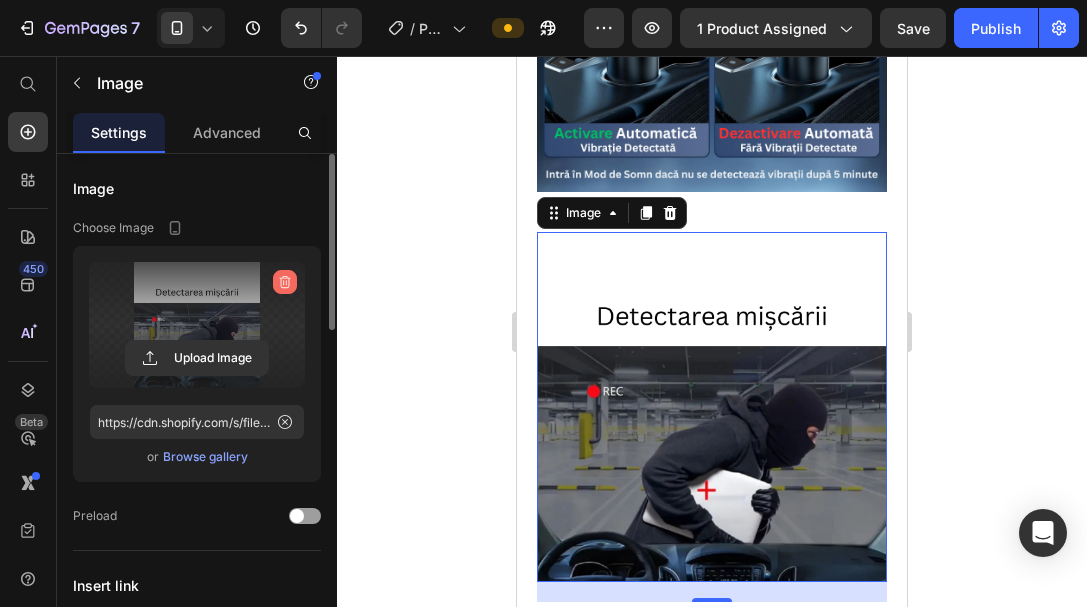 click 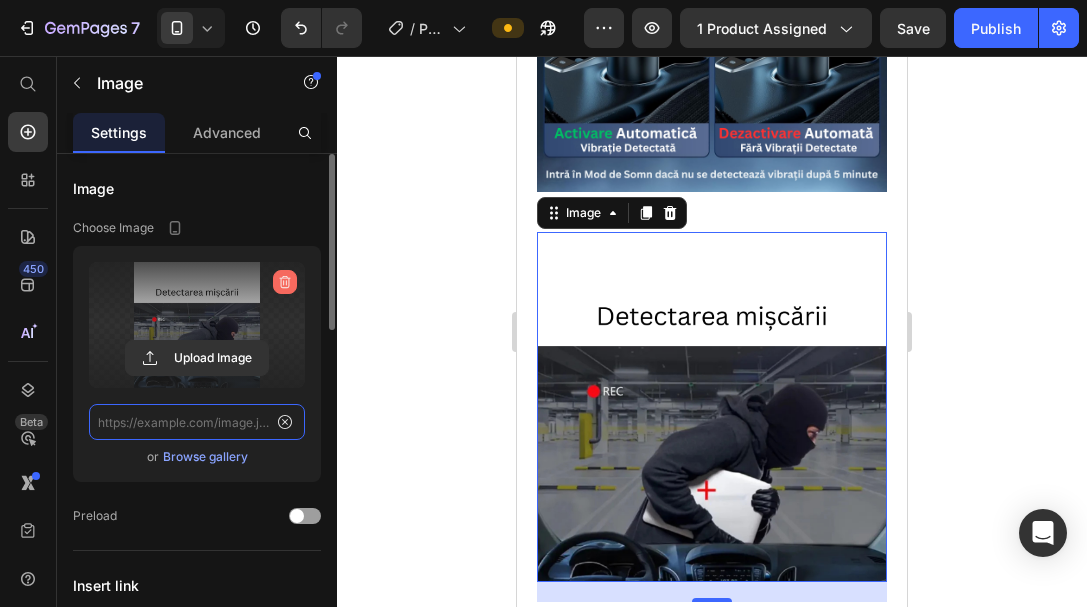 scroll, scrollTop: 0, scrollLeft: 0, axis: both 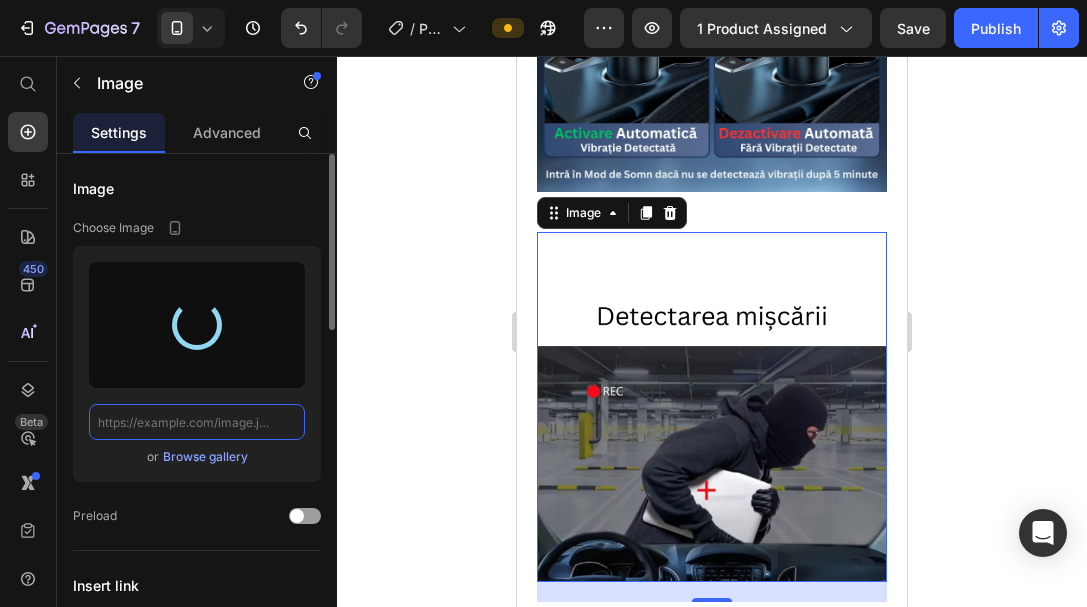 type on "https://cdn.shopify.com/s/files/1/0962/0809/3525/files/gempages_574820113367172325-b7293353-8ad2-473d-ab7f-8e6fc9850ed9.png" 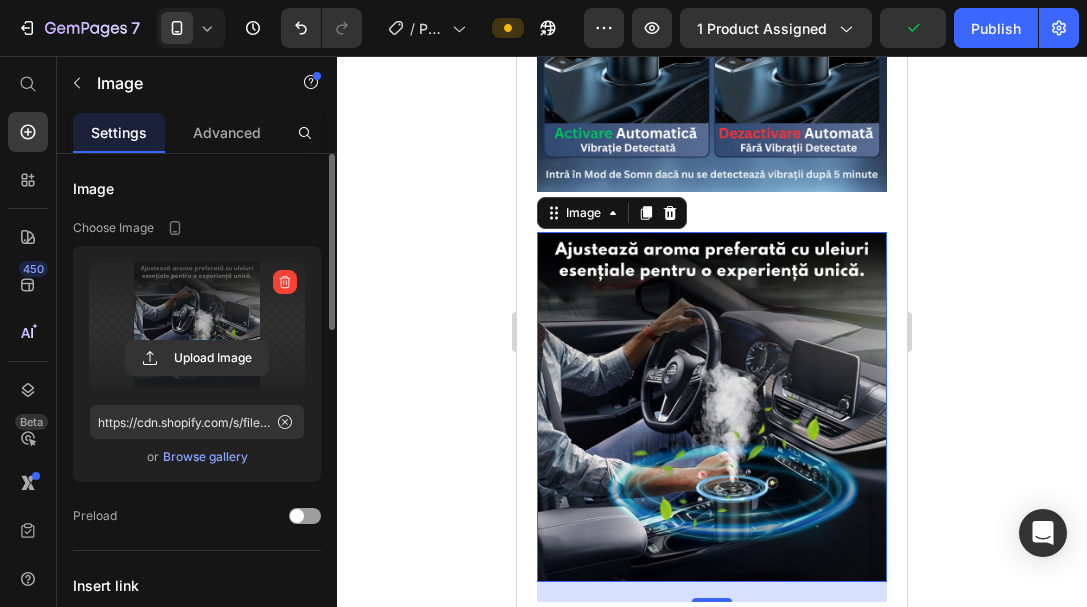 click 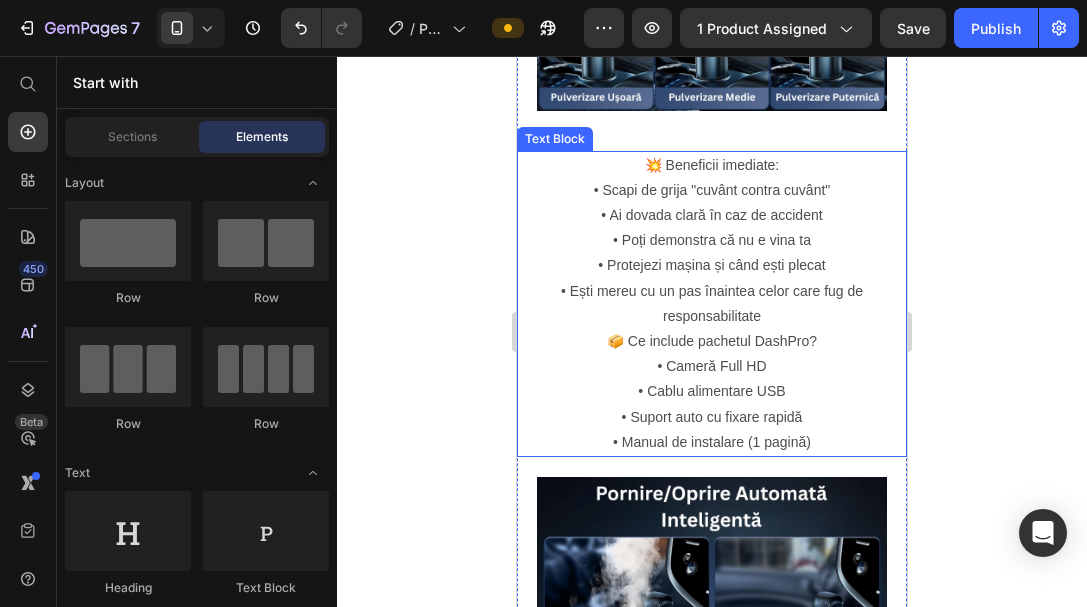 scroll, scrollTop: 2300, scrollLeft: 0, axis: vertical 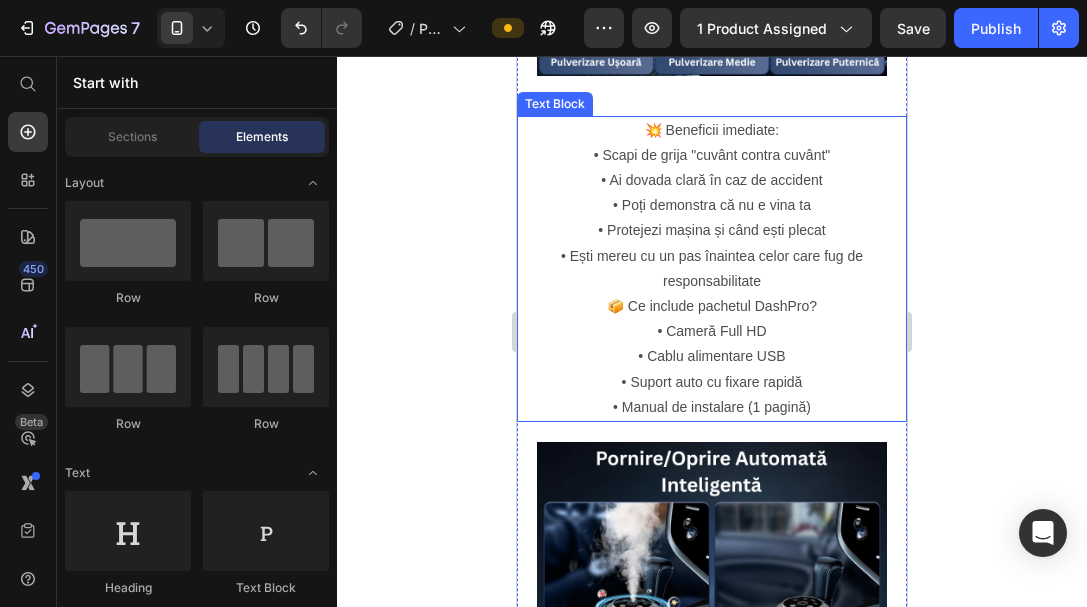 click on "📦 Ce include pachetul DashPro?" at bounding box center [712, 306] 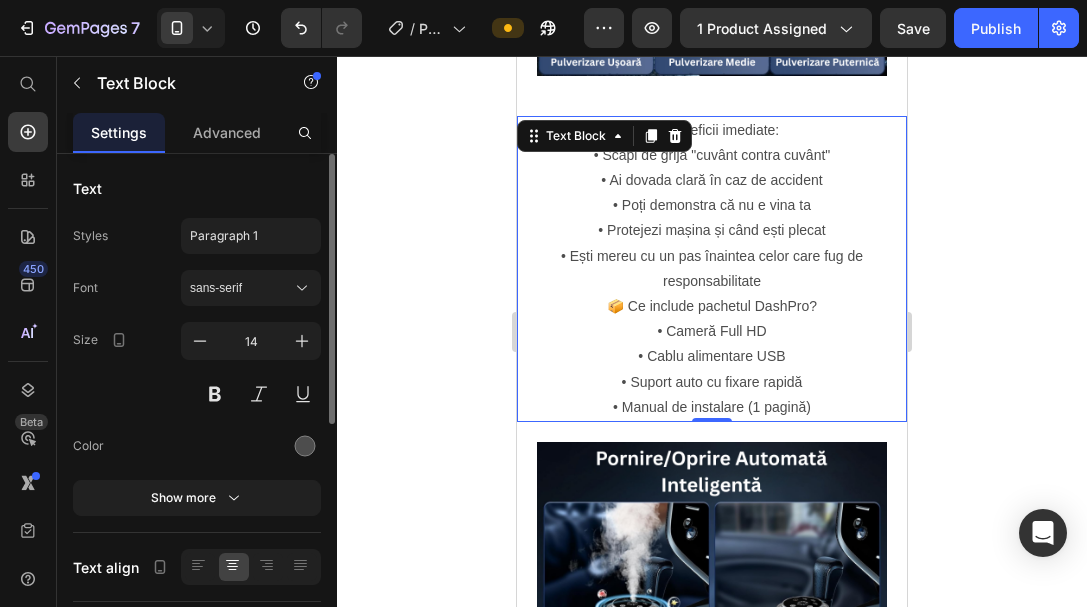 click on "• Scapi de grija "cuvânt contra cuvânt" • Ai dovada clară în caz de accident • Poți demonstra că nu e vina ta • Protejezi mașina și când ești plecat • Ești mereu cu un pas înaintea celor care fug de responsabilitate" at bounding box center [712, 218] 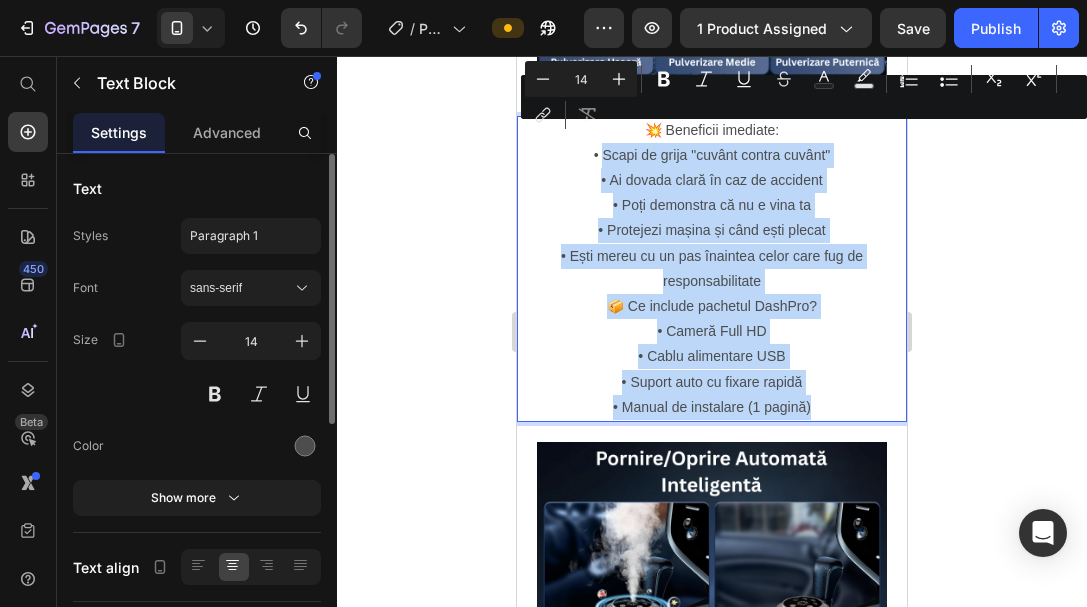 drag, startPoint x: 818, startPoint y: 385, endPoint x: 595, endPoint y: 132, distance: 337.25064 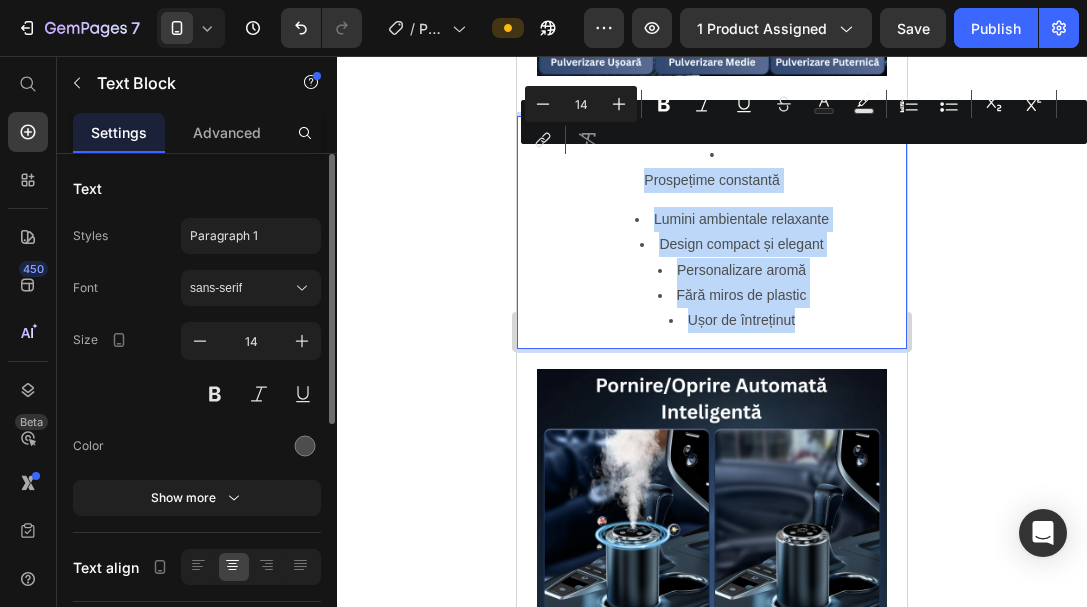 drag, startPoint x: 792, startPoint y: 294, endPoint x: 627, endPoint y: 163, distance: 210.67986 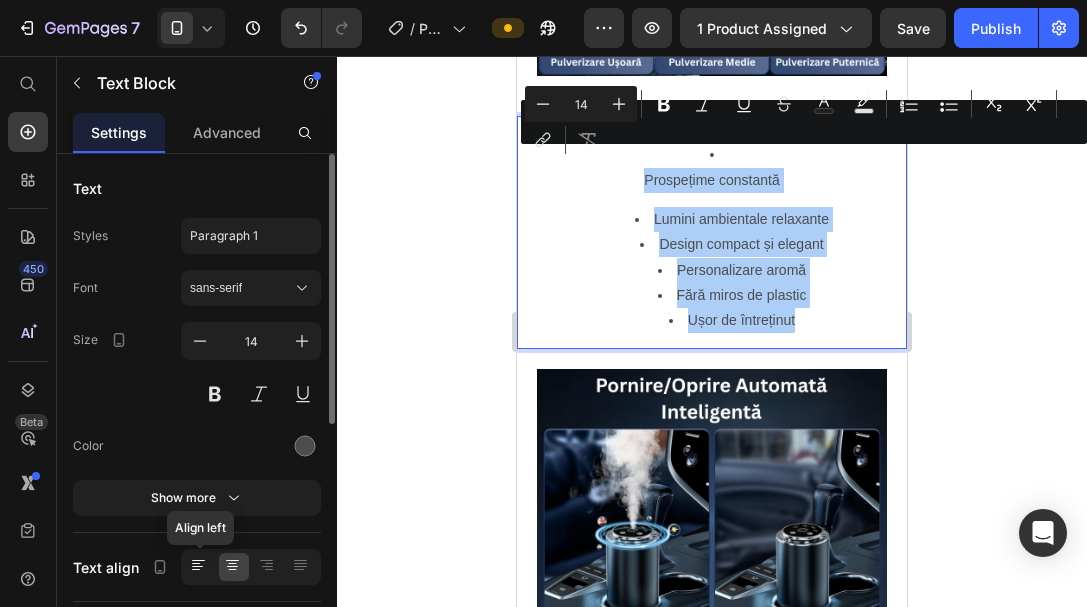 click 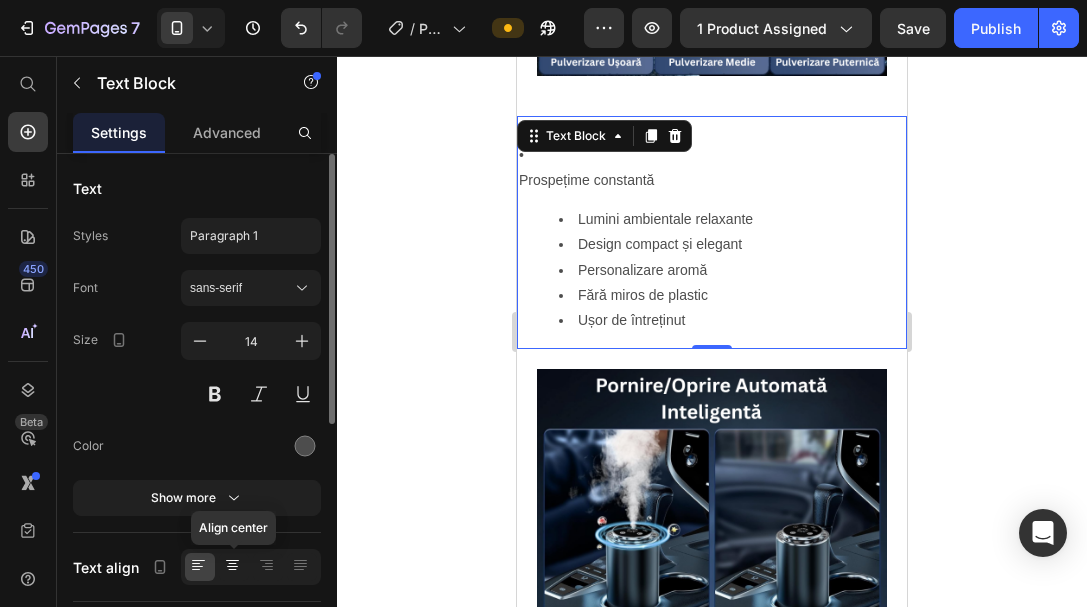 click 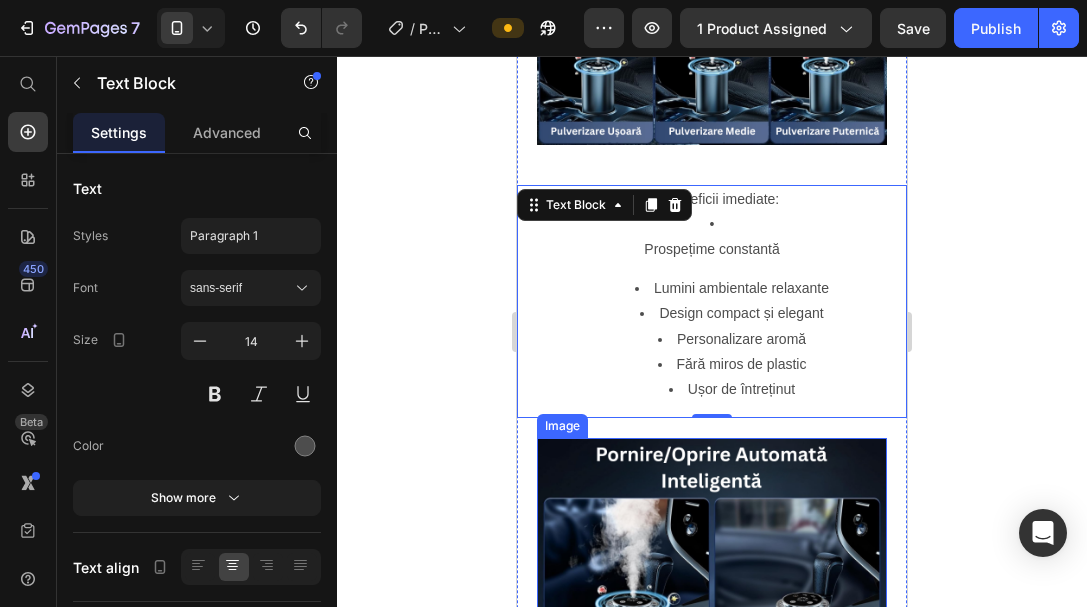 scroll, scrollTop: 2200, scrollLeft: 0, axis: vertical 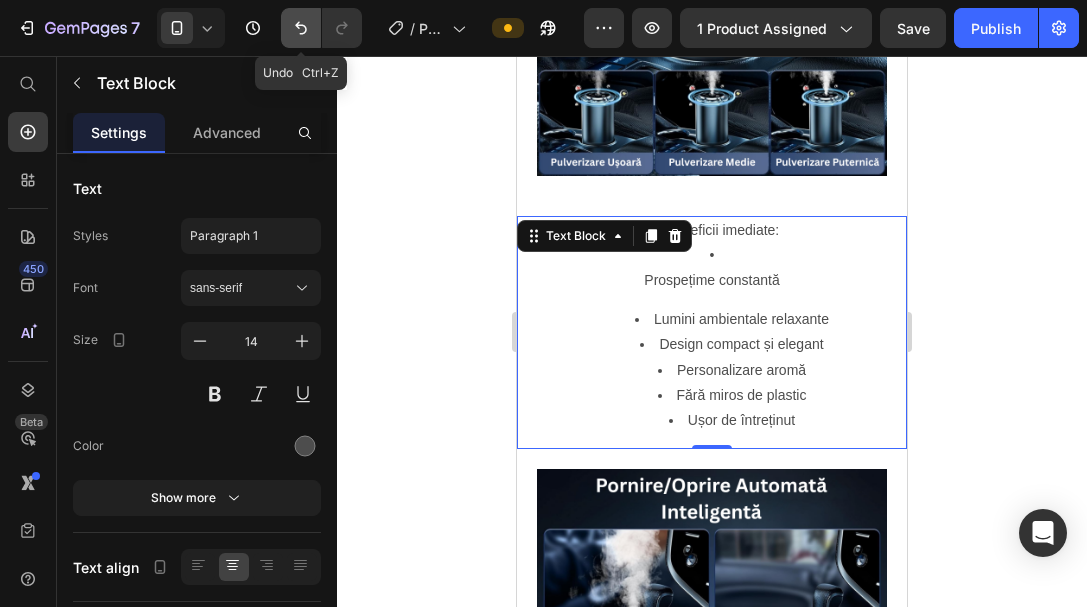 click 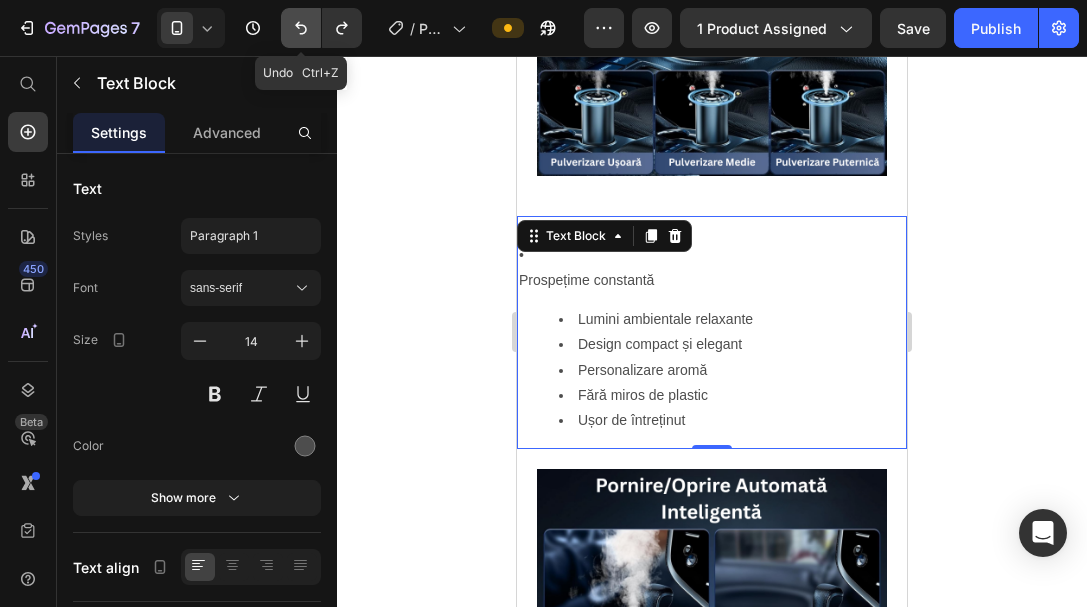 click 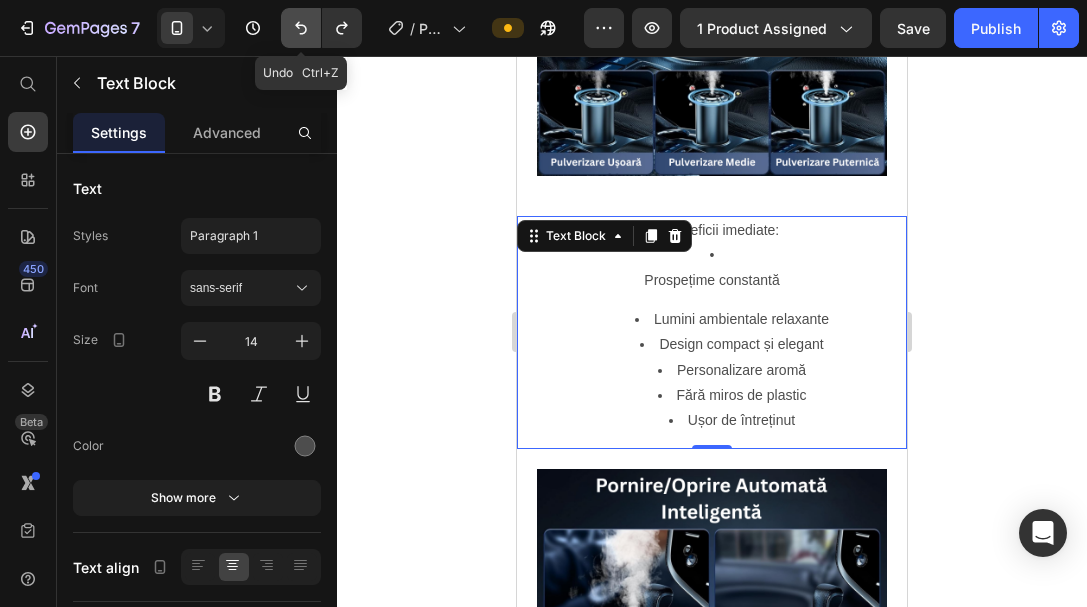 click 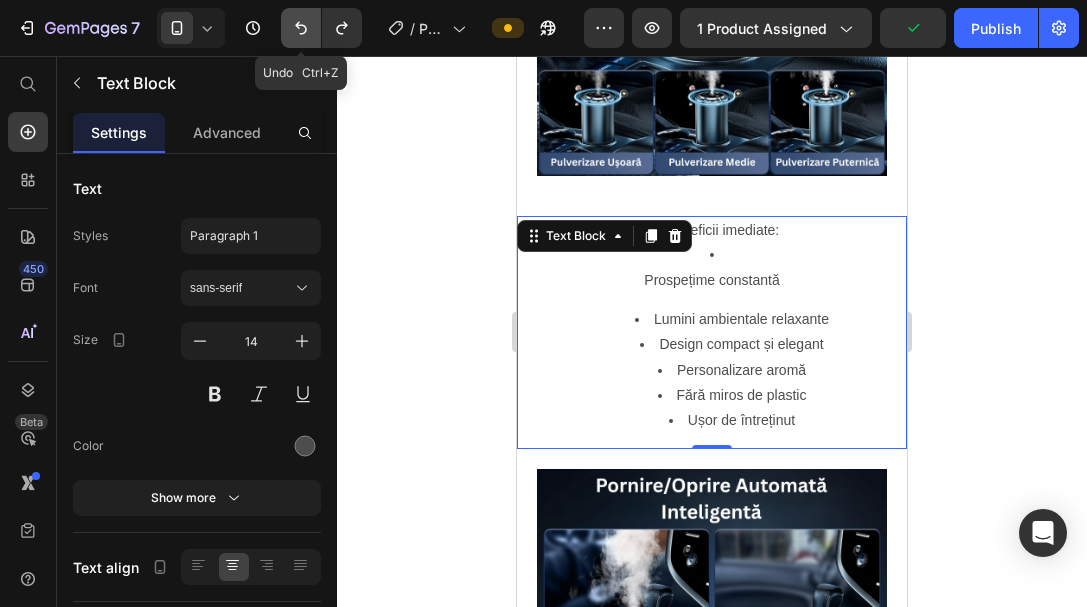 click 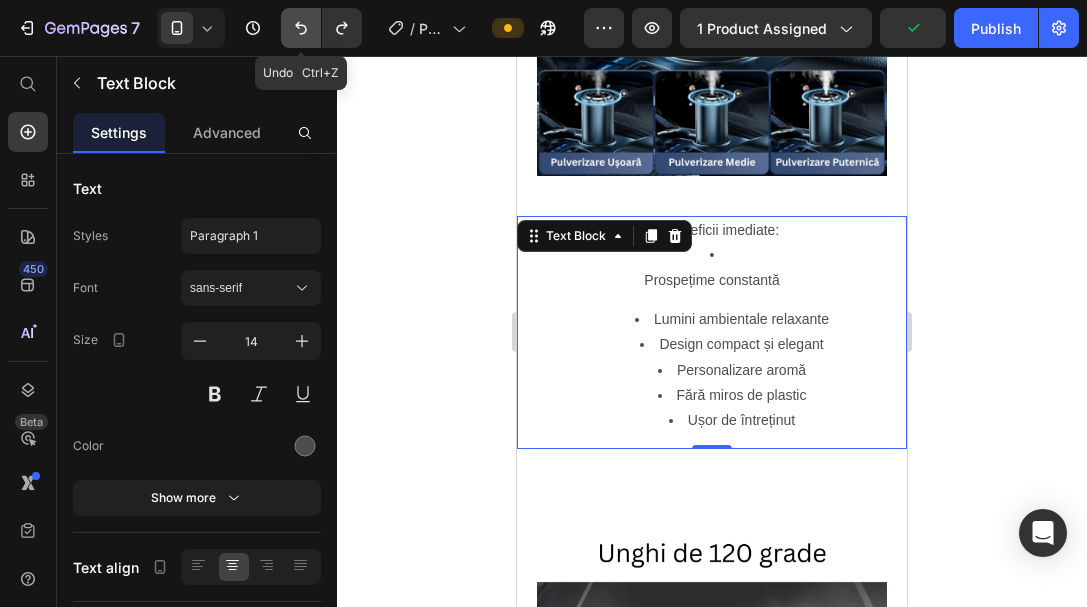 click 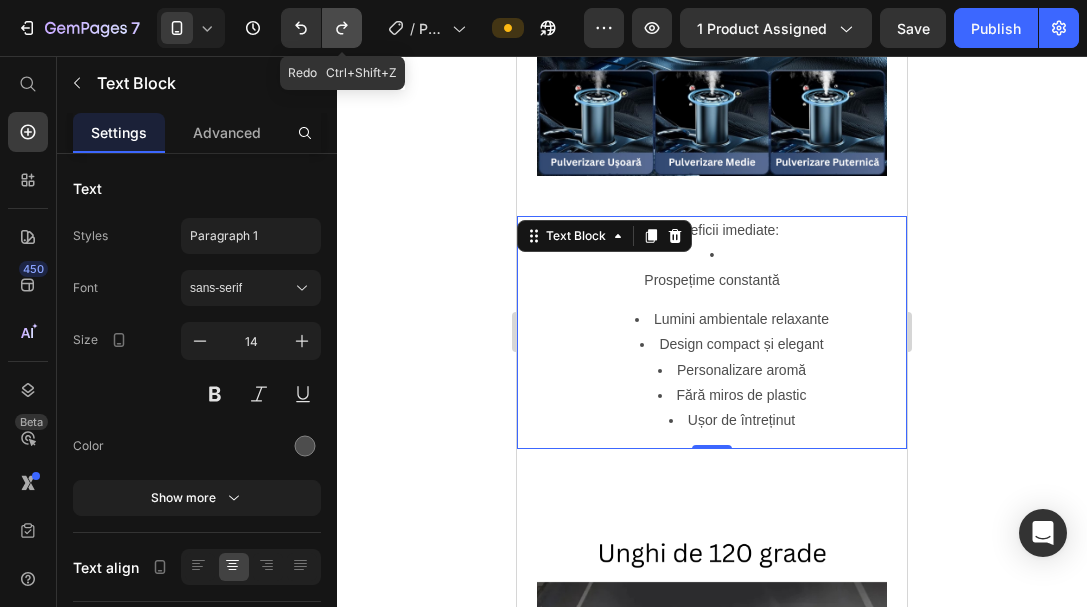 click 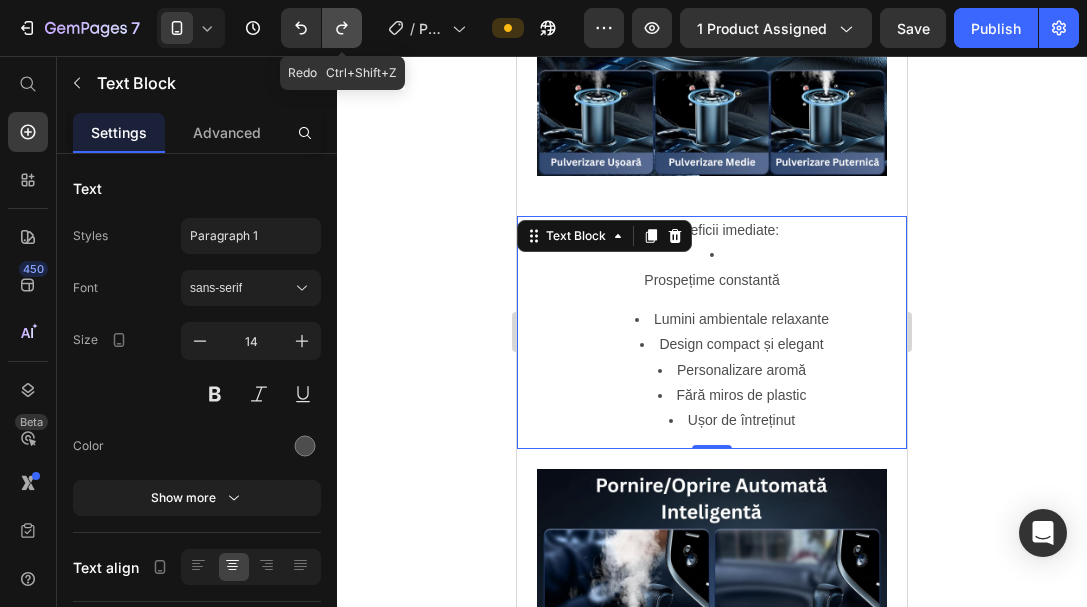 click 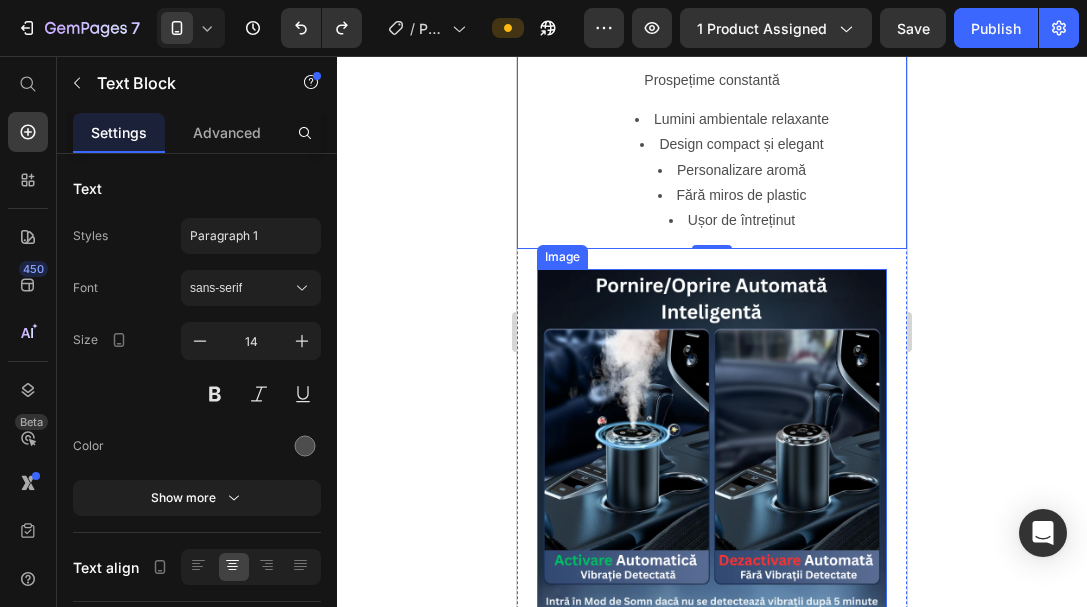 scroll, scrollTop: 2200, scrollLeft: 0, axis: vertical 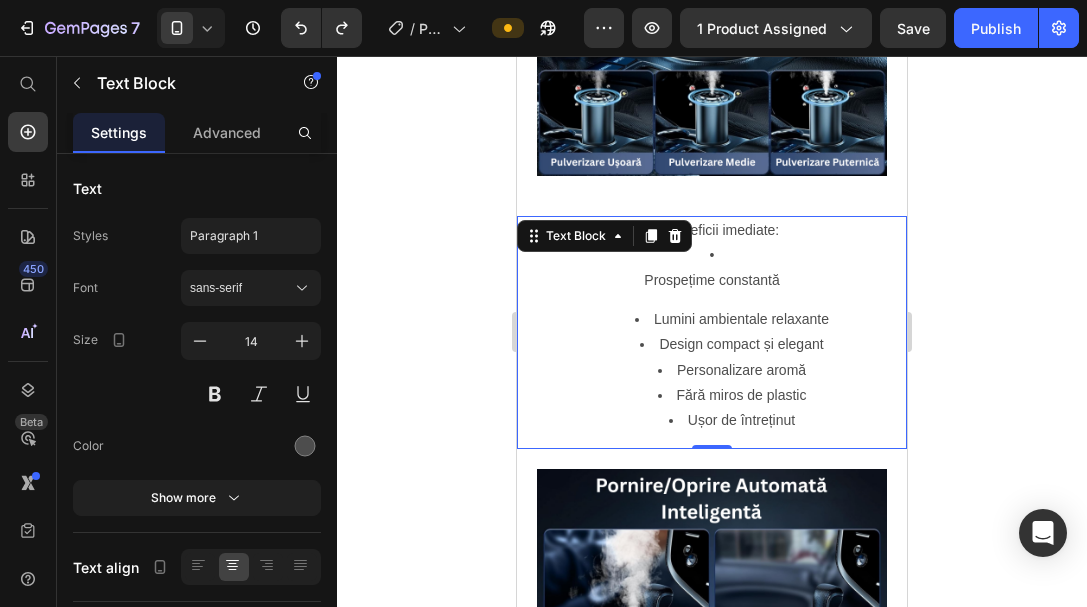 click on "💥 Beneficii imediate: •  Prospețime constantă Lumini ambientale relaxante Design compact și elegant Personalizare aromă Fără miros de plastic Ușor de întreținut" at bounding box center (712, 333) 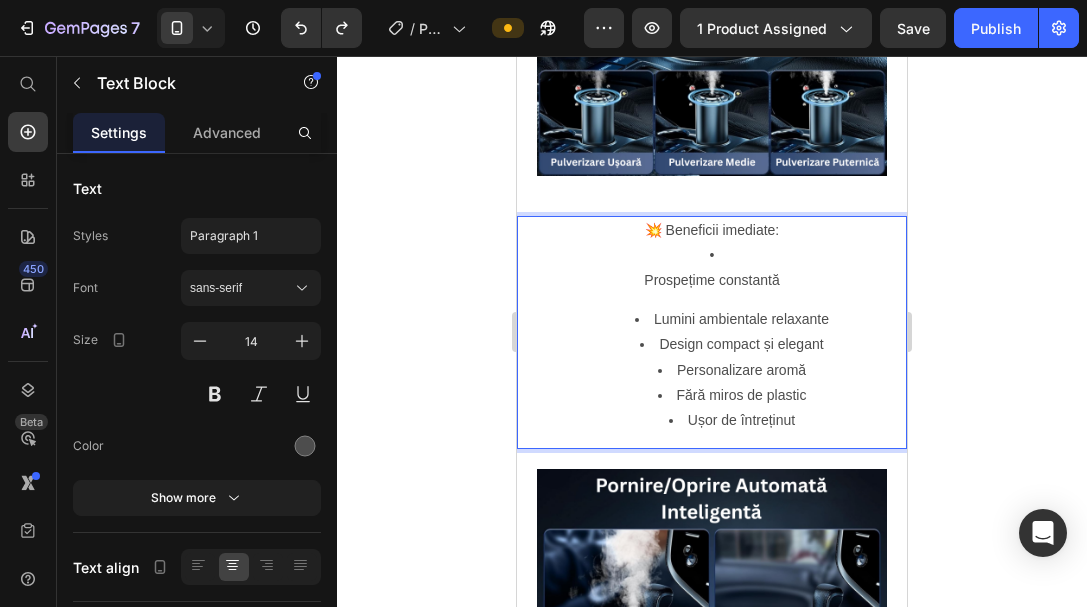 click 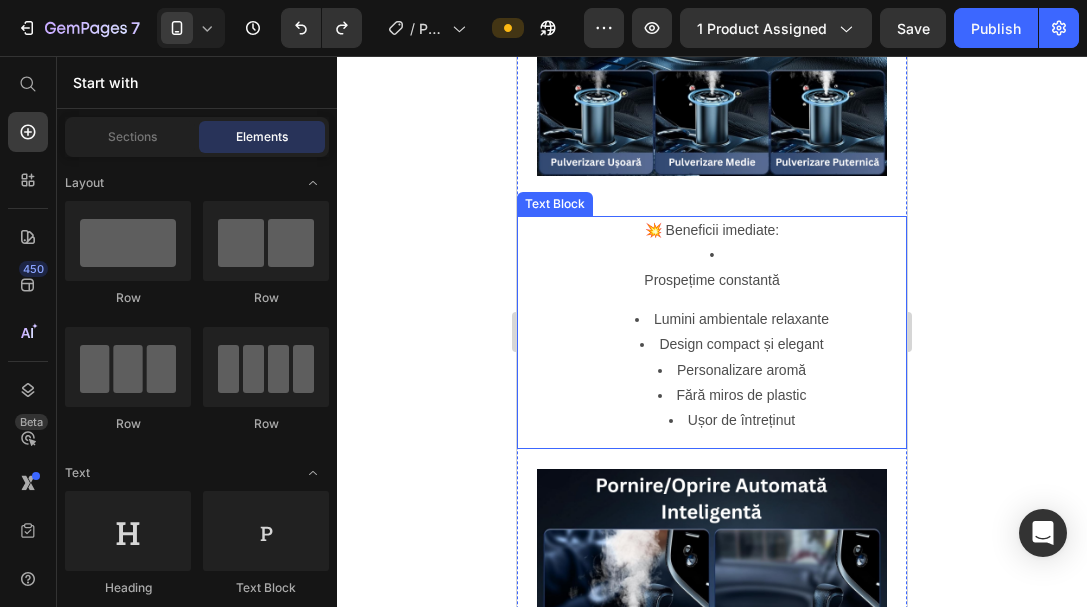 click on "•  Prospețime constantă" at bounding box center (712, 268) 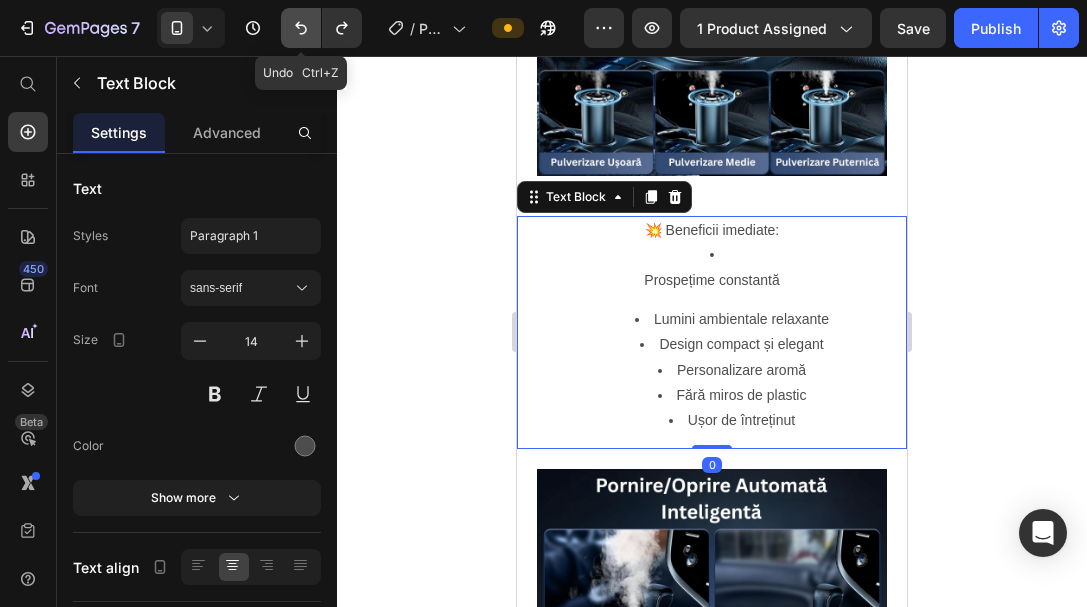 click 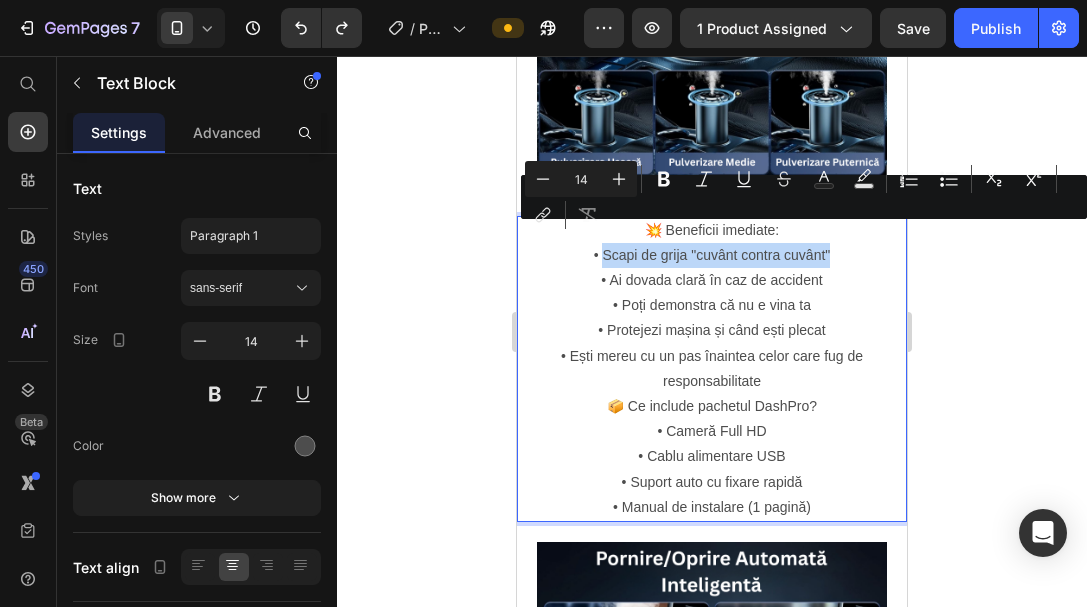 drag, startPoint x: 826, startPoint y: 232, endPoint x: 596, endPoint y: 235, distance: 230.01956 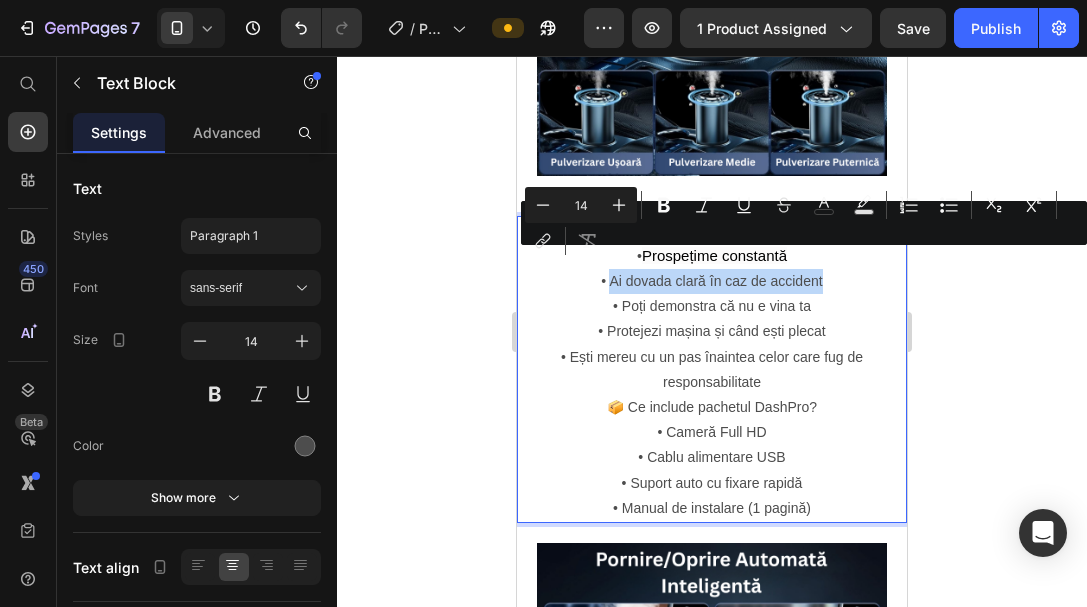 drag, startPoint x: 800, startPoint y: 259, endPoint x: 603, endPoint y: 260, distance: 197.00253 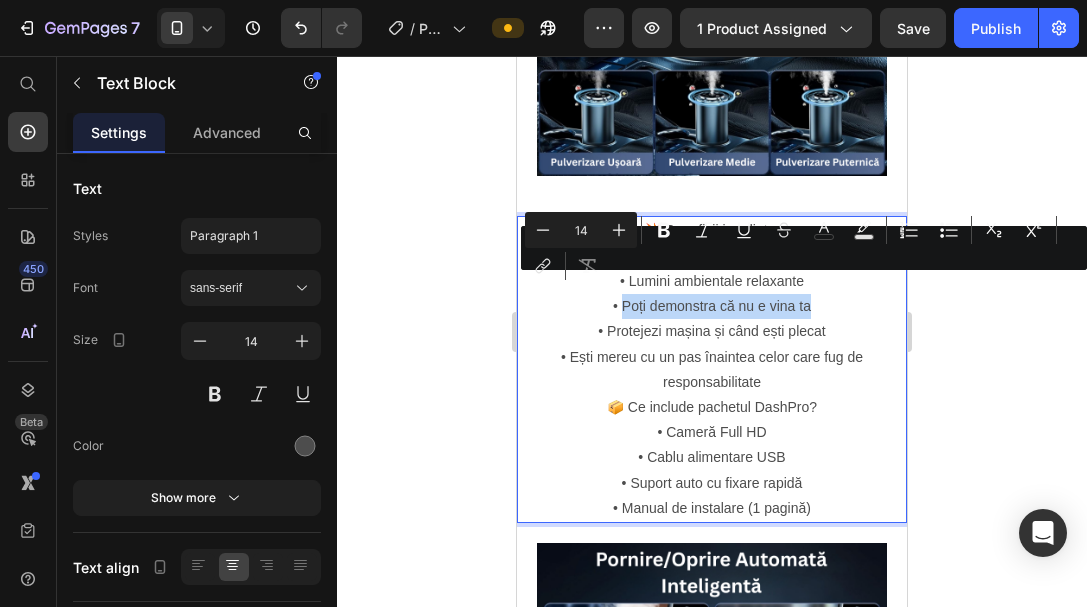 drag, startPoint x: 806, startPoint y: 285, endPoint x: 618, endPoint y: 284, distance: 188.00266 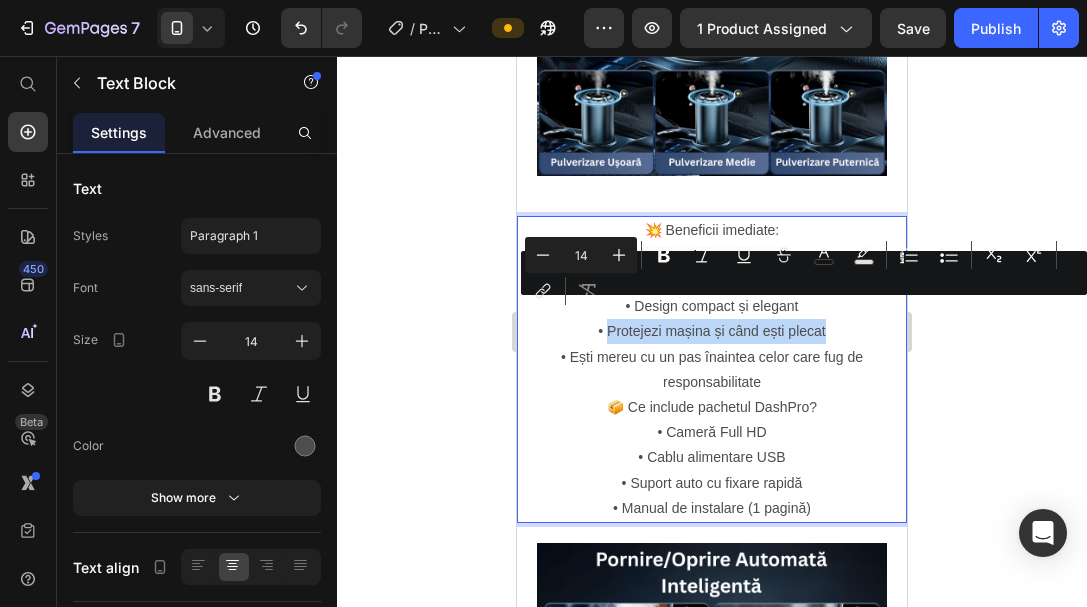 drag, startPoint x: 822, startPoint y: 312, endPoint x: 602, endPoint y: 310, distance: 220.0091 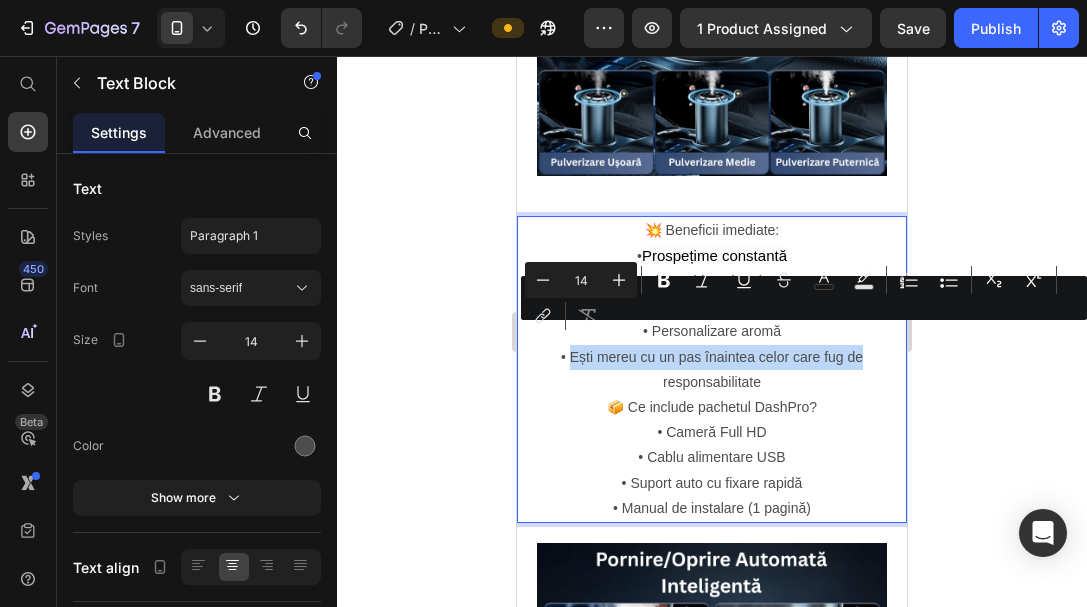 drag, startPoint x: 857, startPoint y: 339, endPoint x: 565, endPoint y: 340, distance: 292.0017 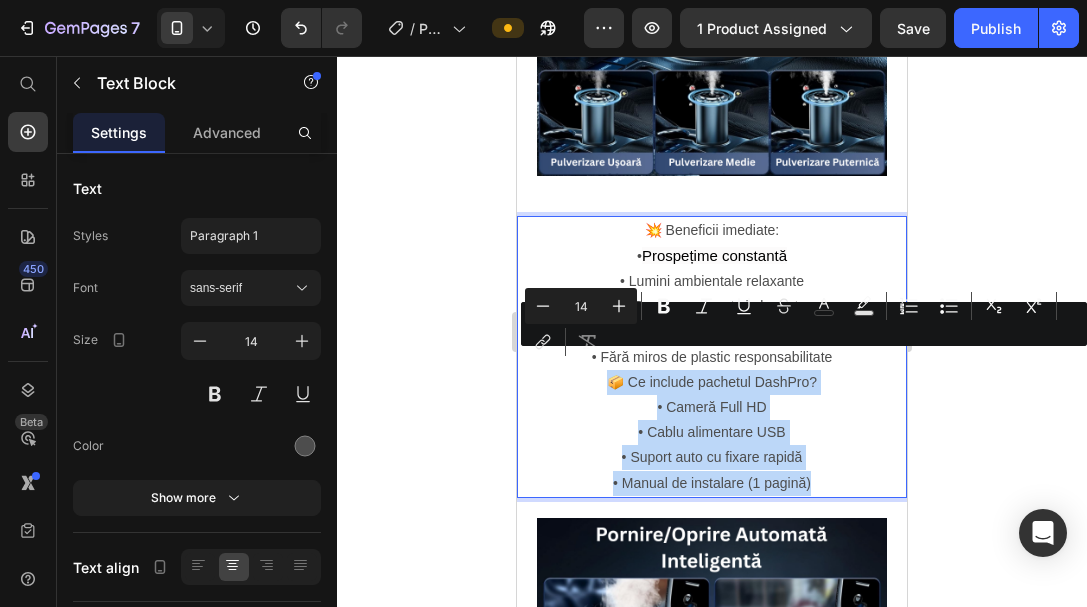 drag, startPoint x: 811, startPoint y: 468, endPoint x: 604, endPoint y: 365, distance: 231.20985 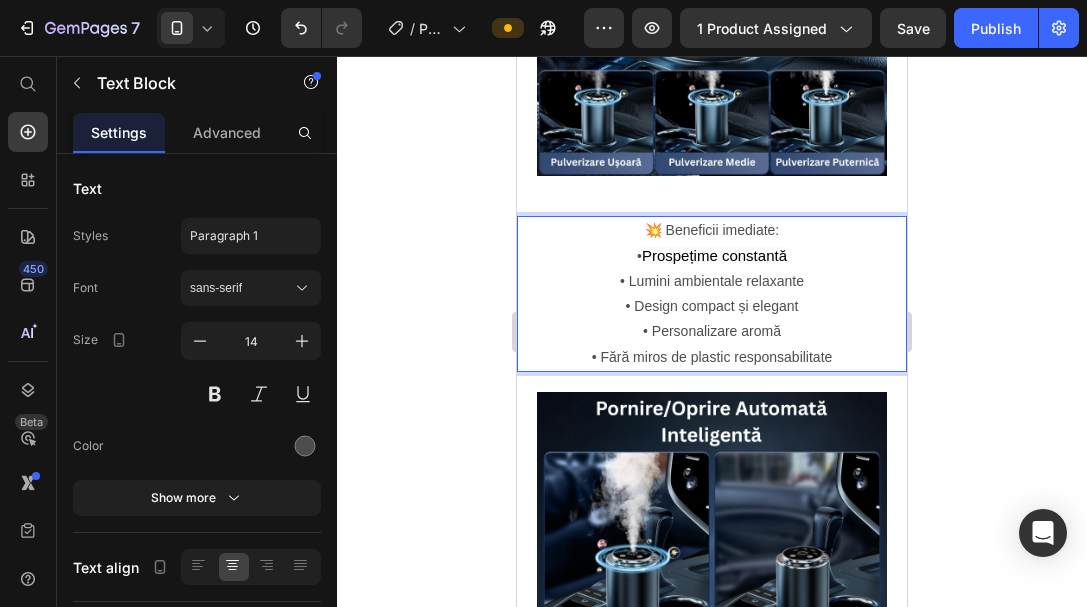 click 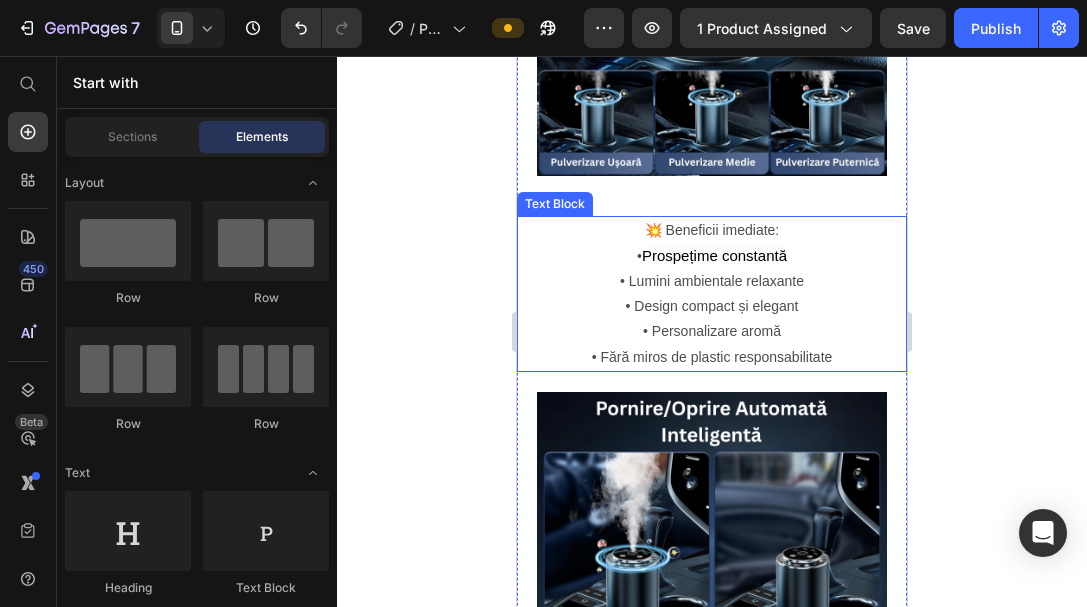 scroll, scrollTop: 2100, scrollLeft: 0, axis: vertical 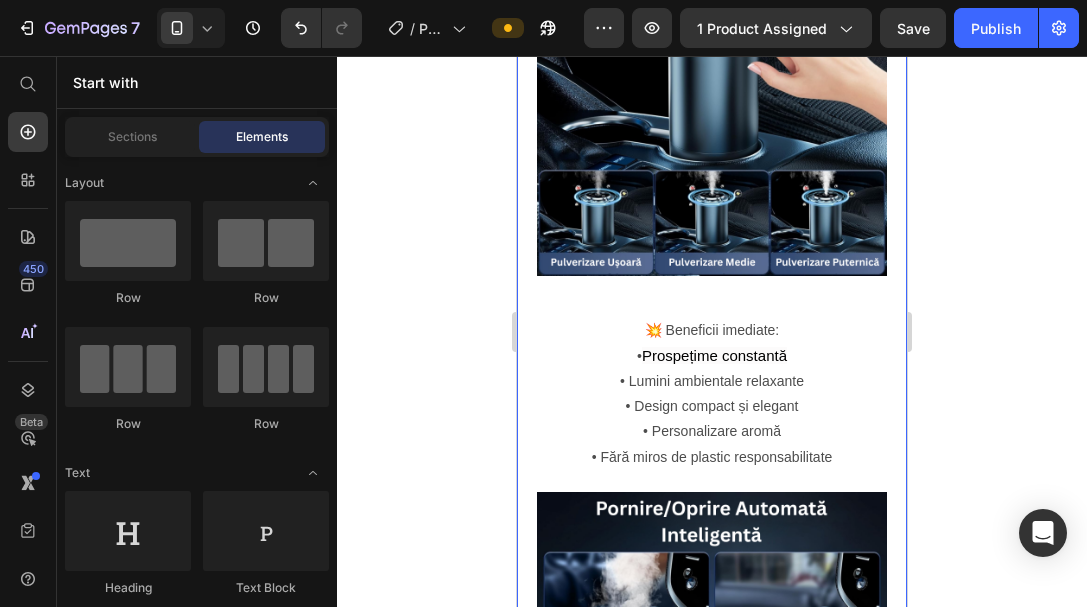 click on "💥 Beneficii imediate:" at bounding box center (712, 330) 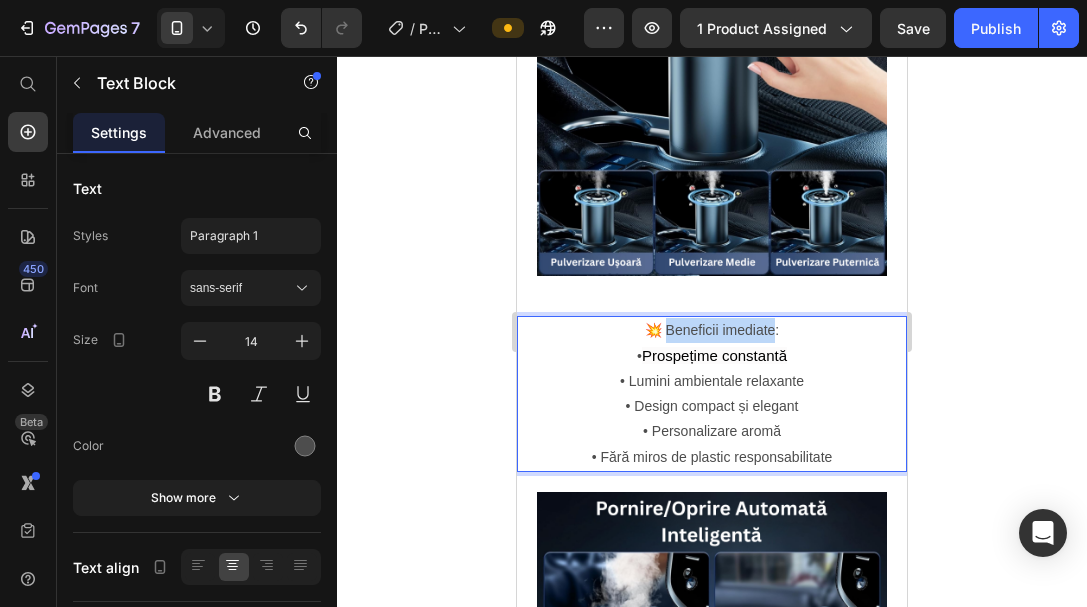 drag, startPoint x: 769, startPoint y: 311, endPoint x: 663, endPoint y: 312, distance: 106.004715 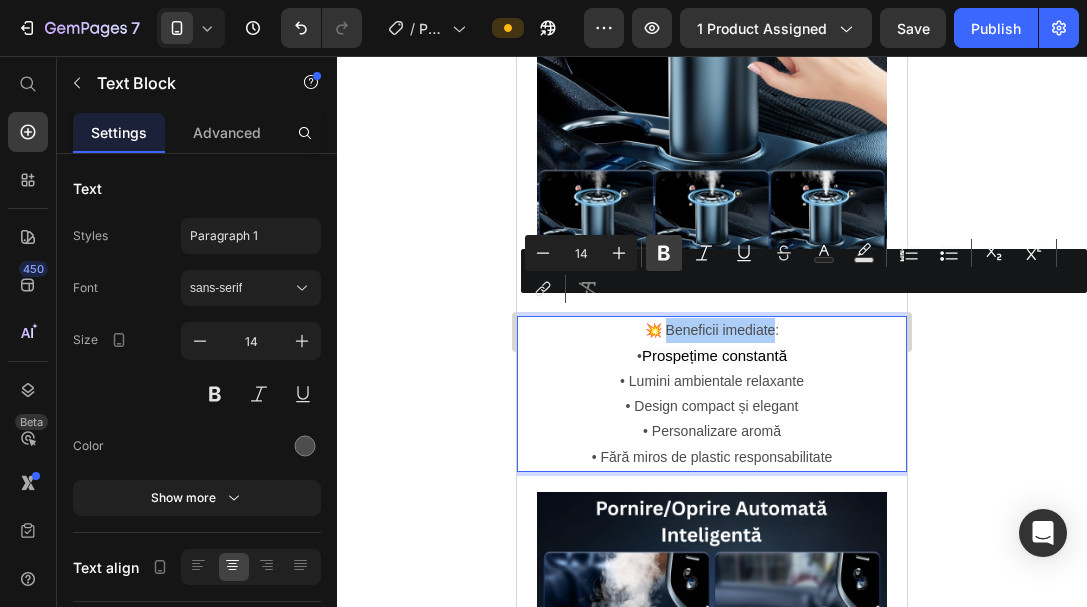 click 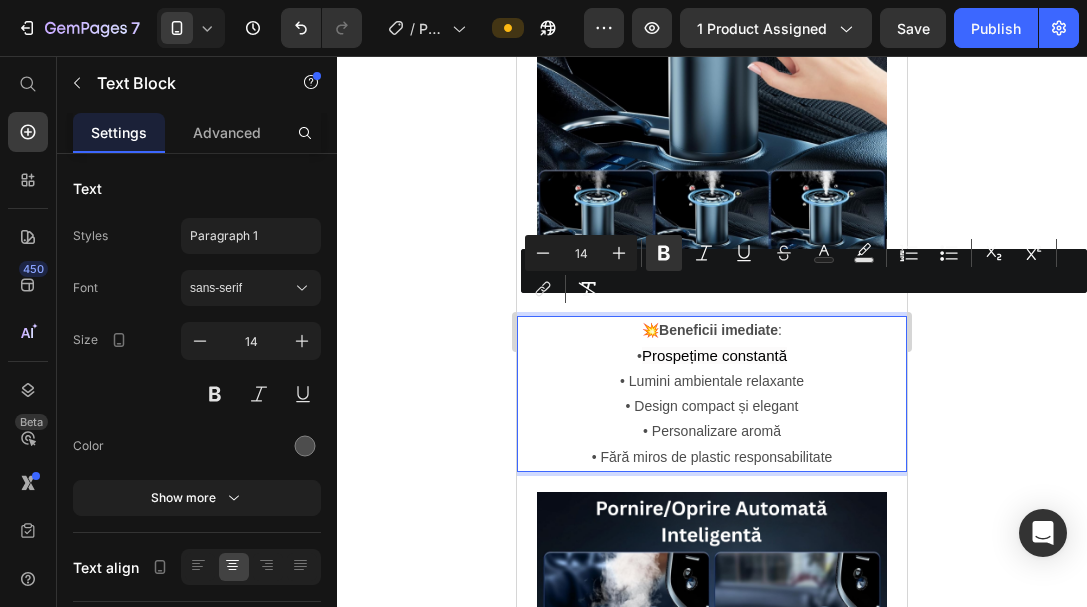 click on "💥  Beneficii imediate :" at bounding box center [712, 330] 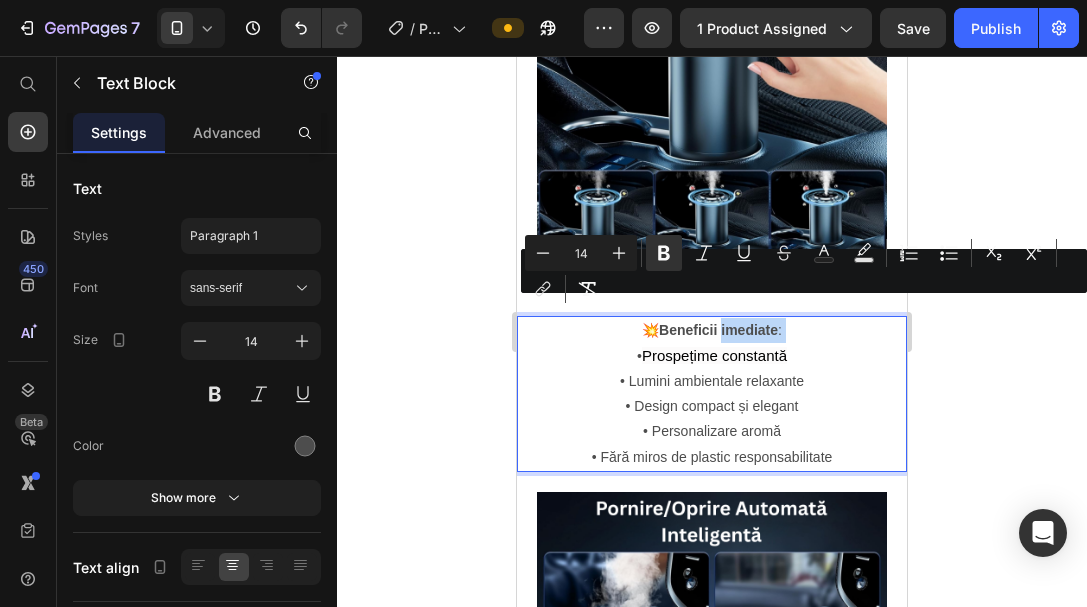 drag, startPoint x: 780, startPoint y: 311, endPoint x: 767, endPoint y: 315, distance: 13.601471 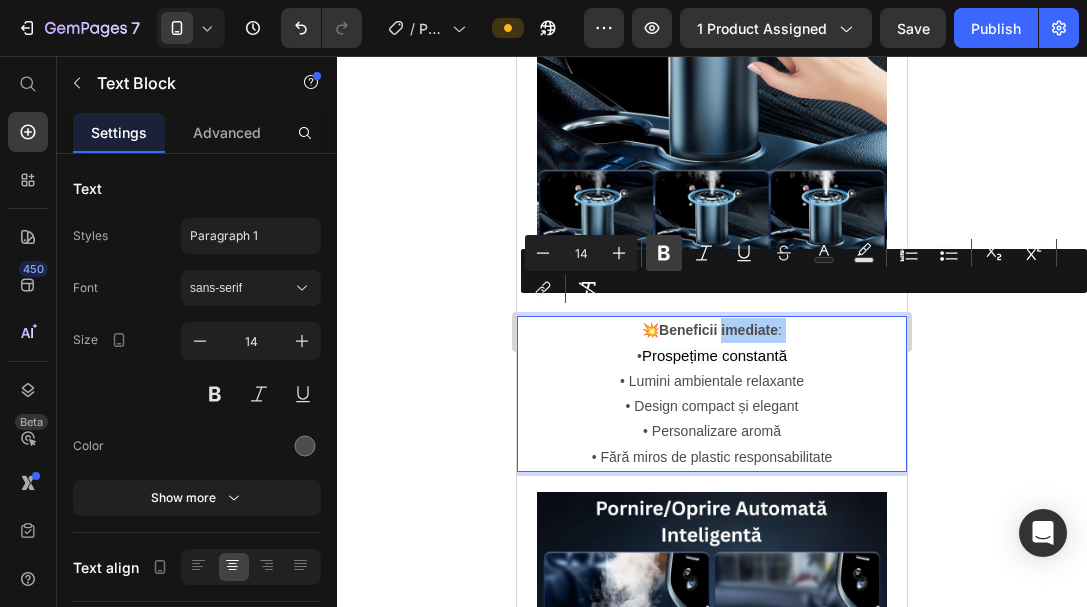 click 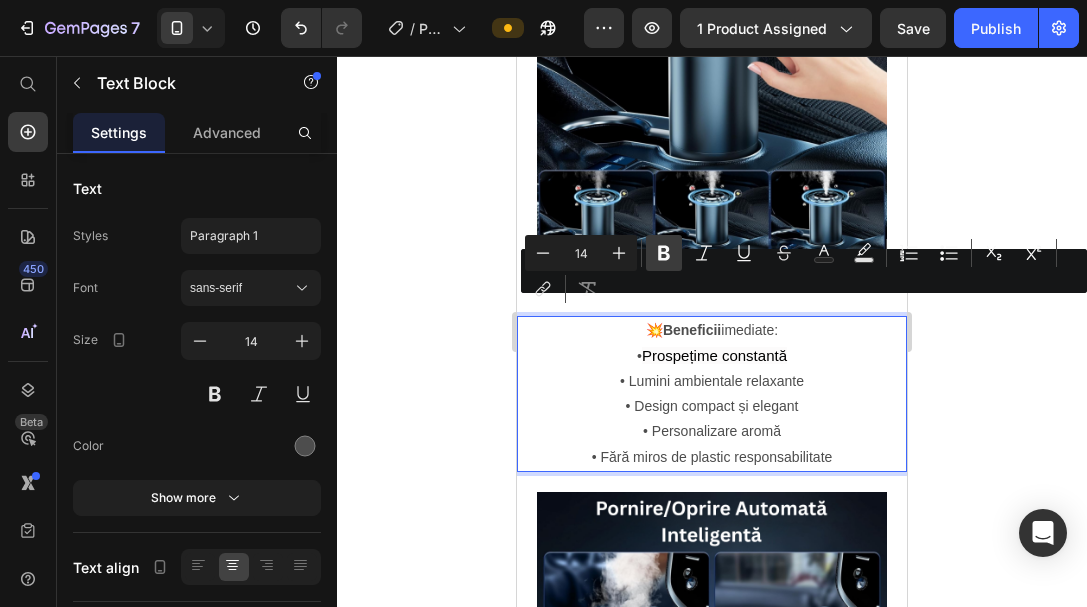 click 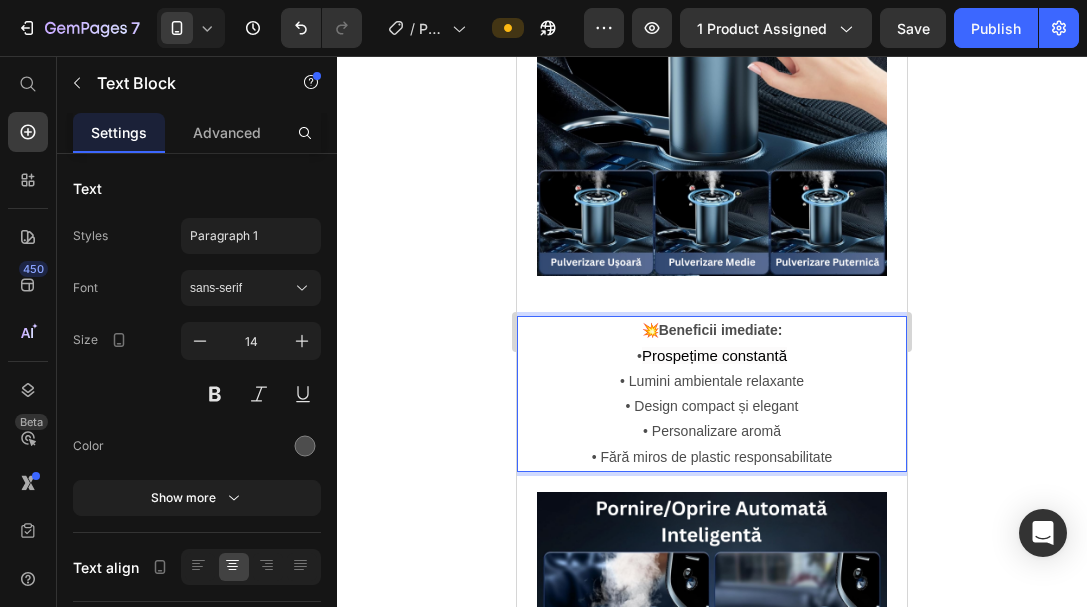 click on "•  Prospețime constantă • Lumini ambientale relaxante • Design compact și elegant • Personalizare aromă • Fără miros de plastic responsabilitate" at bounding box center [712, 406] 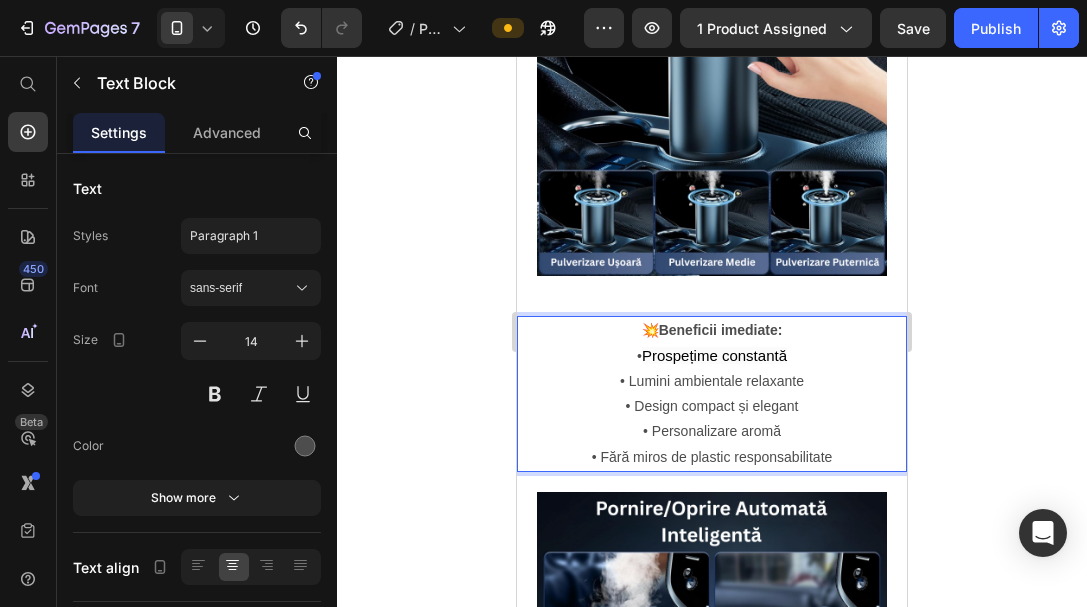 click 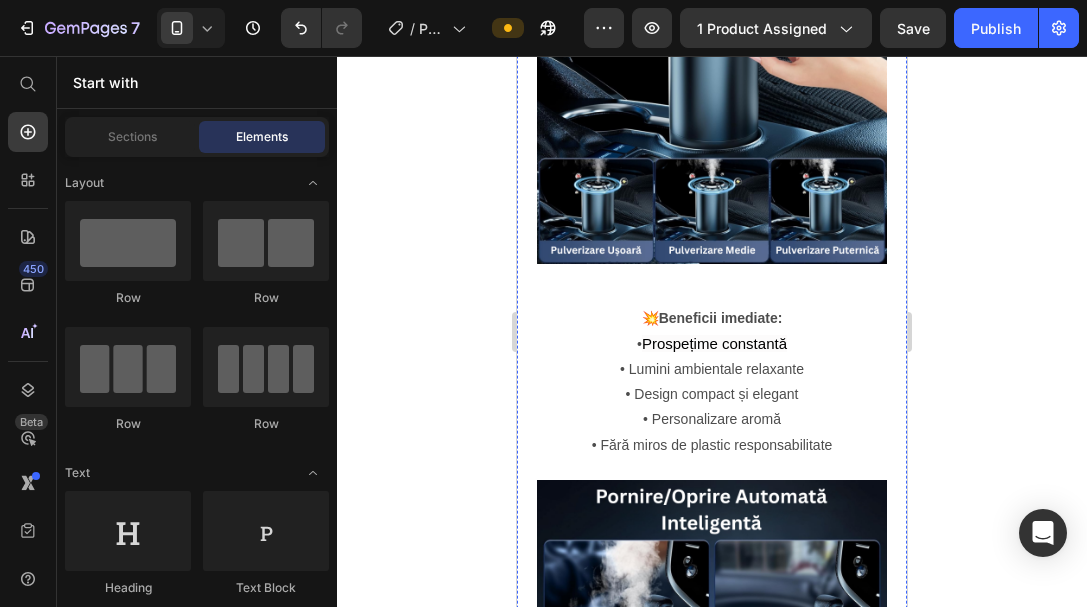 scroll, scrollTop: 2100, scrollLeft: 0, axis: vertical 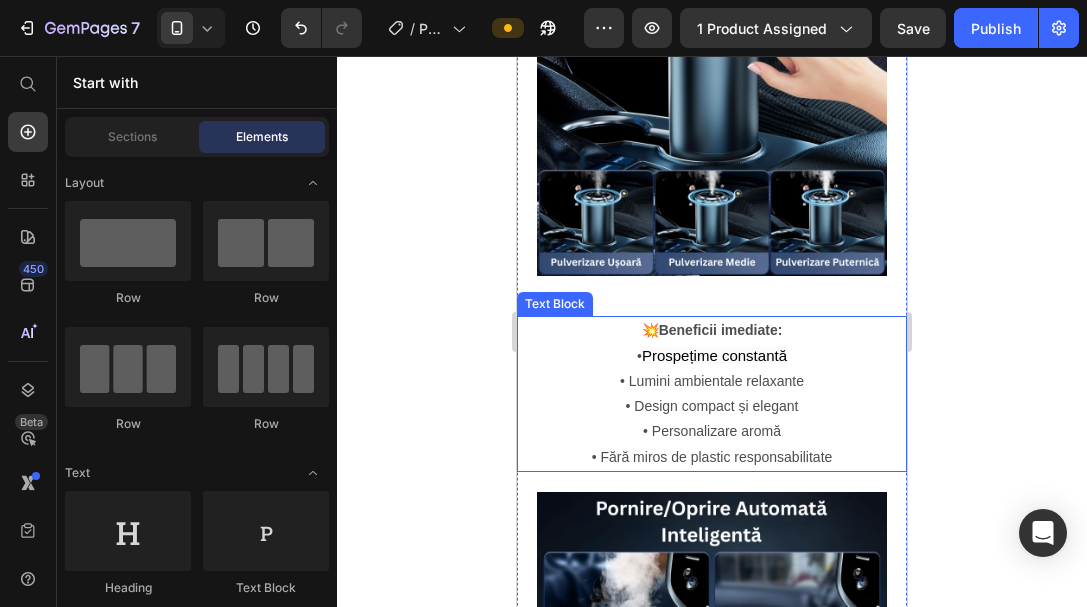 click on "•  Prospețime constantă • Lumini ambientale relaxante • Design compact și elegant • Personalizare aromă • Fără miros de plastic responsabilitate" at bounding box center (712, 406) 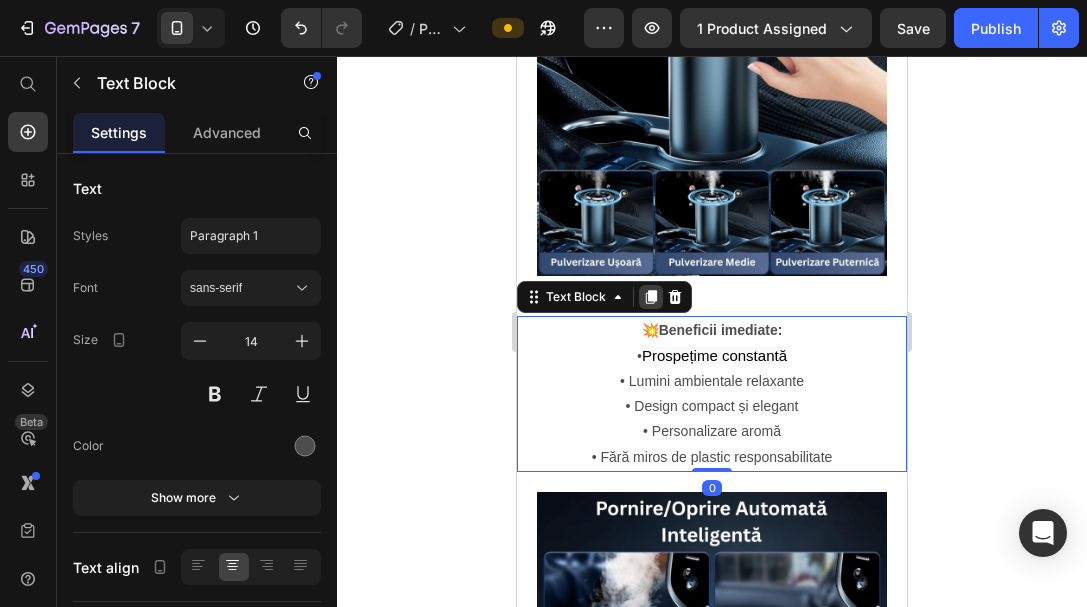 click 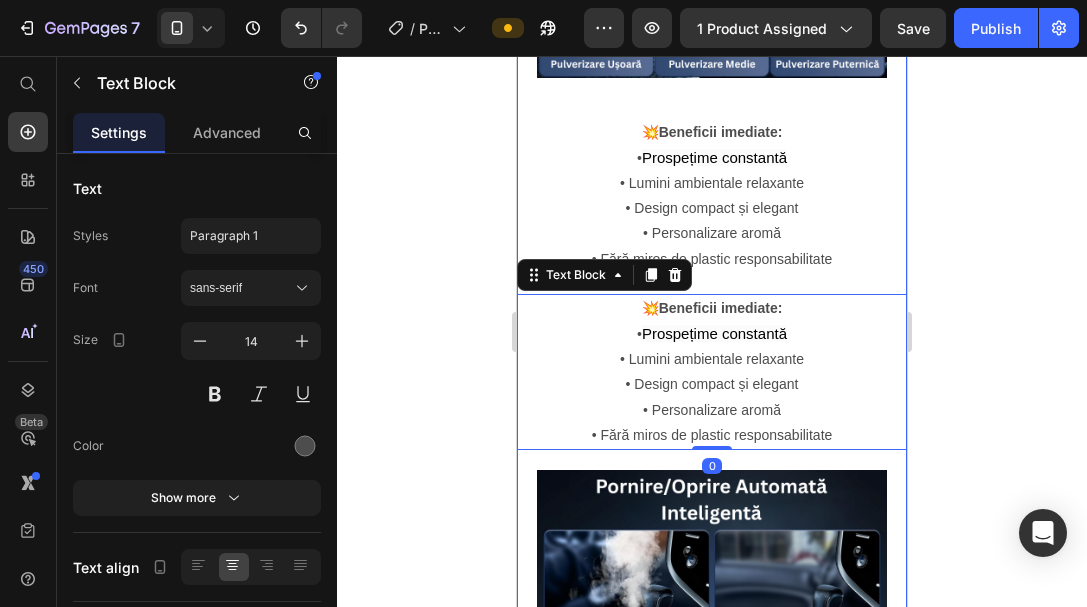 scroll, scrollTop: 2300, scrollLeft: 0, axis: vertical 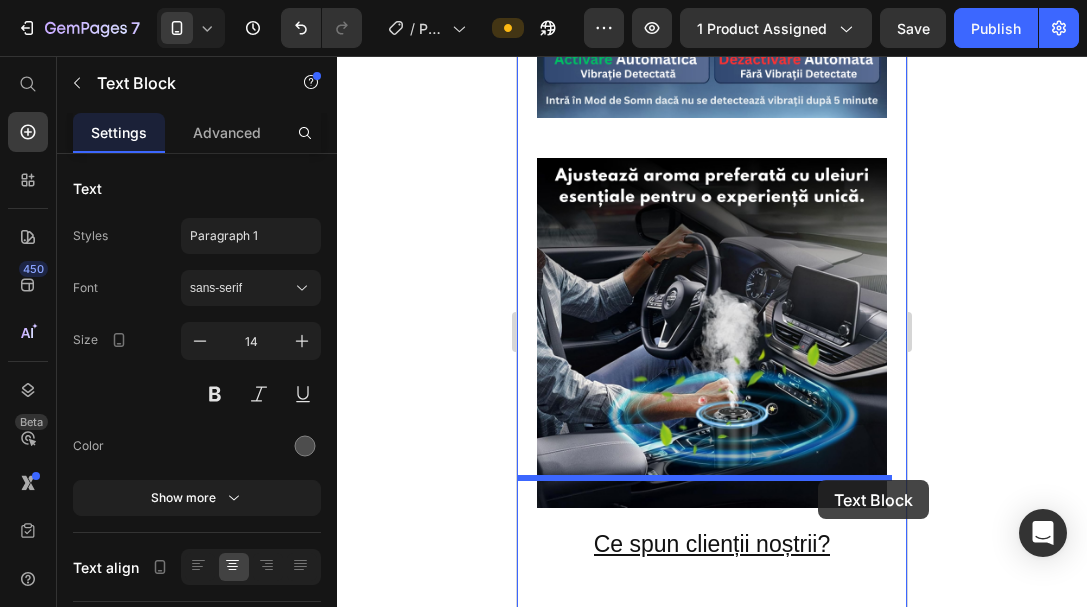 drag, startPoint x: 832, startPoint y: 321, endPoint x: 815, endPoint y: 480, distance: 159.90622 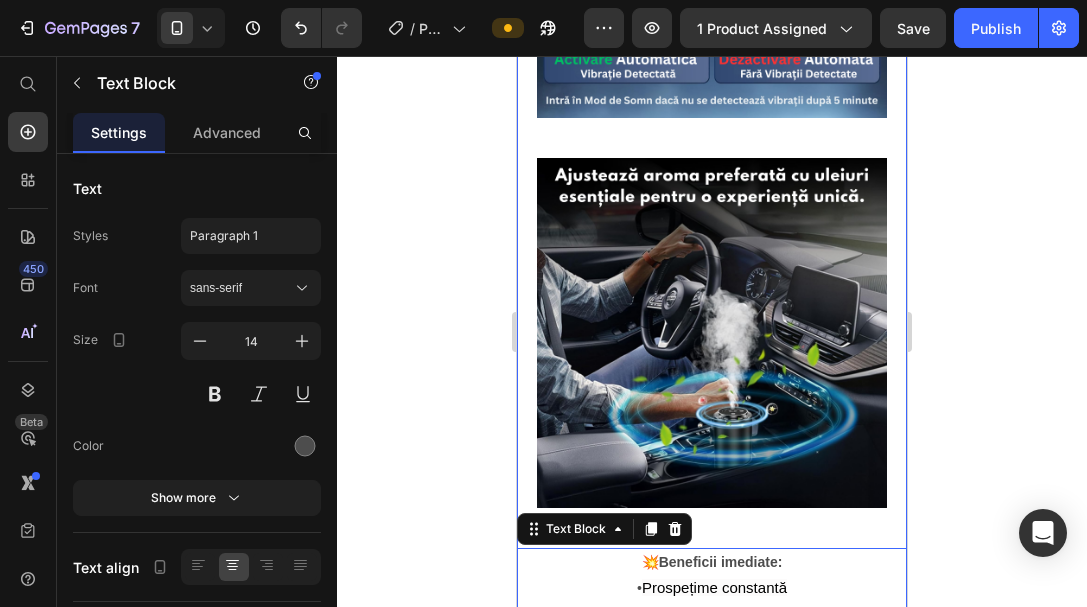 scroll, scrollTop: 3124, scrollLeft: 0, axis: vertical 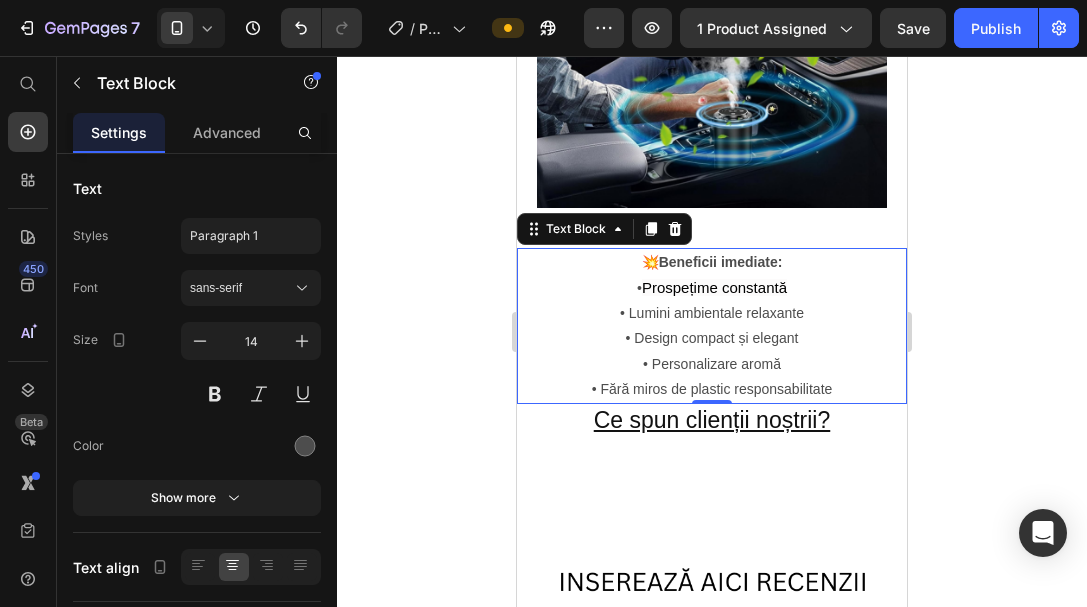 click 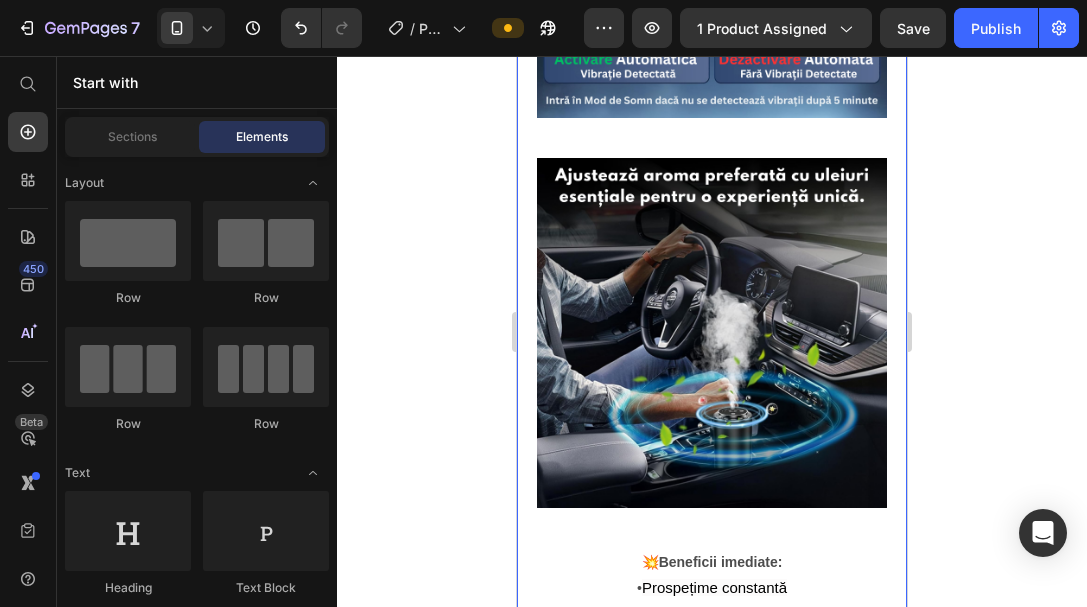 scroll, scrollTop: 3024, scrollLeft: 0, axis: vertical 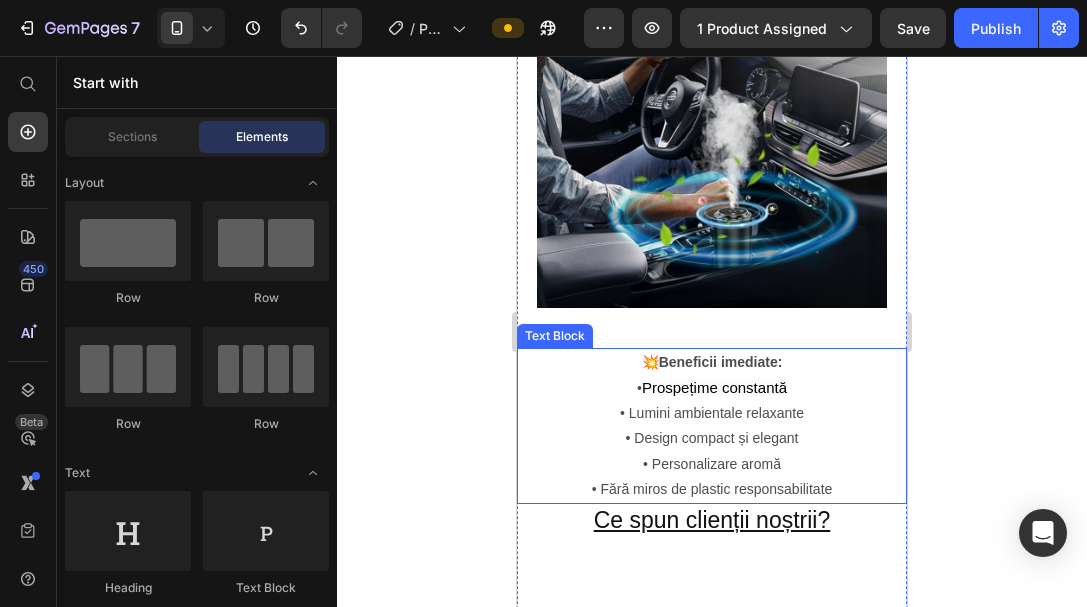 click on "Beneficii imediate:" at bounding box center [721, 362] 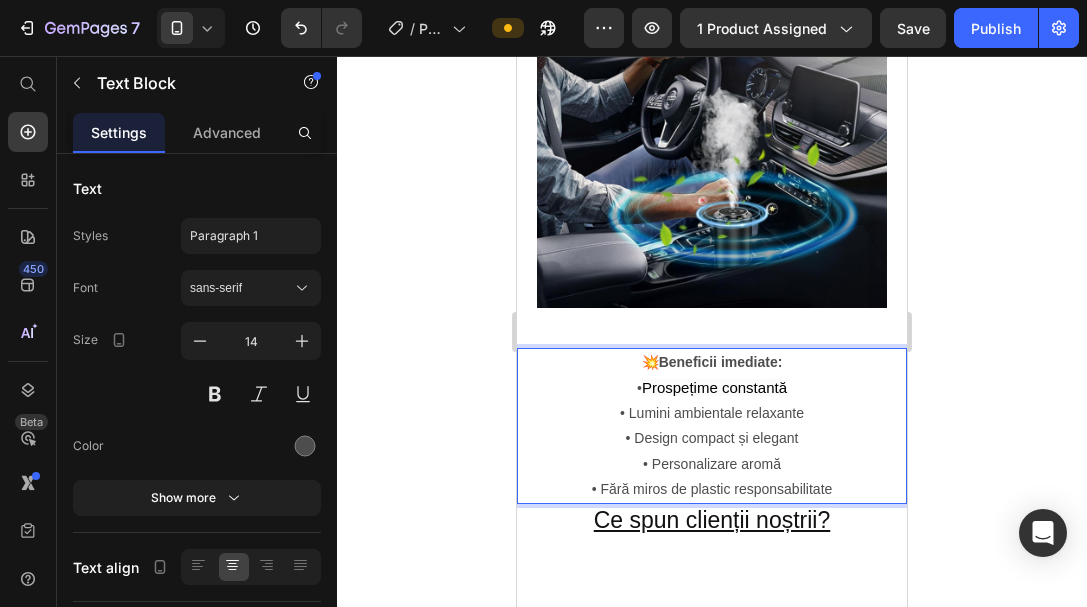 click on "Beneficii imediate:" at bounding box center (721, 362) 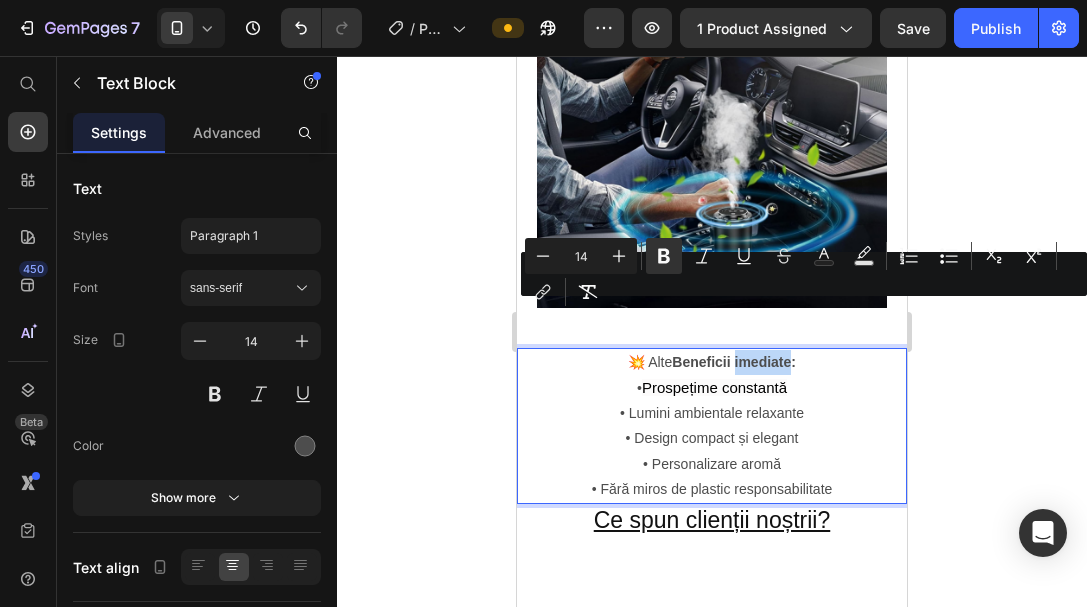 drag, startPoint x: 730, startPoint y: 311, endPoint x: 784, endPoint y: 311, distance: 54 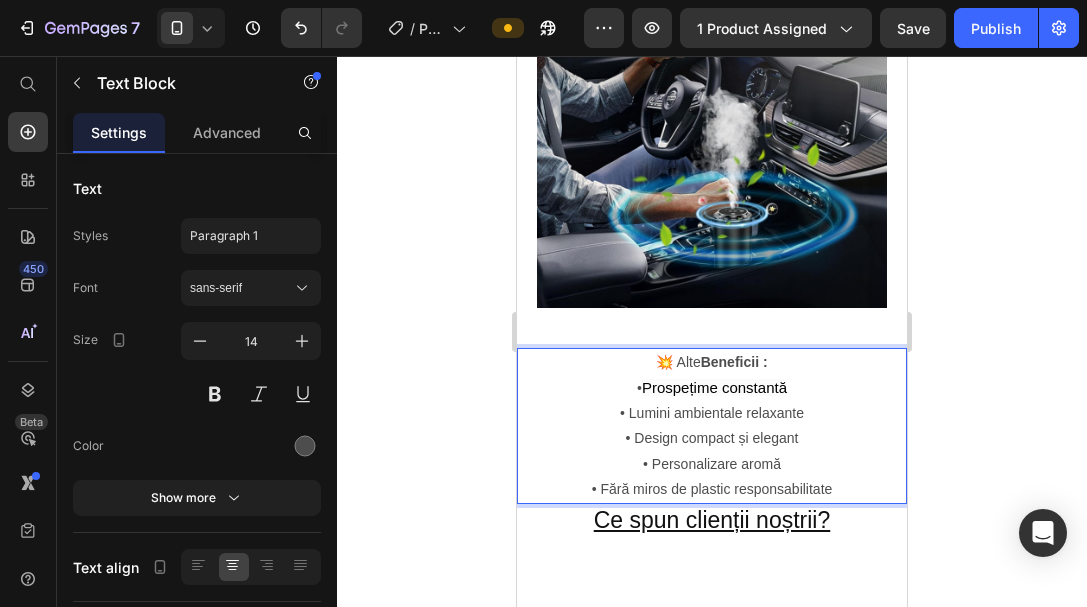 click 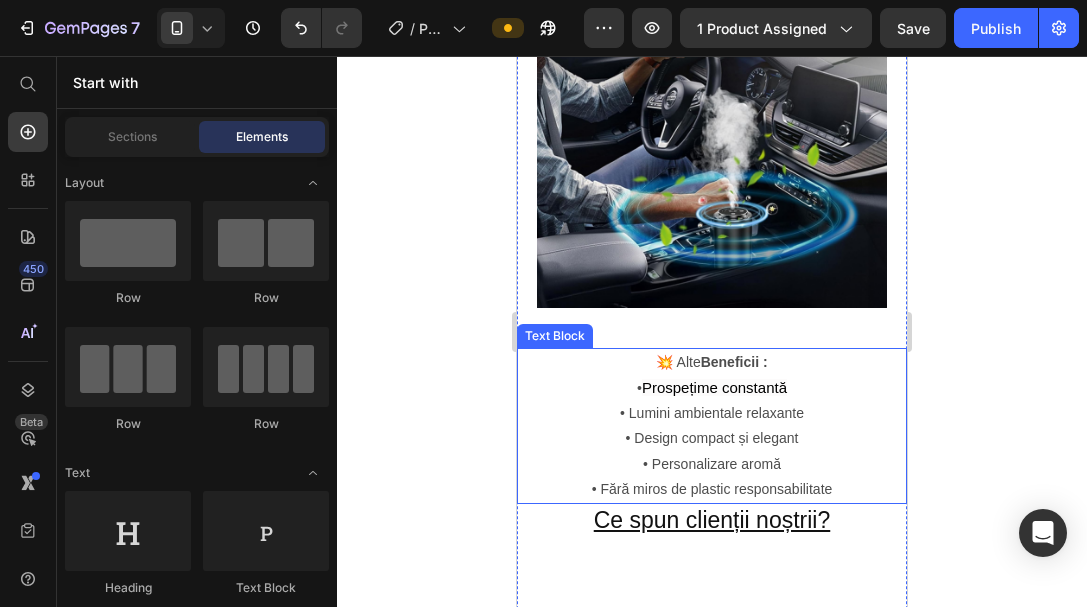 click on "•  Prospețime constantă • Lumini ambientale relaxante • Design compact și elegant • Personalizare aromă • Fără miros de plastic responsabilitate" at bounding box center [712, 438] 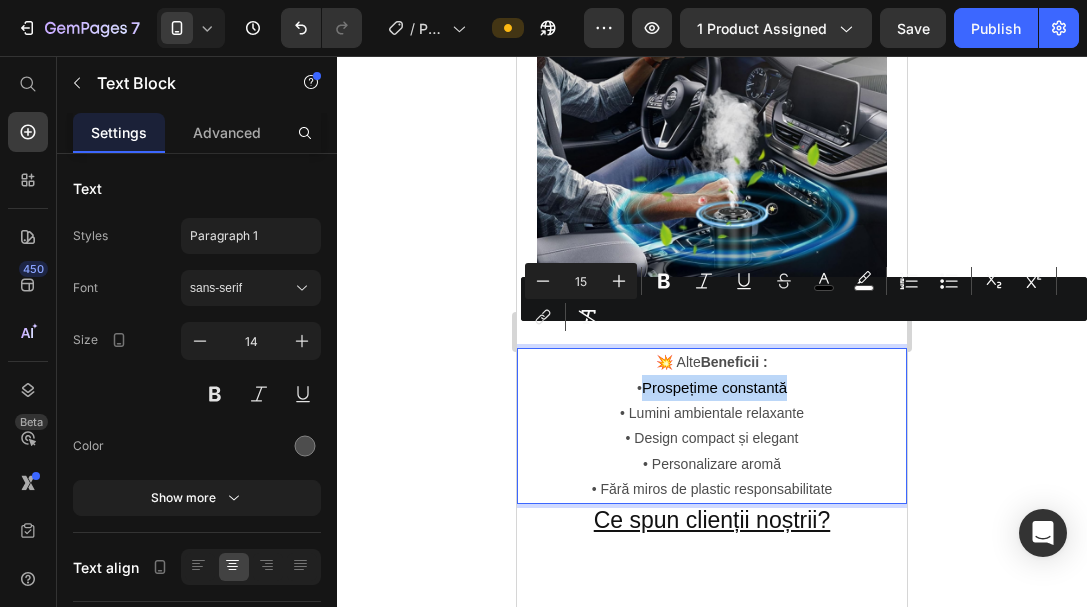 drag, startPoint x: 783, startPoint y: 340, endPoint x: 637, endPoint y: 336, distance: 146.05478 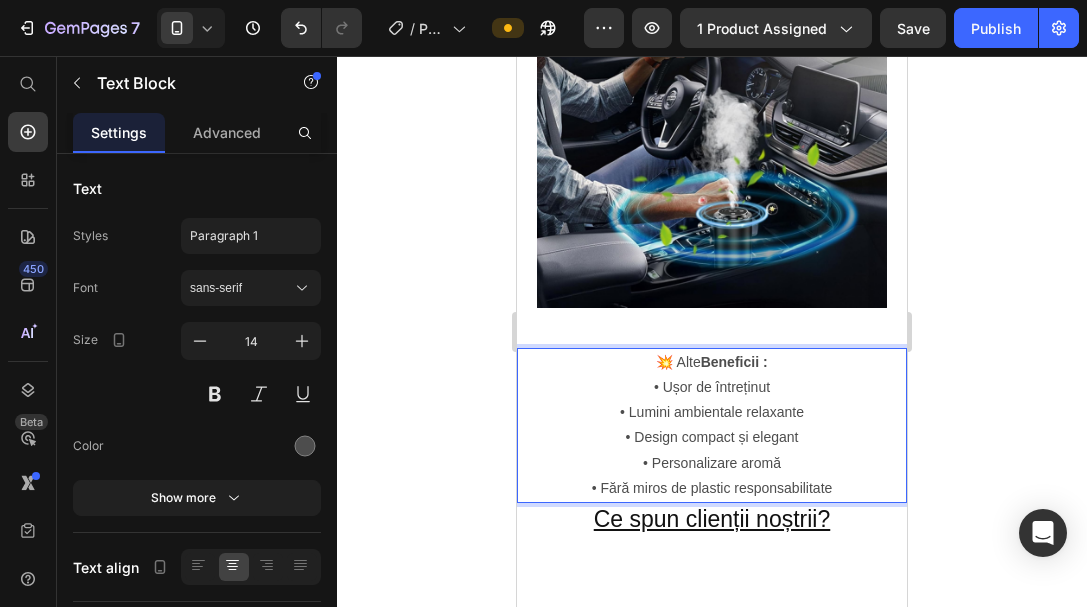 drag, startPoint x: 795, startPoint y: 360, endPoint x: 625, endPoint y: 364, distance: 170.04706 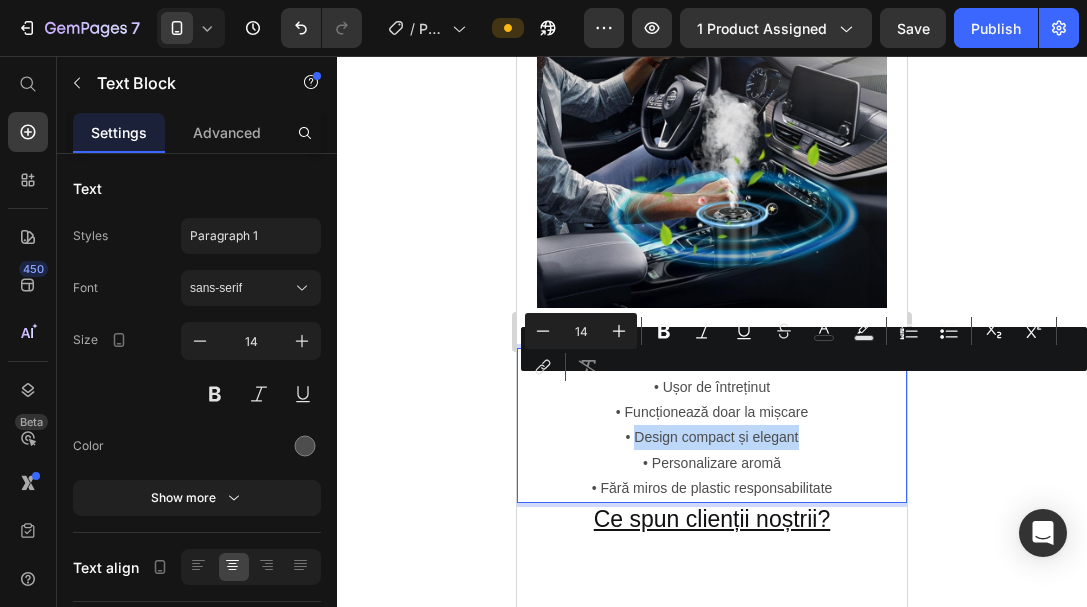 drag, startPoint x: 776, startPoint y: 389, endPoint x: 630, endPoint y: 390, distance: 146.00342 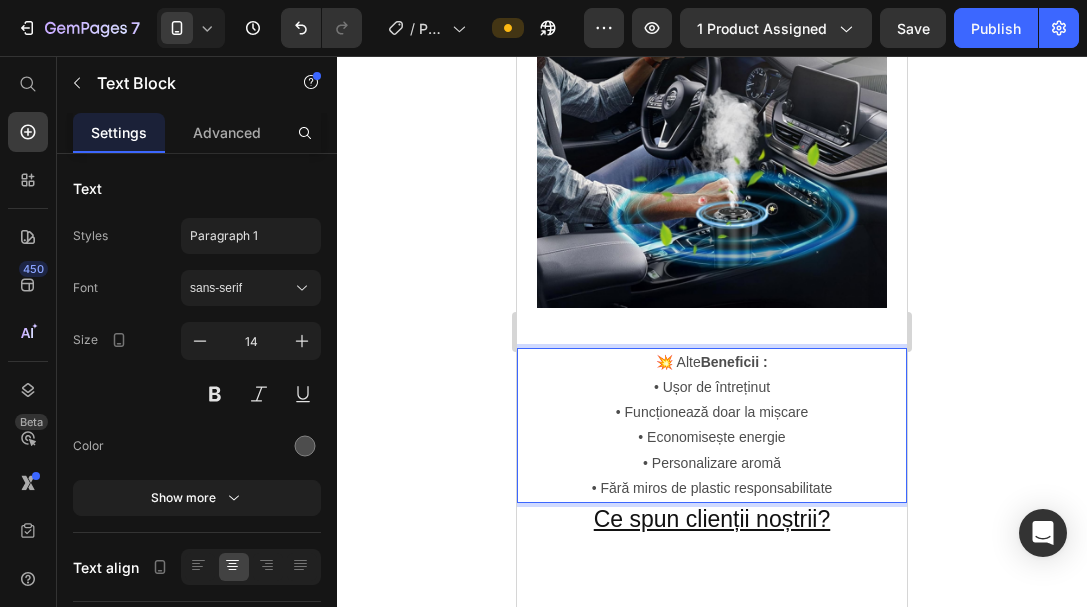 click on "• Ușor de întreținut • Funcționează doar la mișcare • Economisește energie • Personalizare aromă • Fără miros de plastic responsabilitate" at bounding box center [712, 438] 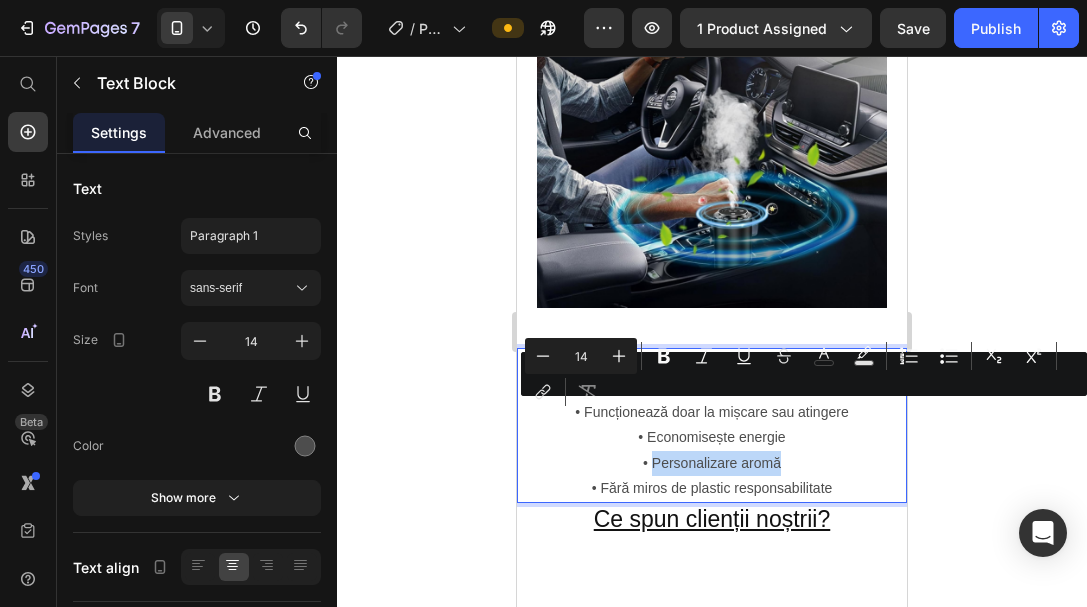 drag, startPoint x: 774, startPoint y: 414, endPoint x: 647, endPoint y: 413, distance: 127.00394 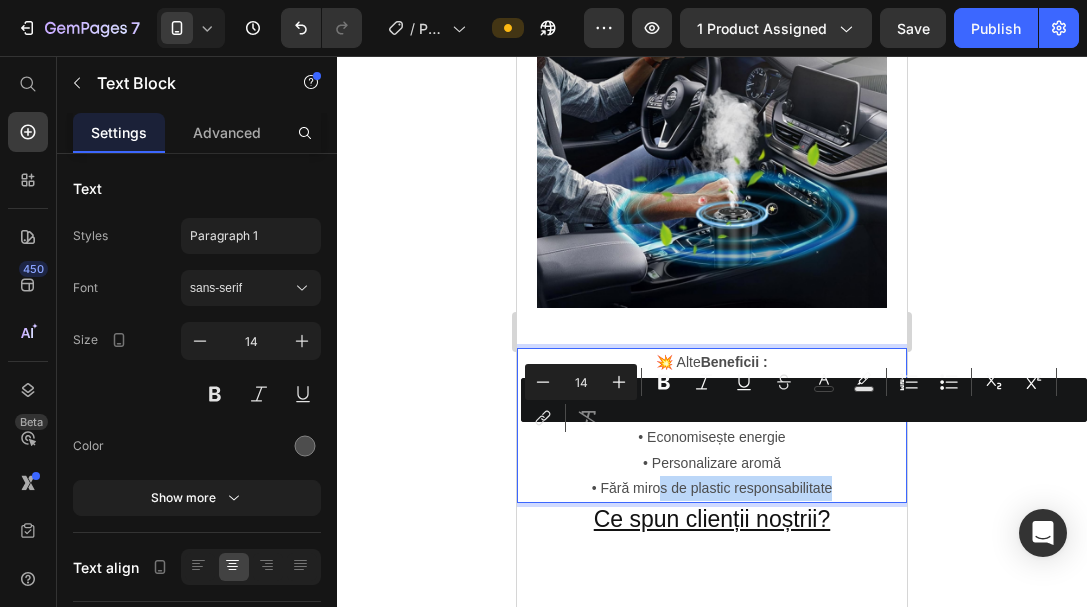 drag, startPoint x: 831, startPoint y: 435, endPoint x: 646, endPoint y: 440, distance: 185.06755 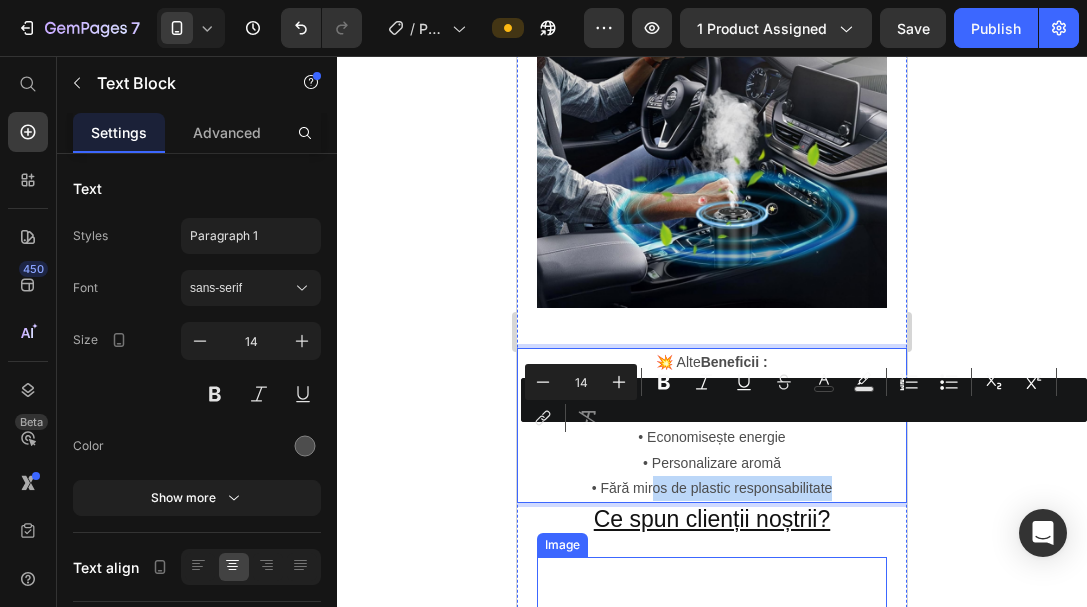 click at bounding box center [712, 731] 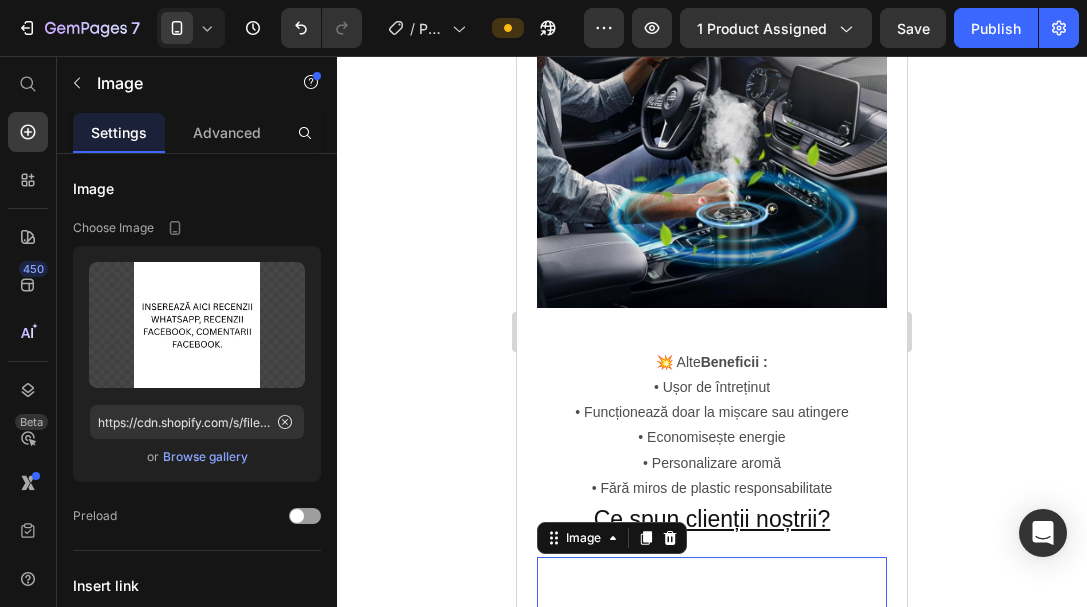 click 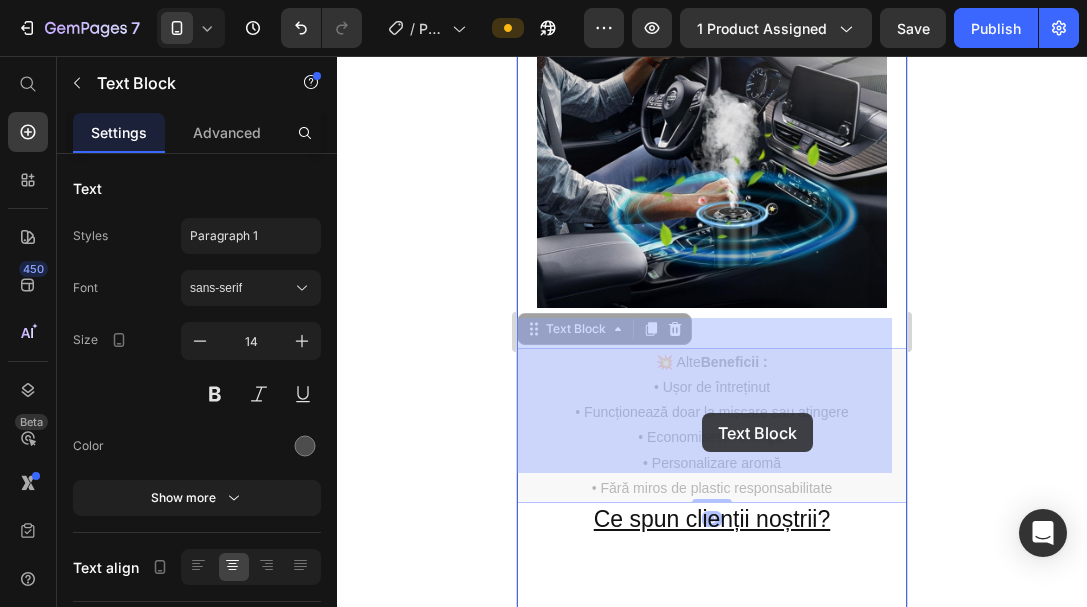 drag, startPoint x: 753, startPoint y: 417, endPoint x: 702, endPoint y: 413, distance: 51.156624 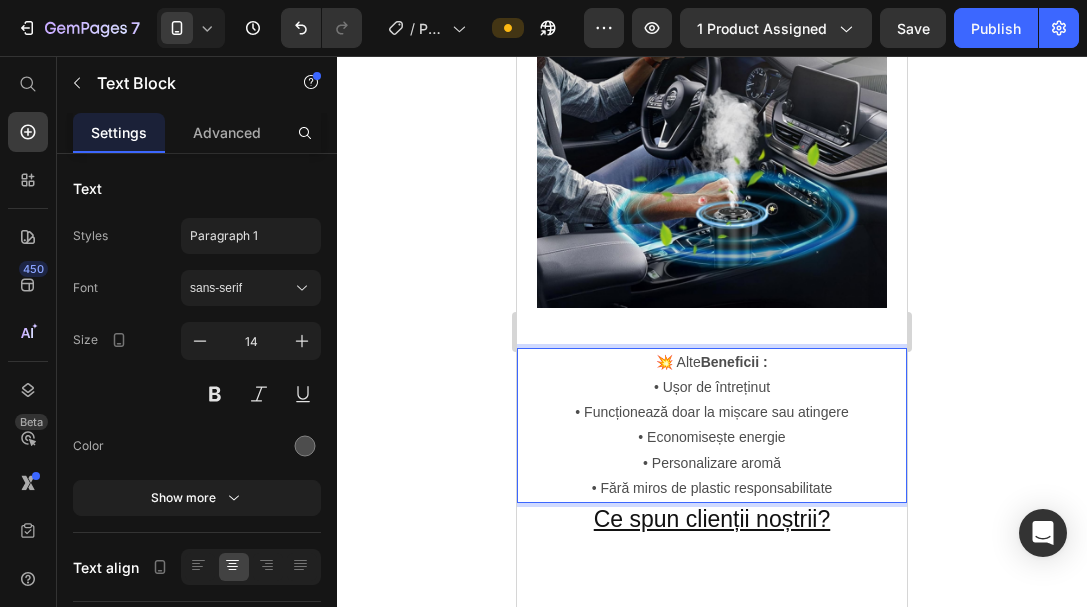 click on "• Ușor de întreținut • Funcționează doar la mișcare sau atingere • Economisește energie • Personalizare aromă • Fără miros de plastic responsabilitate" at bounding box center (712, 438) 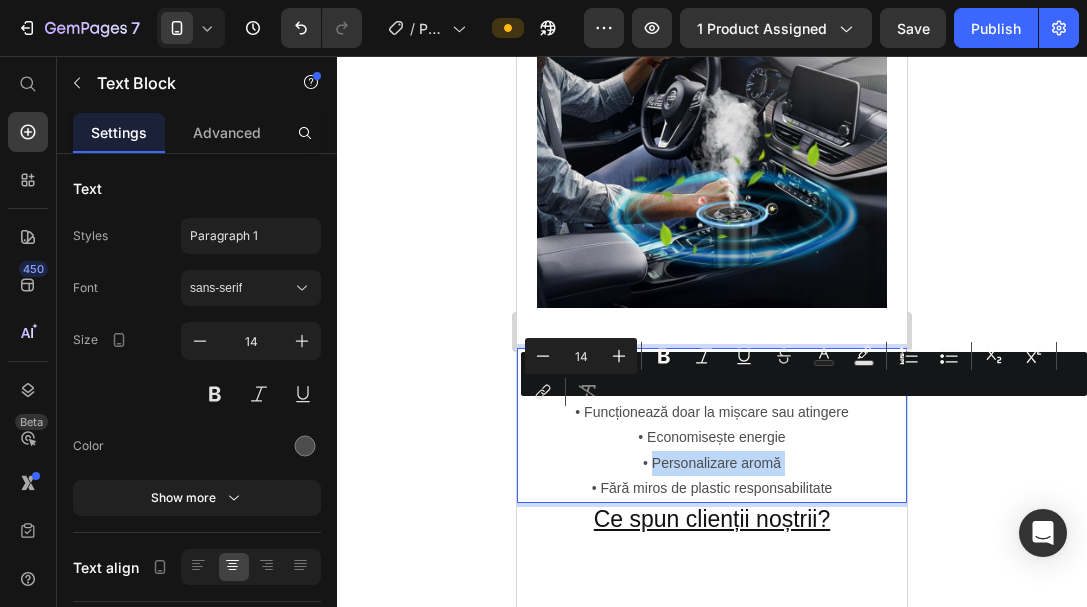 drag, startPoint x: 773, startPoint y: 413, endPoint x: 658, endPoint y: 419, distance: 115.15642 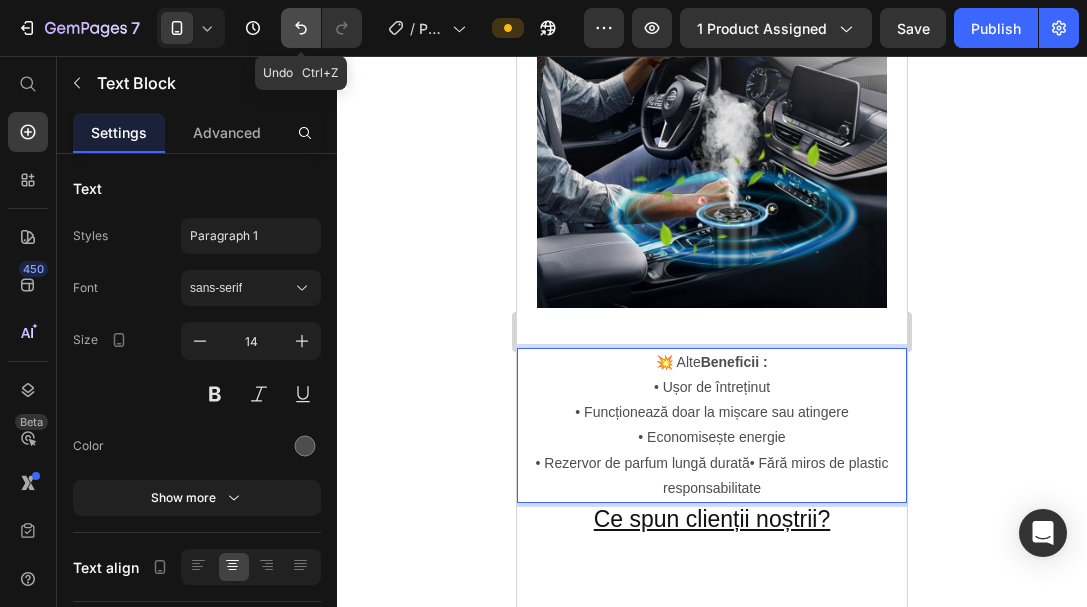 click 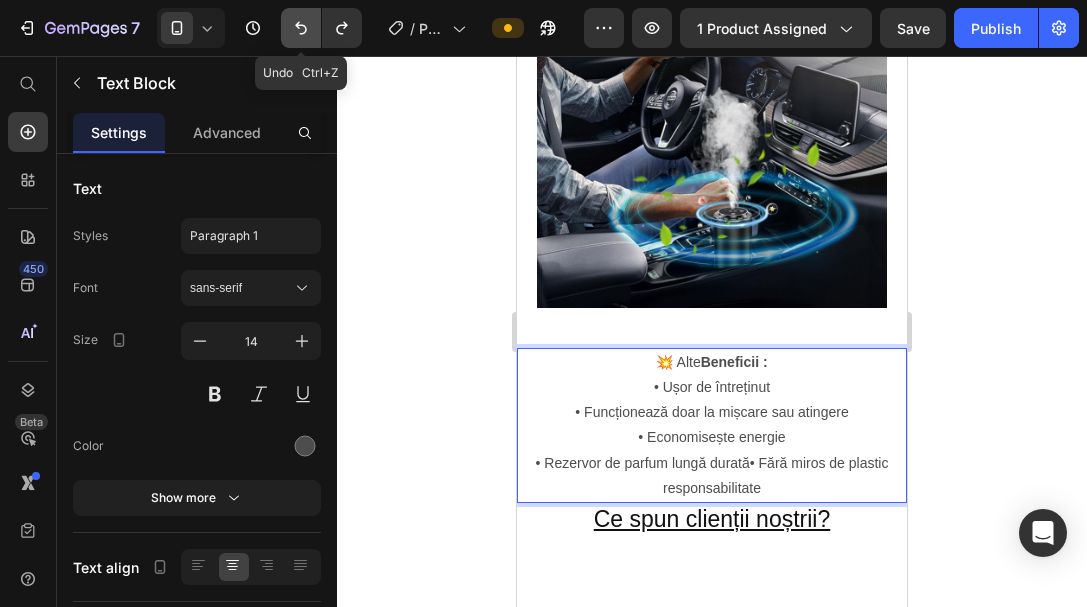 click 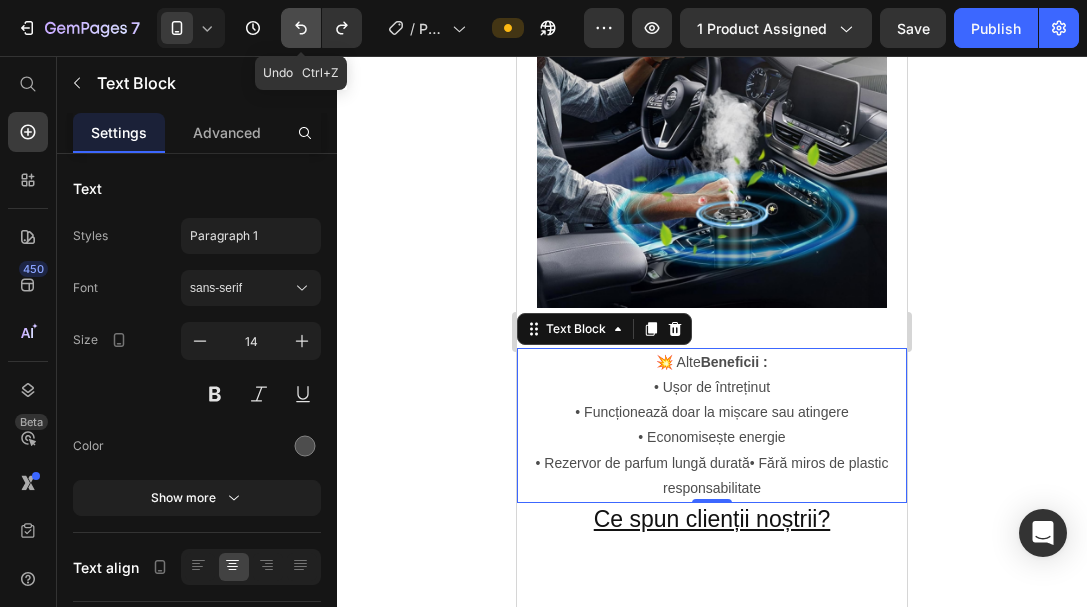 click 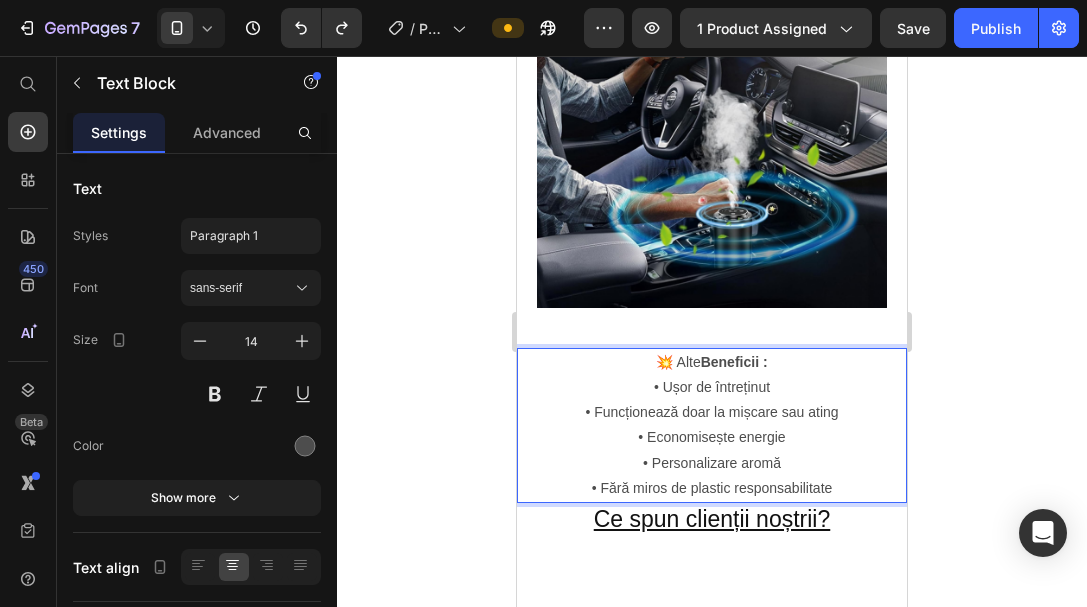 click on "• Ușor de întreținut • Funcționează doar la mișcare sau ating • Economisește energie • Personalizare aromă • Fără miros de plastic responsabilitate" at bounding box center [712, 438] 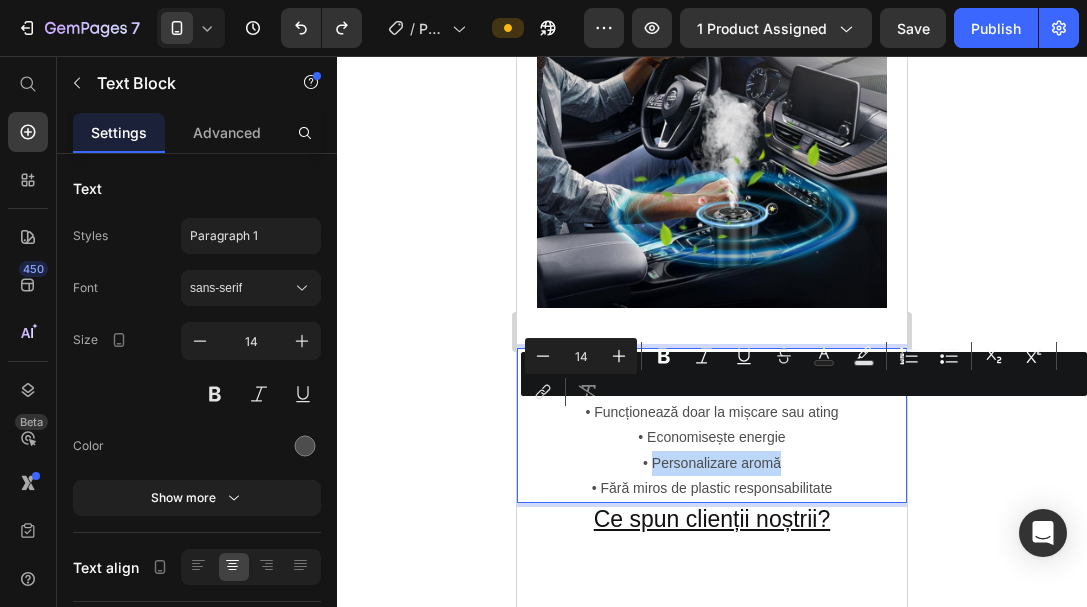 drag, startPoint x: 776, startPoint y: 411, endPoint x: 646, endPoint y: 416, distance: 130.09612 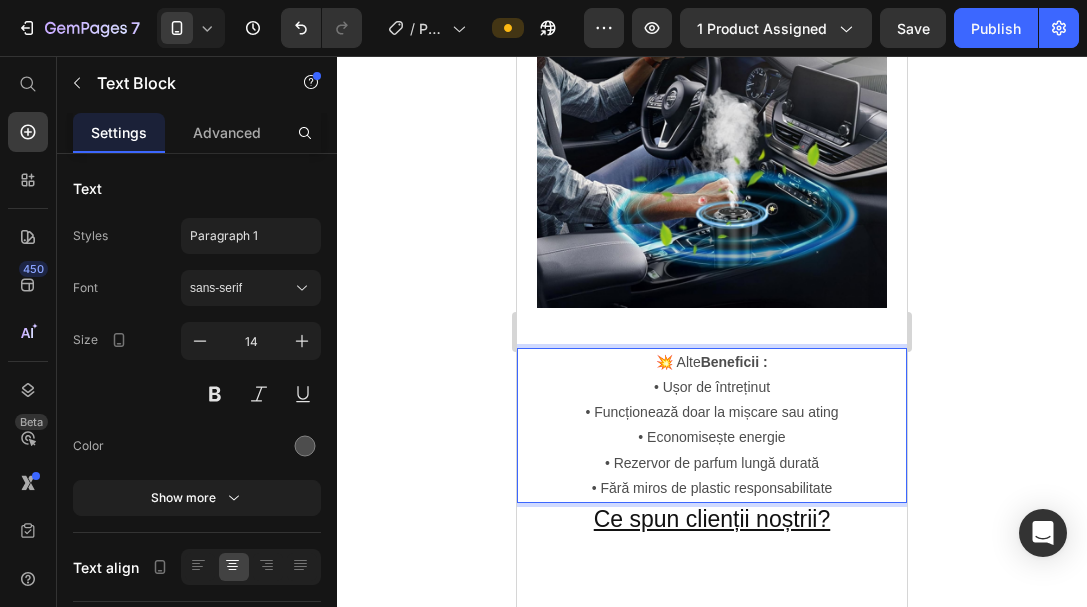 click on "• Ușor de întreținut • Funcționează doar la mișcare sau ating • Economisește energie • Rezervor de parfum lungă durată • Fără miros de plastic responsabilitate" at bounding box center (712, 438) 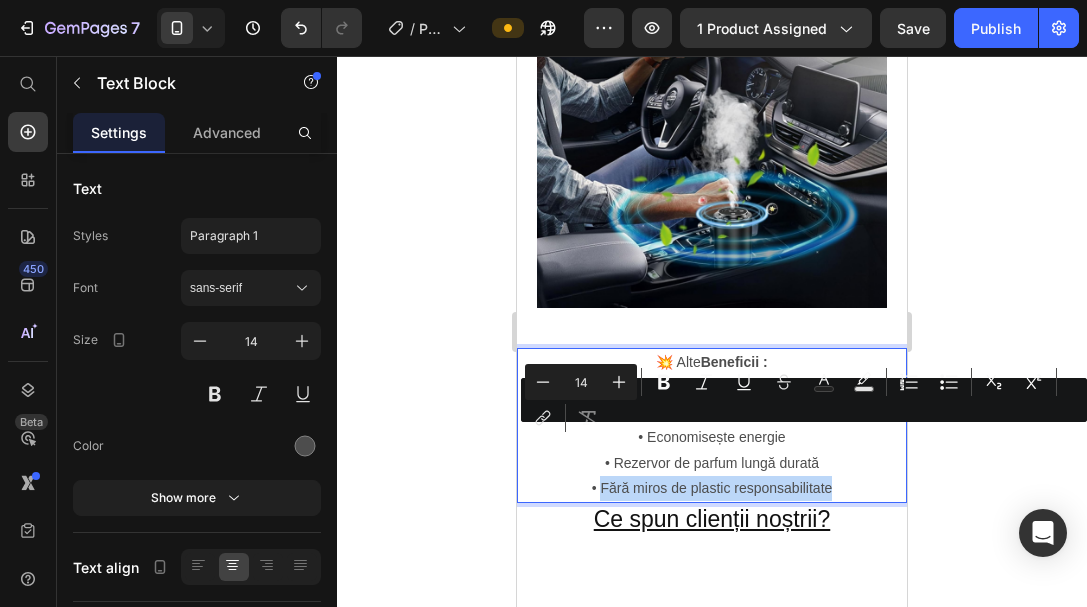 drag, startPoint x: 822, startPoint y: 441, endPoint x: 594, endPoint y: 441, distance: 228 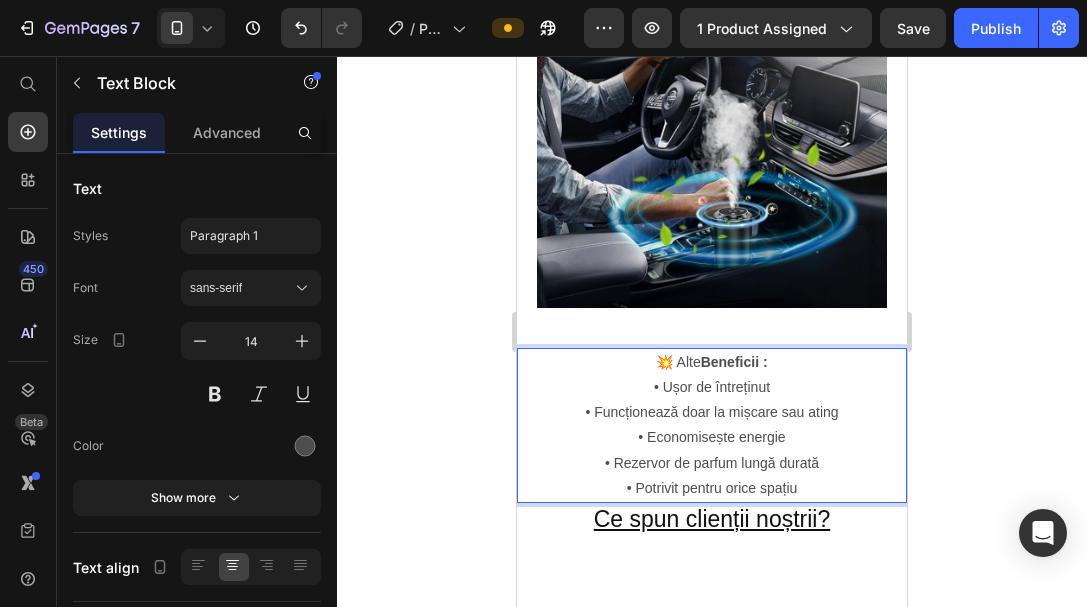 click 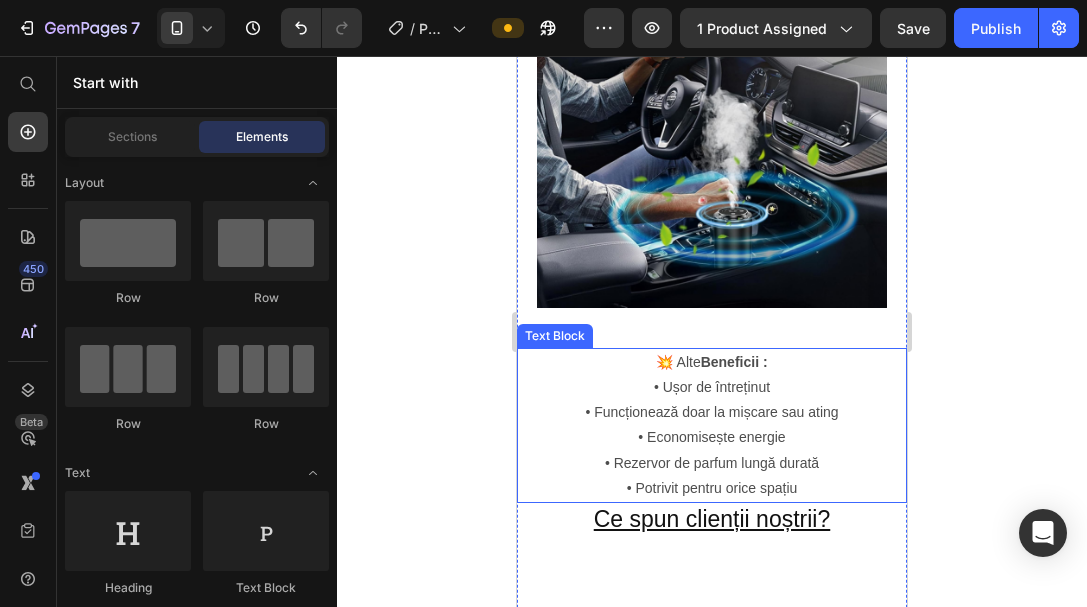 click on "Beneficii :" at bounding box center (734, 362) 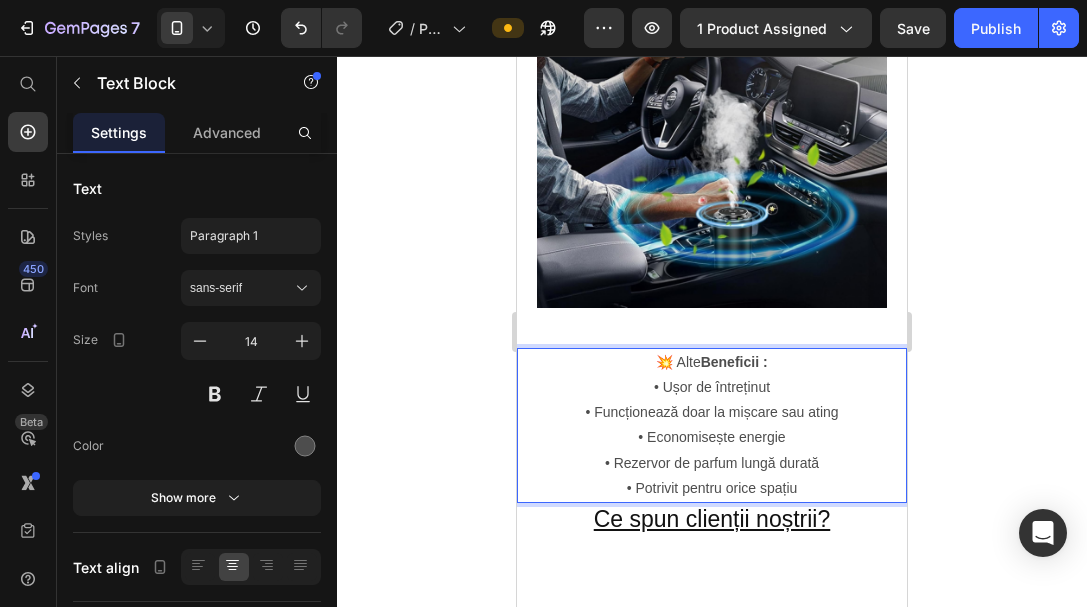 click on "Beneficii :" at bounding box center (734, 362) 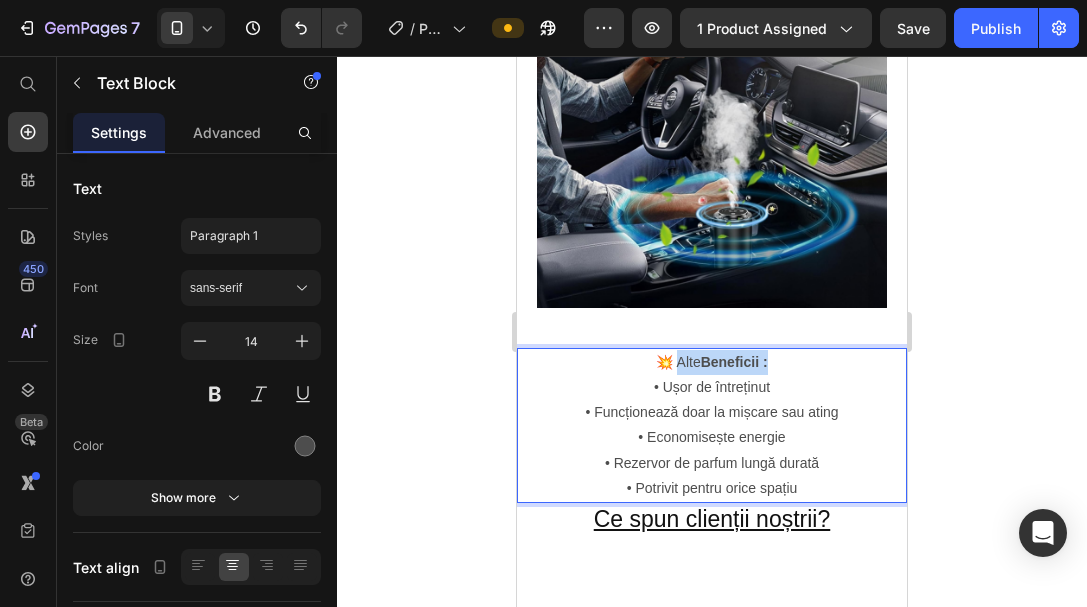 drag, startPoint x: 767, startPoint y: 314, endPoint x: 668, endPoint y: 316, distance: 99.0202 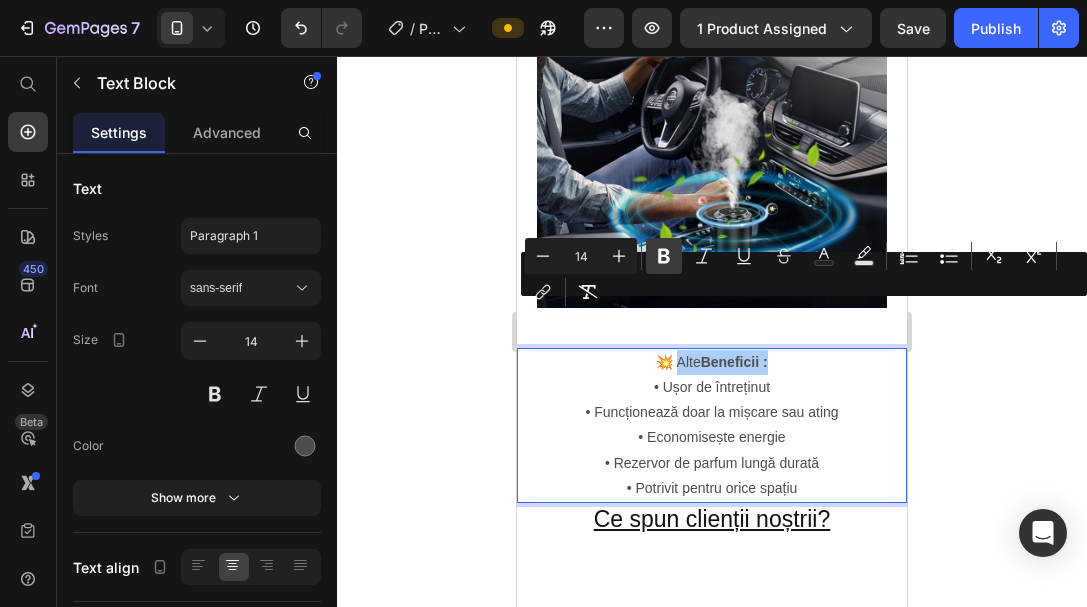click 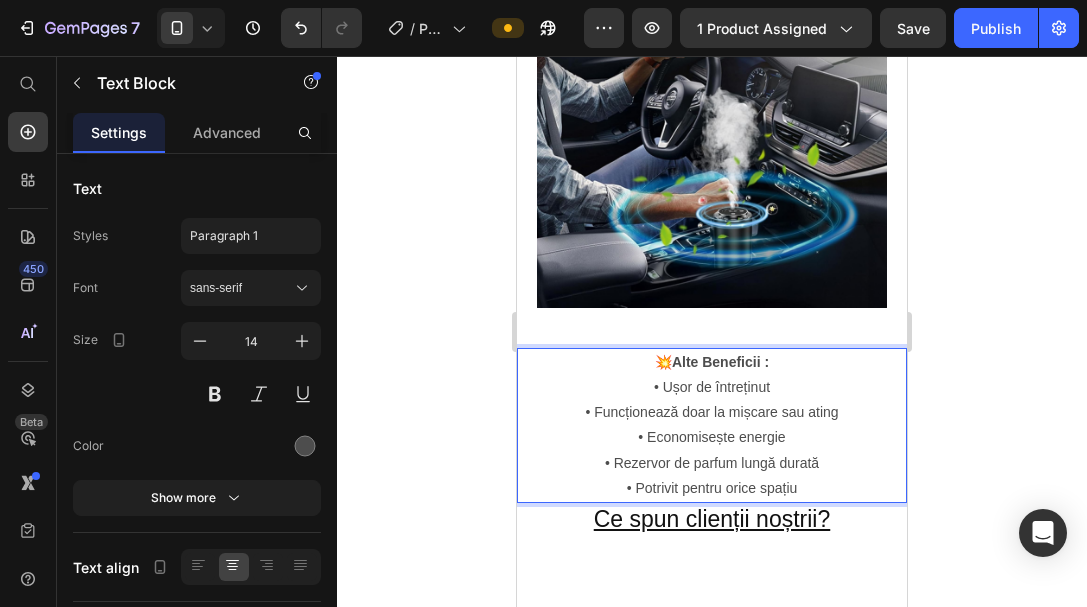 click on "• Ușor de întreținut • Funcționează doar la mișcare sau ating • Economisește energie • Rezervor de parfum lungă durată • Potrivit pentru orice spațiu" at bounding box center (712, 438) 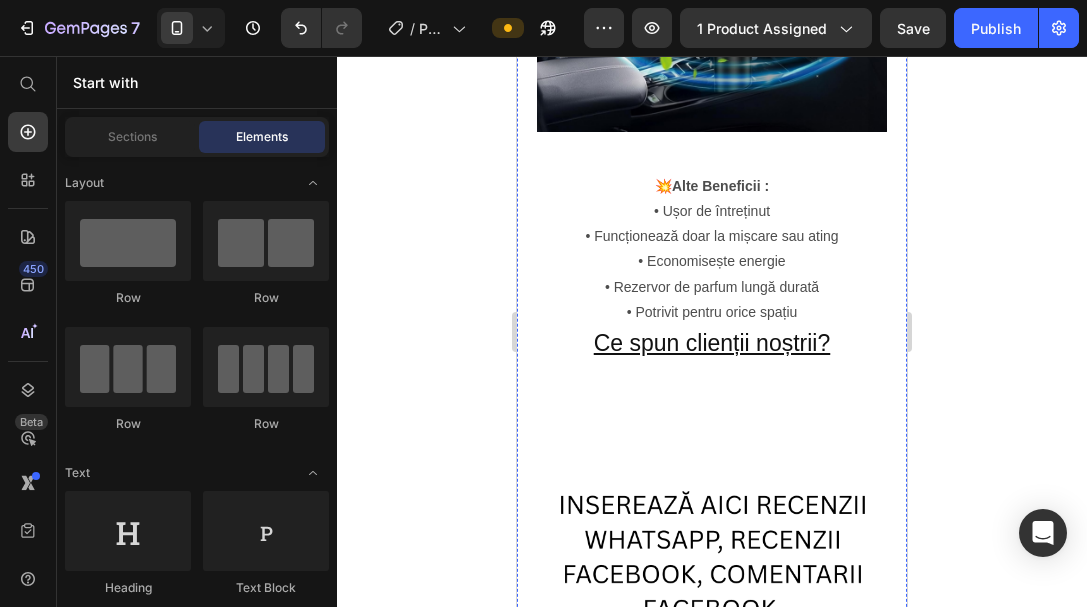 scroll, scrollTop: 3300, scrollLeft: 0, axis: vertical 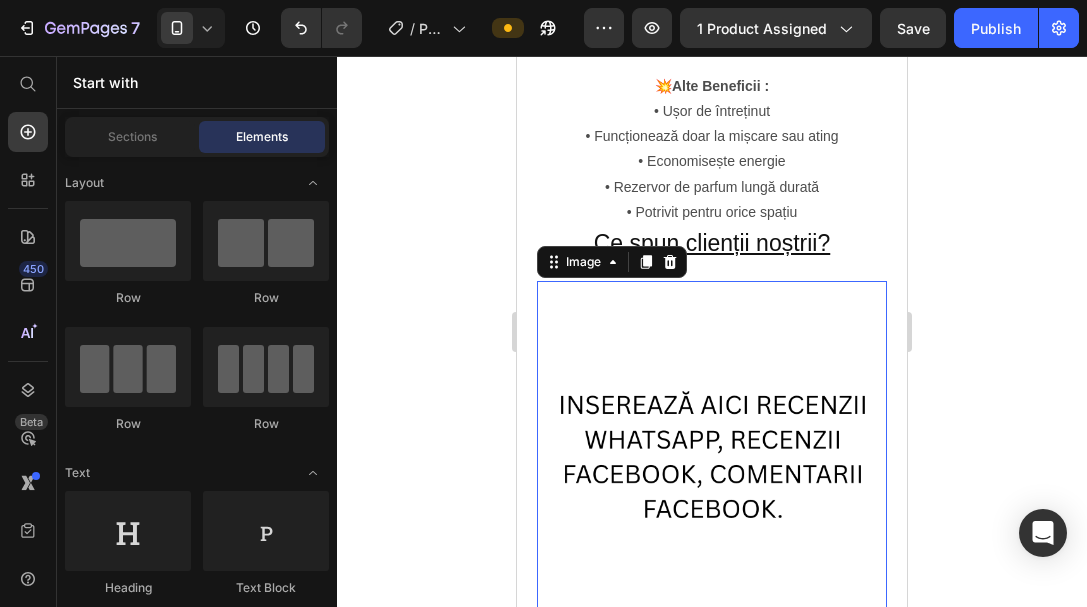 click at bounding box center [712, 455] 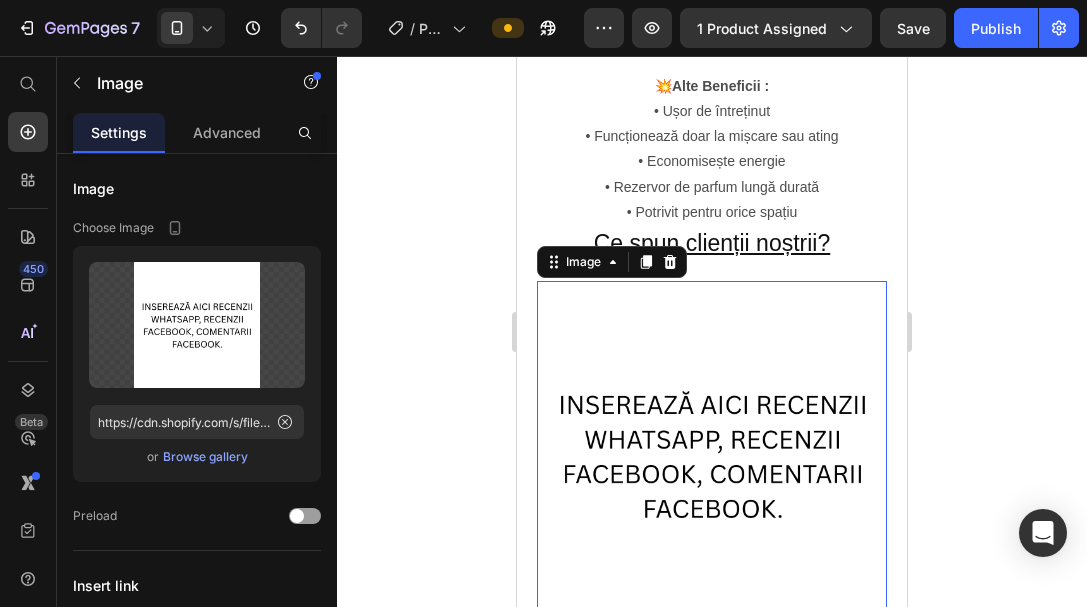 click 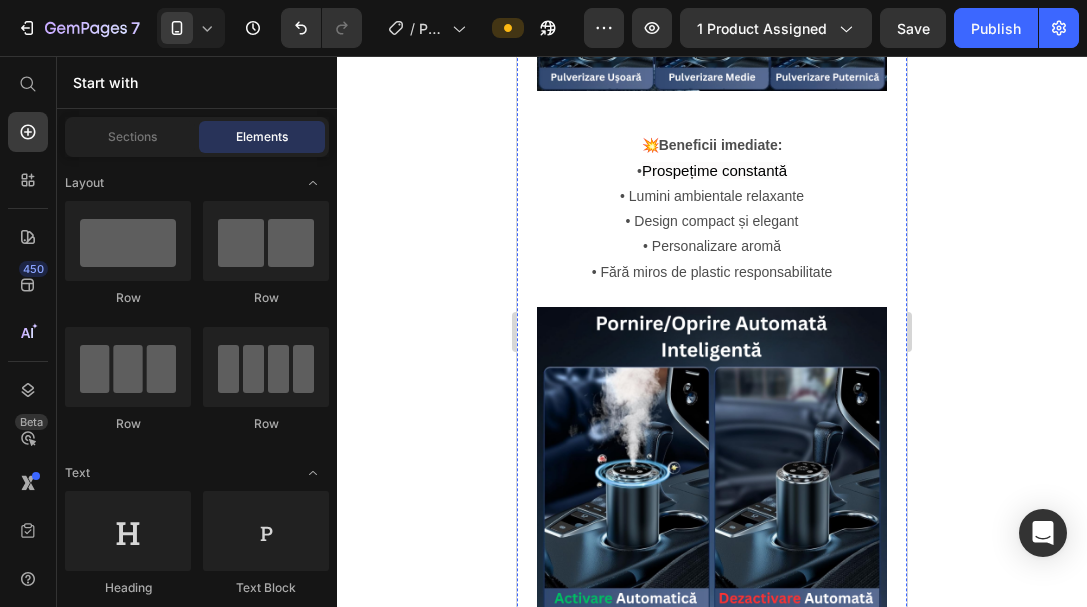 scroll, scrollTop: 2100, scrollLeft: 0, axis: vertical 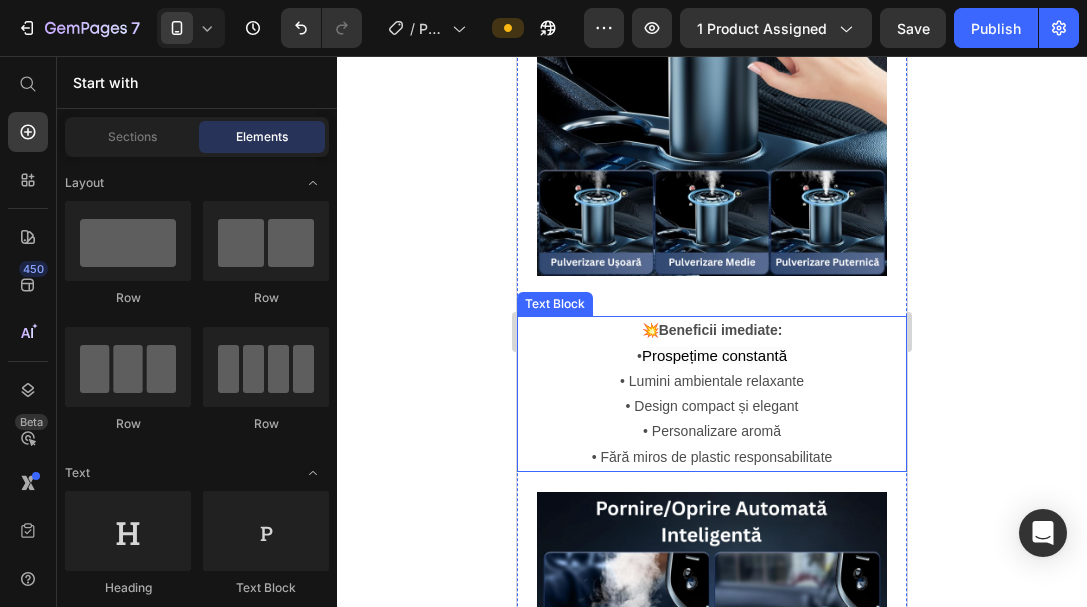 click on "•  Prospețime constantă • Lumini ambientale relaxante • Design compact și elegant • Personalizare aromă • Fără miros de plastic responsabilitate" at bounding box center [712, 406] 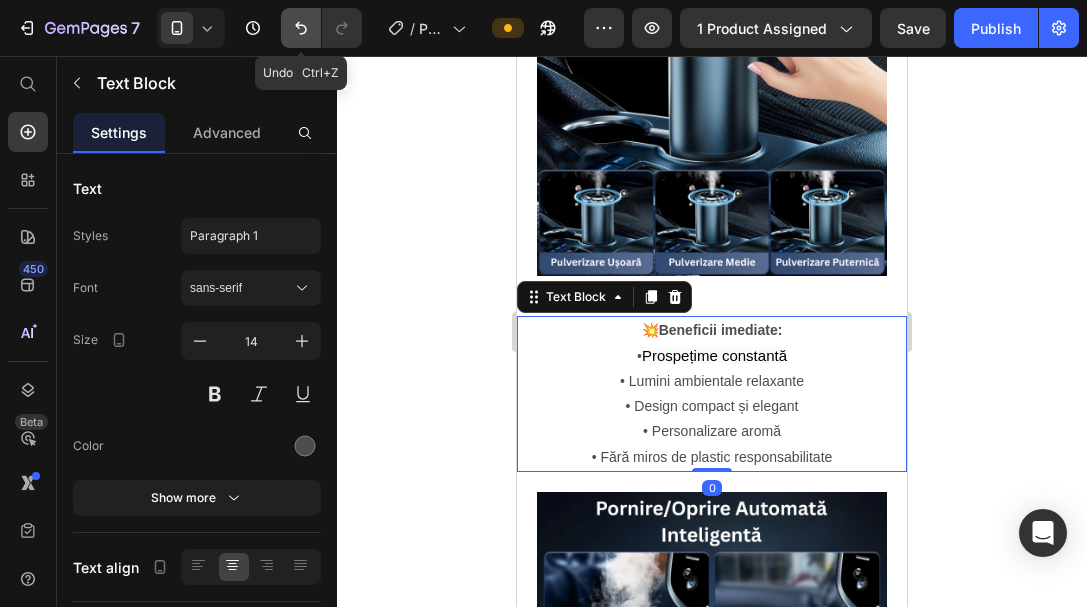 click 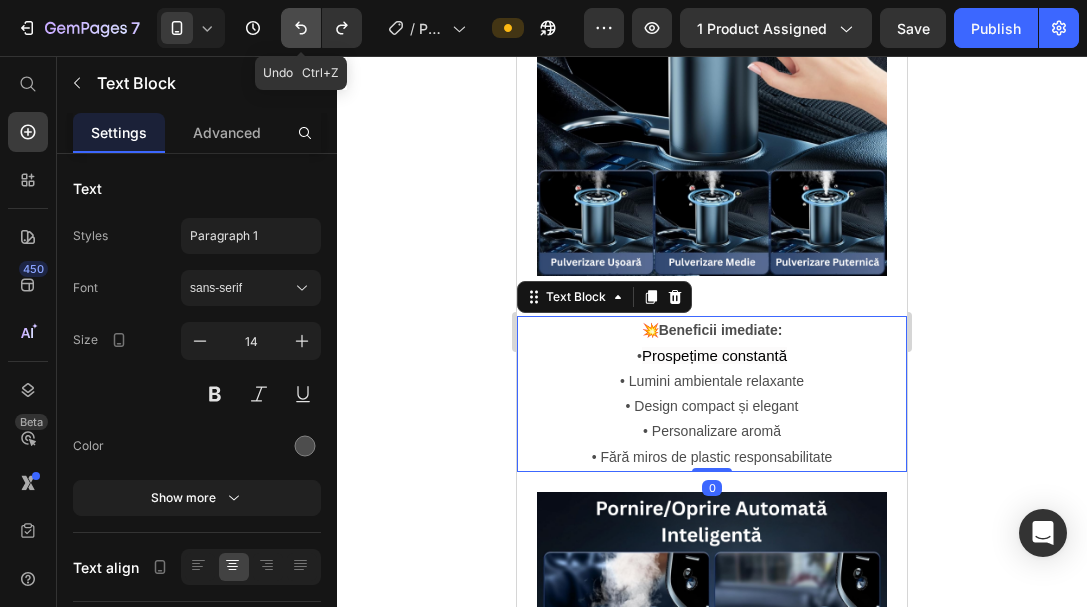 click 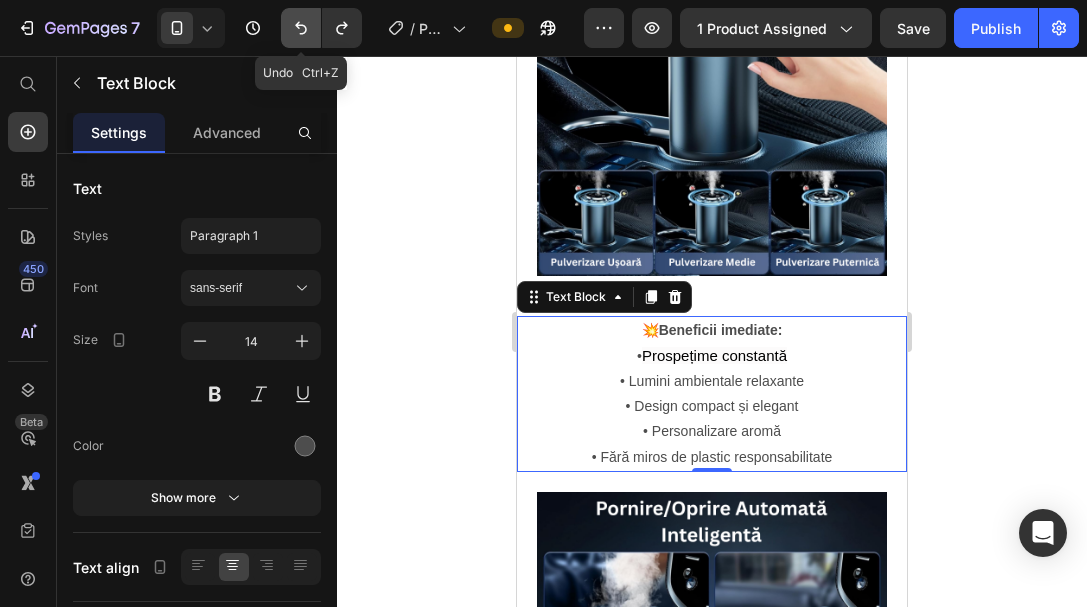 click 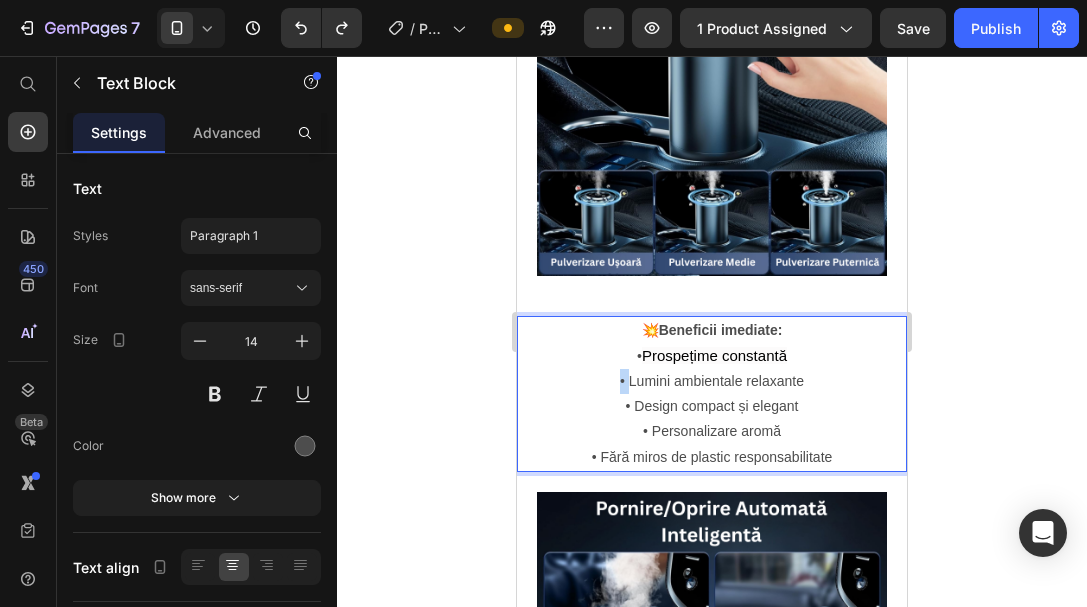 click on "•  Prospețime constantă • Lumini ambientale relaxante • Design compact și elegant • Personalizare aromă • Fără miros de plastic responsabilitate" at bounding box center [712, 406] 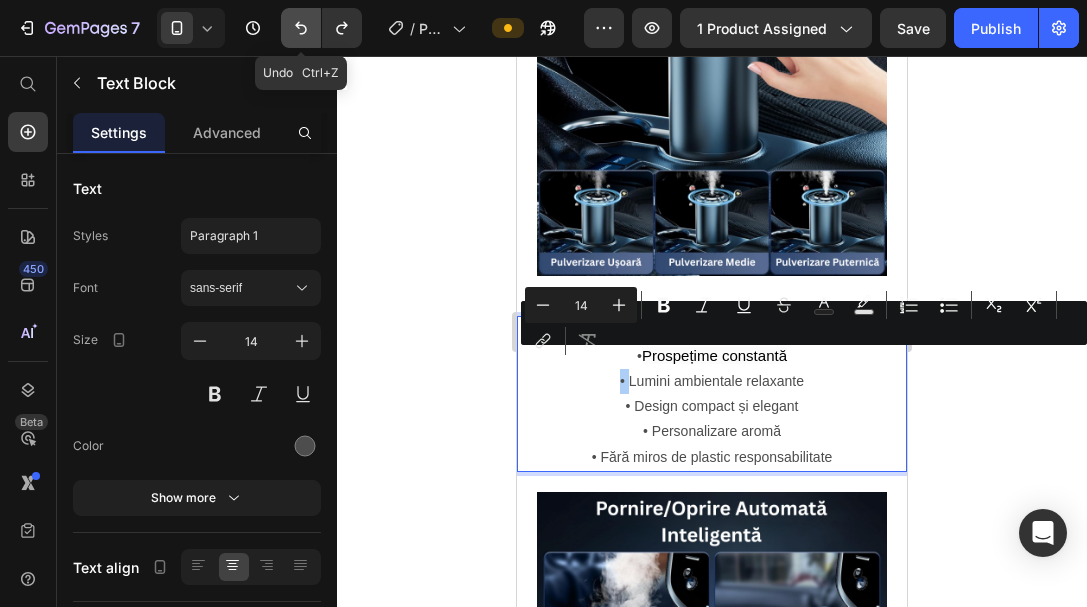 click 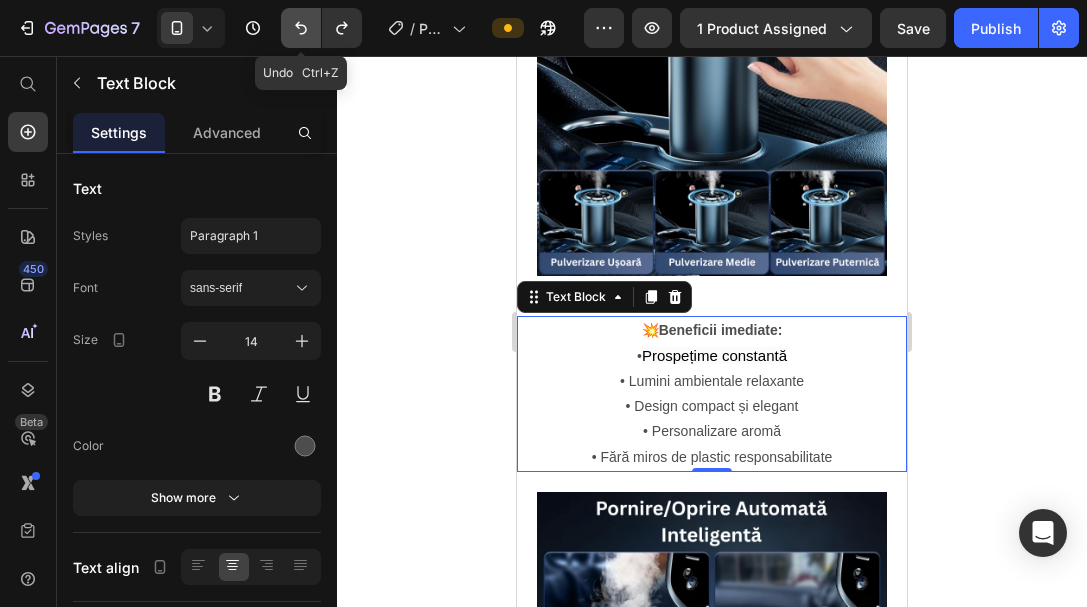 click 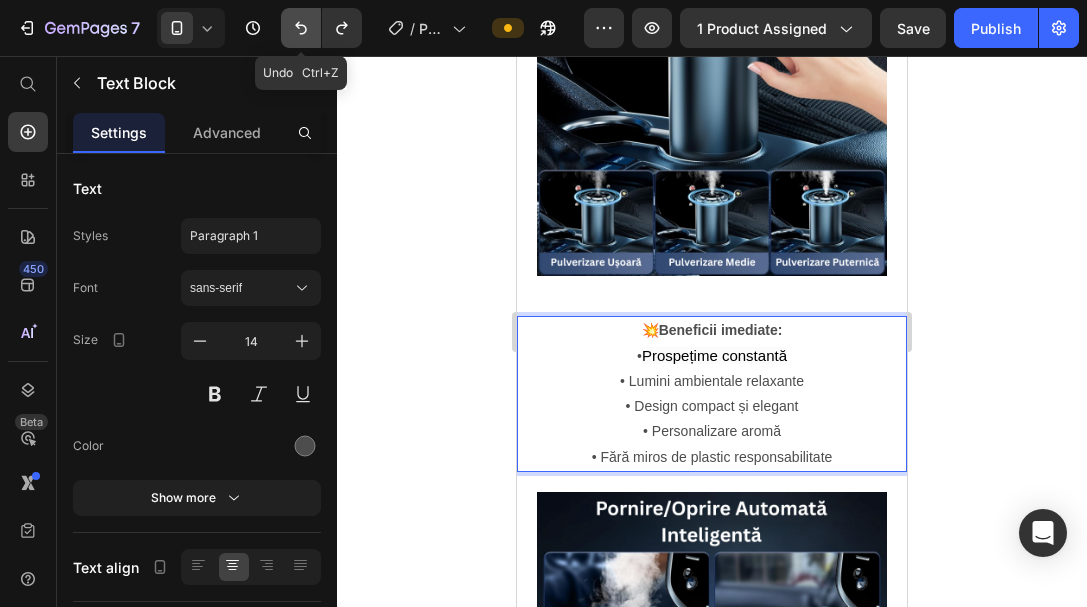 click 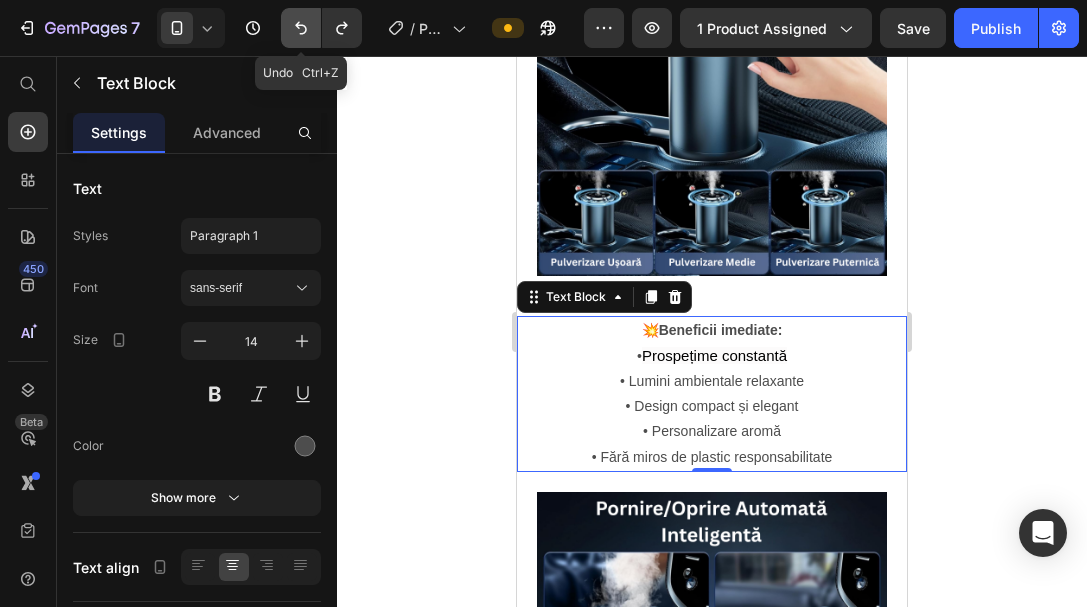 click 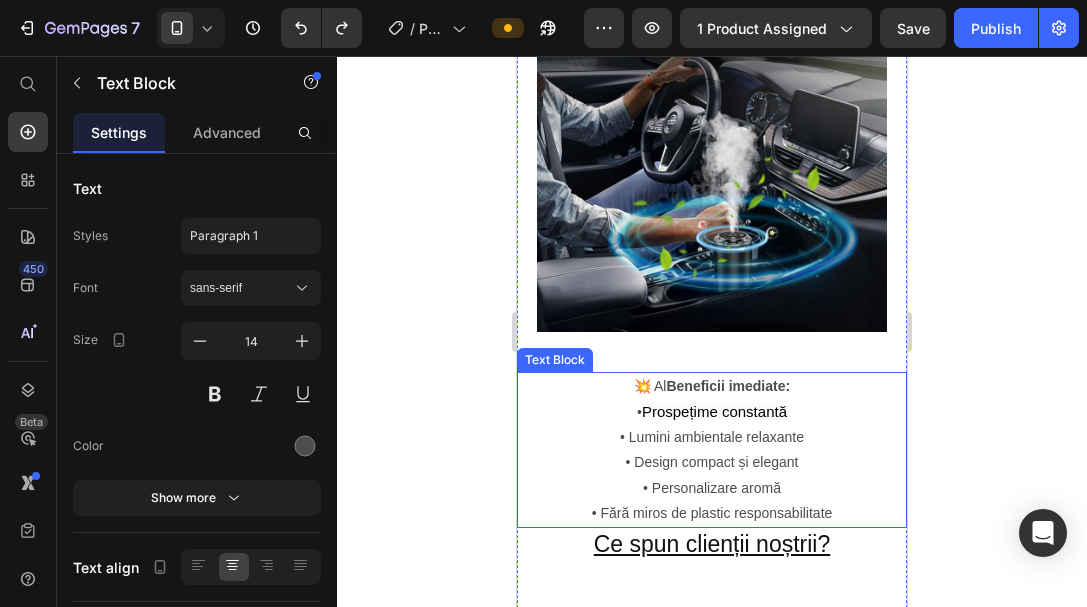 scroll, scrollTop: 2900, scrollLeft: 0, axis: vertical 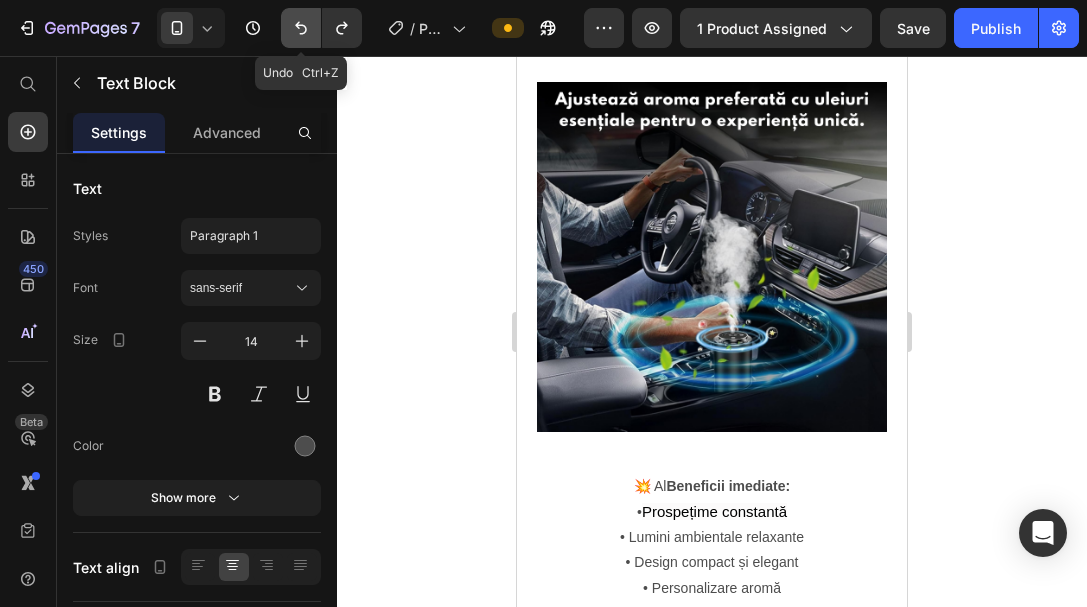 click 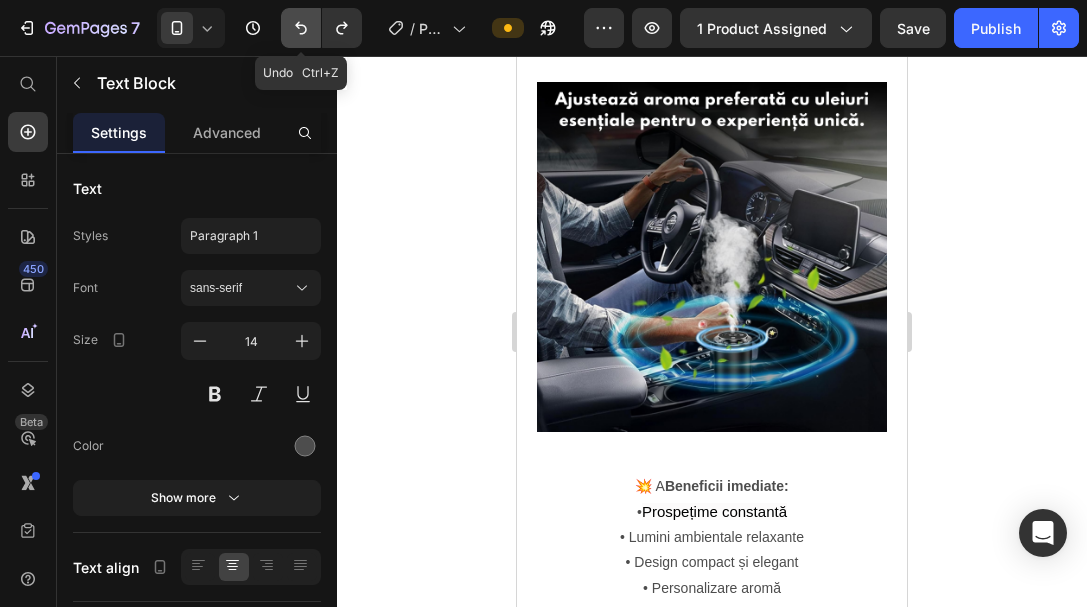 click 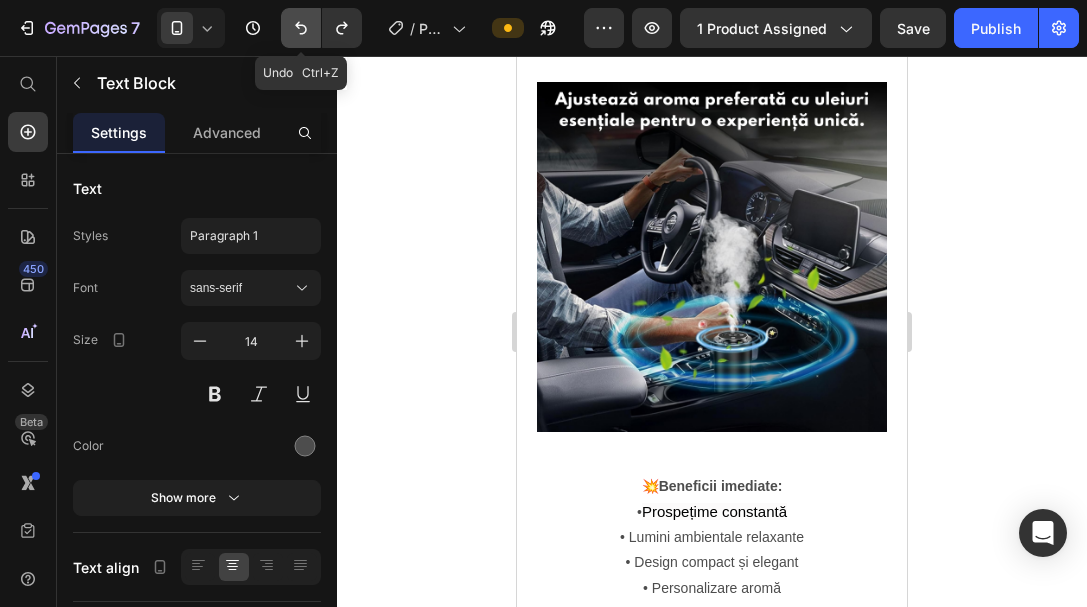click 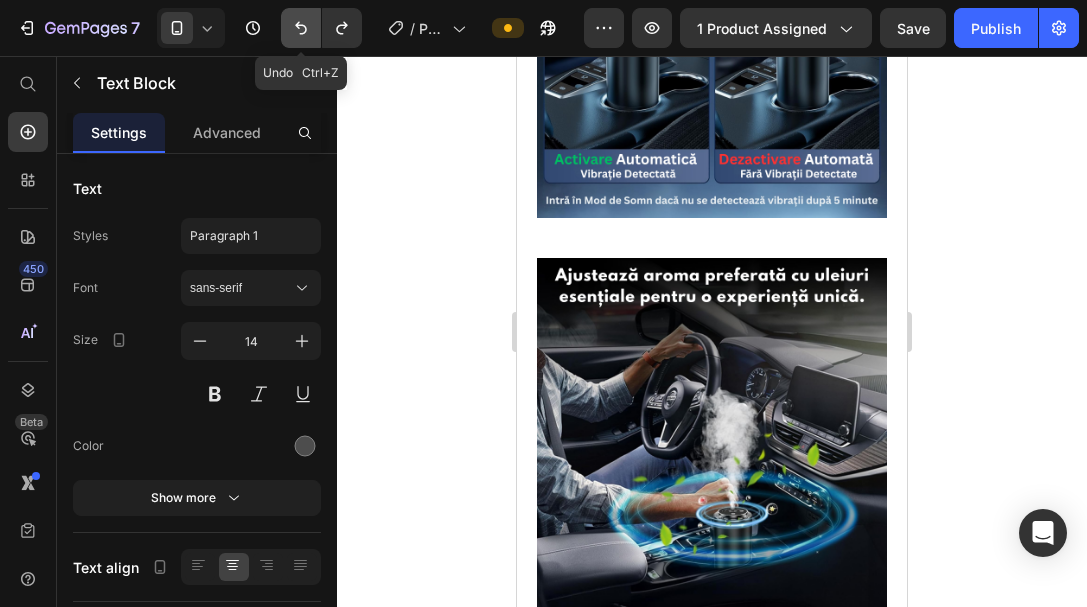 scroll, scrollTop: 2150, scrollLeft: 0, axis: vertical 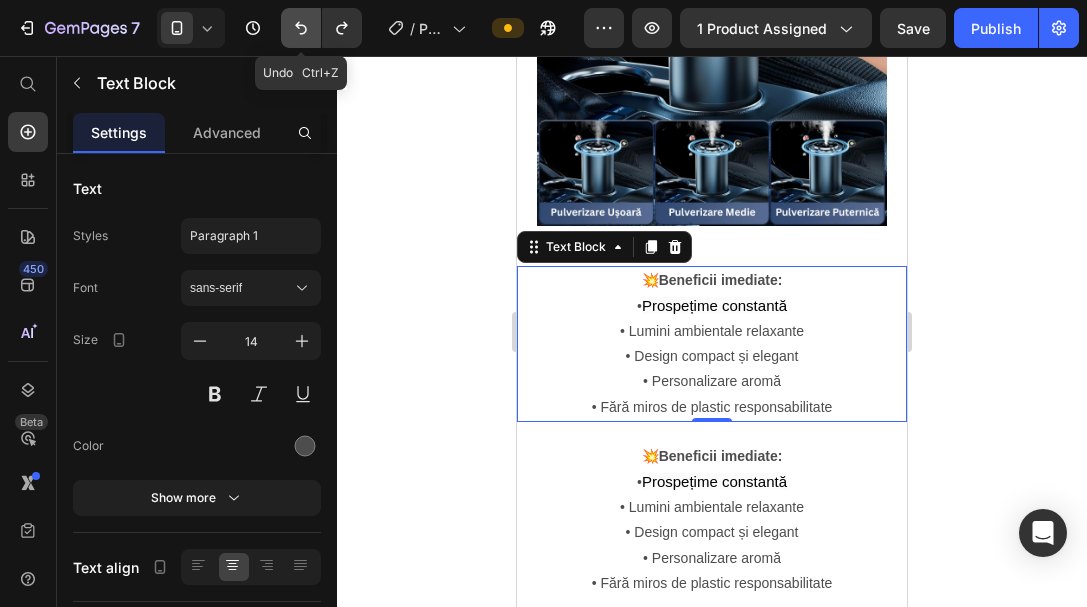 click 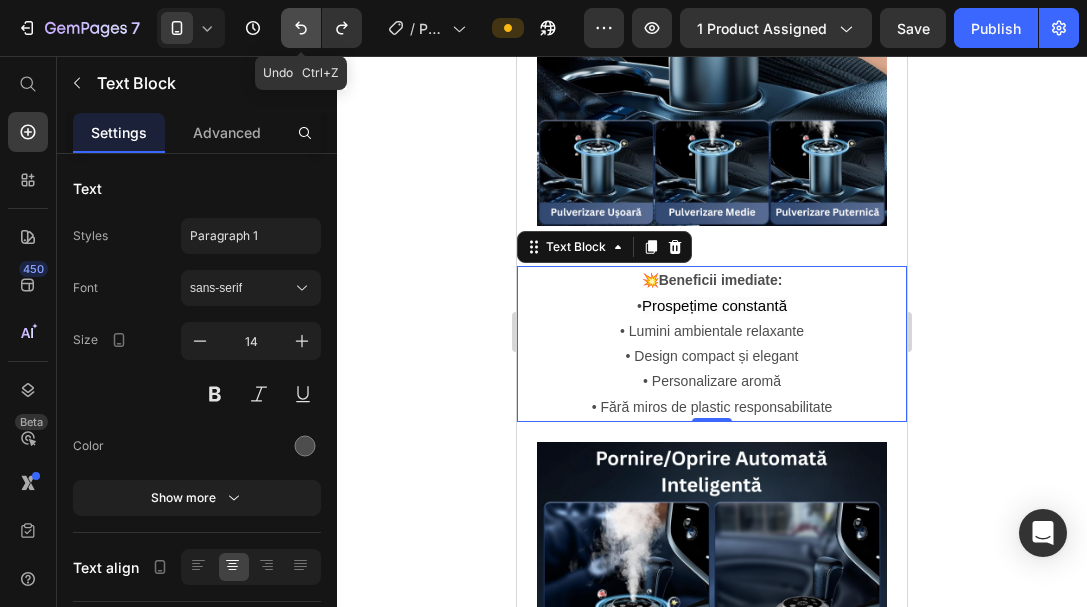 click 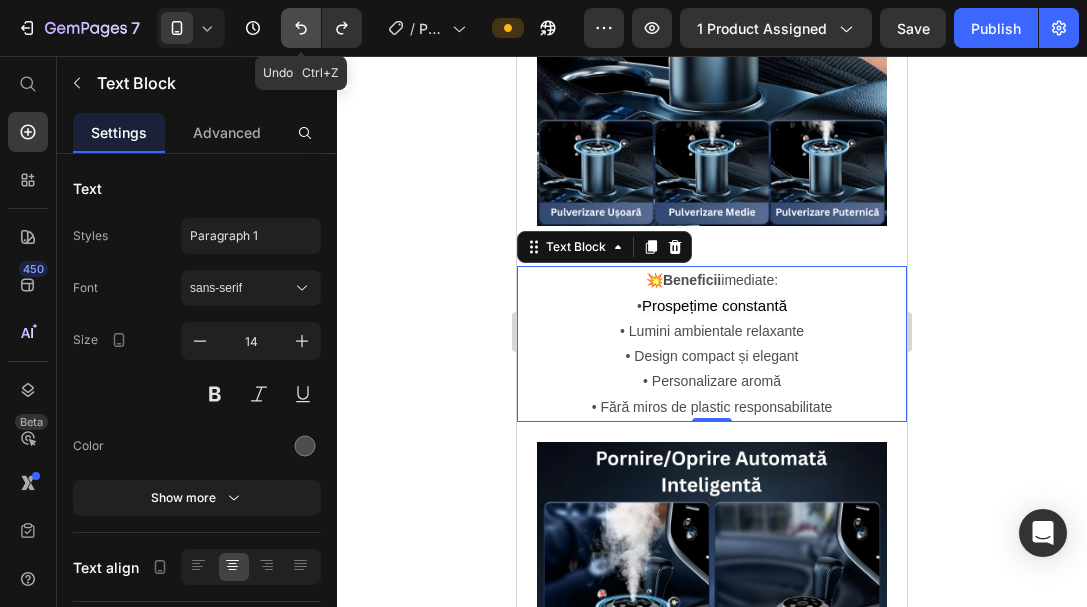 click 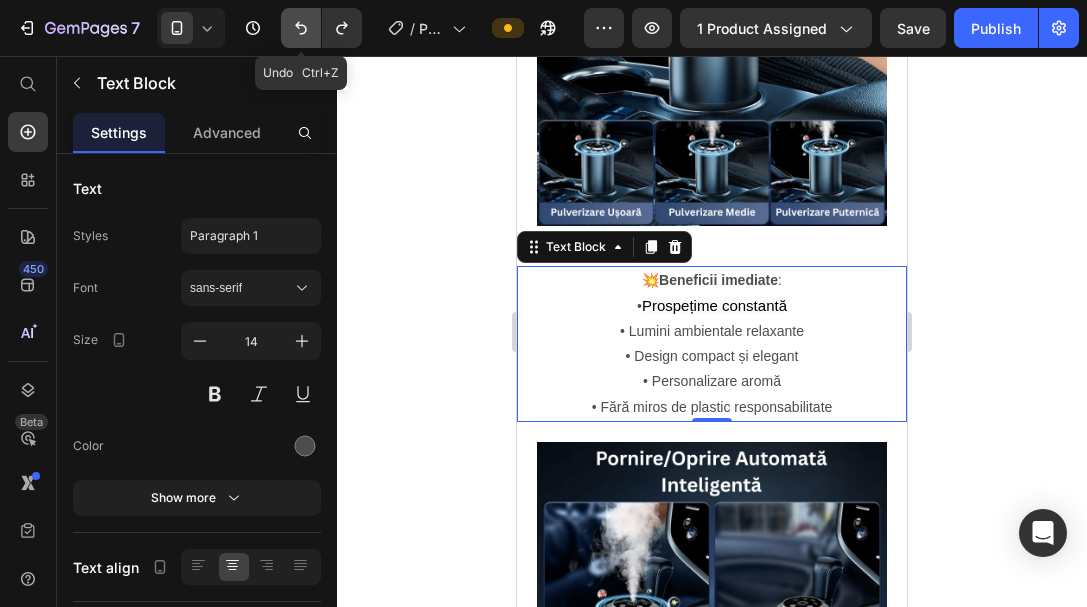 click 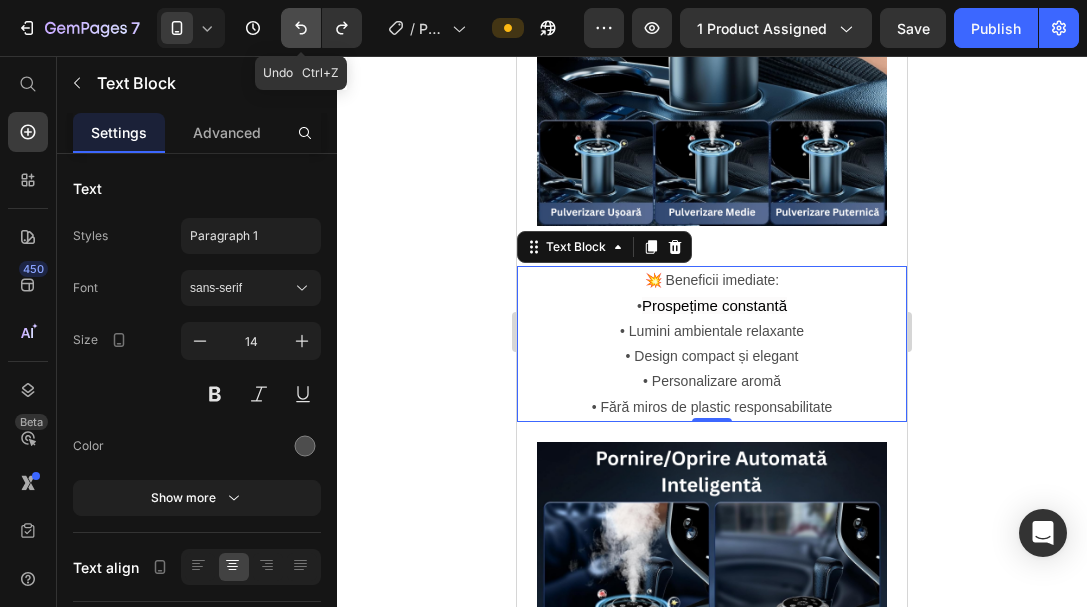 click 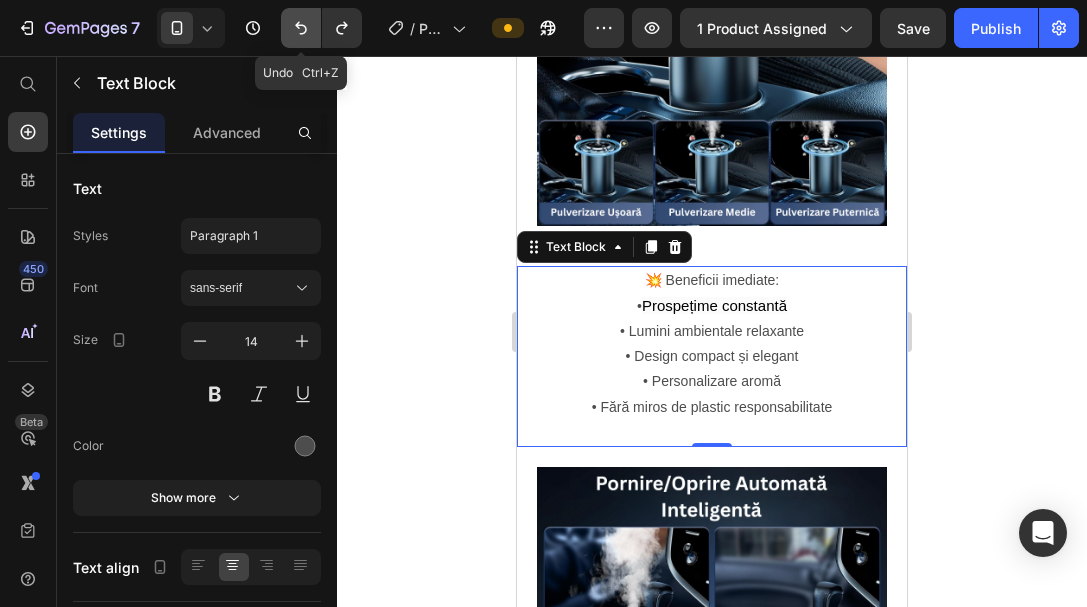 click 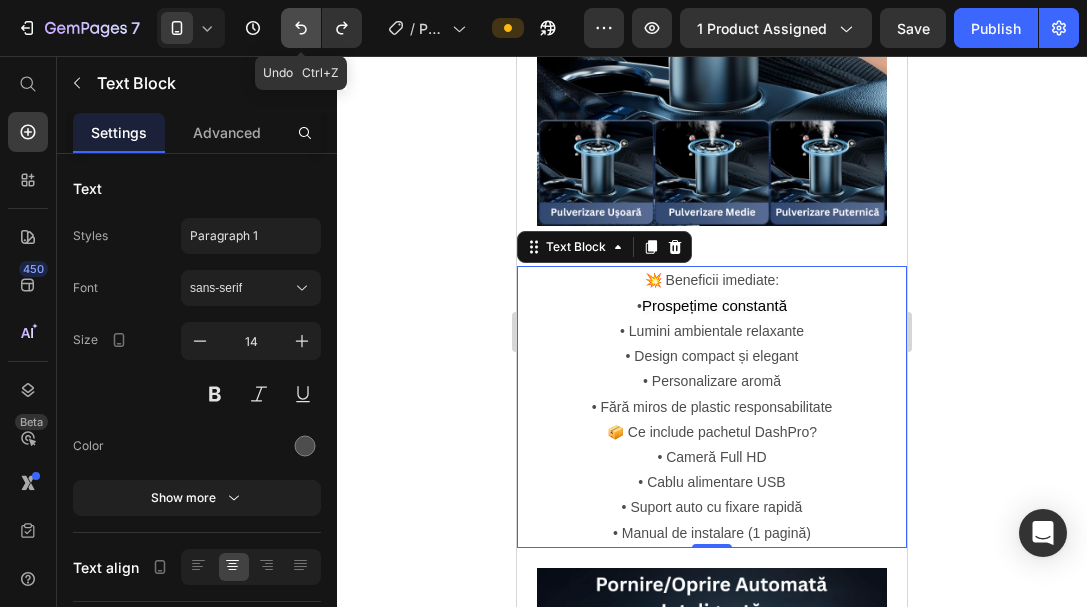 click 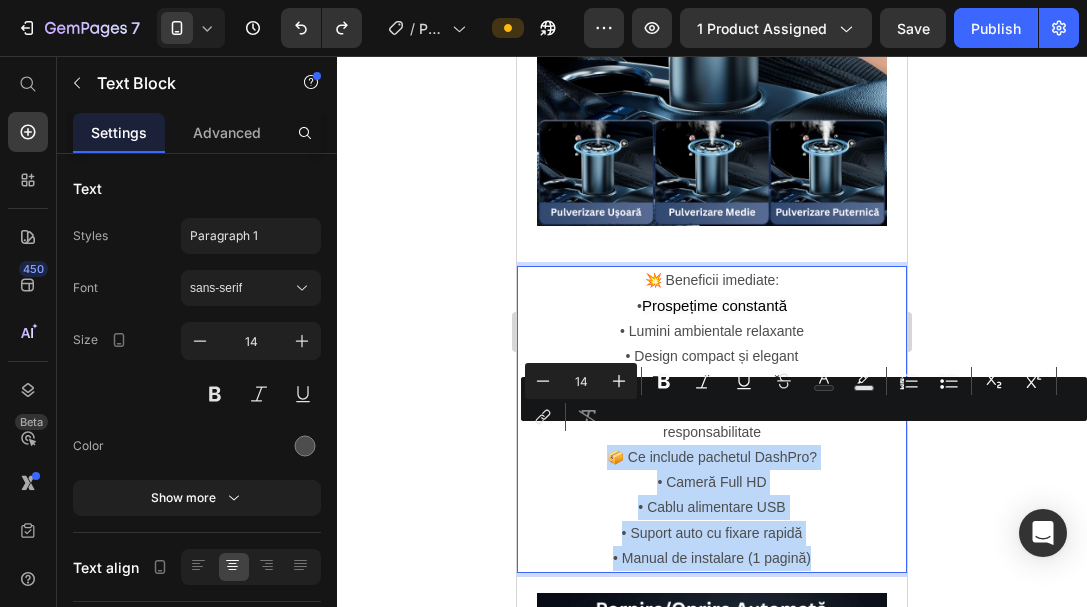 drag, startPoint x: 810, startPoint y: 537, endPoint x: 603, endPoint y: 435, distance: 230.76611 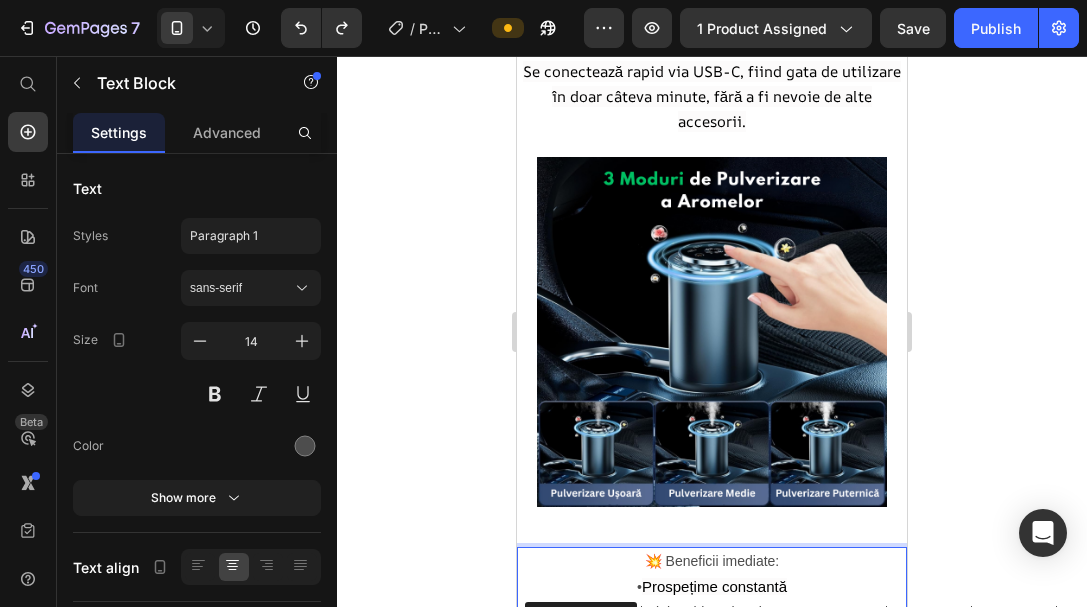 scroll, scrollTop: 2150, scrollLeft: 0, axis: vertical 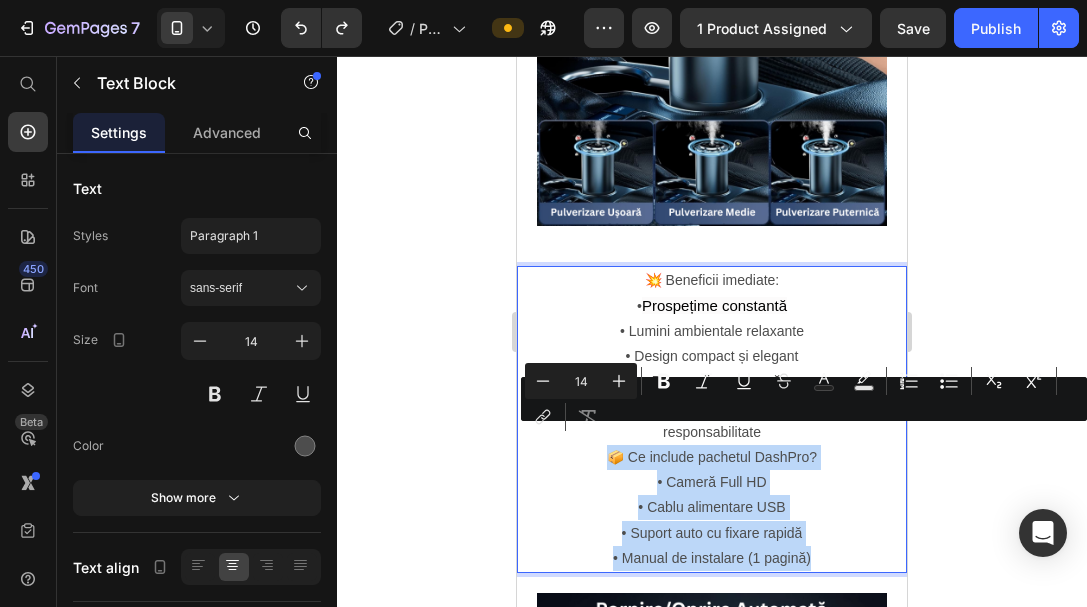 click on "• Cameră Full HD • Cablu alimentare USB • Suport auto cu fixare rapidă • Manual de instalare (1 pagină)" at bounding box center [712, 520] 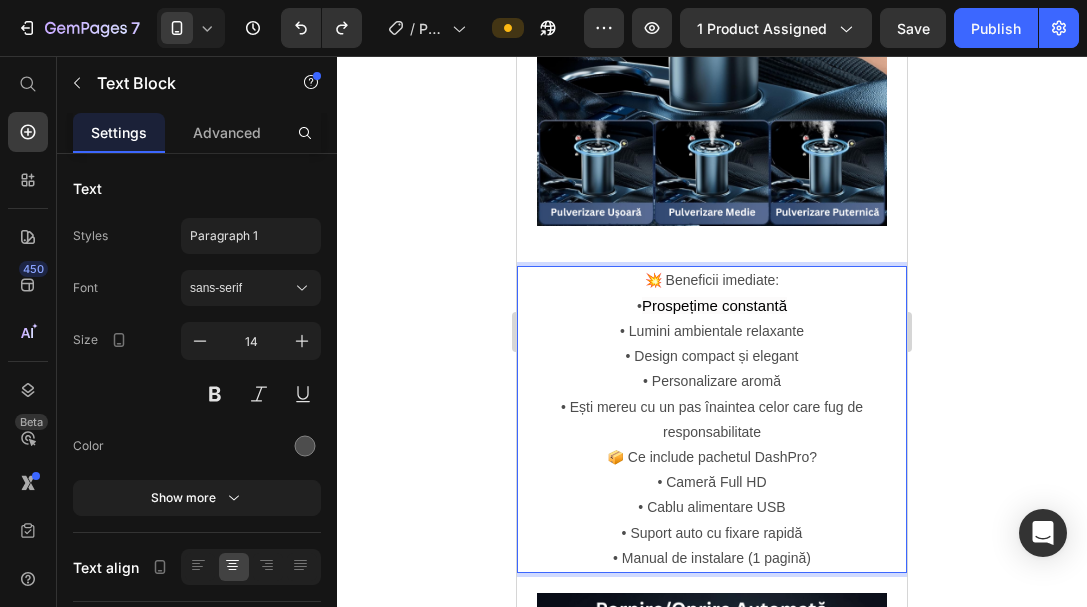 click on "• Cameră Full HD • Cablu alimentare USB • Suport auto cu fixare rapidă • Manual de instalare (1 pagină)" at bounding box center [712, 520] 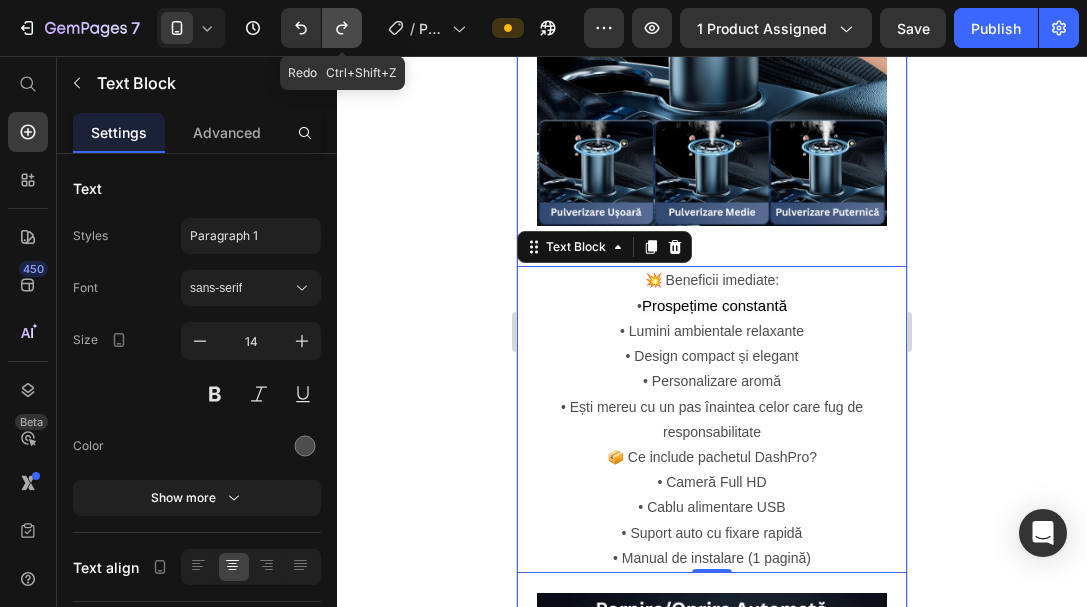 click 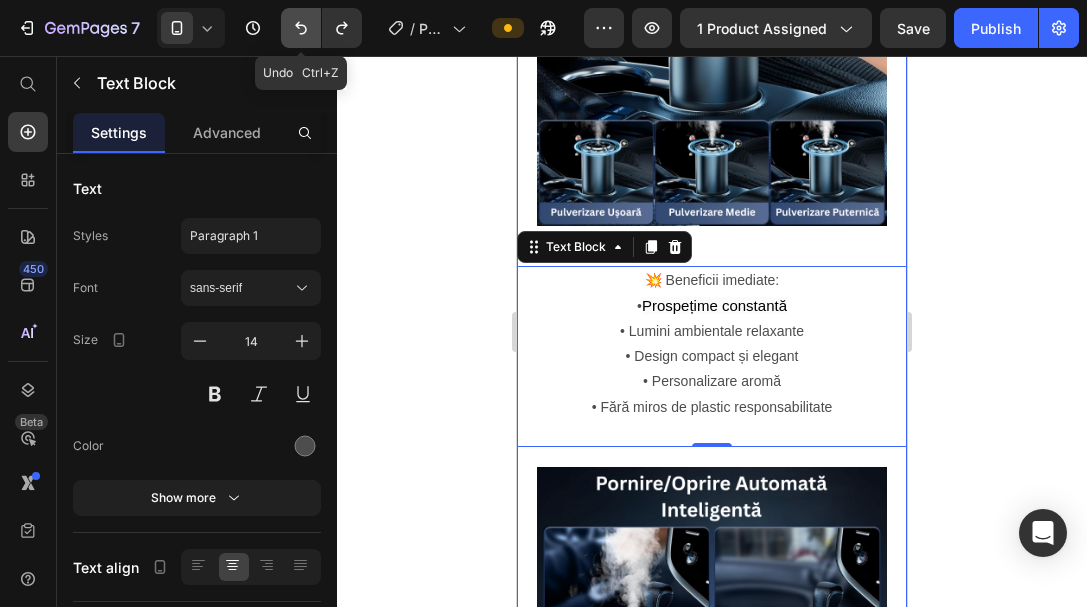 click 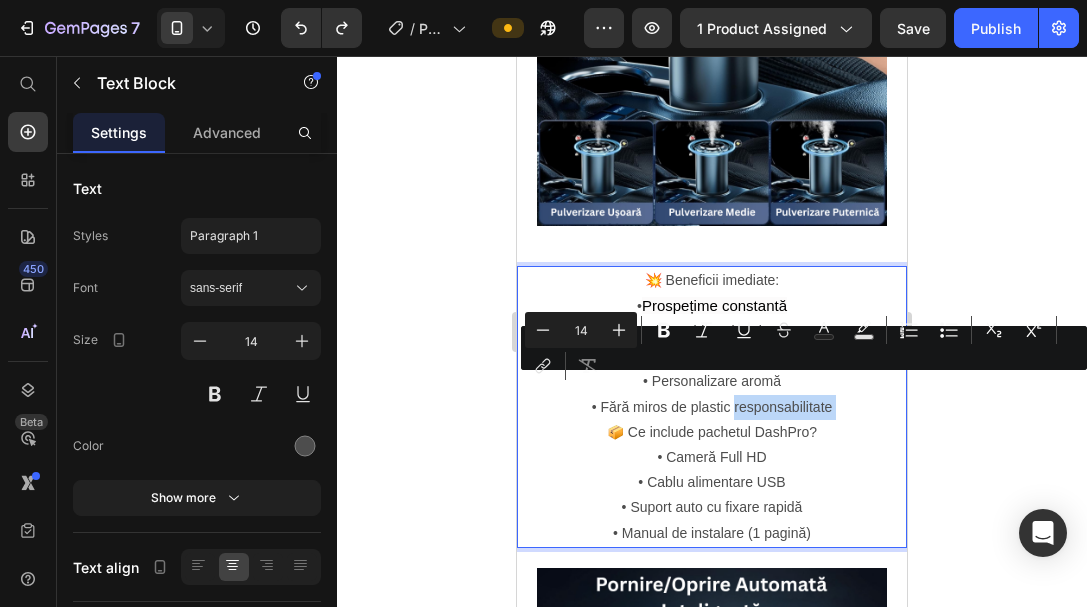 drag, startPoint x: 826, startPoint y: 386, endPoint x: 737, endPoint y: 385, distance: 89.005615 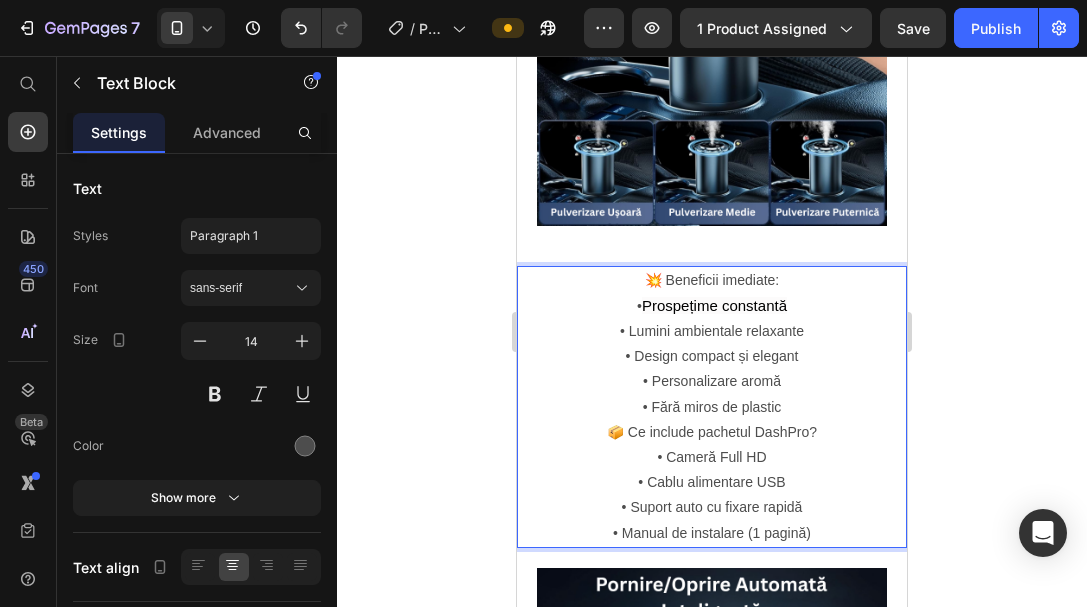 click on "📦 Ce include pachetul DashPro?" at bounding box center (712, 432) 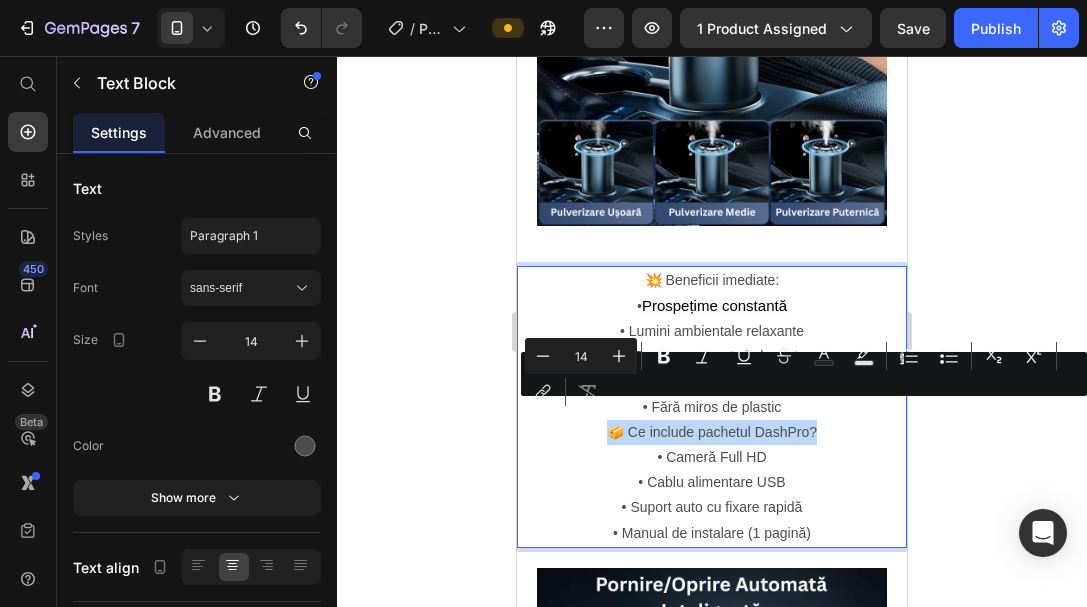 drag, startPoint x: 809, startPoint y: 406, endPoint x: 590, endPoint y: 417, distance: 219.27608 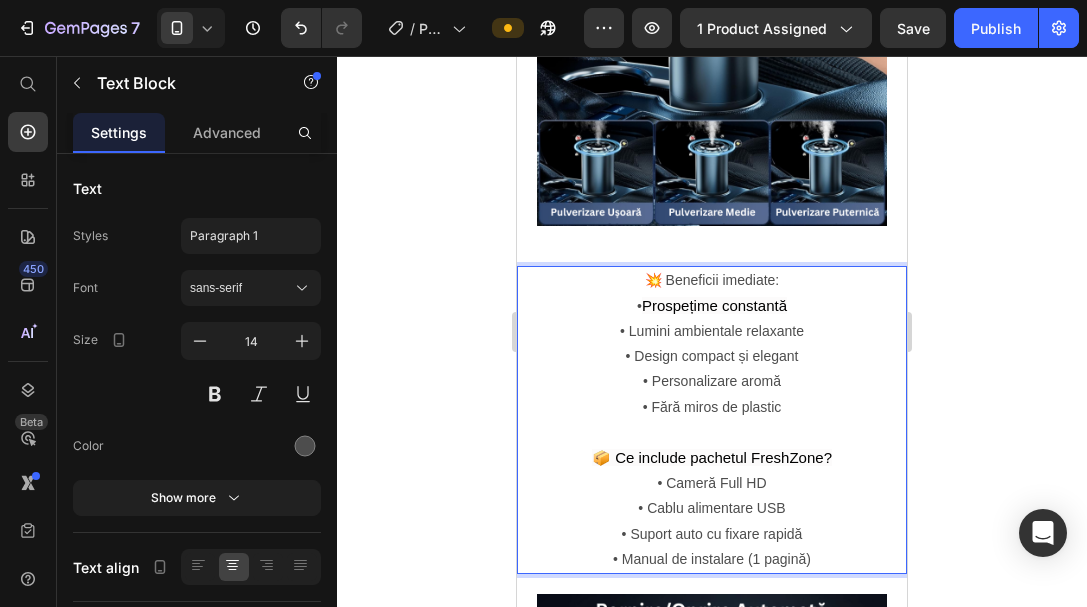 click on "📦 Ce include pachetul FreshZone?" at bounding box center [712, 445] 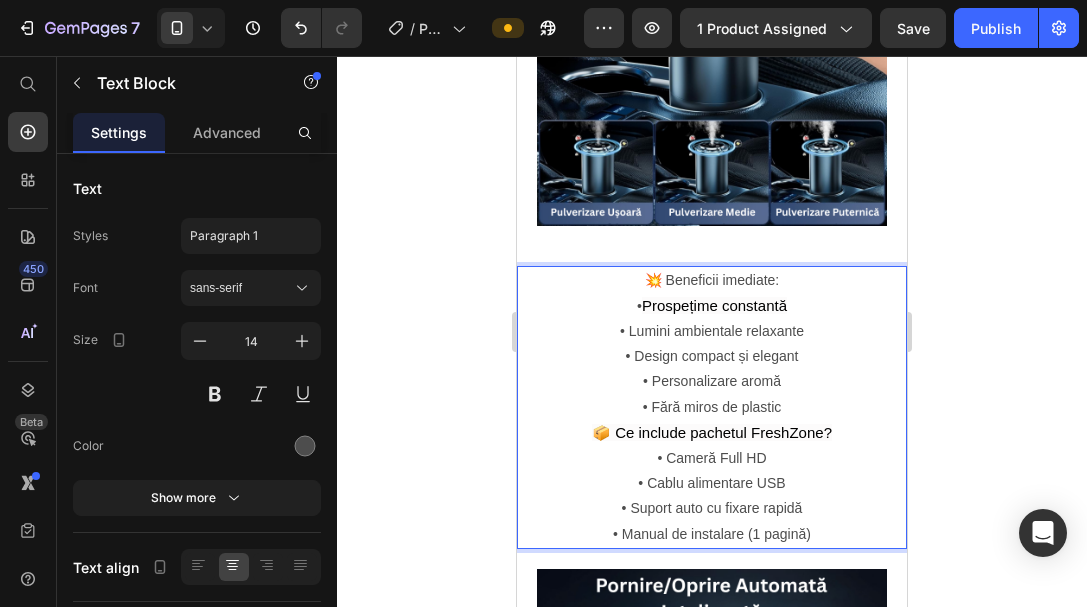 click on "• Cameră Full HD • Cablu alimentare USB • Suport auto cu fixare rapidă • Manual de instalare (1 pagină)" at bounding box center [712, 496] 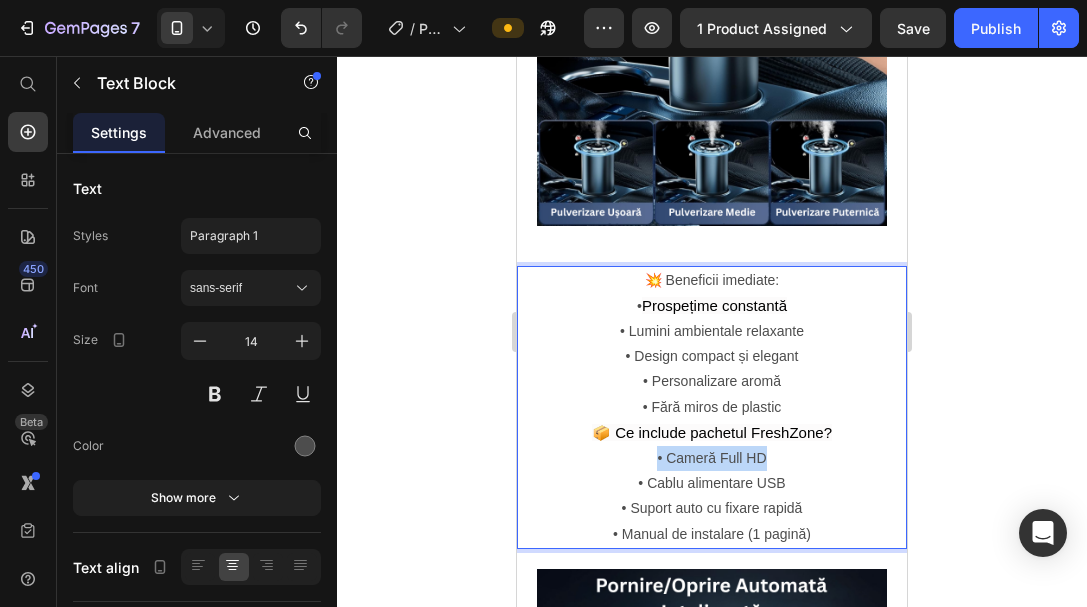 drag, startPoint x: 756, startPoint y: 437, endPoint x: 651, endPoint y: 439, distance: 105.01904 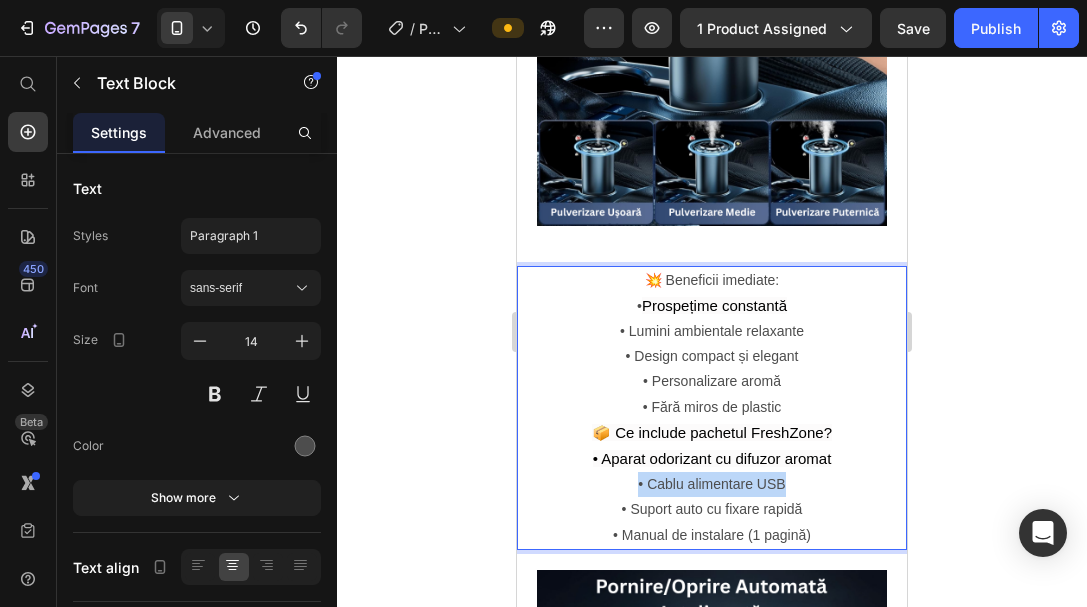drag, startPoint x: 779, startPoint y: 465, endPoint x: 633, endPoint y: 464, distance: 146.00342 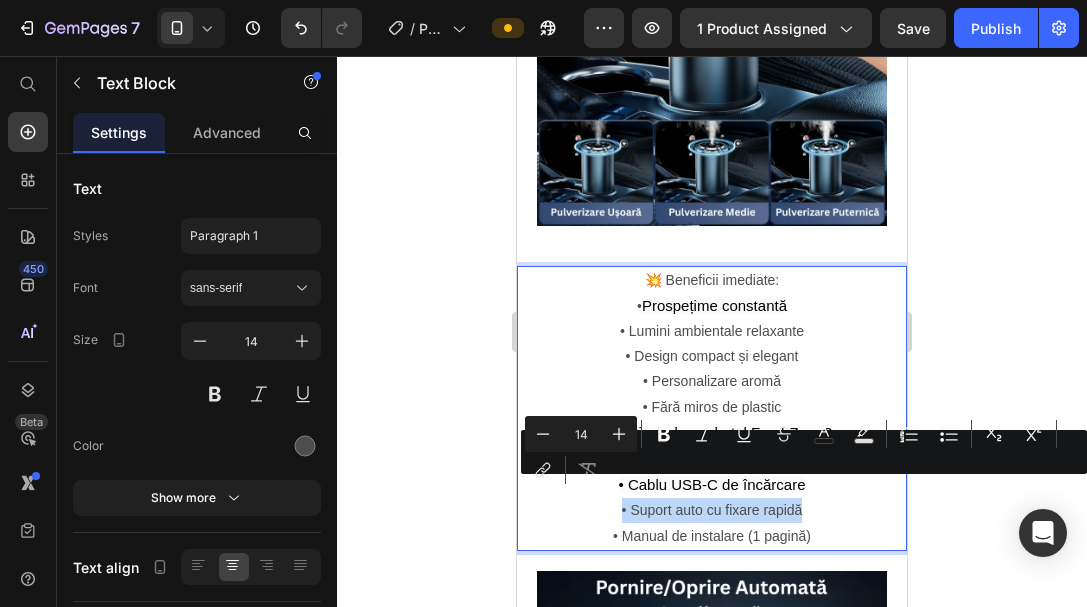 drag, startPoint x: 799, startPoint y: 492, endPoint x: 613, endPoint y: 492, distance: 186 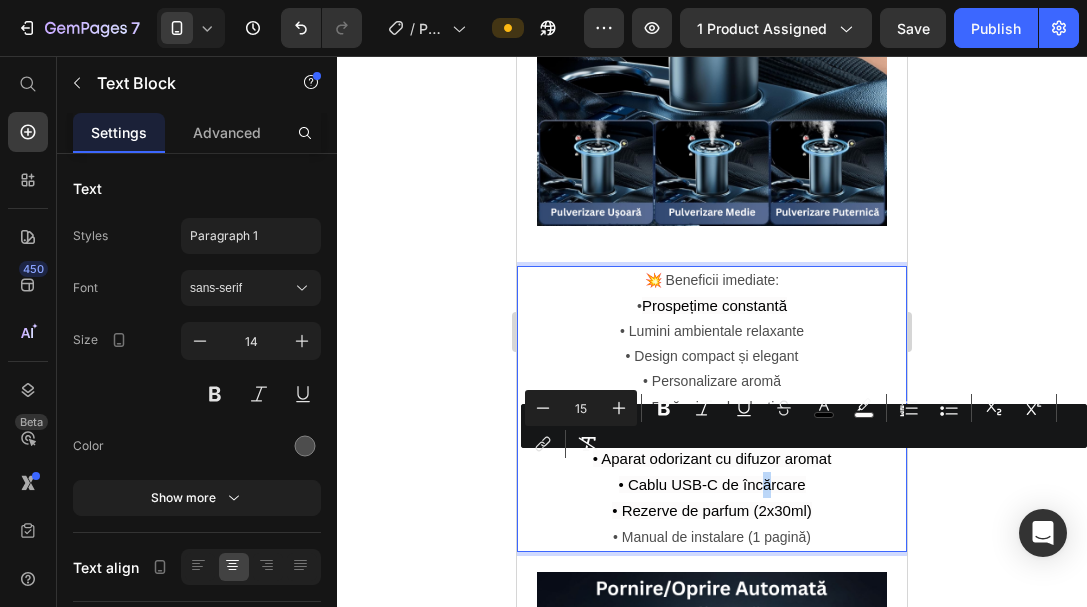 copy on "ă" 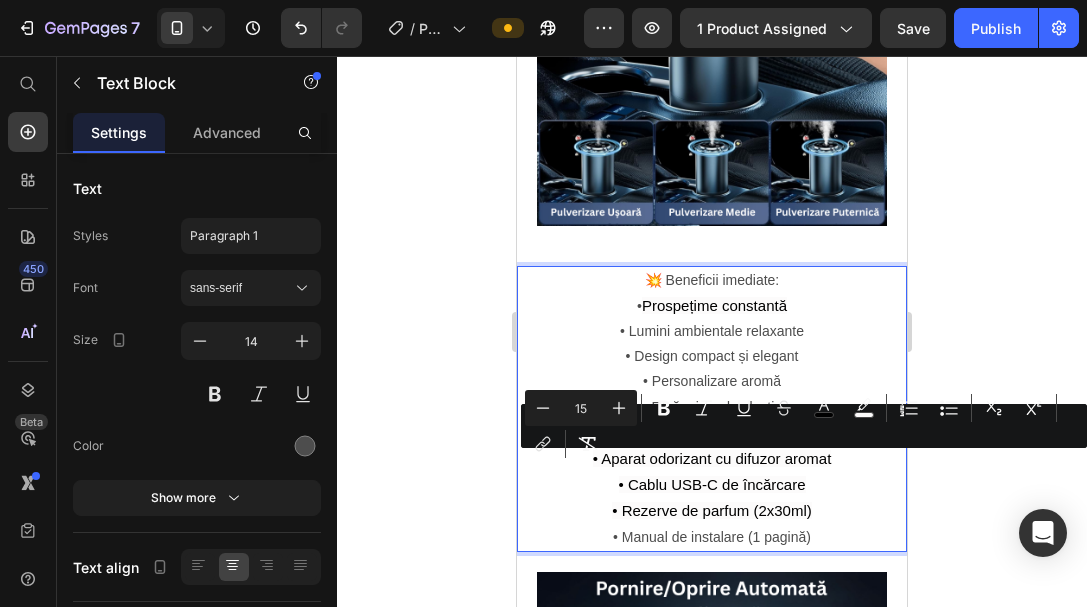 click on "• Rezerve de parfum (2x30ml)" at bounding box center [712, 510] 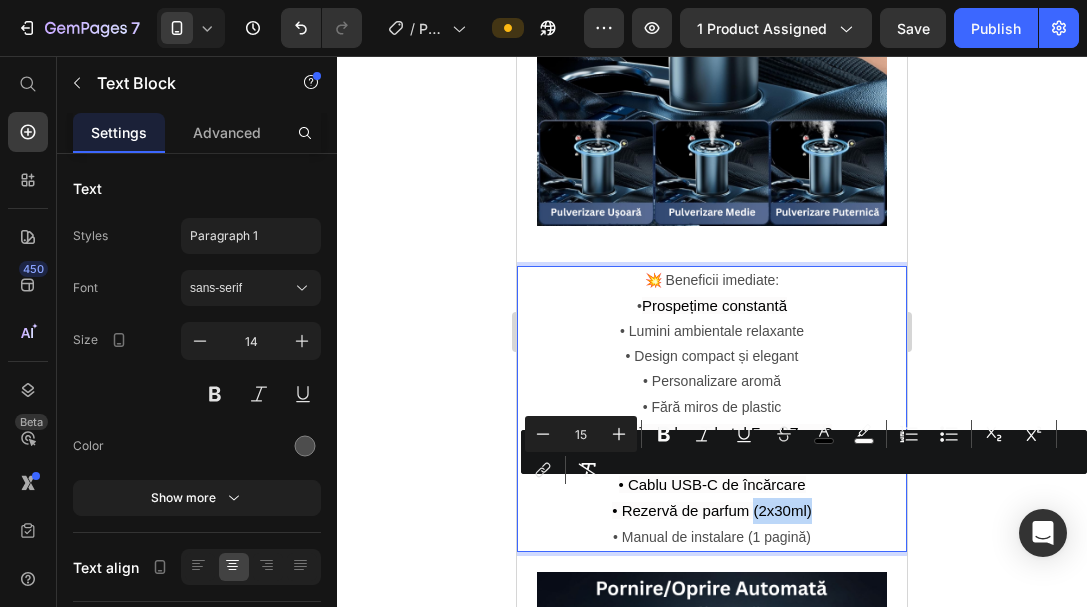 drag, startPoint x: 806, startPoint y: 489, endPoint x: 1268, endPoint y: 543, distance: 465.14514 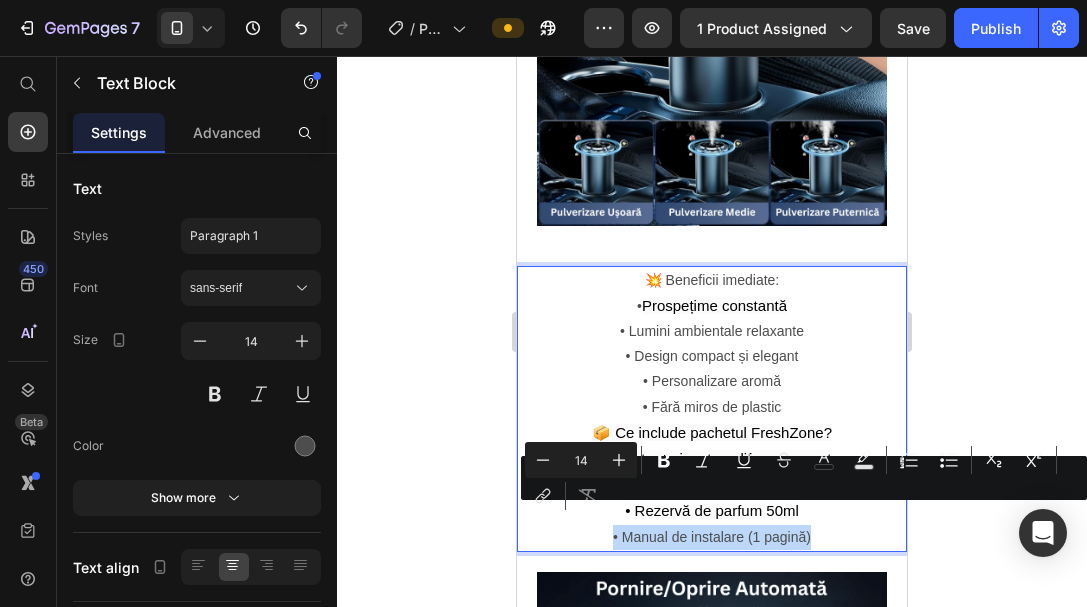 drag, startPoint x: 801, startPoint y: 516, endPoint x: 604, endPoint y: 515, distance: 197.00253 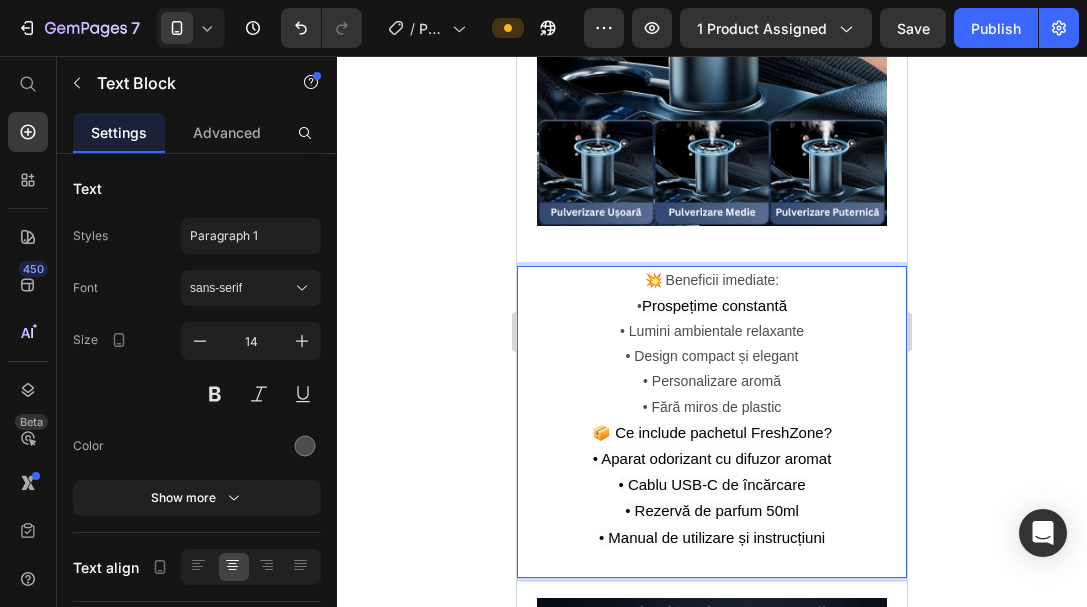 click on "• Aparat odorizant cu difuzor aromat • Cablu USB-C de încărcare • Rezervă de parfum 50ml • Manual de utilizare și instrucțiuni" at bounding box center (712, 498) 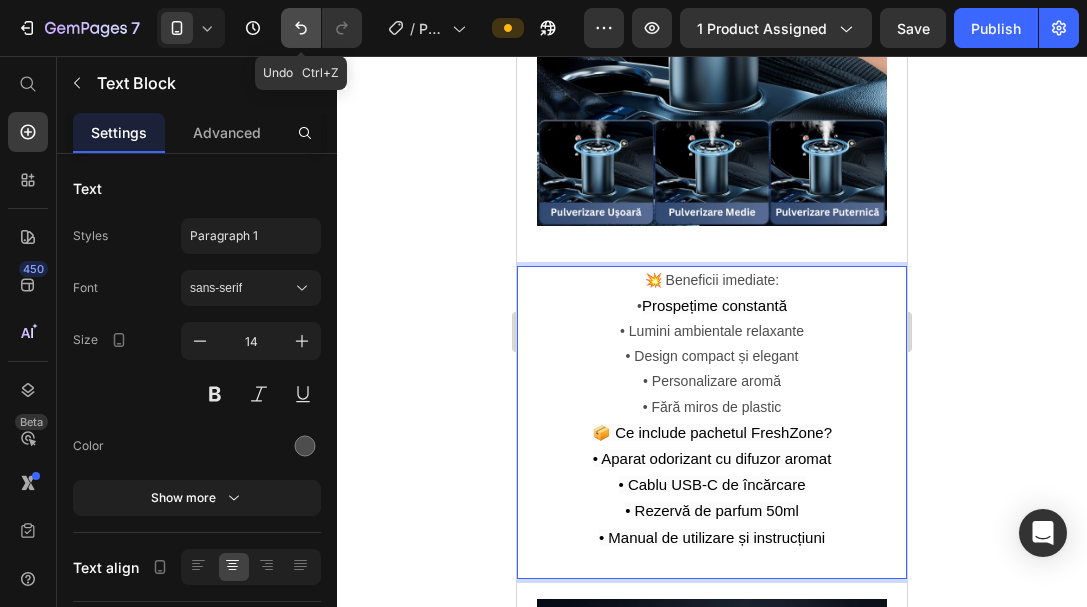 click 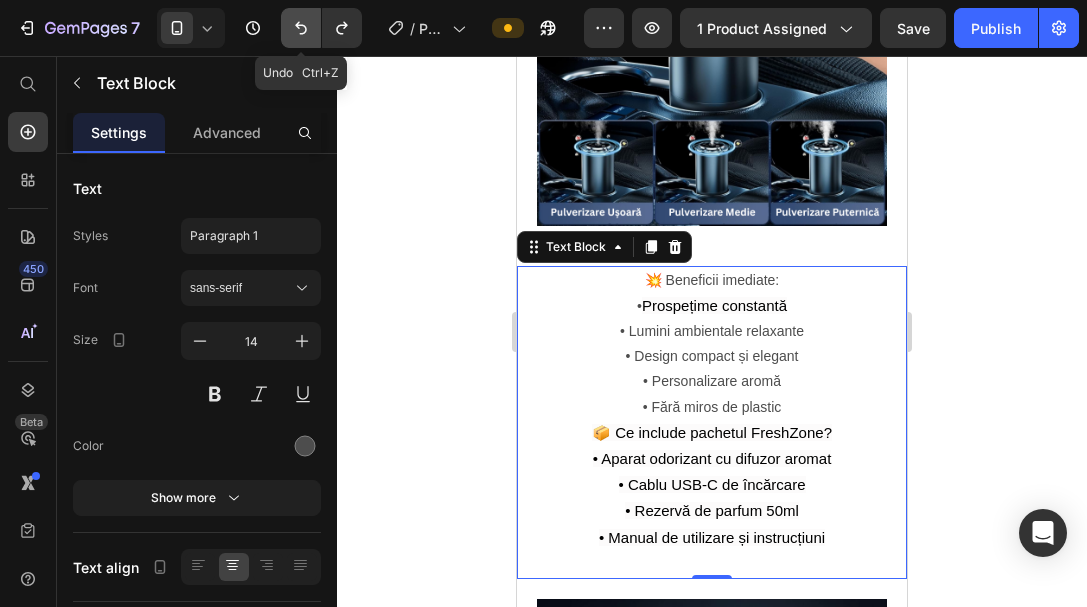 click 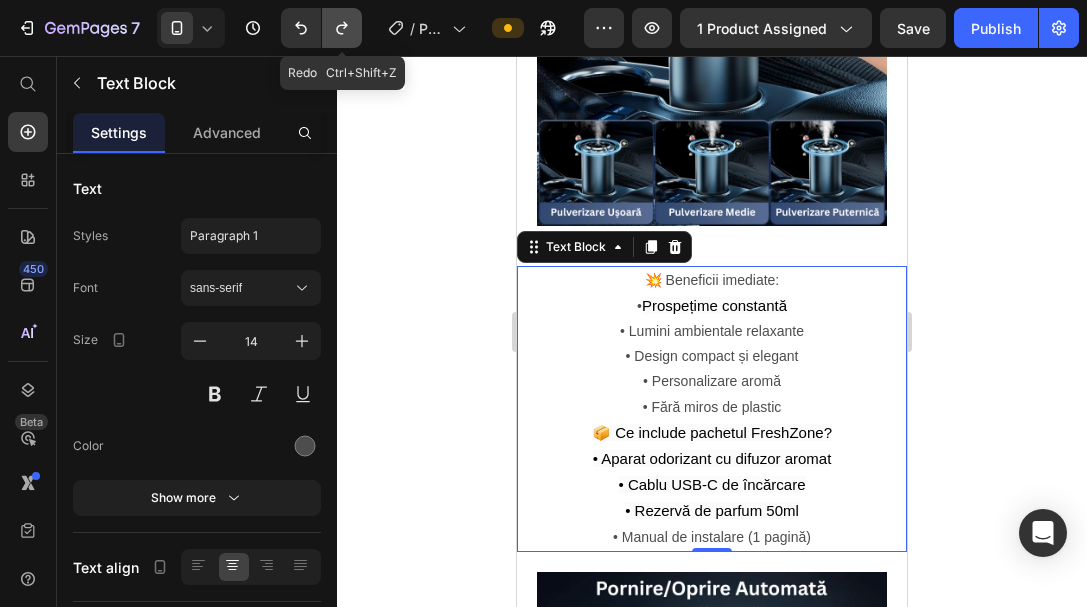 click 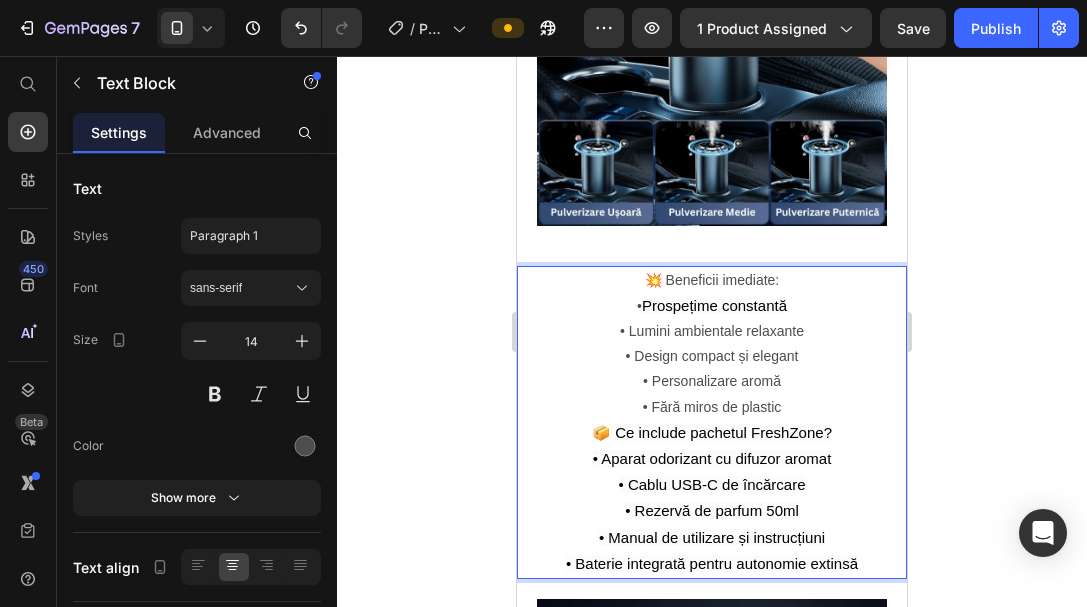 click 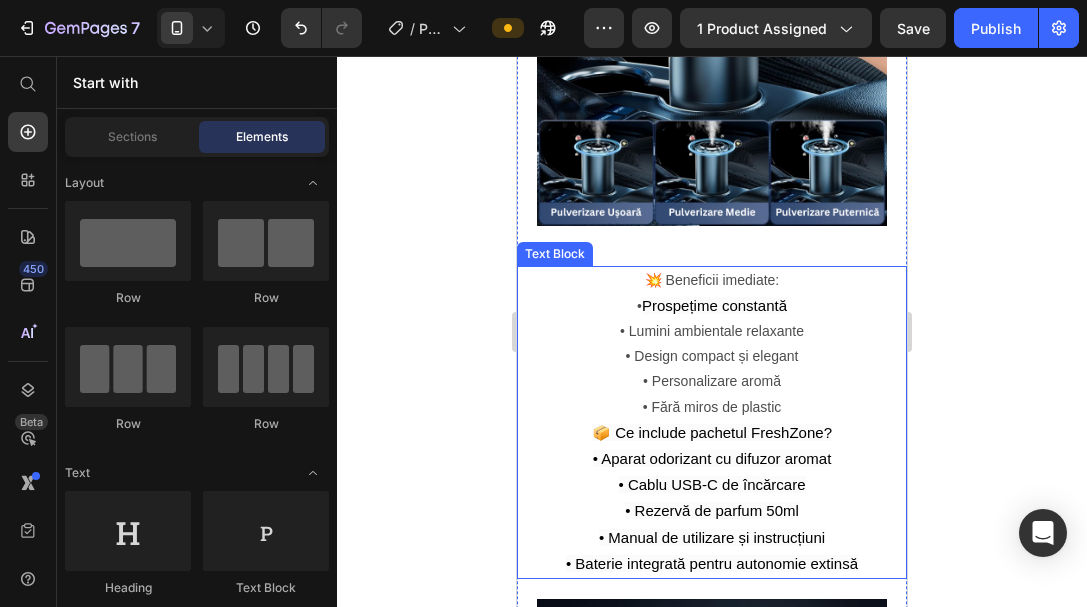 click on "💥 Beneficii imediate:" at bounding box center (712, 280) 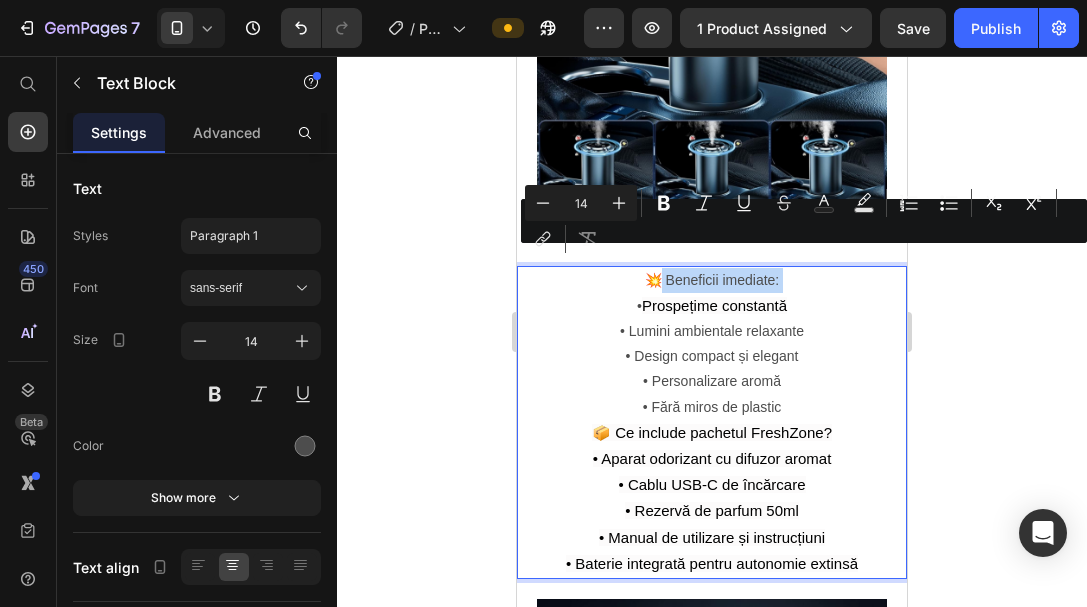 drag, startPoint x: 773, startPoint y: 260, endPoint x: 638, endPoint y: 263, distance: 135.03333 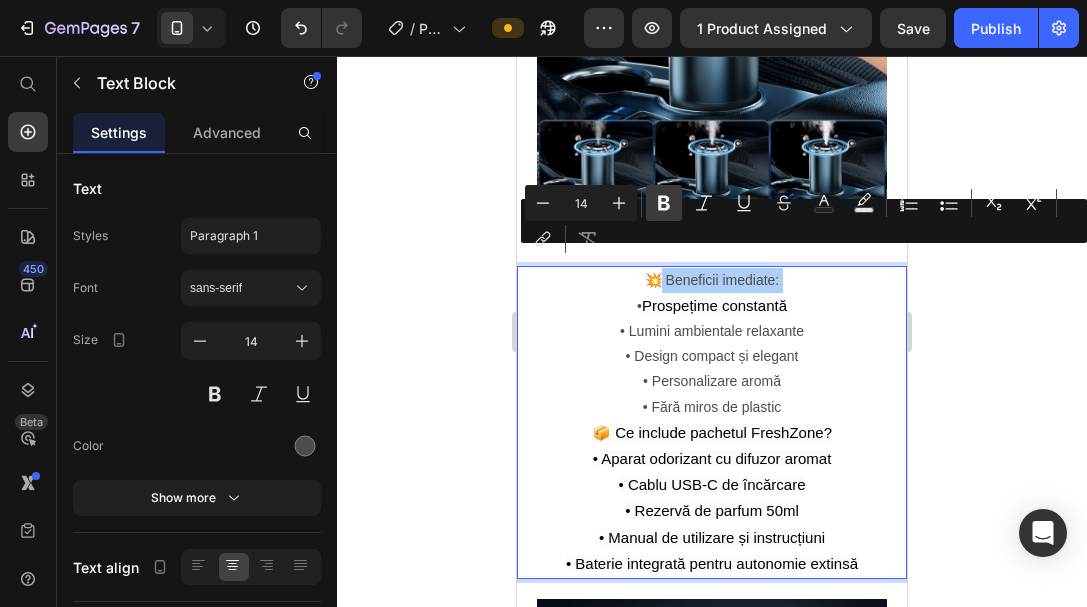 click 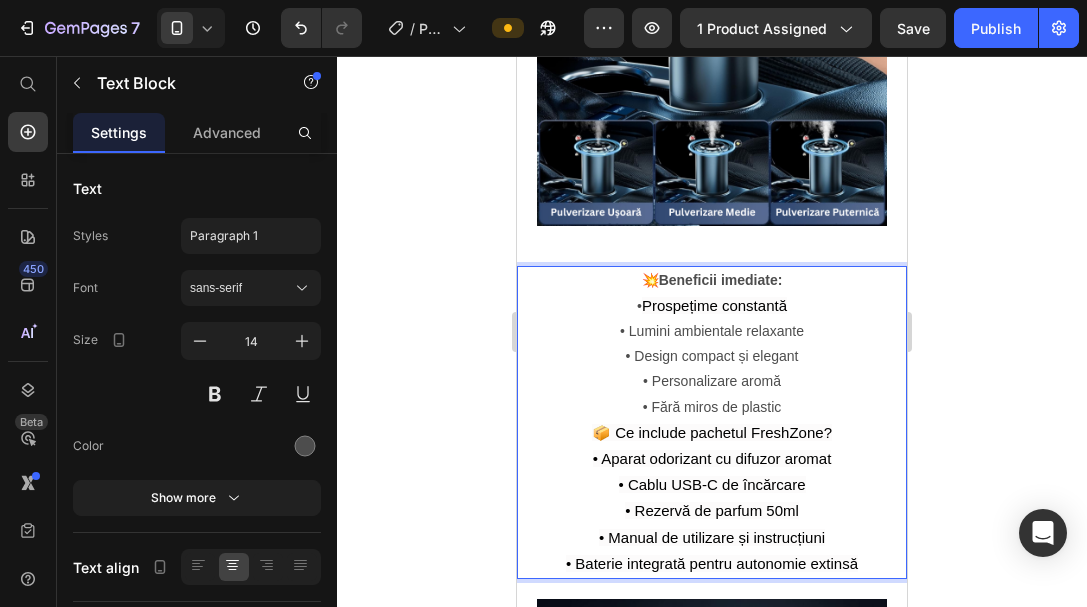 click on "•  Prospețime constantă • Lumini ambientale relaxante • Design compact și elegant • Personalizare aromă • Fără miros de plastic" at bounding box center [712, 356] 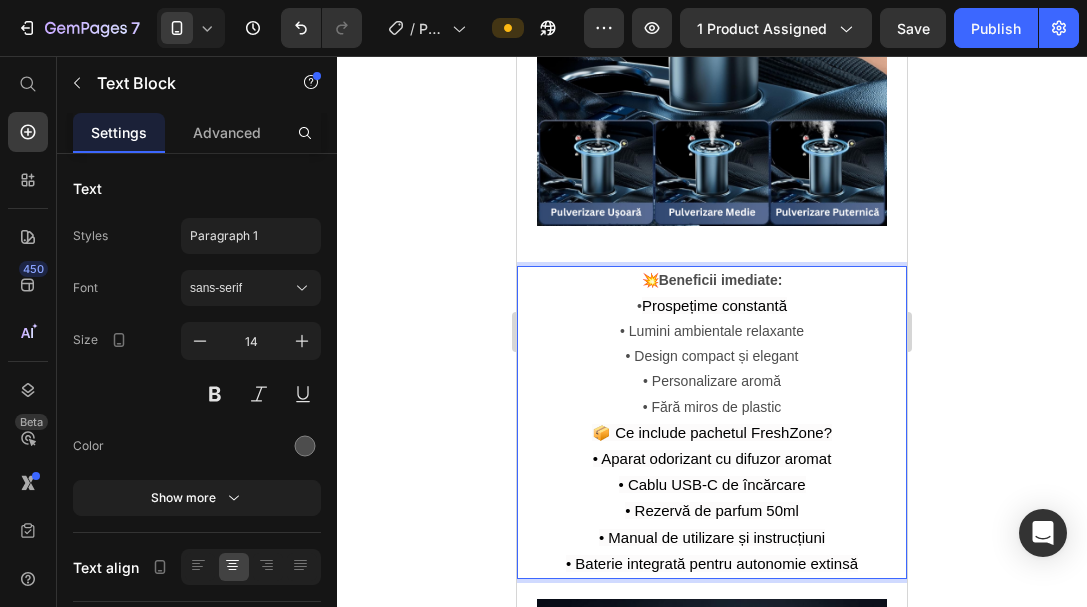 click on "• Cablu USB-C de încărcare" at bounding box center [712, 484] 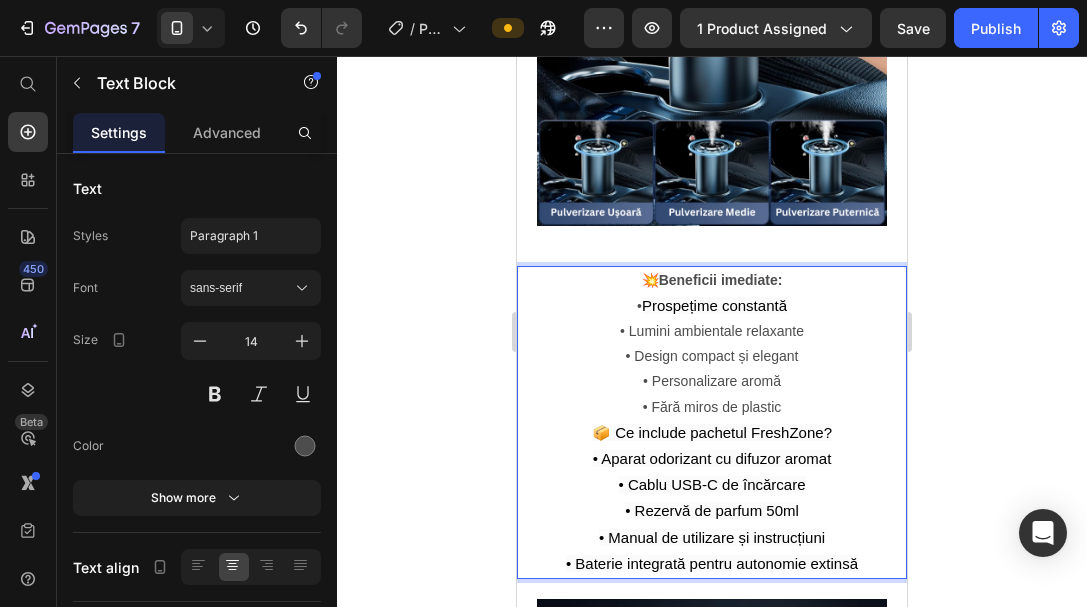 click on "•  Prospețime constantă • Lumini ambientale relaxante • Design compact și elegant • Personalizare aromă • Fără miros de plastic" at bounding box center [712, 356] 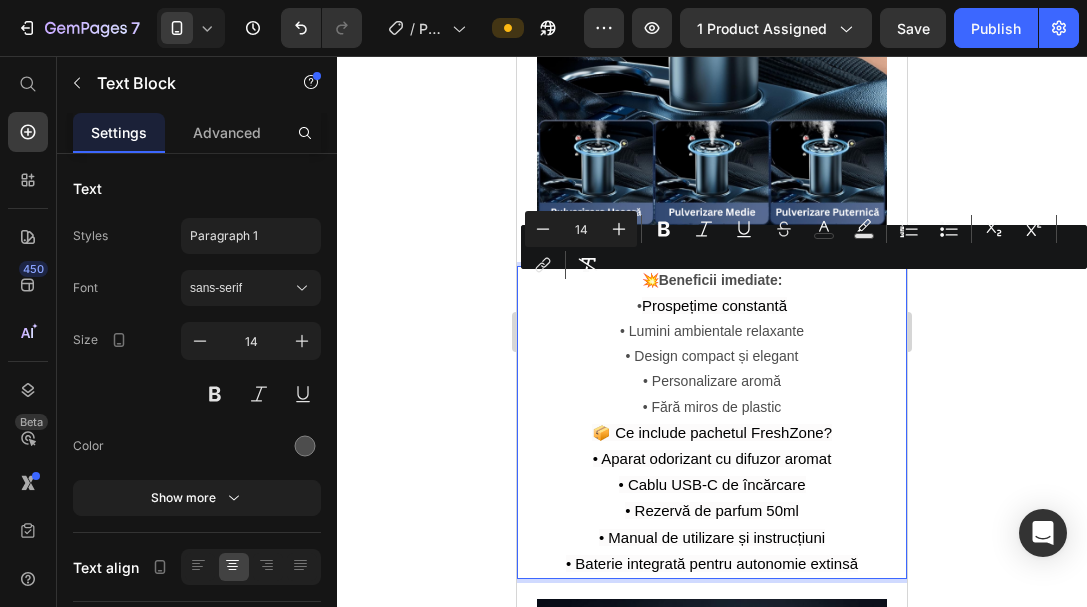 drag, startPoint x: 777, startPoint y: 386, endPoint x: 617, endPoint y: 296, distance: 183.57559 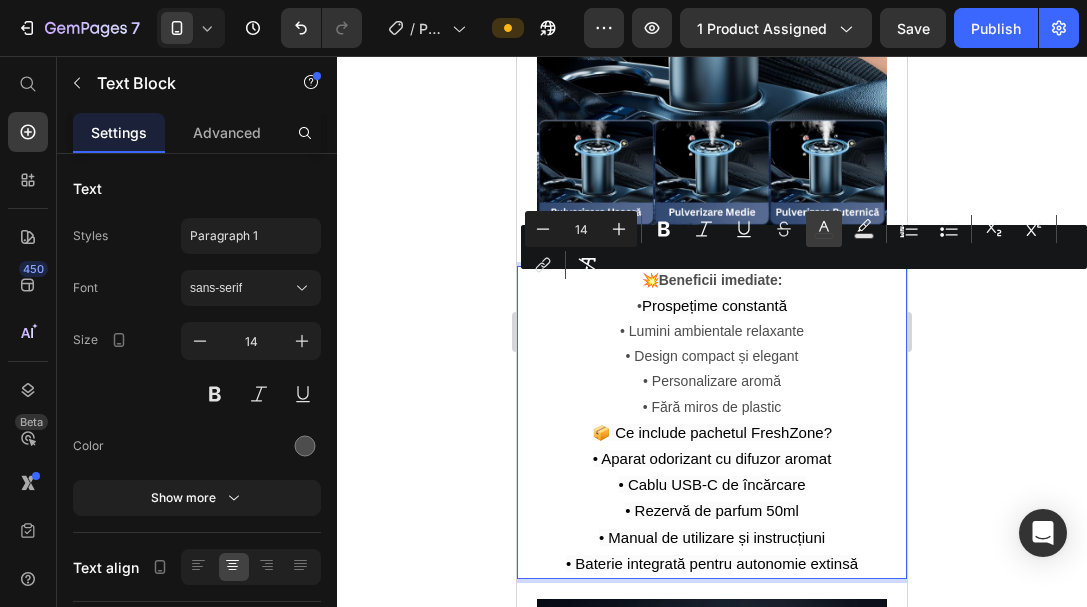 click 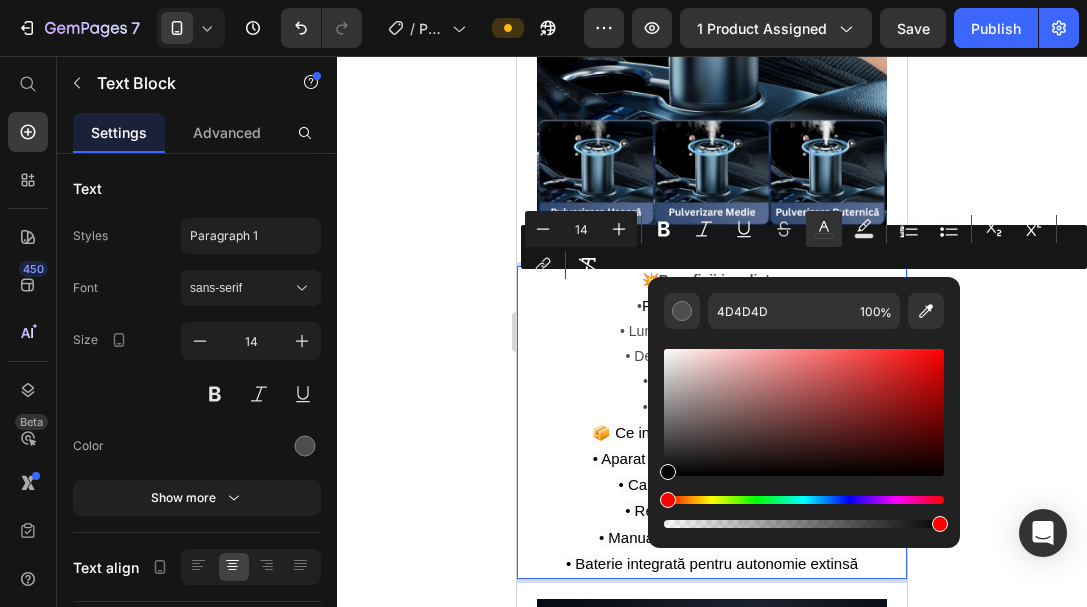 type on "020202" 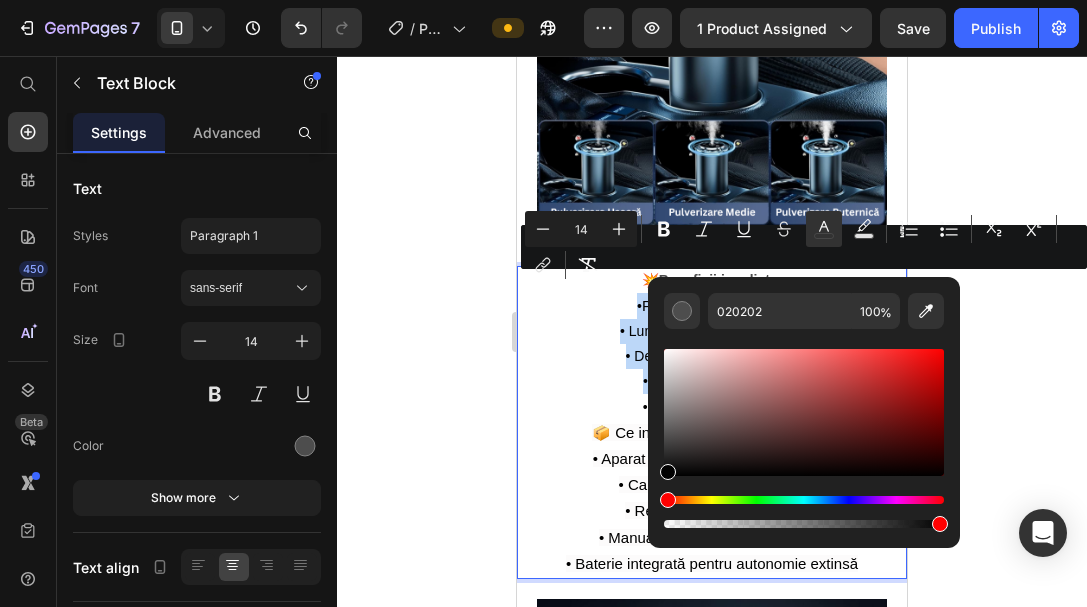 drag, startPoint x: 670, startPoint y: 439, endPoint x: 658, endPoint y: 474, distance: 37 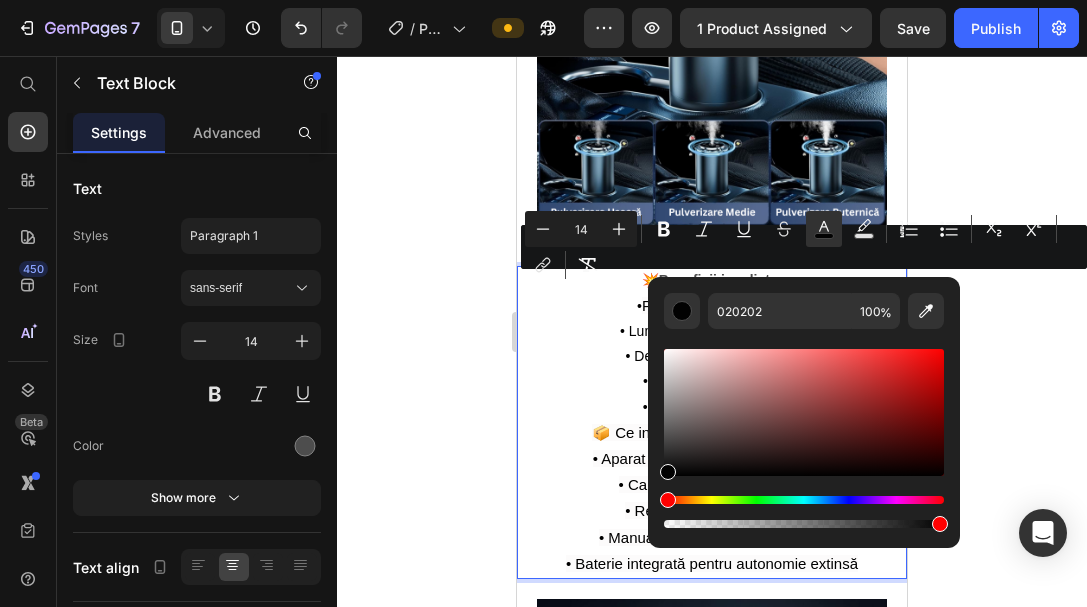 click on "•  Prospețime constantă • Lumini ambientale relaxante • Design compact și elegant • Personalizare aromă • Fără miros de plastic" at bounding box center [712, 356] 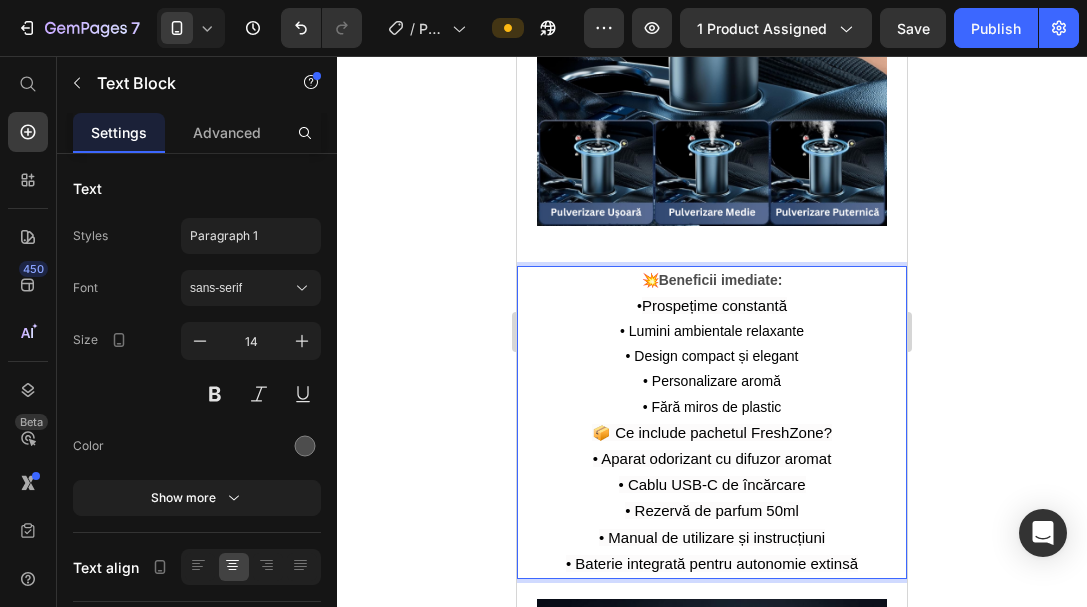click 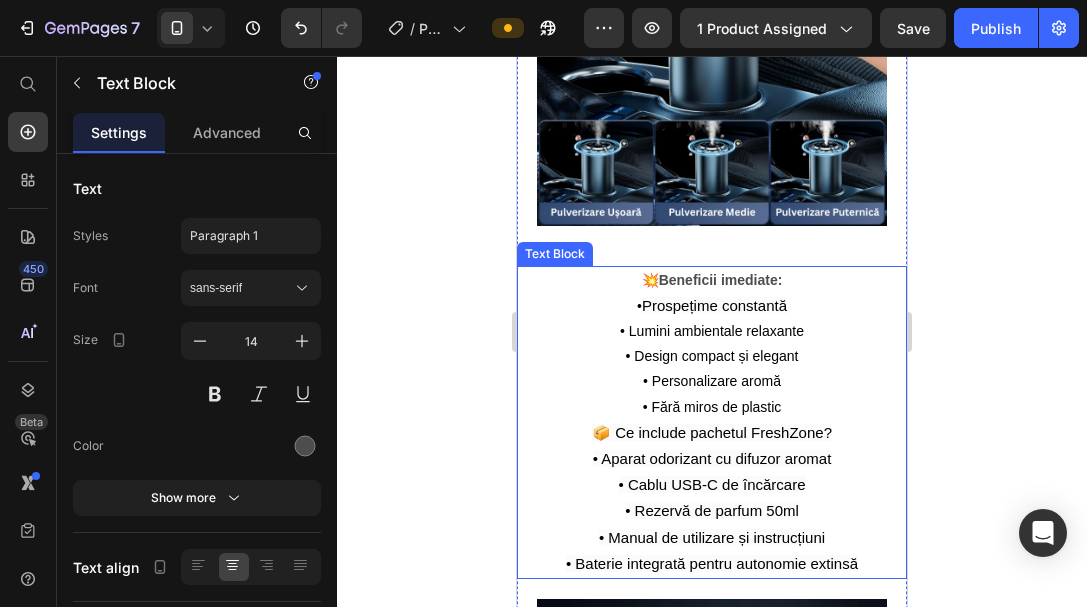 click on "• Design compact și elegant" at bounding box center [712, 356] 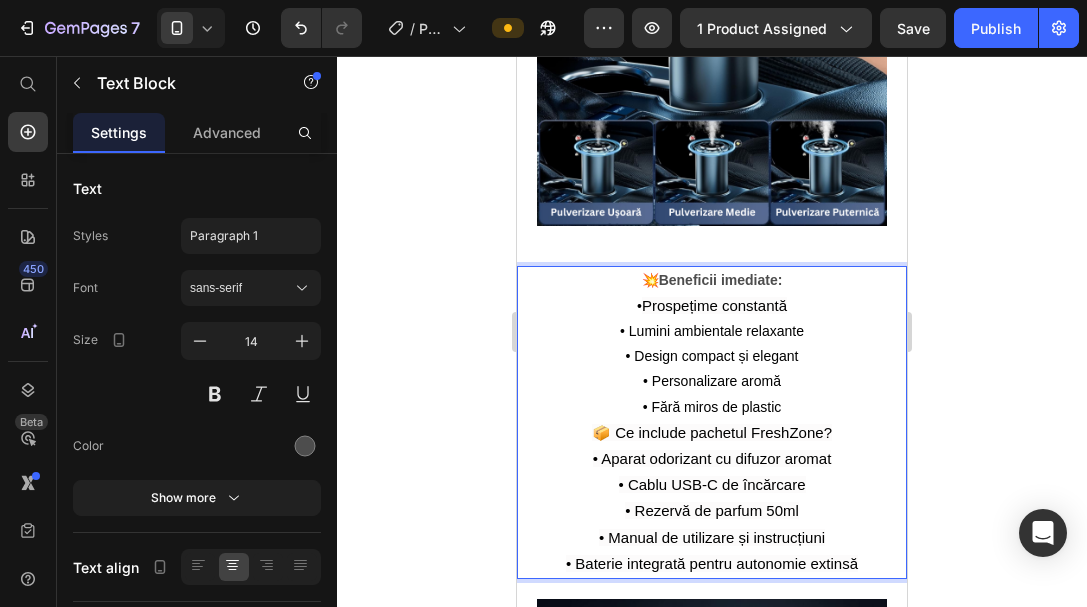 click on "• Cablu USB-C de încărcare" at bounding box center [712, 484] 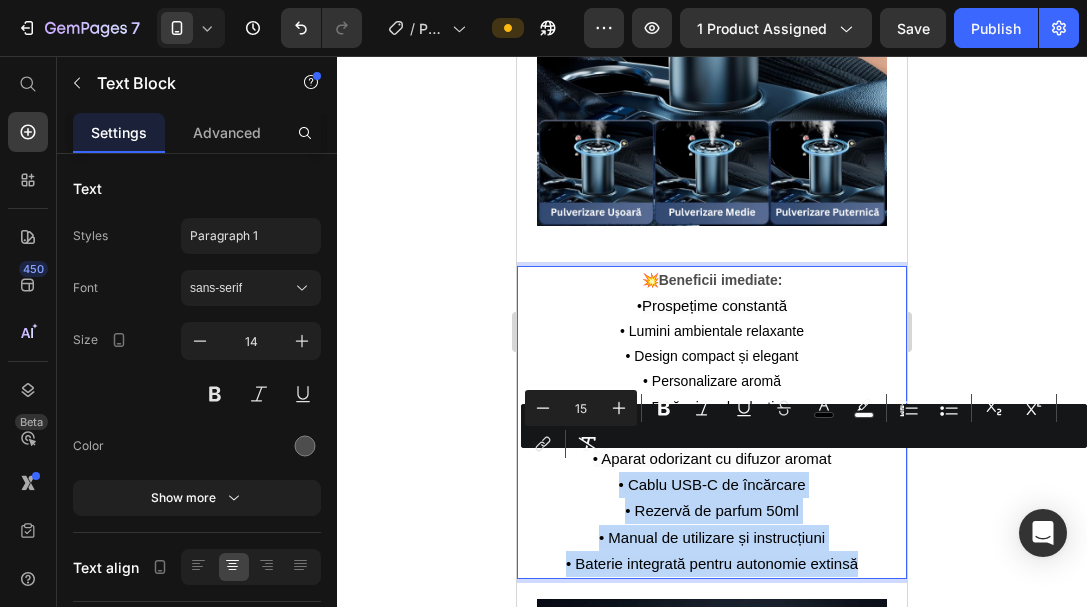 drag, startPoint x: 850, startPoint y: 544, endPoint x: 1120, endPoint y: 509, distance: 272.25906 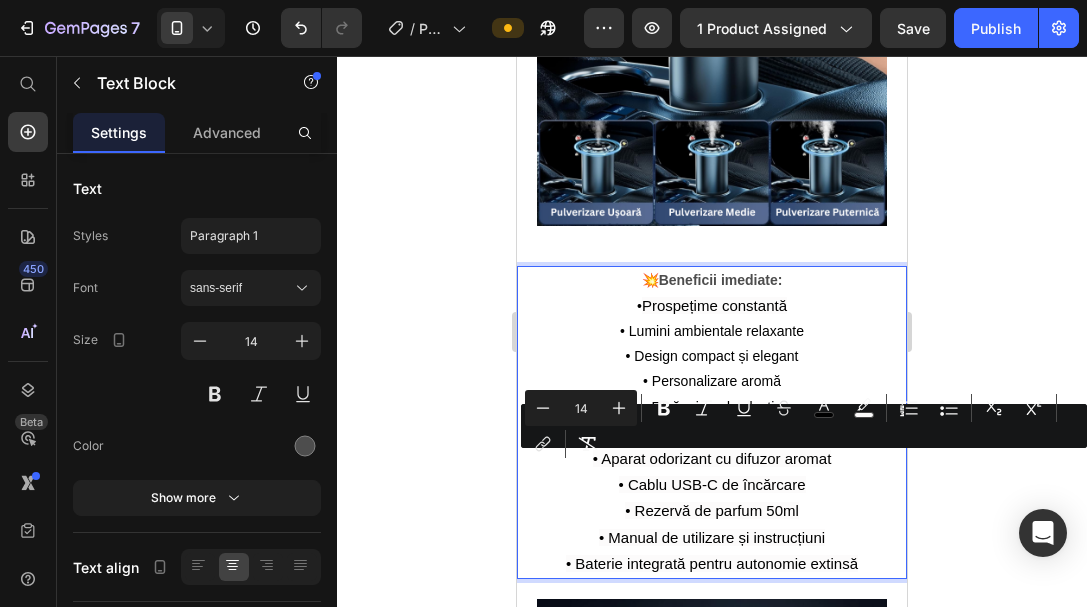 click on "•  Prospețime constantă • Lumini ambientale relaxante • Design compact și elegant • Personalizare aromă • Fără miros de plastic" at bounding box center [712, 356] 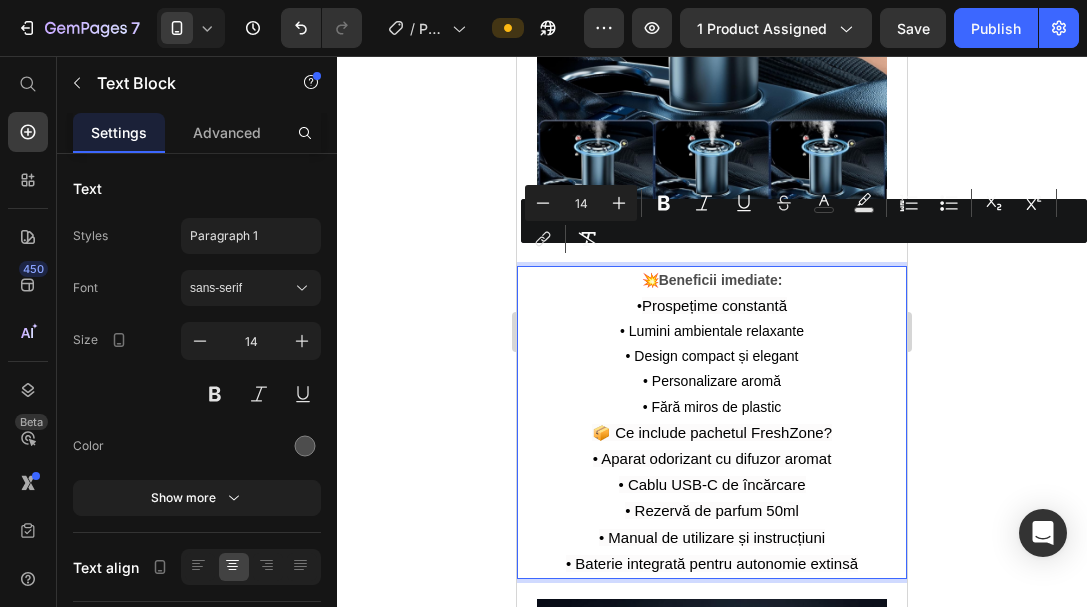 drag, startPoint x: 783, startPoint y: 391, endPoint x: 621, endPoint y: 255, distance: 211.51833 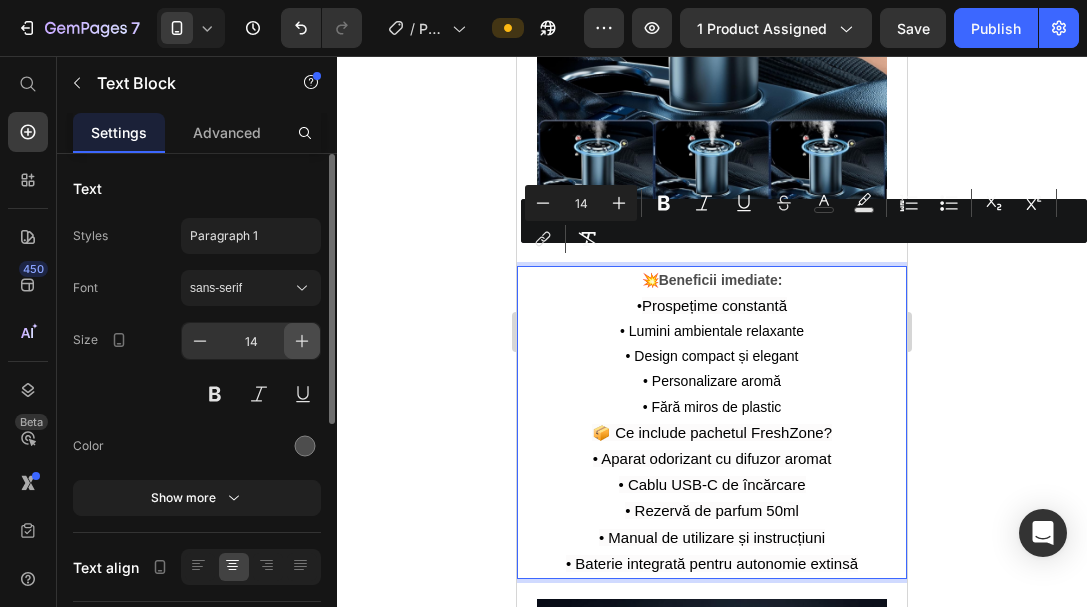 click 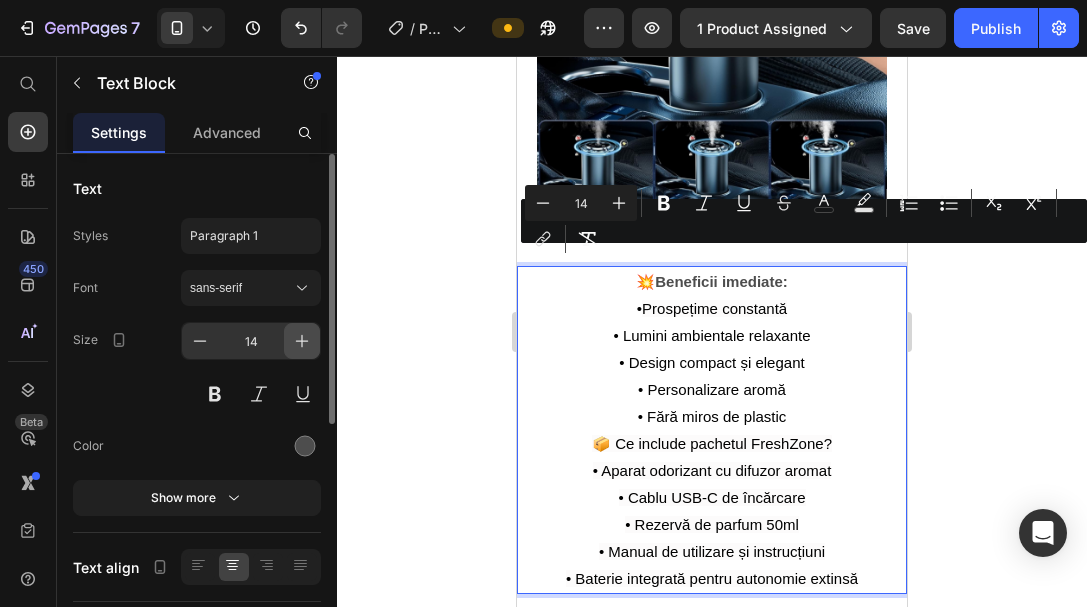 type on "15" 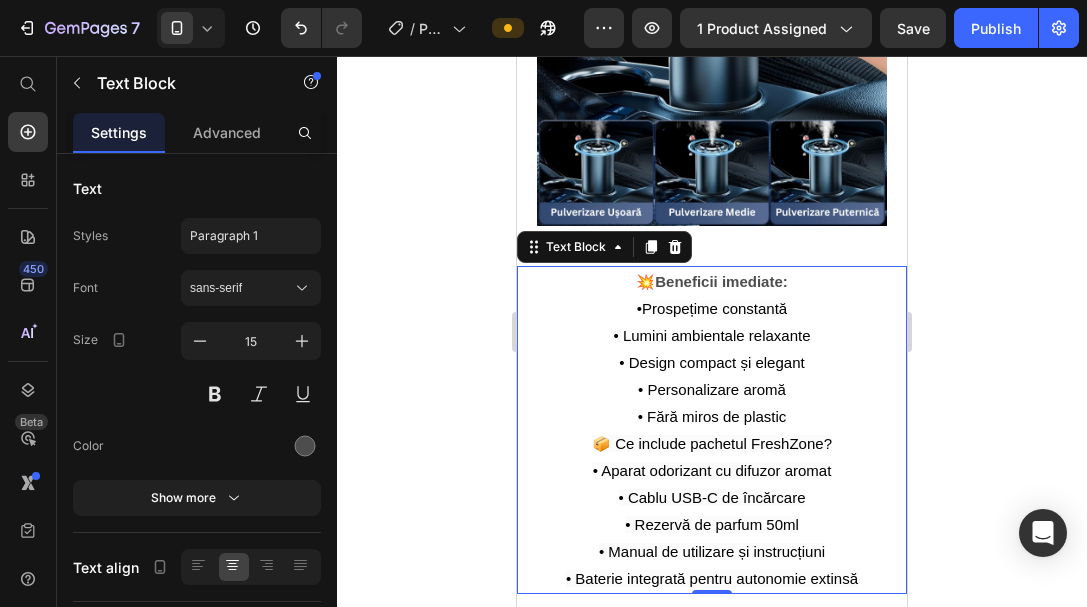 click 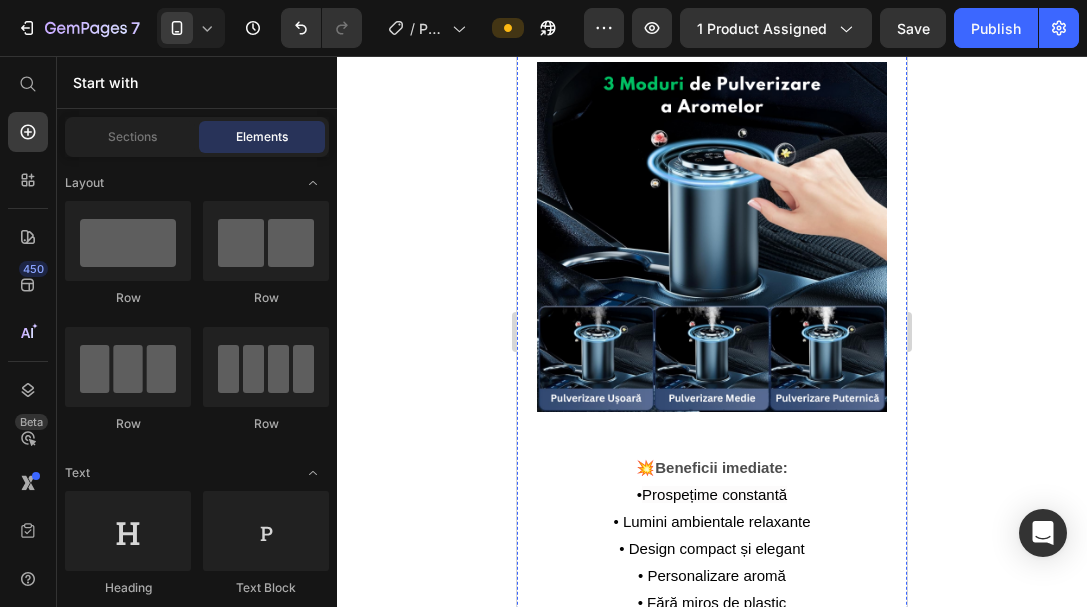 scroll, scrollTop: 2000, scrollLeft: 0, axis: vertical 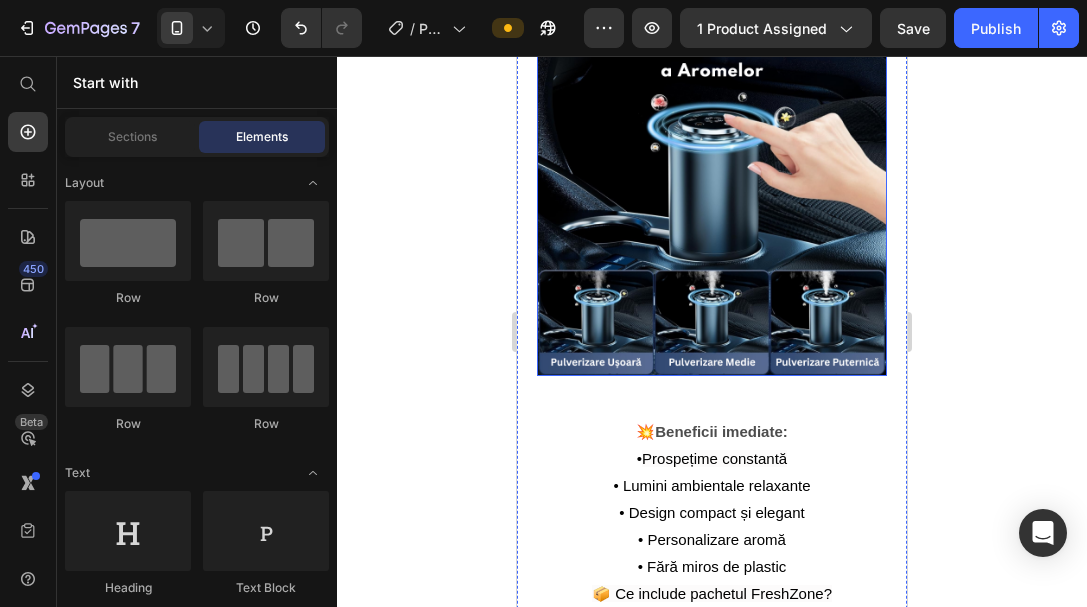 click at bounding box center (712, 201) 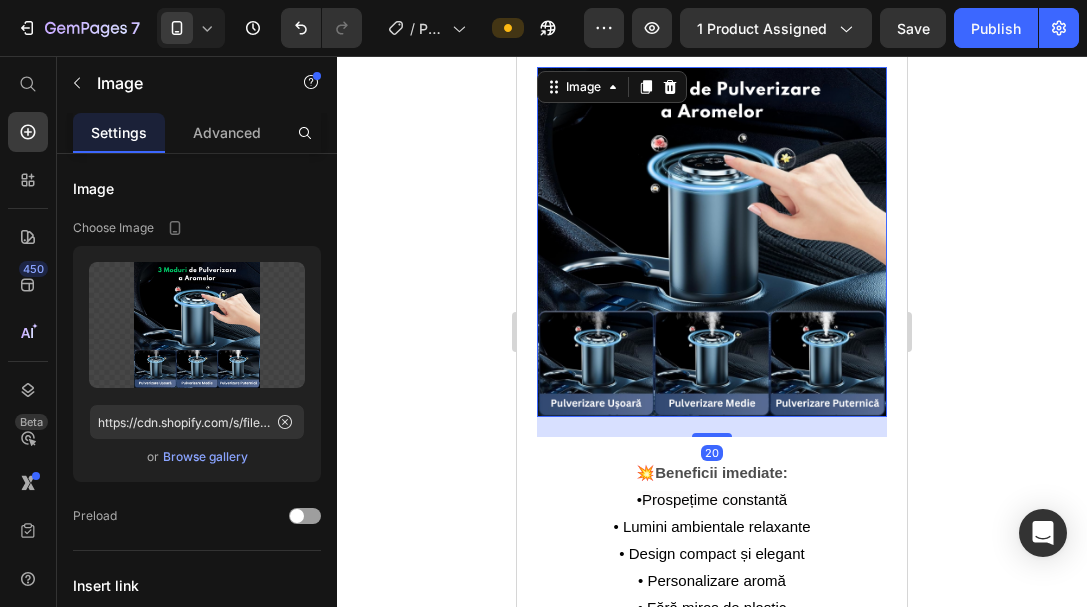 scroll, scrollTop: 1900, scrollLeft: 0, axis: vertical 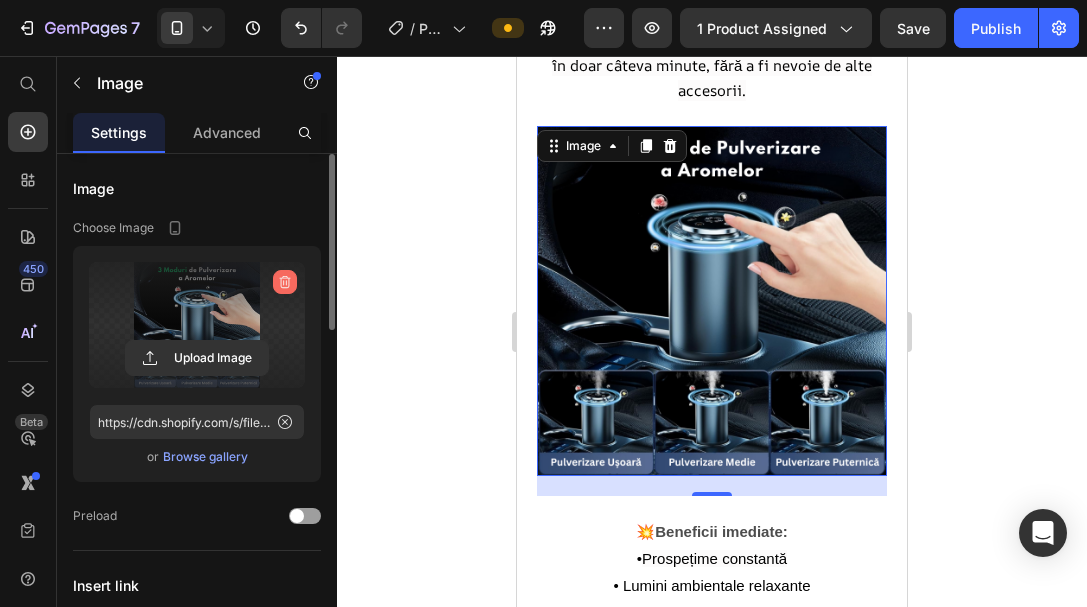 click 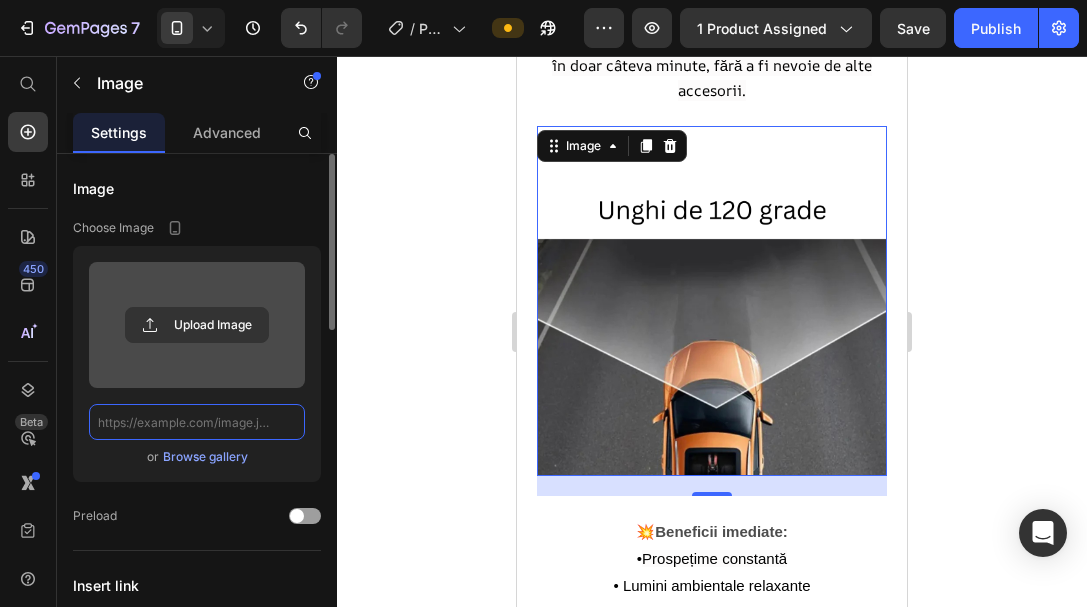 scroll, scrollTop: 0, scrollLeft: 0, axis: both 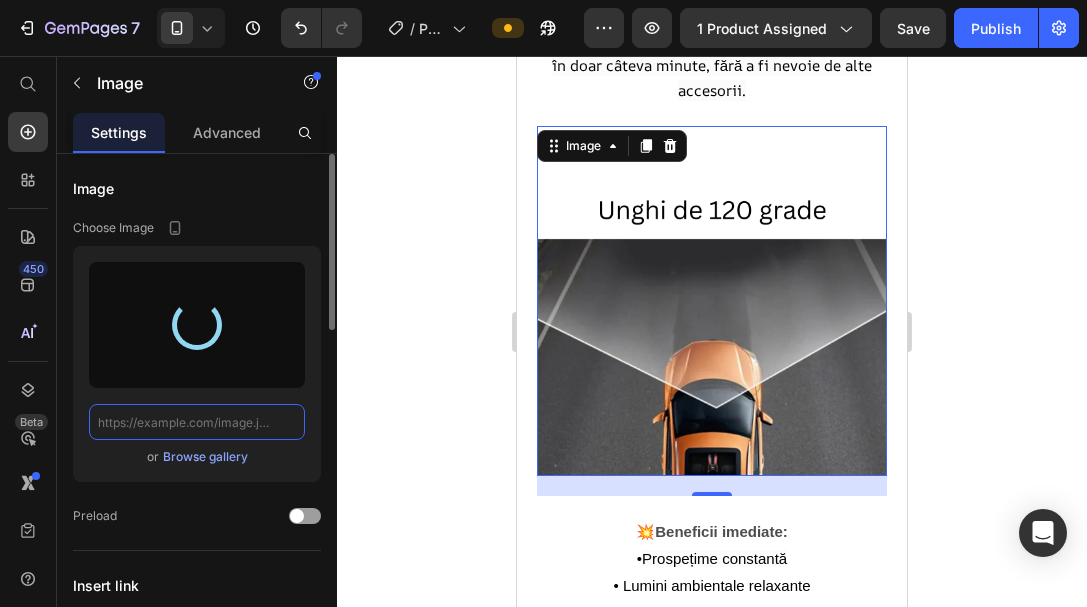 type on "https://cdn.shopify.com/s/files/1/0962/0809/3525/files/gempages_574820113367172325-349a5b5c-e79b-4a09-91f7-c0af9fa1ae0f.png" 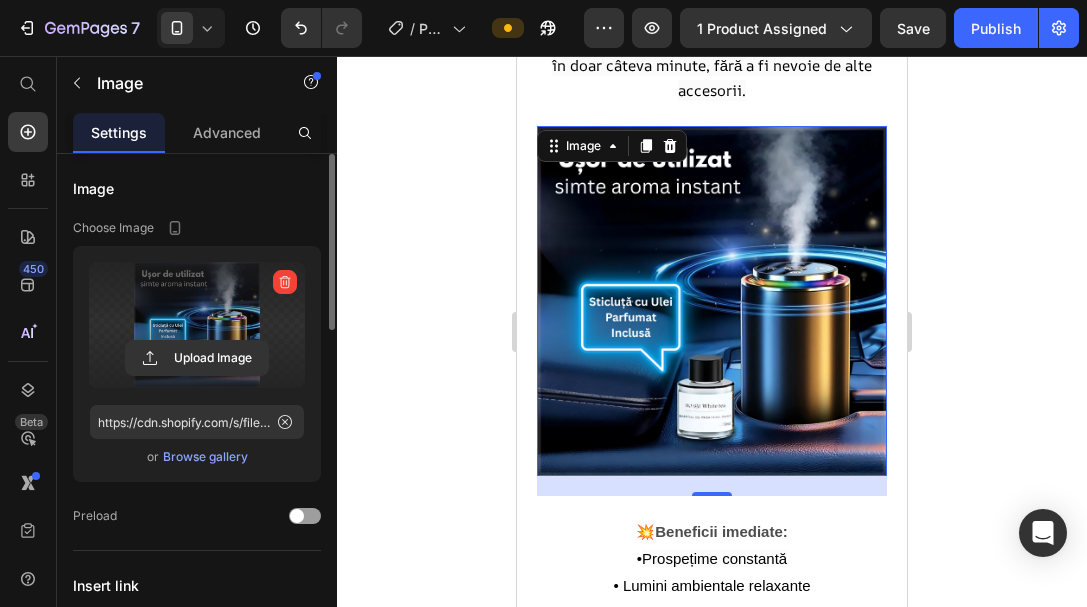 click 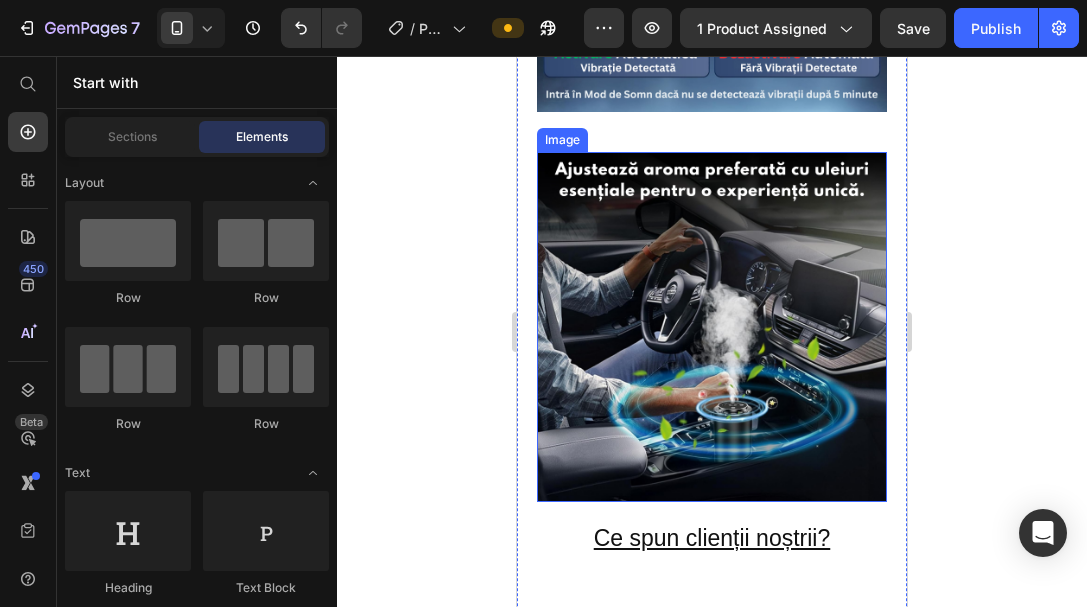 scroll, scrollTop: 3100, scrollLeft: 0, axis: vertical 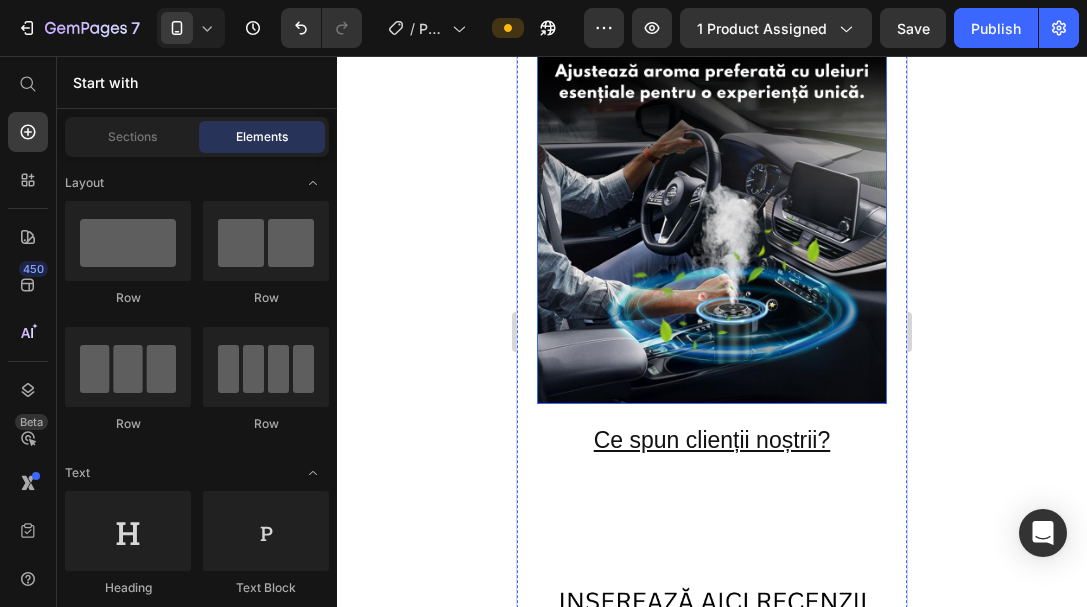 click at bounding box center (712, 229) 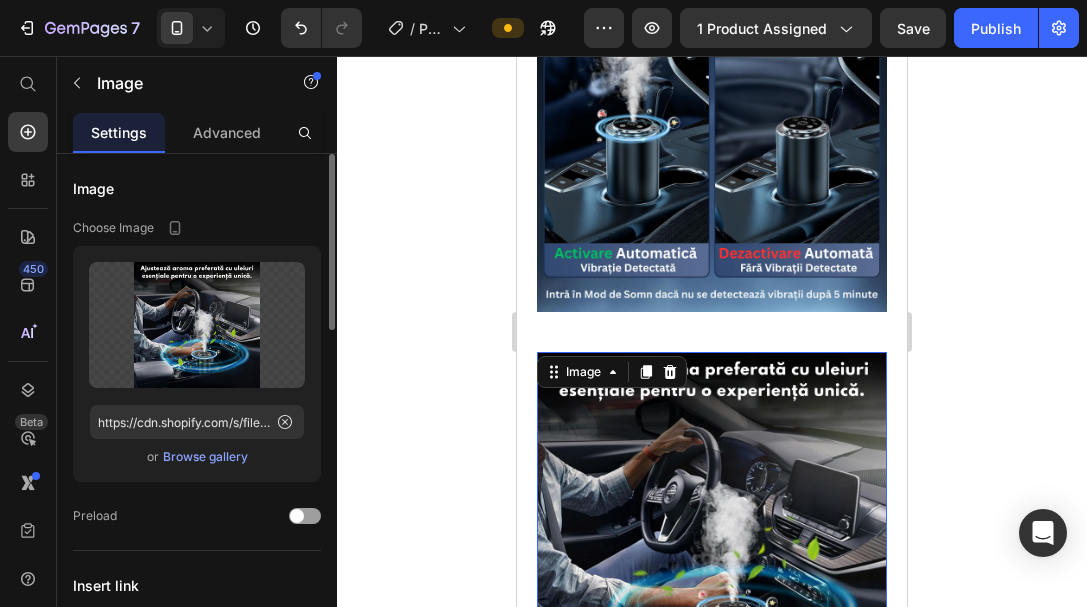 scroll, scrollTop: 2800, scrollLeft: 0, axis: vertical 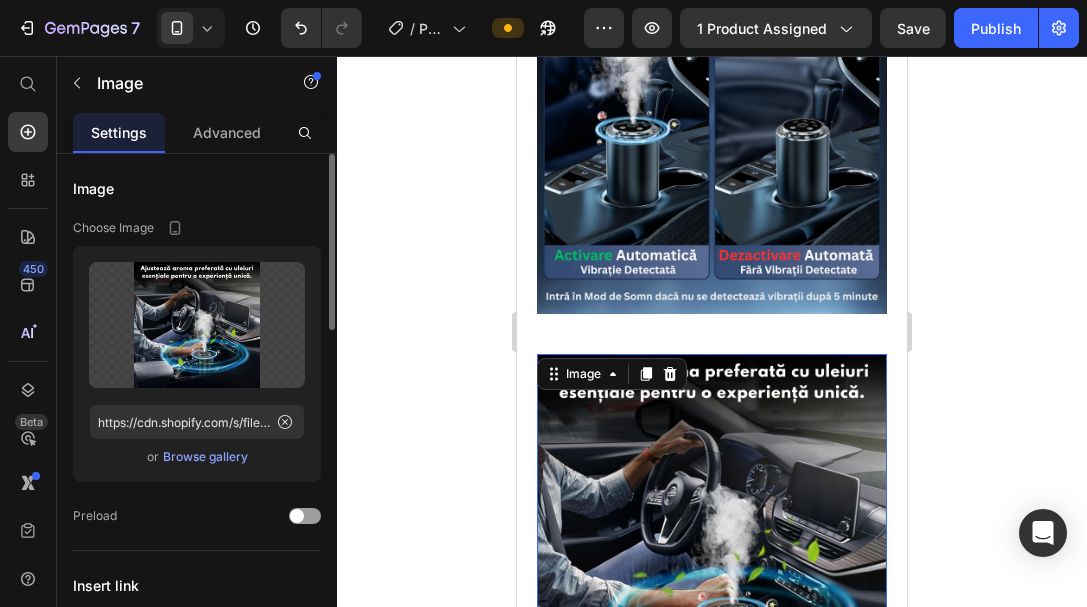 click at bounding box center (712, 529) 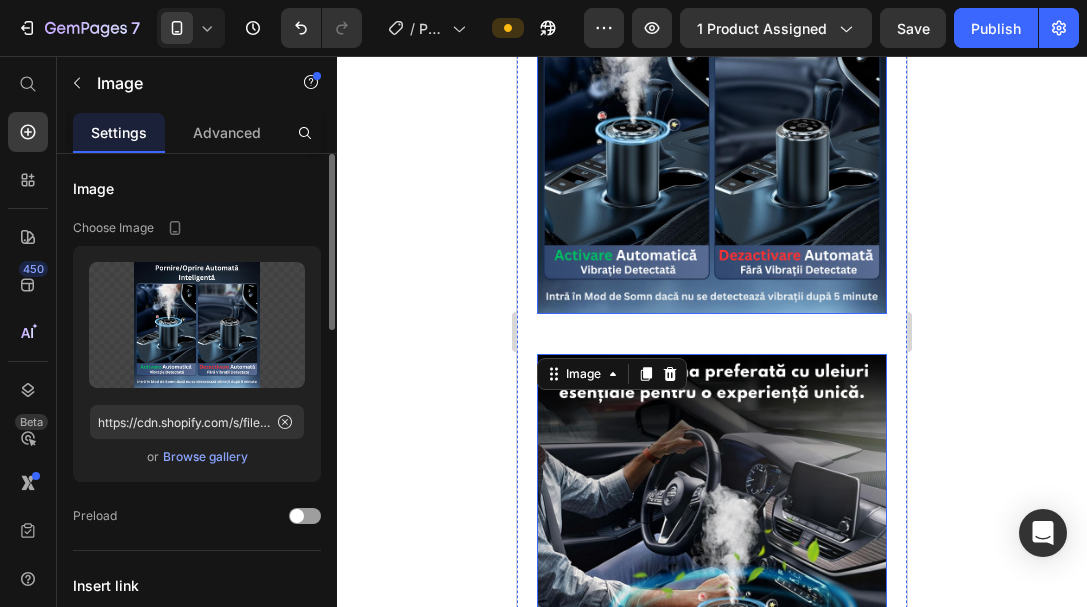 click at bounding box center (712, 139) 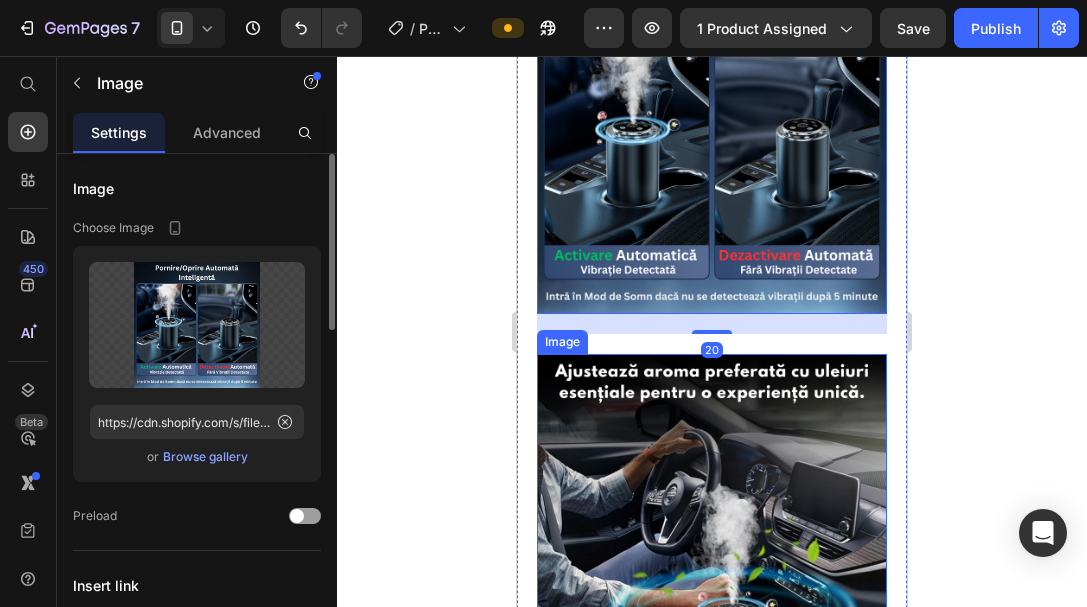 click at bounding box center [712, 529] 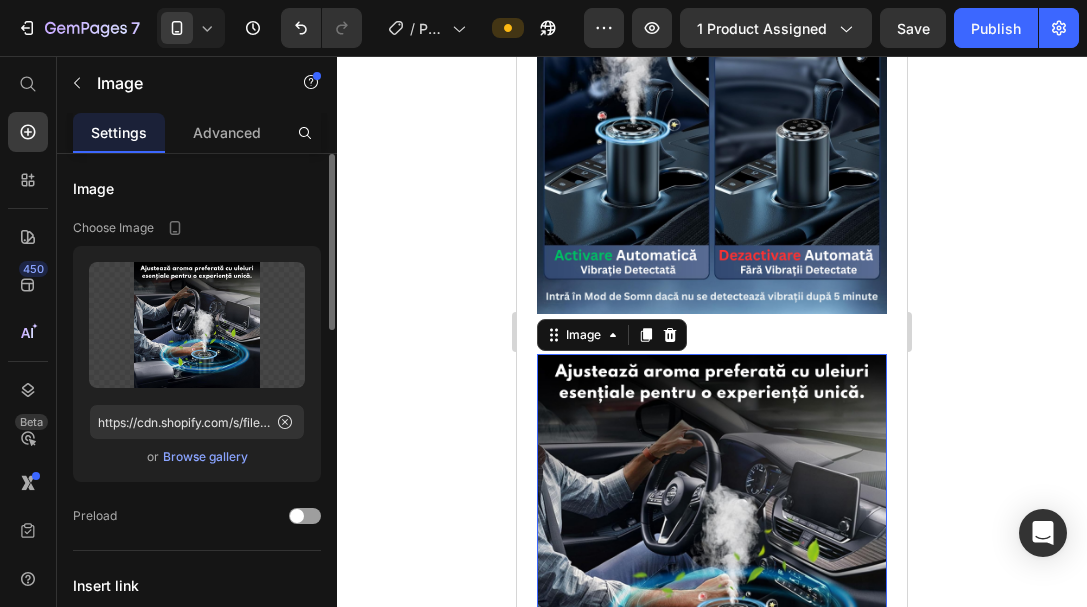 click 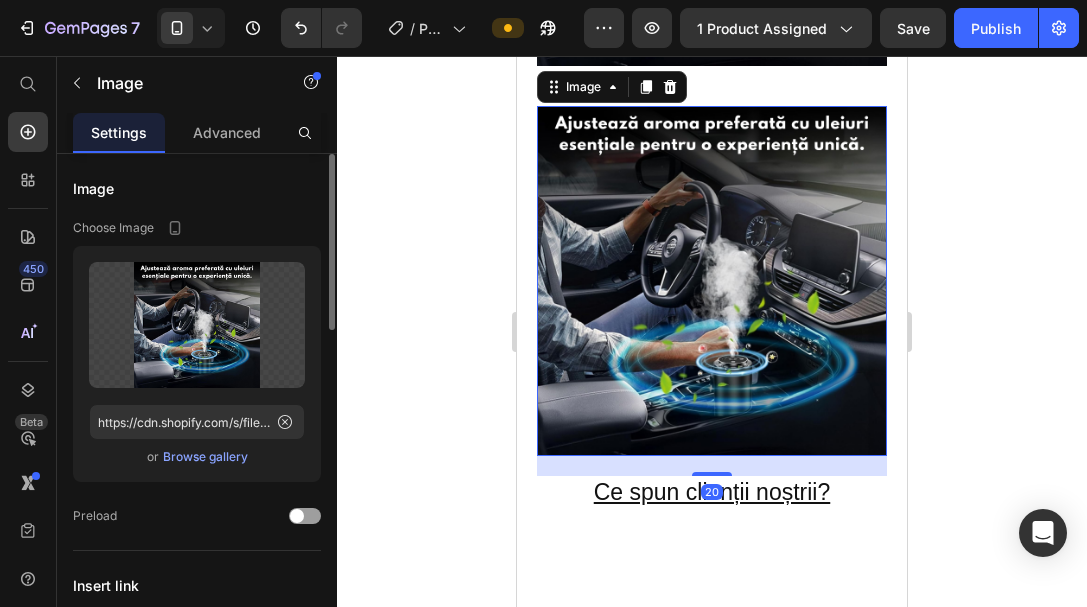 scroll, scrollTop: 3440, scrollLeft: 0, axis: vertical 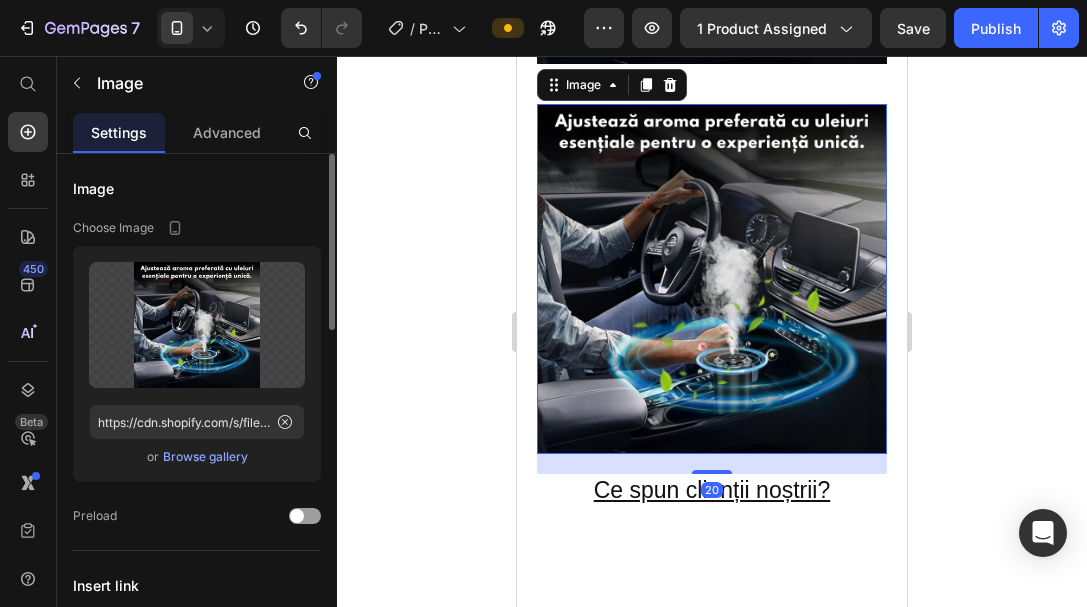 click at bounding box center (712, 279) 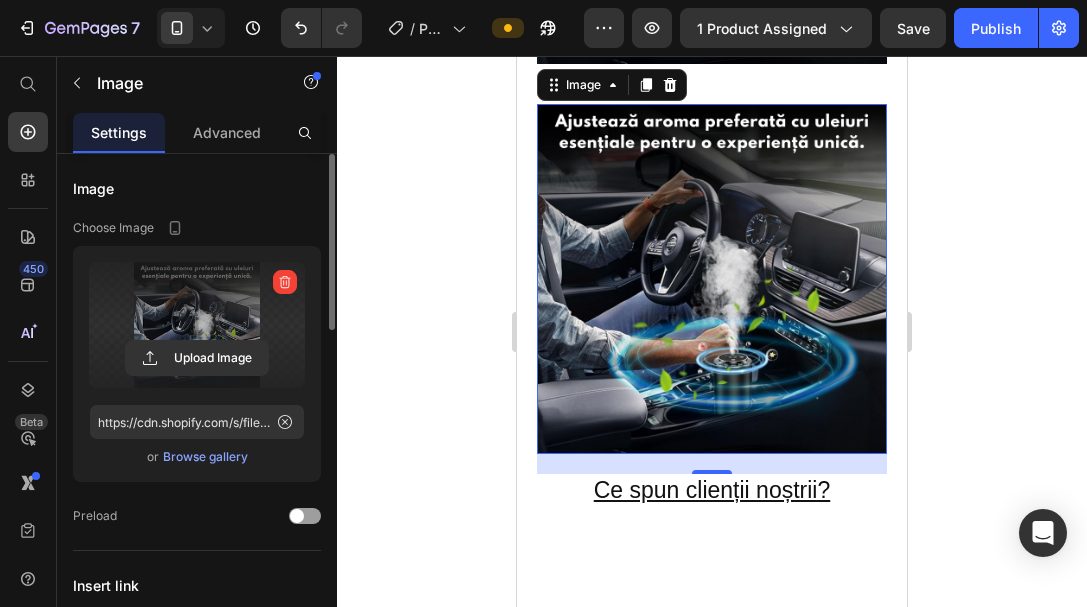 click at bounding box center (285, 282) 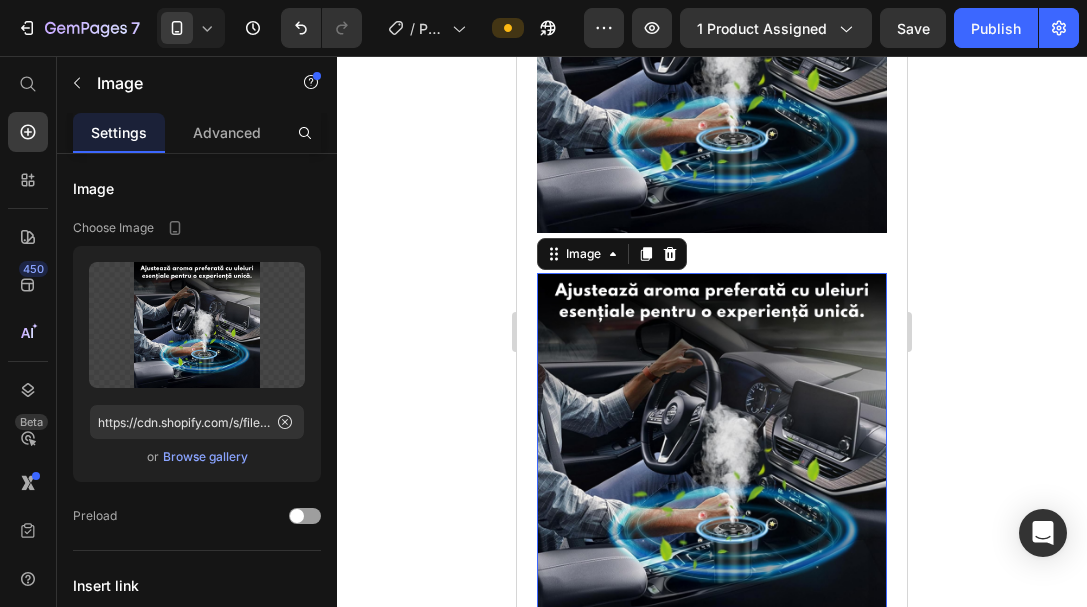 scroll, scrollTop: 3140, scrollLeft: 0, axis: vertical 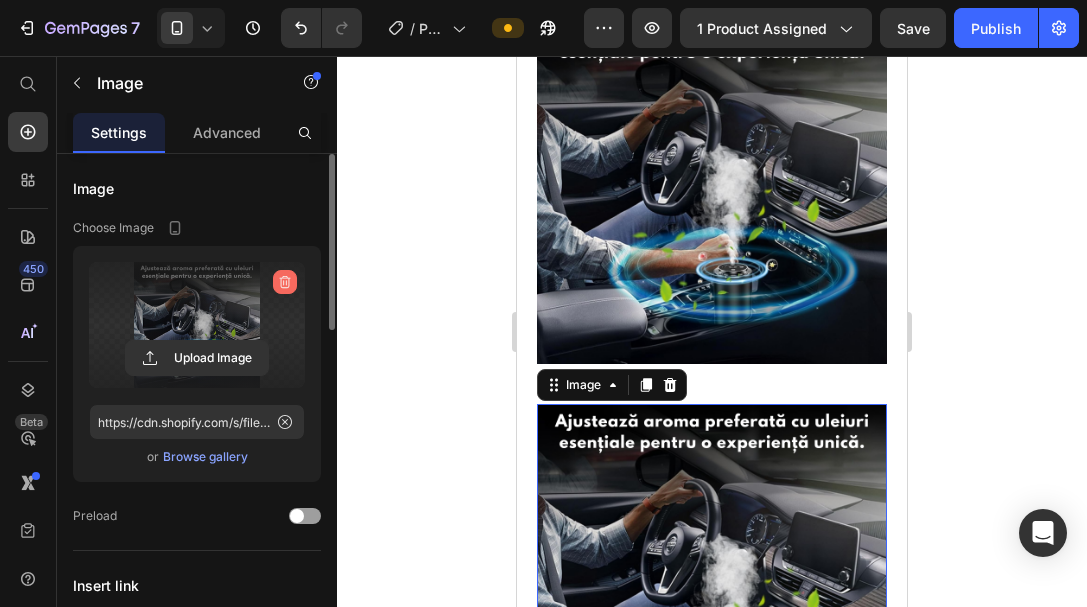 click 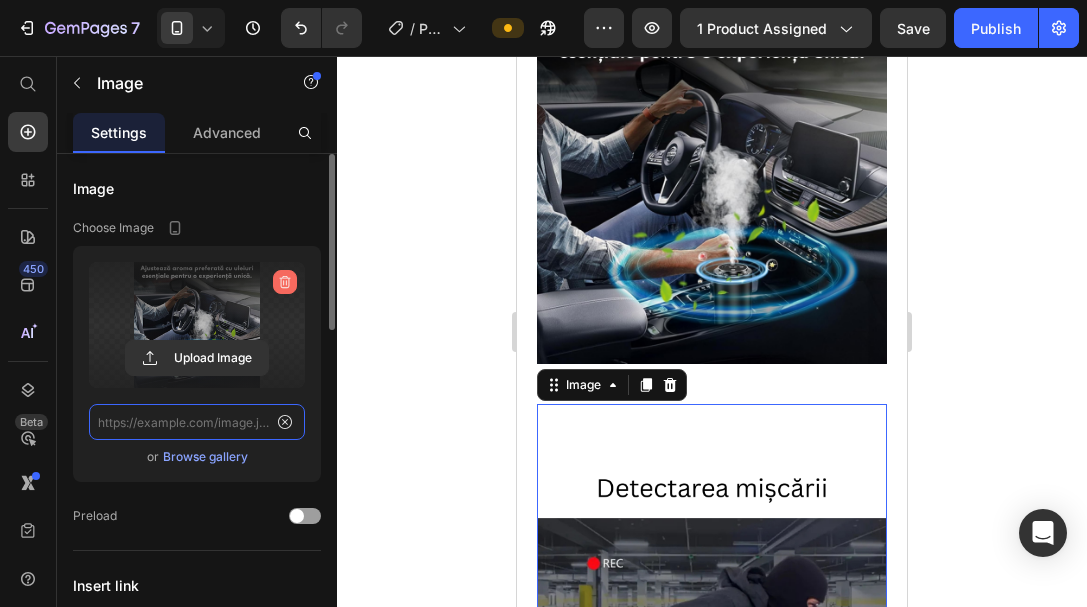 scroll, scrollTop: 0, scrollLeft: 0, axis: both 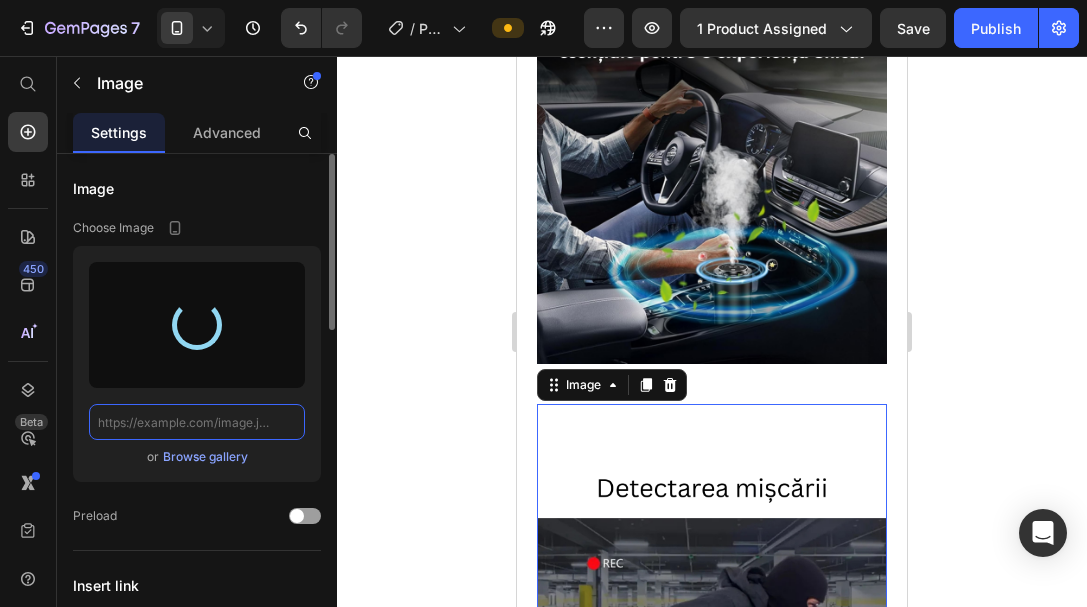 type on "https://cdn.shopify.com/s/files/1/0962/0809/3525/files/gempages_574820113367172325-251bf1f3-3a4f-4d00-8c40-f46057cd05fa.png" 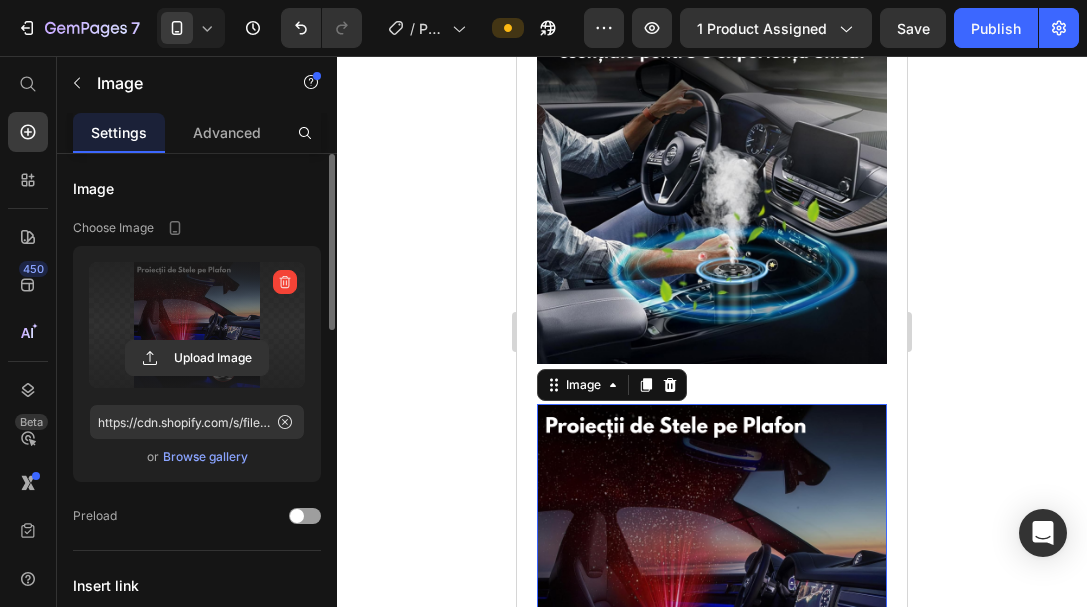 click 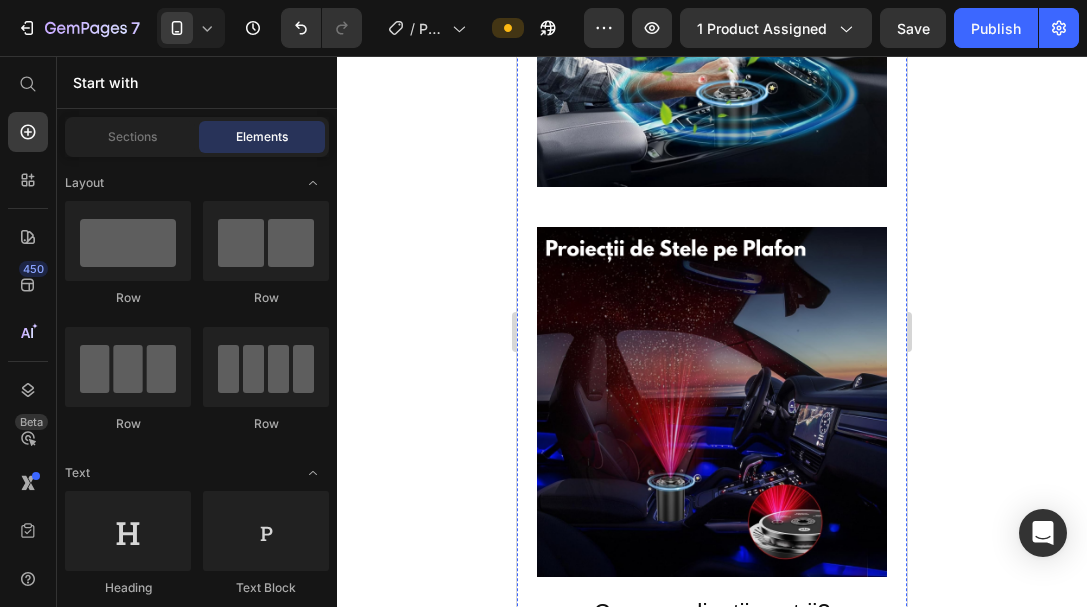 scroll, scrollTop: 3710, scrollLeft: 0, axis: vertical 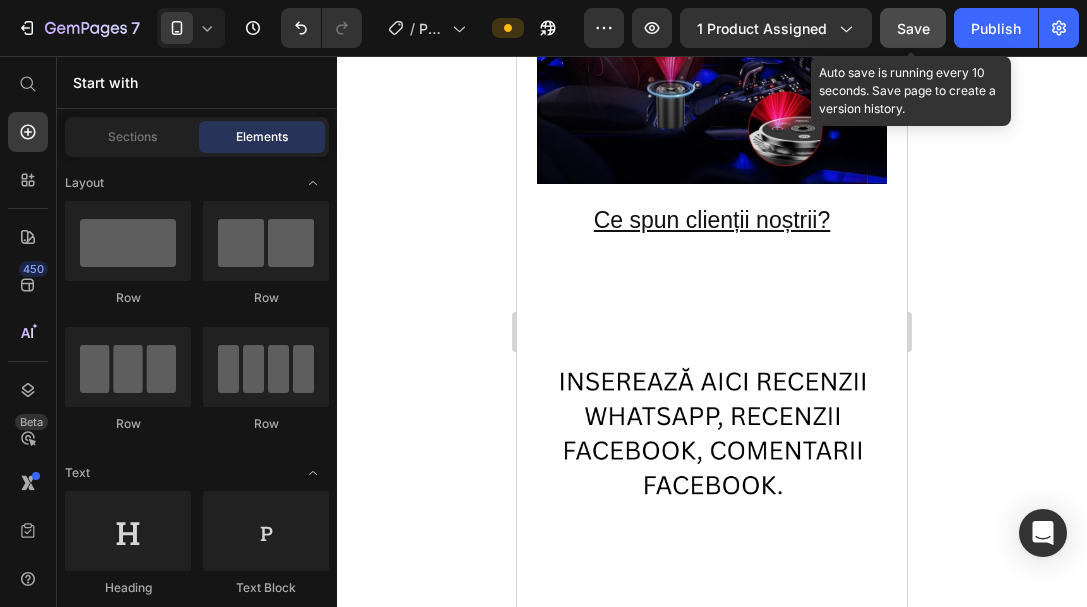 click on "Save" 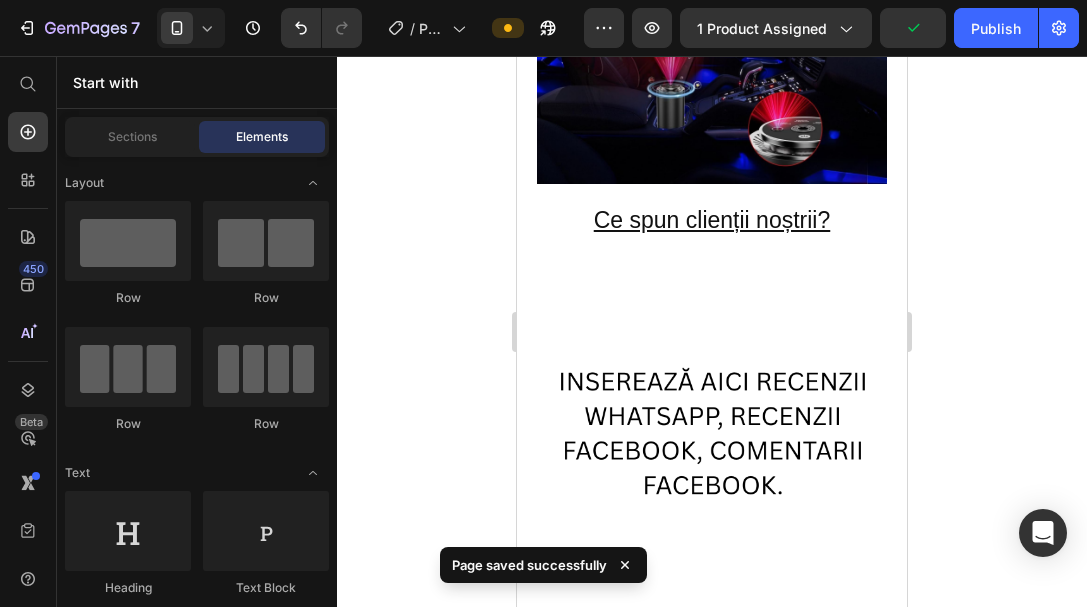 click on "7   /  Product Page - Apr 28, 23:09:28 Preview 1 product assigned  Publish" 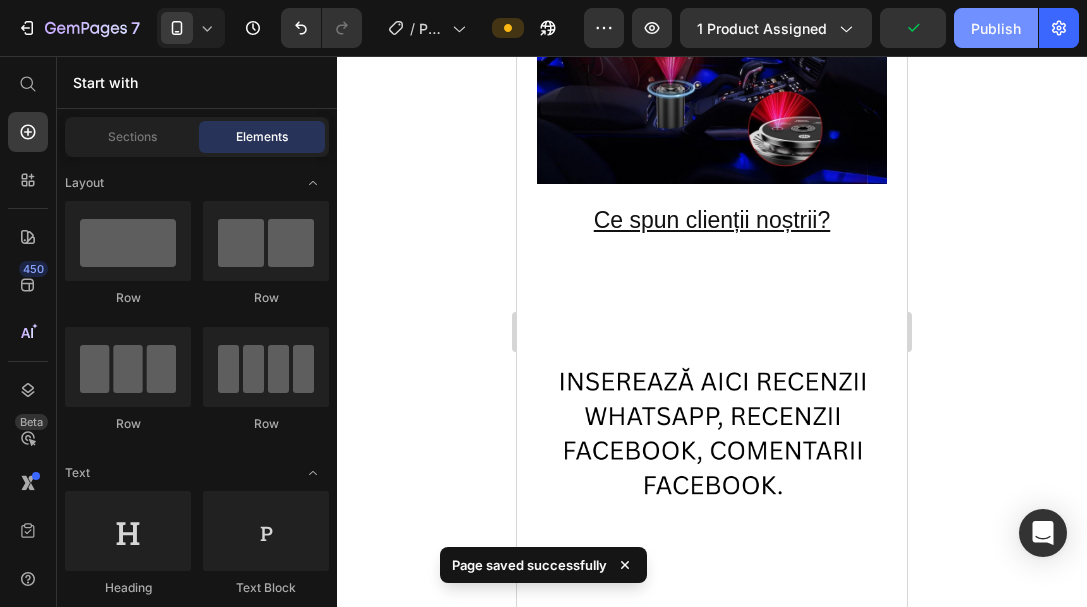 click on "Publish" 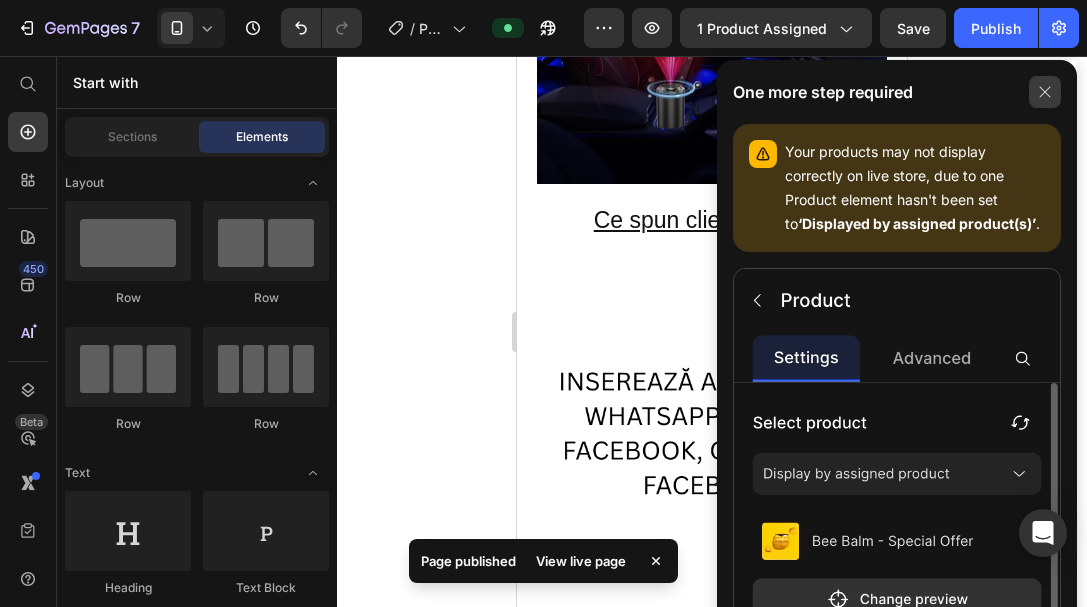 click 